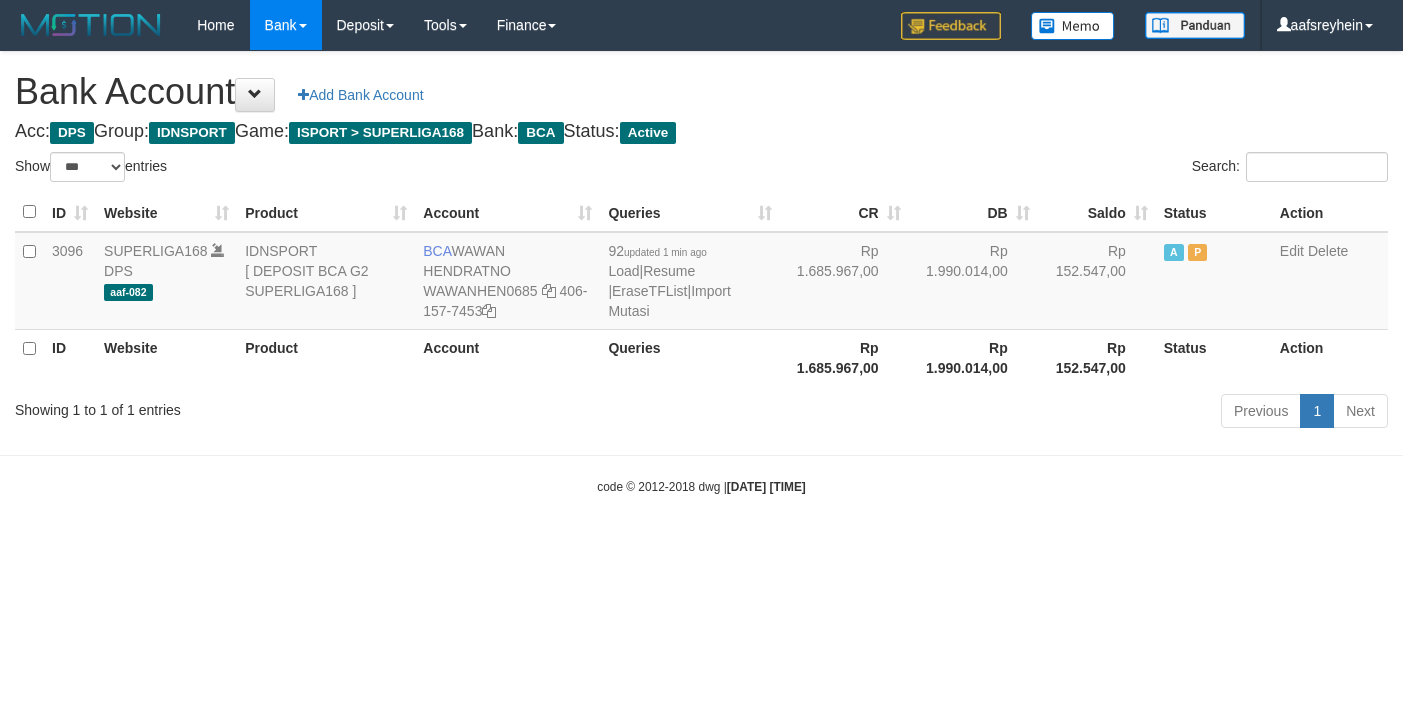 select on "***" 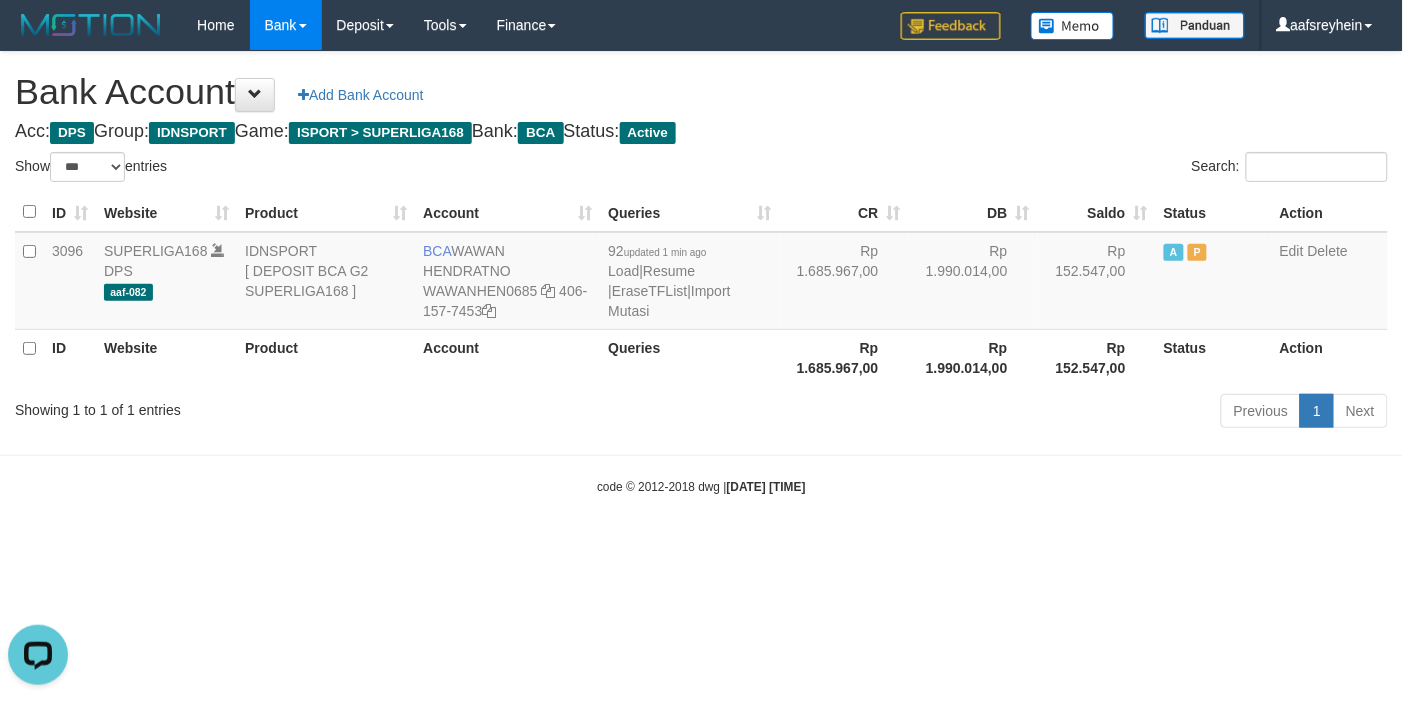scroll, scrollTop: 0, scrollLeft: 0, axis: both 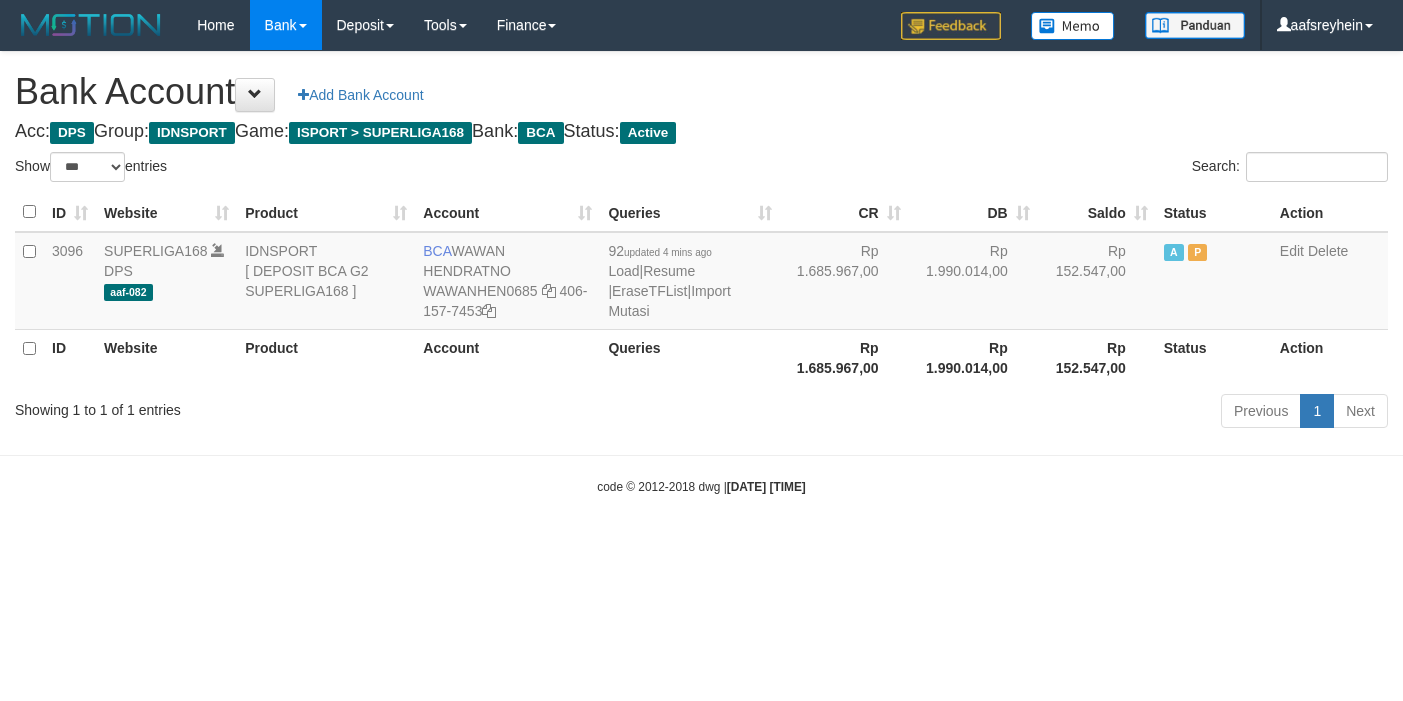 select on "***" 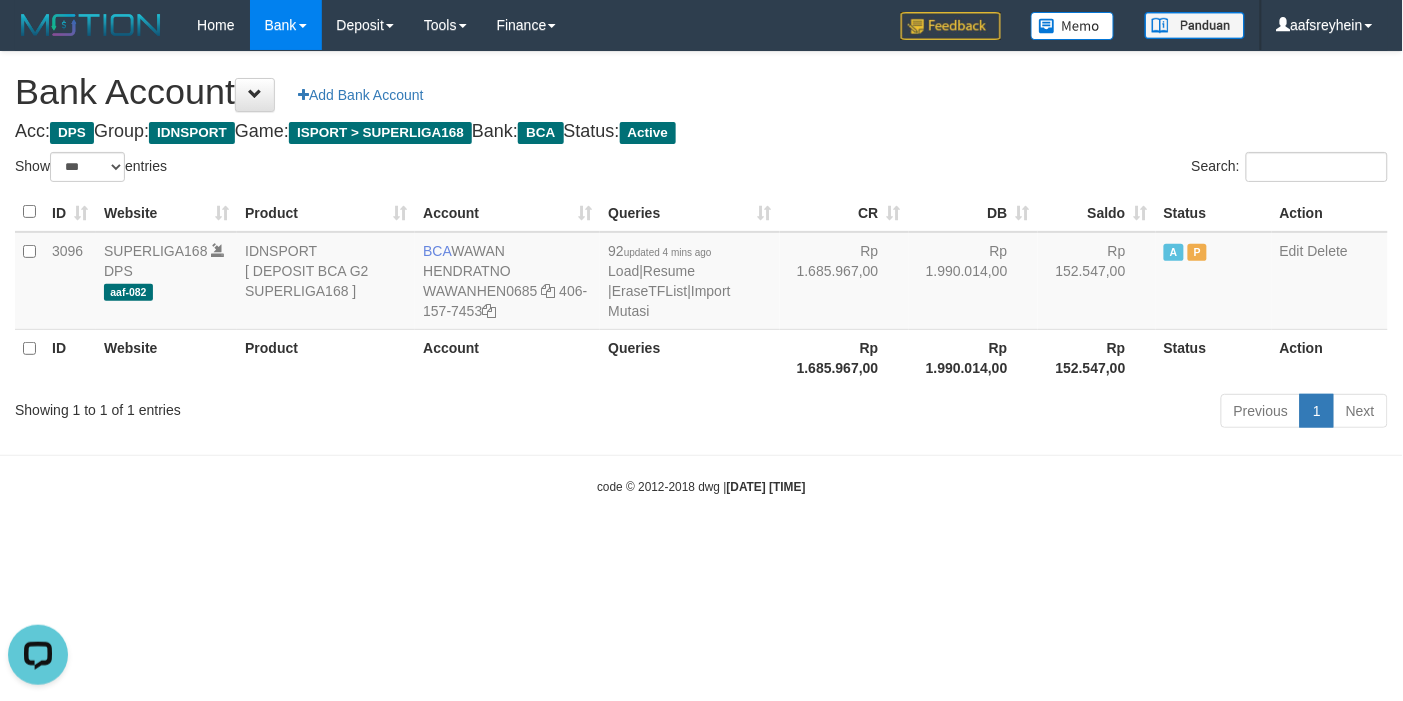 scroll, scrollTop: 0, scrollLeft: 0, axis: both 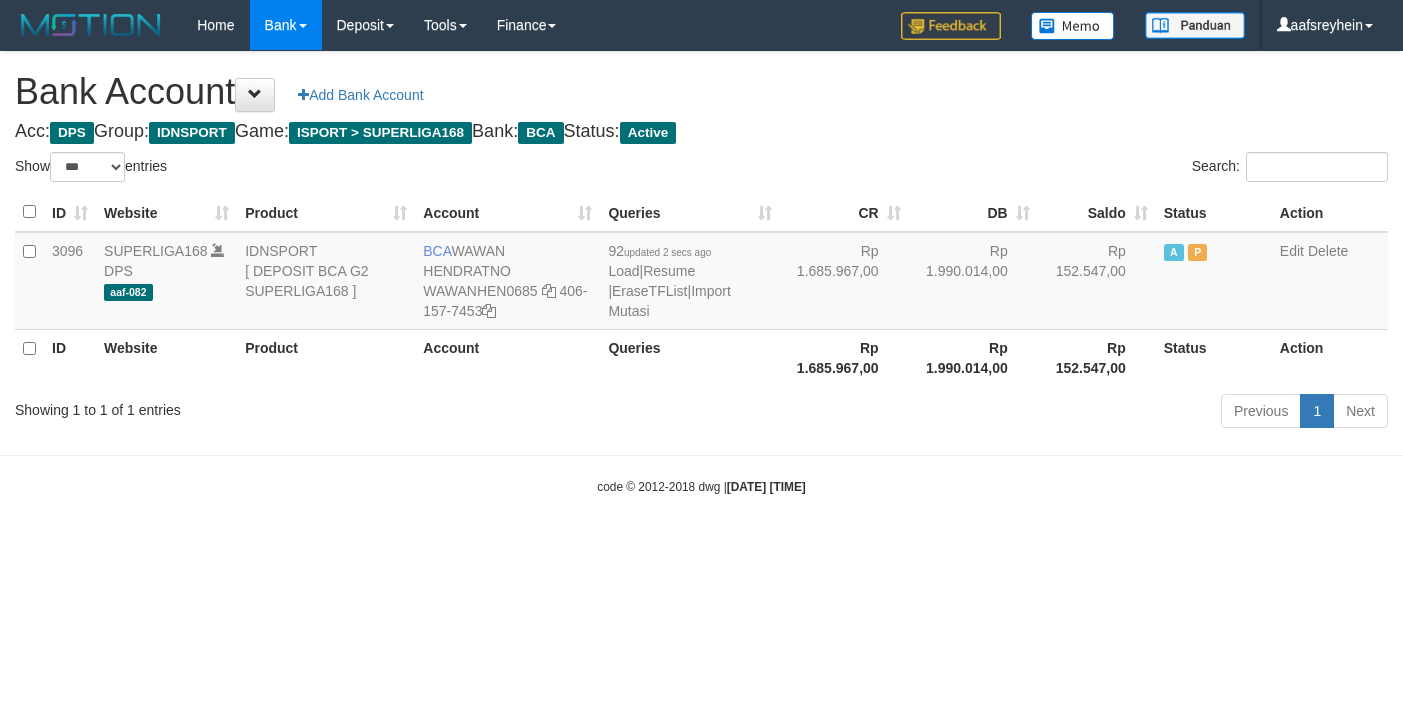select on "***" 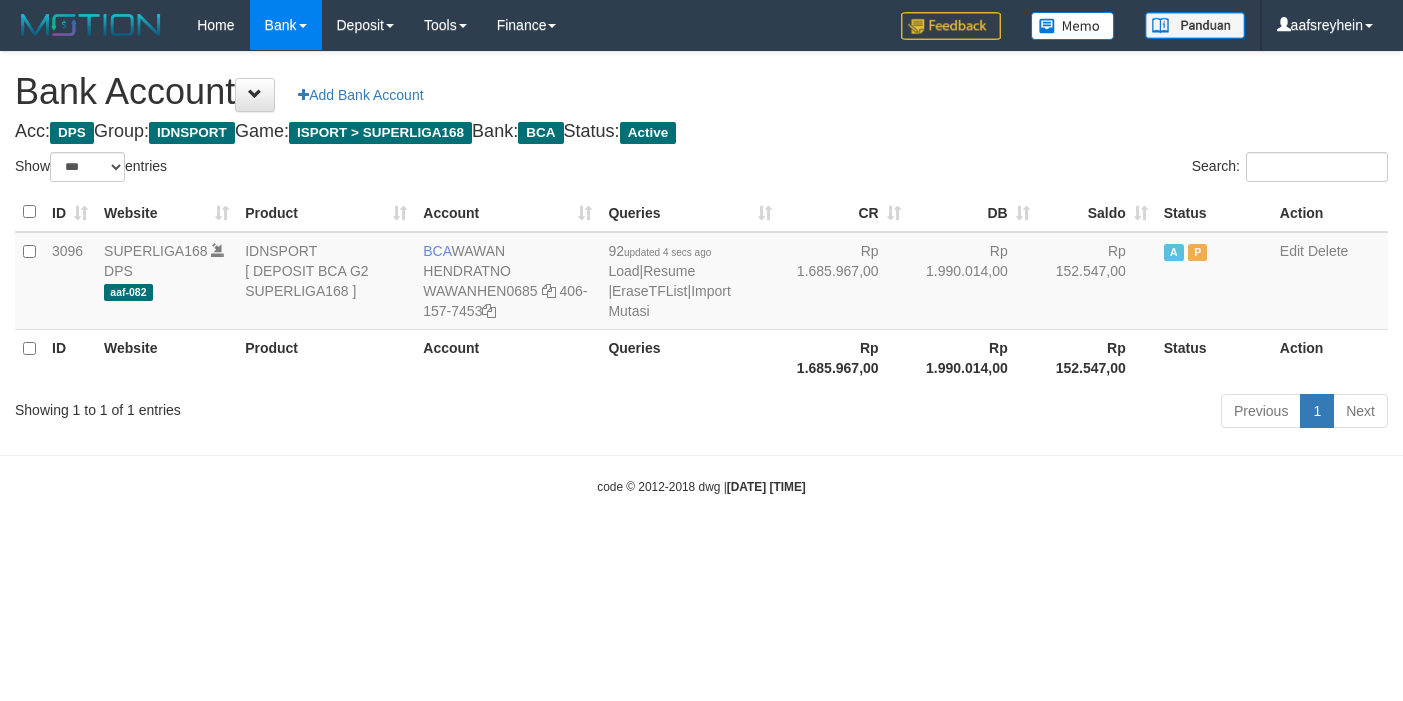 select on "***" 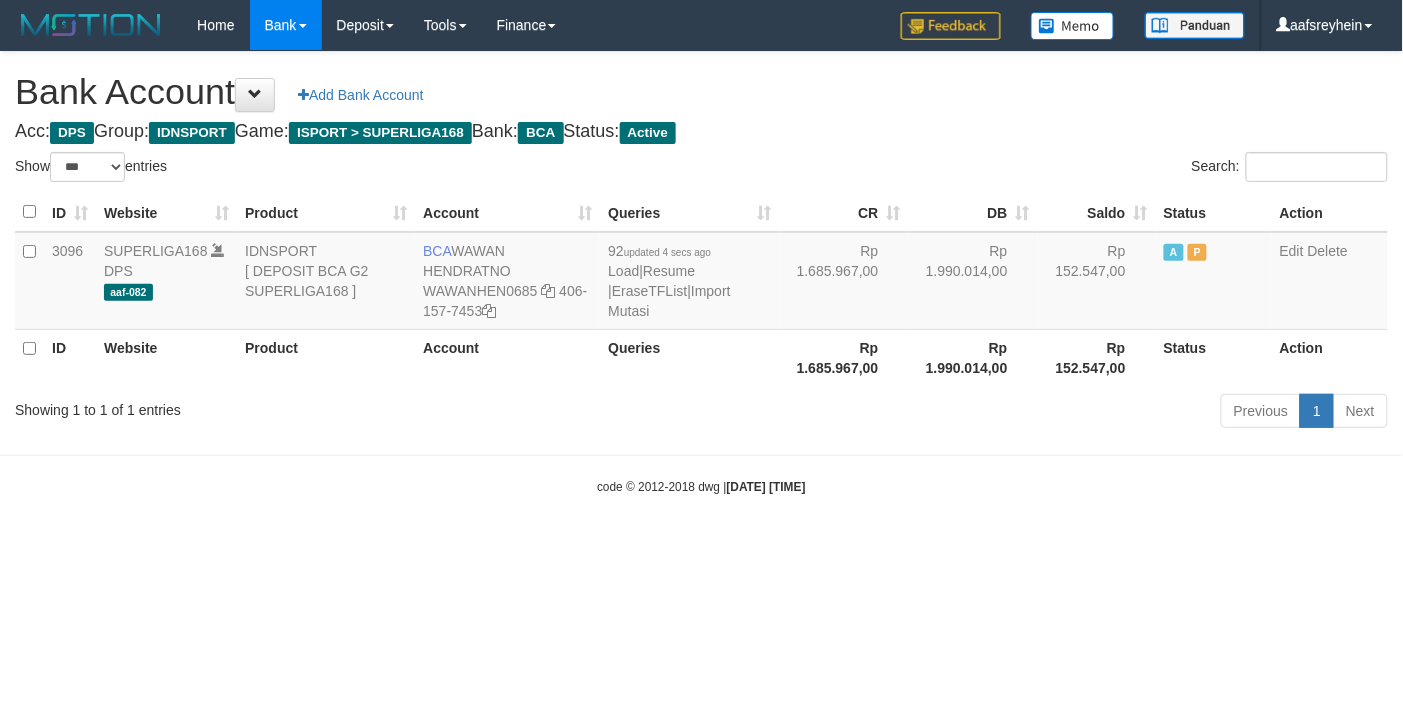 click on "Toggle navigation
Home
Bank
Account List
Load
By Website
Group
[ISPORT]													SUPERLIGA168
By Load Group (DPS)" at bounding box center (701, 273) 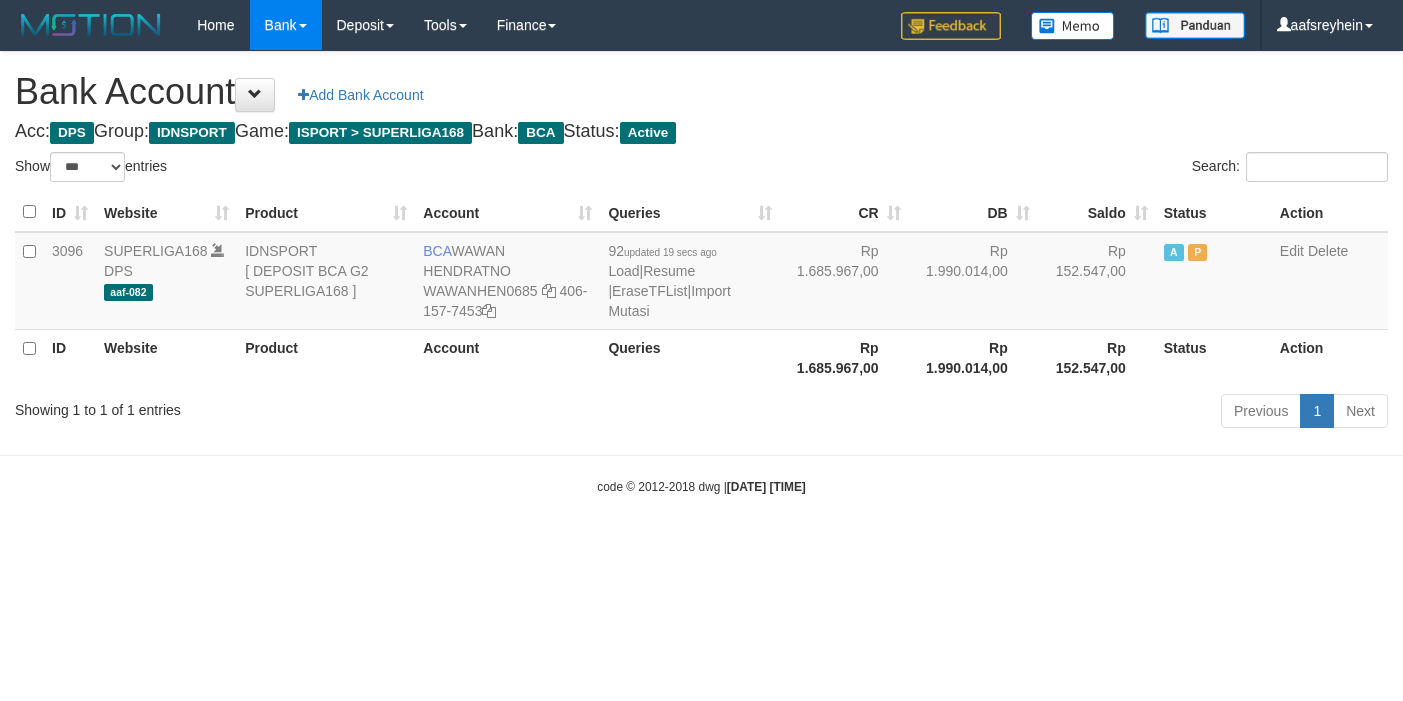 select on "***" 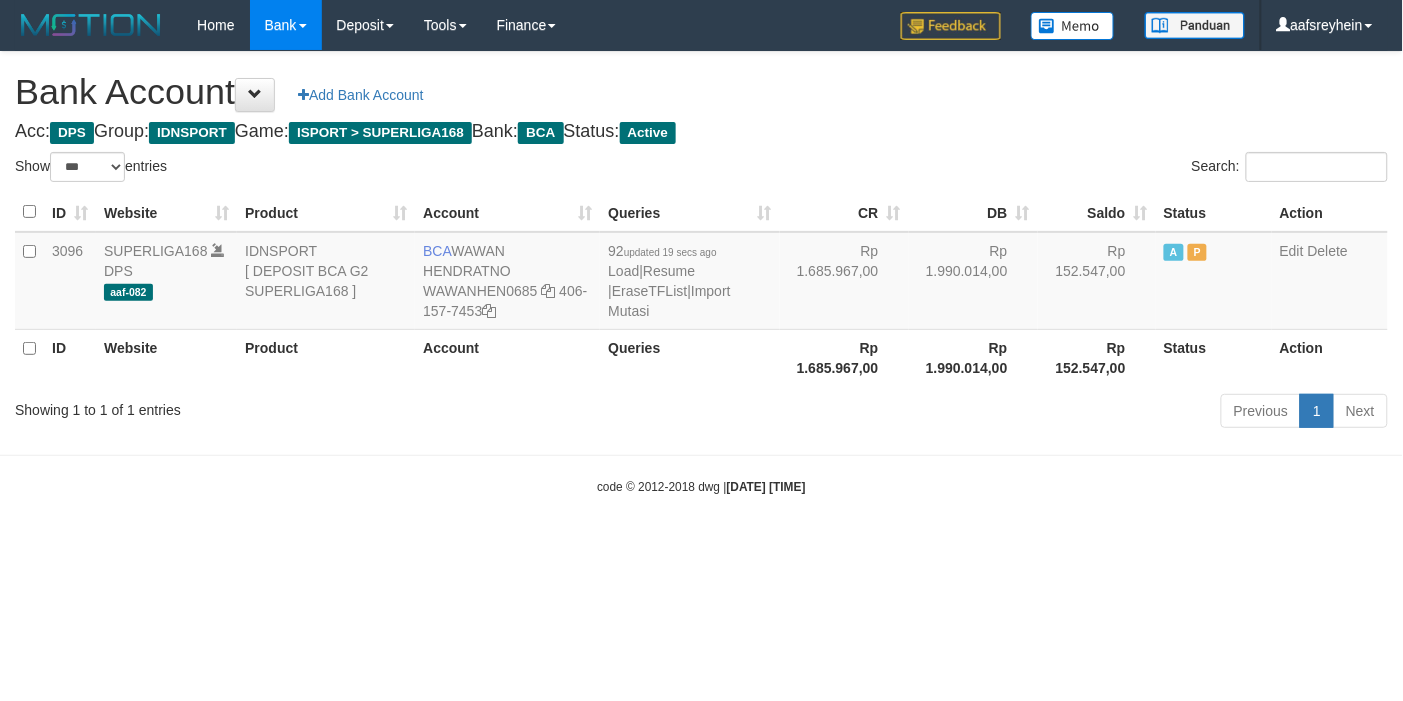click on "Toggle navigation
Home
Bank
Account List
Load
By Website
Group
[ISPORT]													SUPERLIGA168
By Load Group (DPS)" at bounding box center [701, 273] 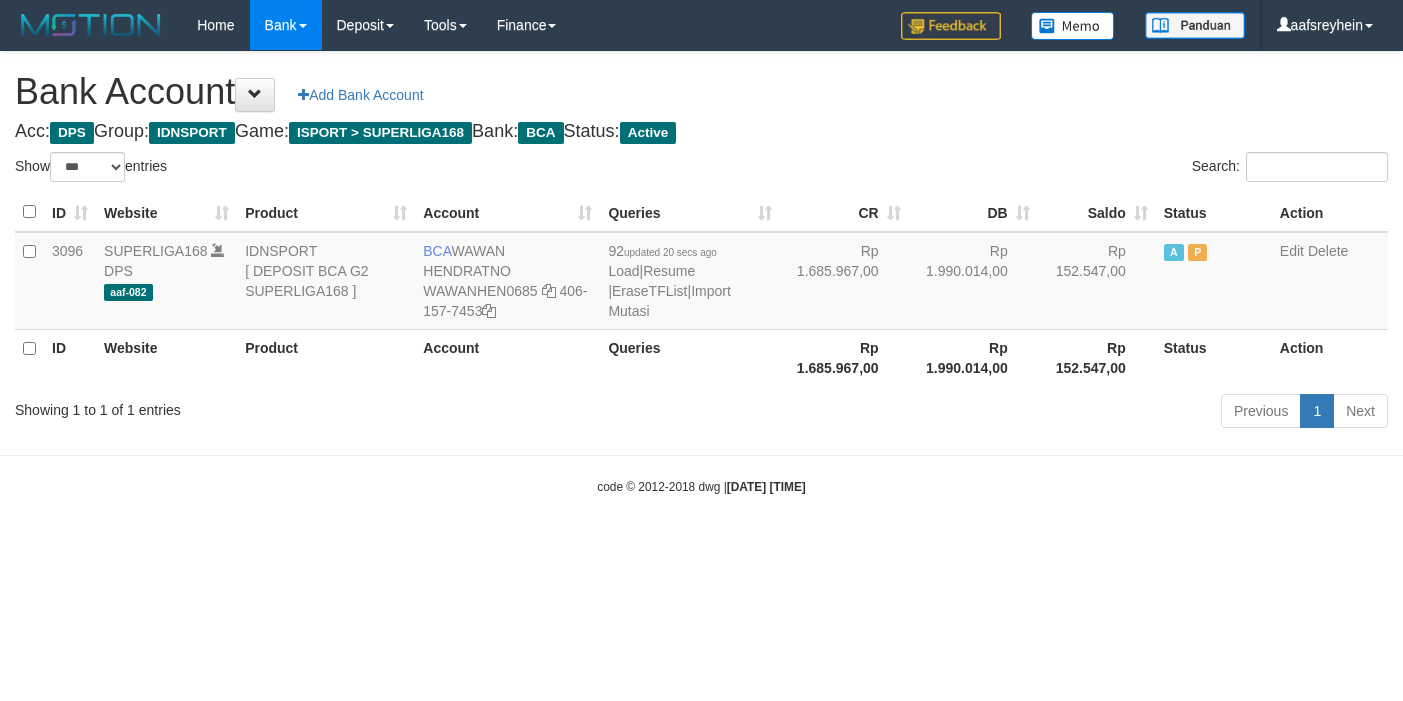 select on "***" 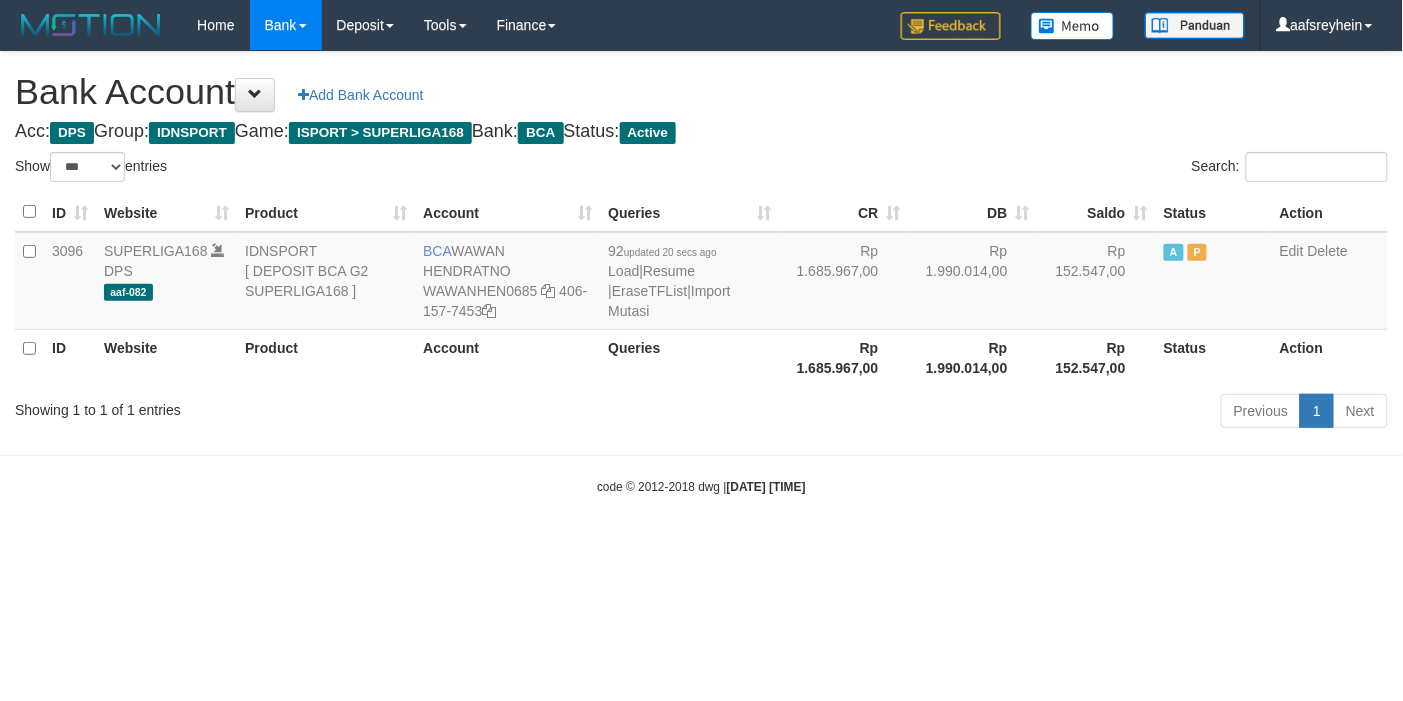 click on "Toggle navigation
Home
Bank
Account List
Load
By Website
Group
[ISPORT]													SUPERLIGA168
By Load Group (DPS)" at bounding box center [701, 273] 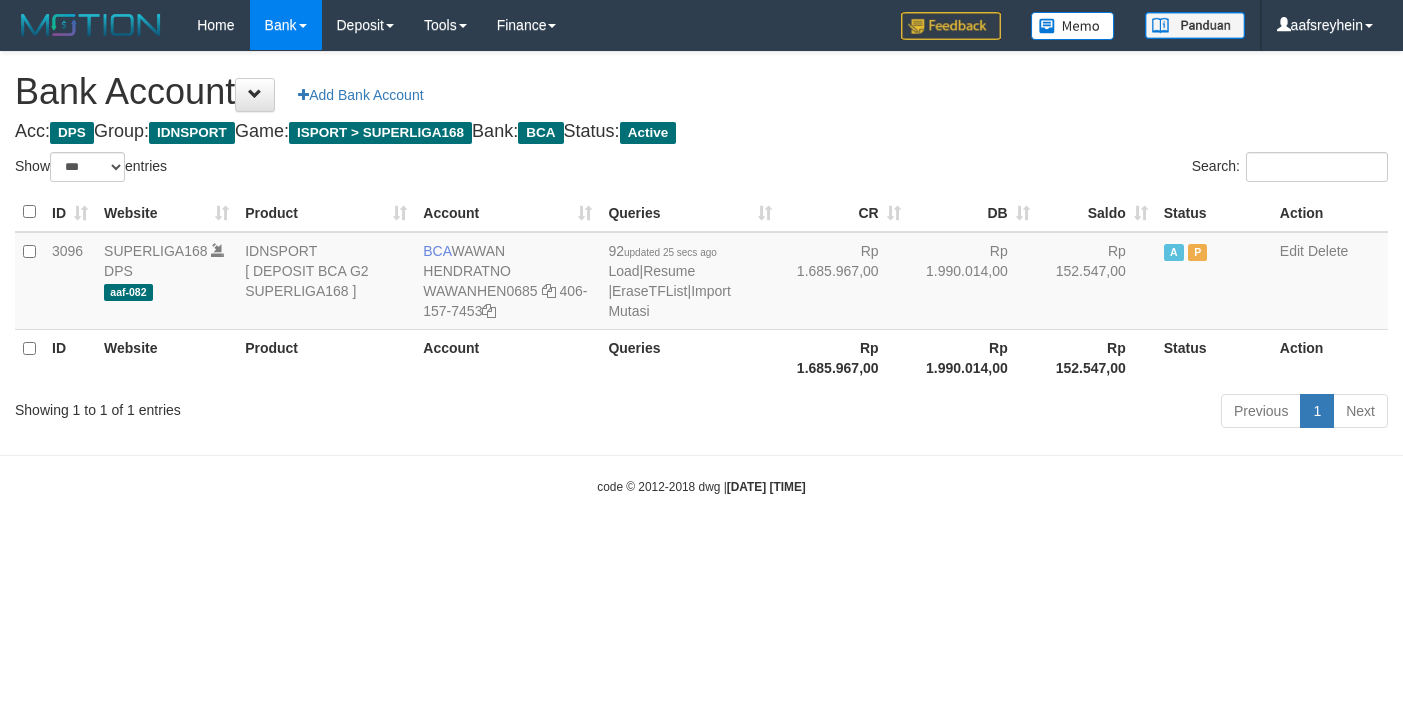select on "***" 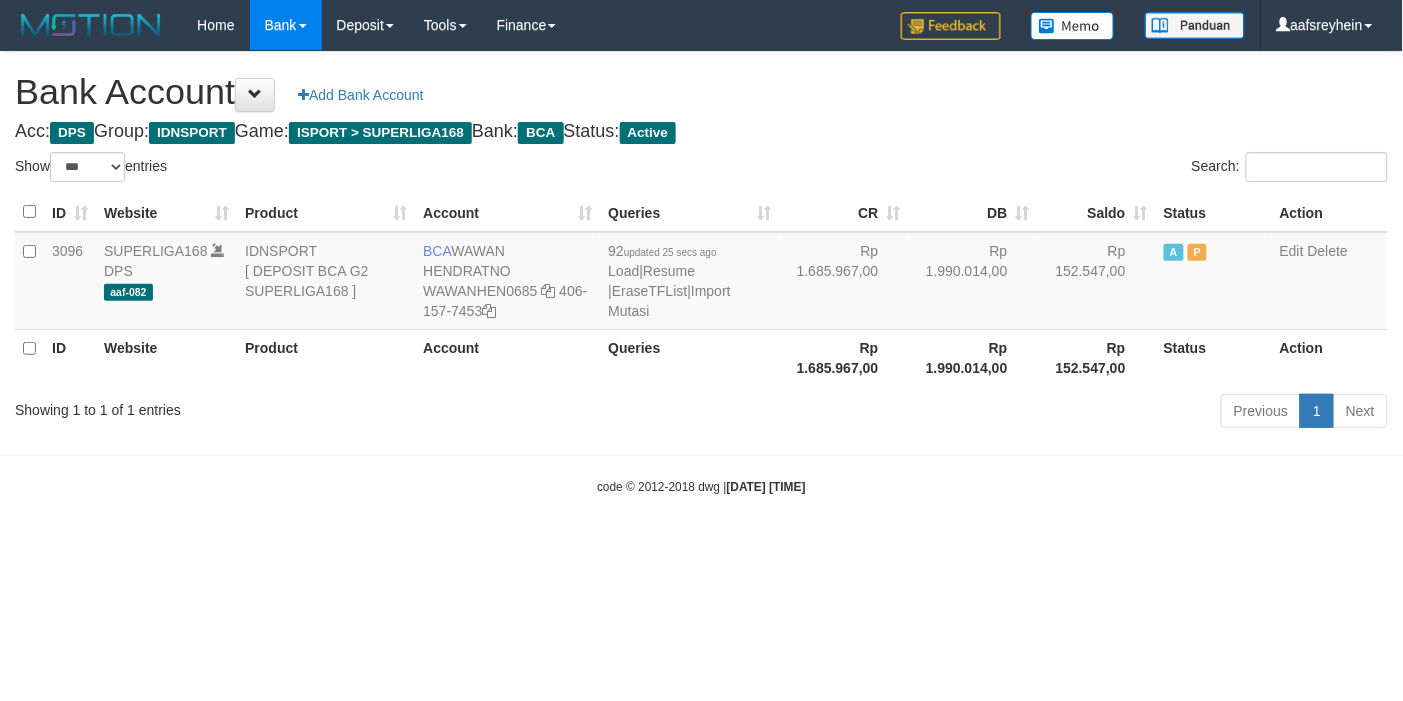 click on "Toggle navigation
Home
Bank
Account List
Load
By Website
Group
[ISPORT]													SUPERLIGA168
By Load Group (DPS)" at bounding box center (701, 273) 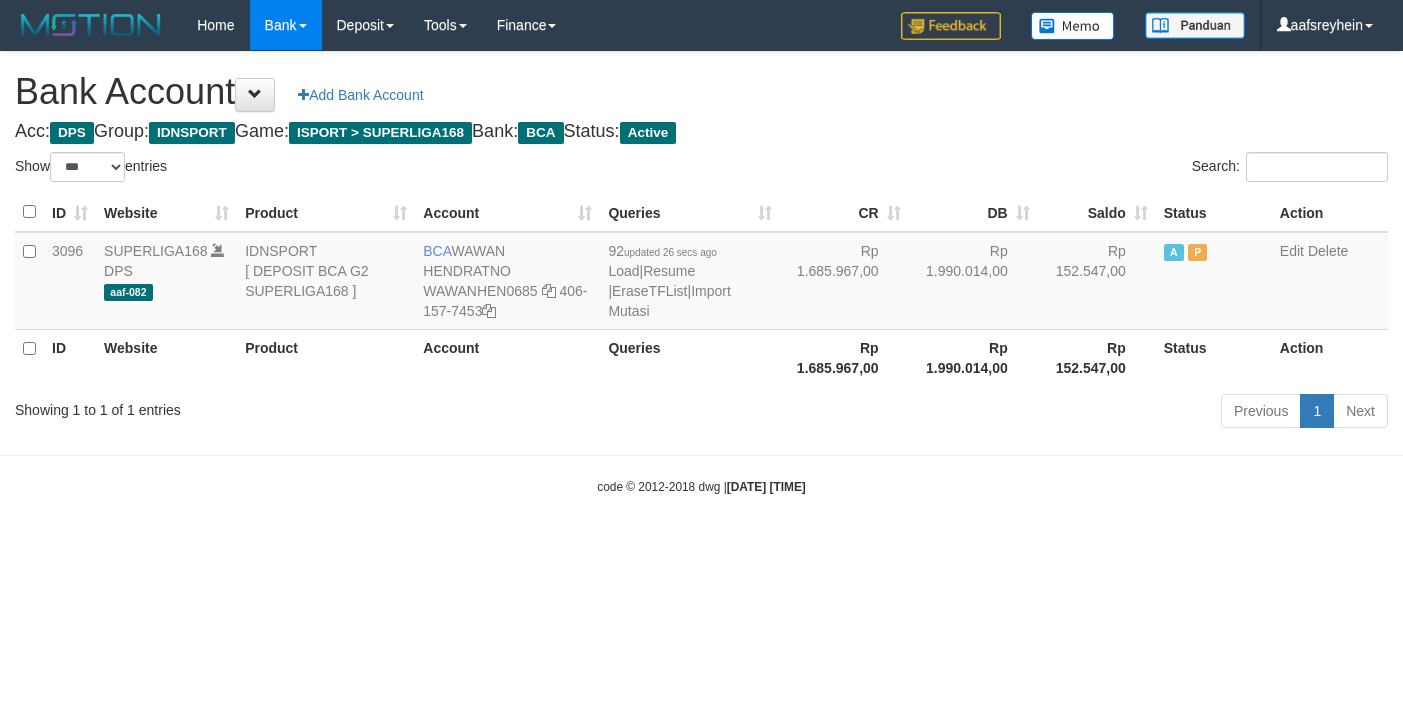 select on "***" 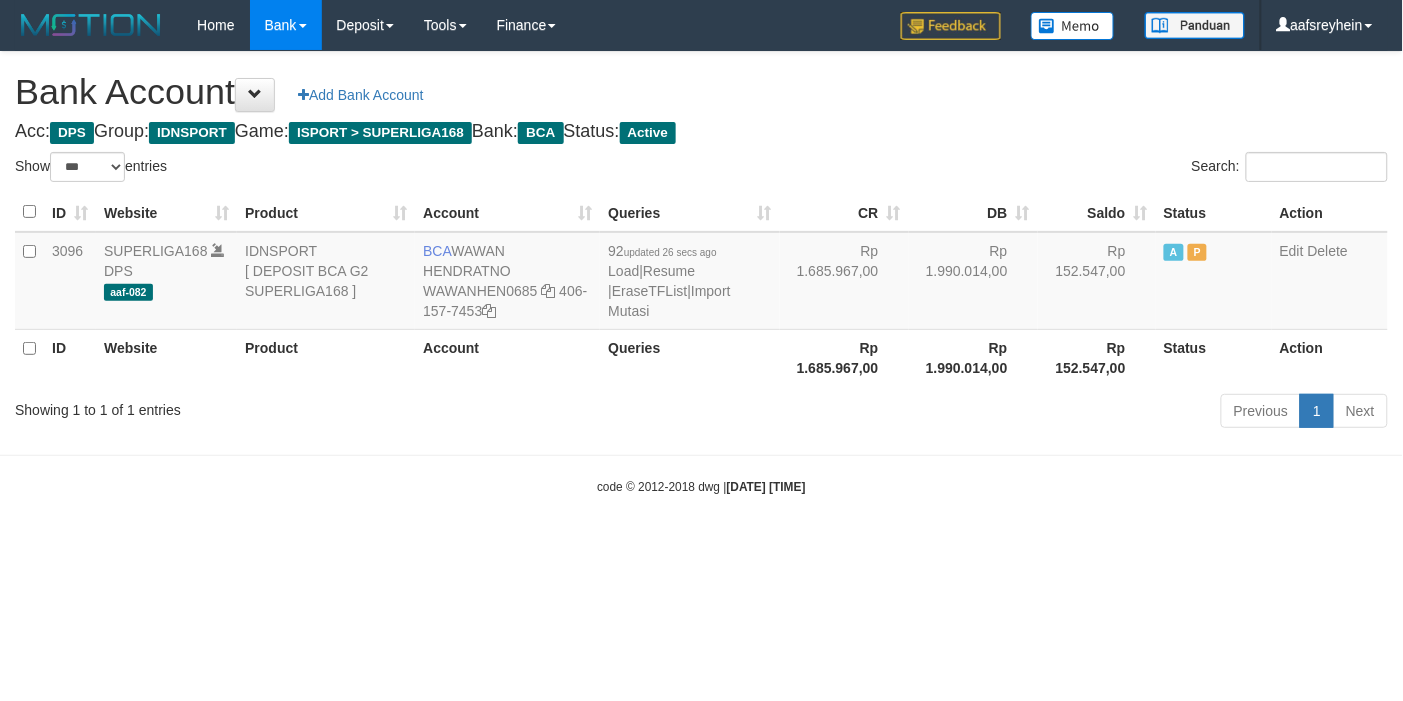 click on "Toggle navigation
Home
Bank
Account List
Load
By Website
Group
[ISPORT]													SUPERLIGA168
By Load Group (DPS)
-" at bounding box center [701, 273] 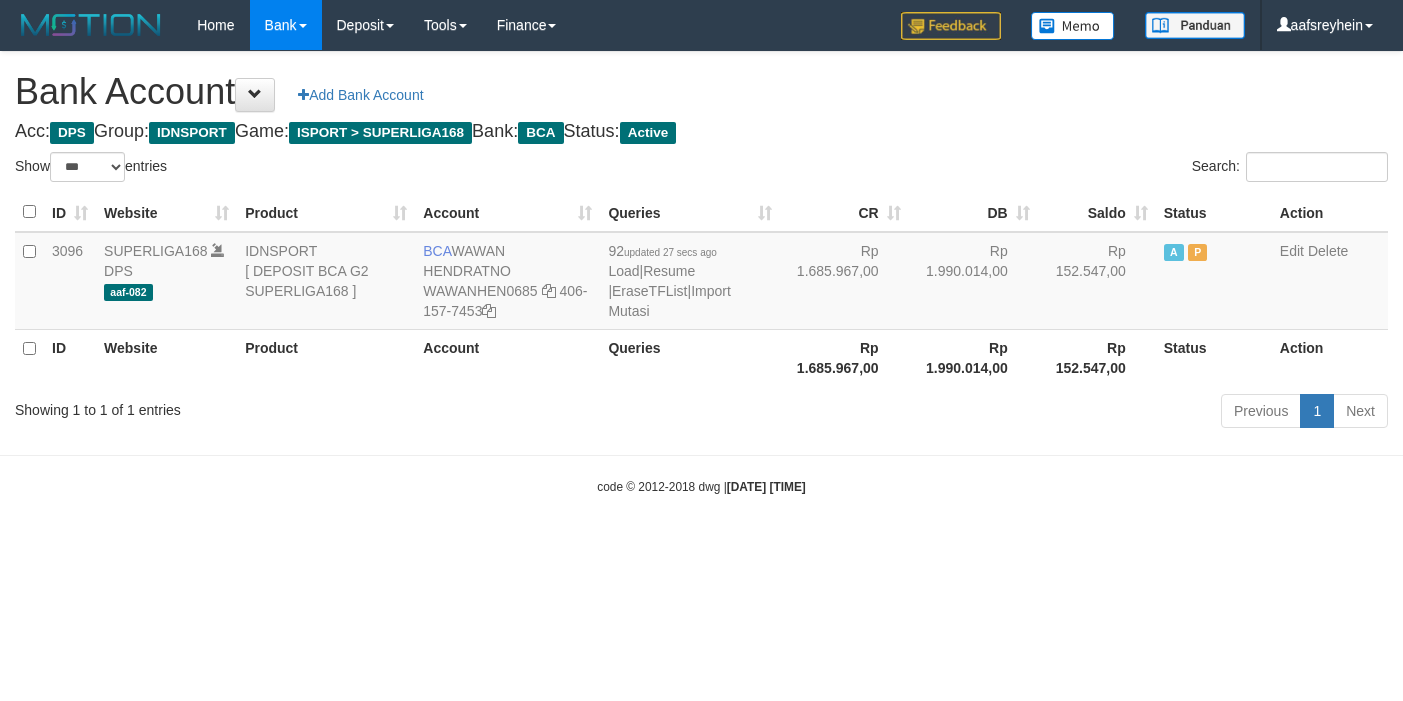 select on "***" 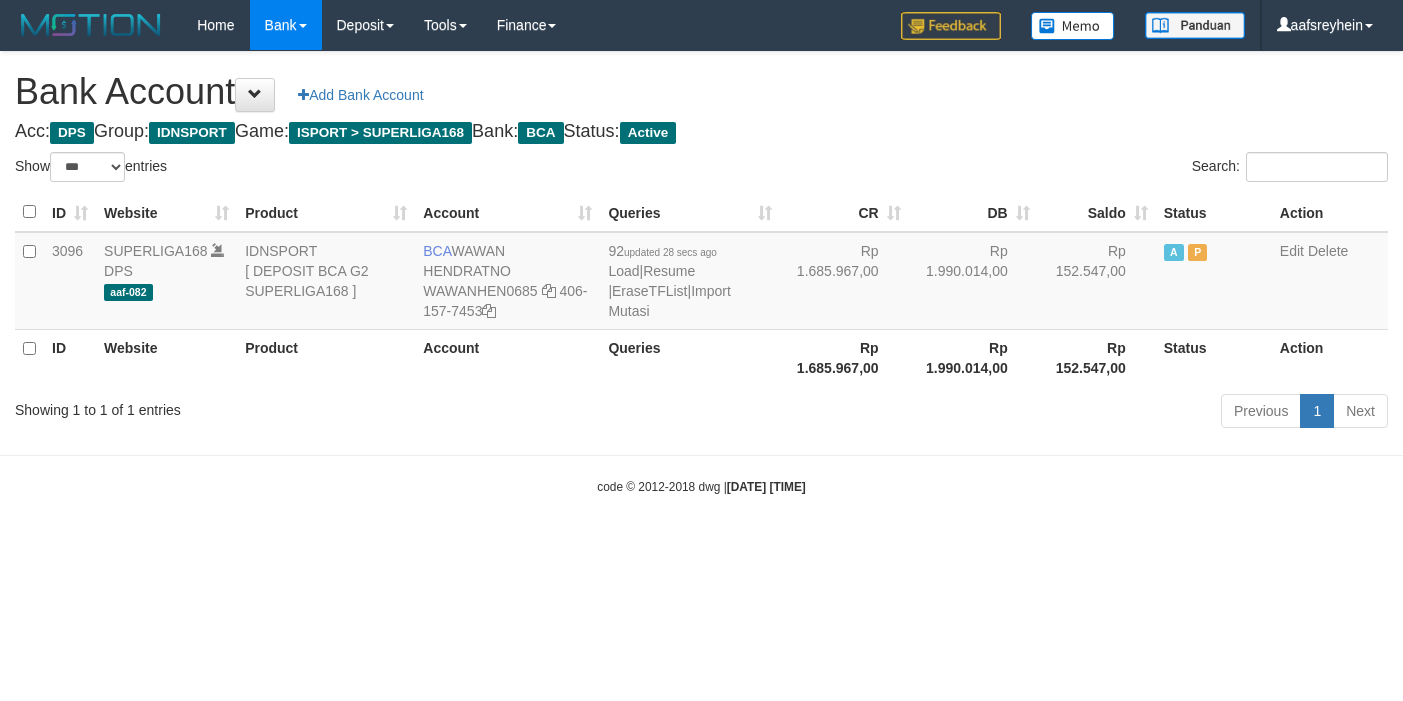 select on "***" 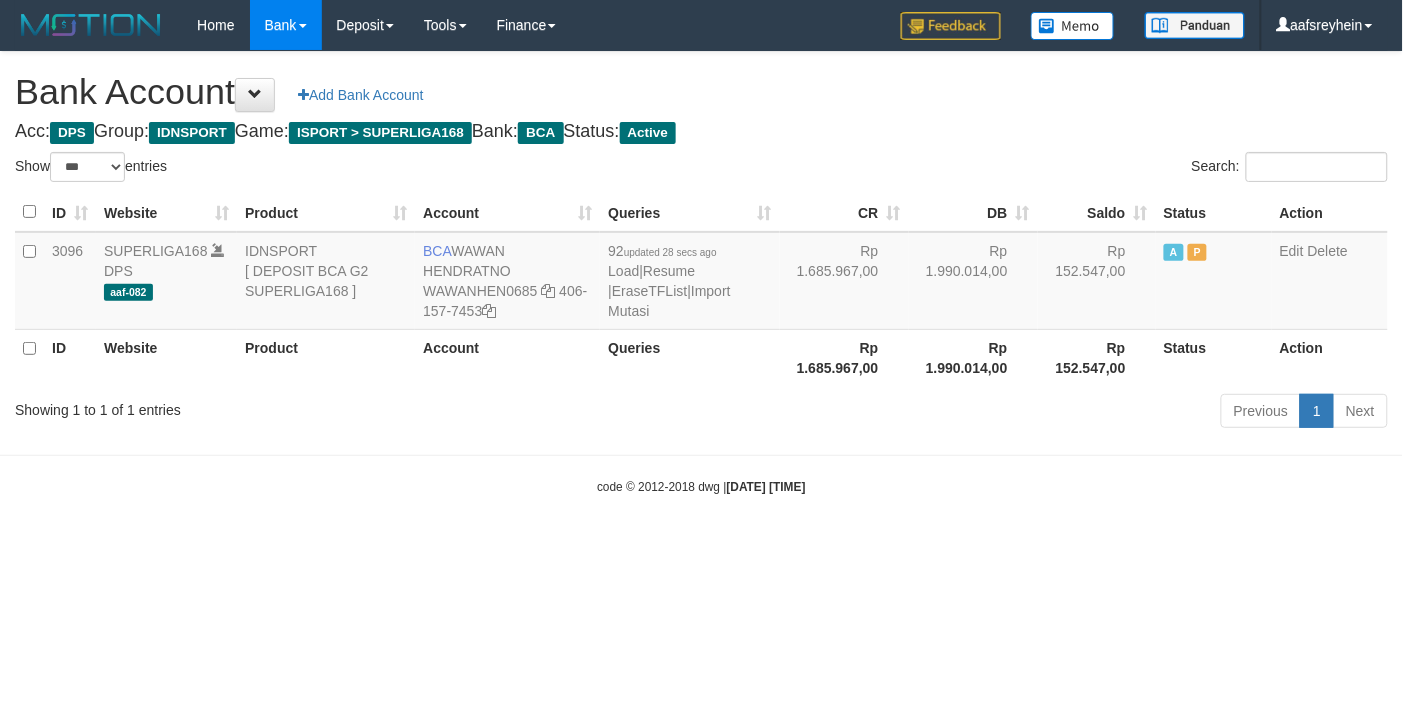 click on "Toggle navigation
Home
Bank
Account List
Load
By Website
Group
[ISPORT]													SUPERLIGA168
By Load Group (DPS)
-" at bounding box center (701, 273) 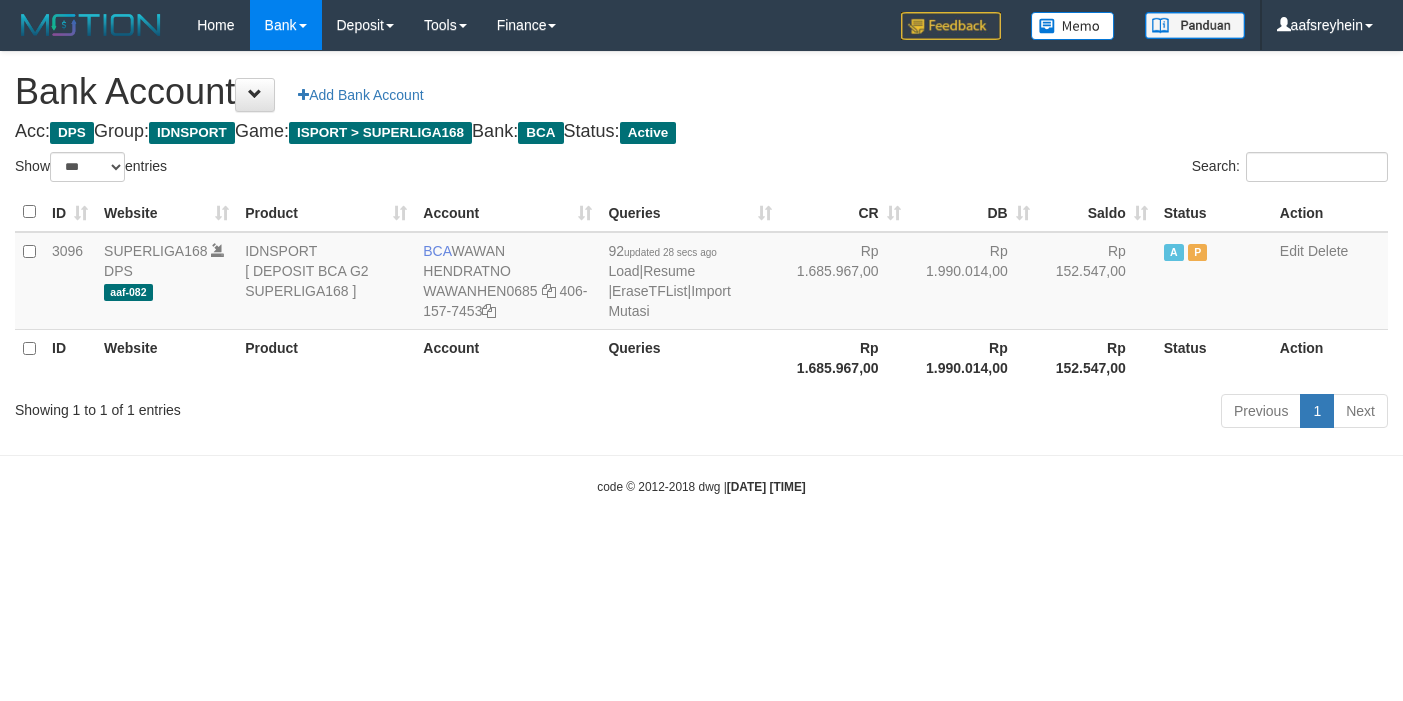 select on "***" 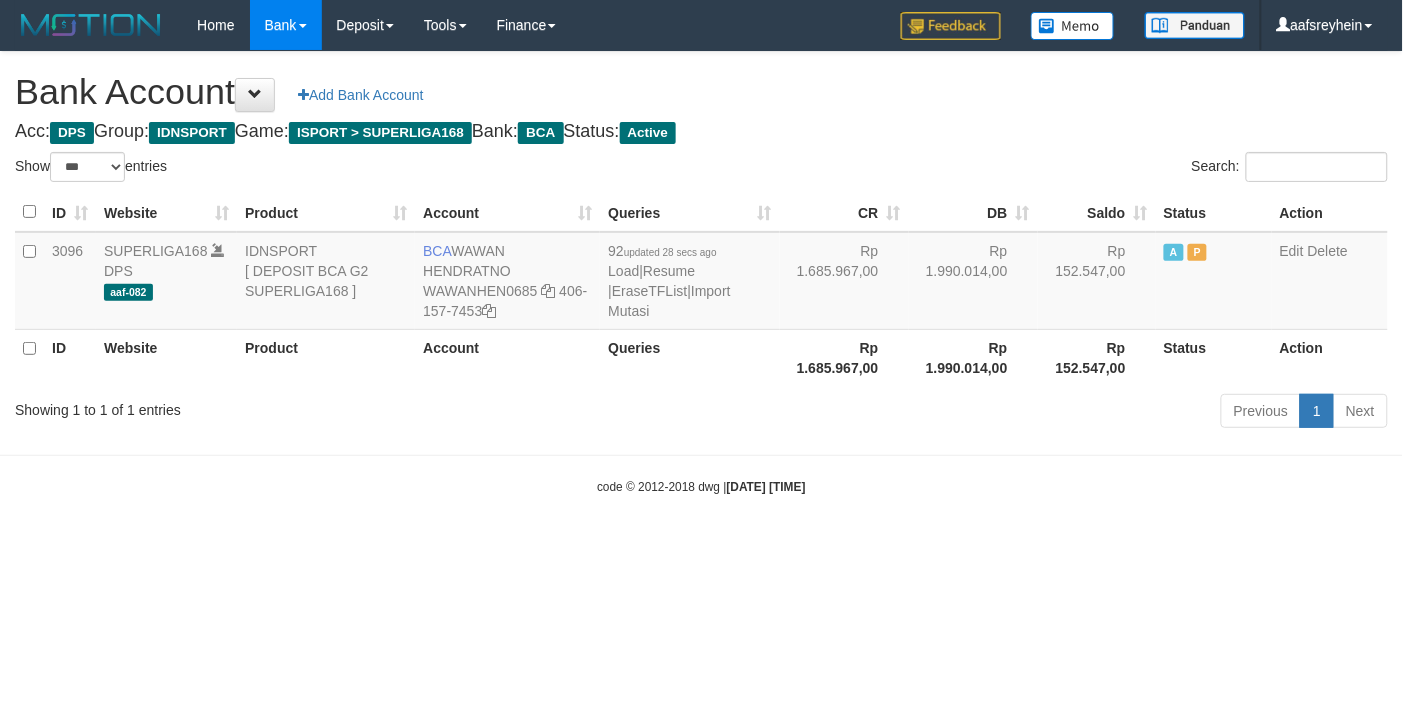 click on "Toggle navigation
Home
Bank
Account List
Load
By Website
Group
[ISPORT]													SUPERLIGA168
By Load Group (DPS)
-" at bounding box center (701, 273) 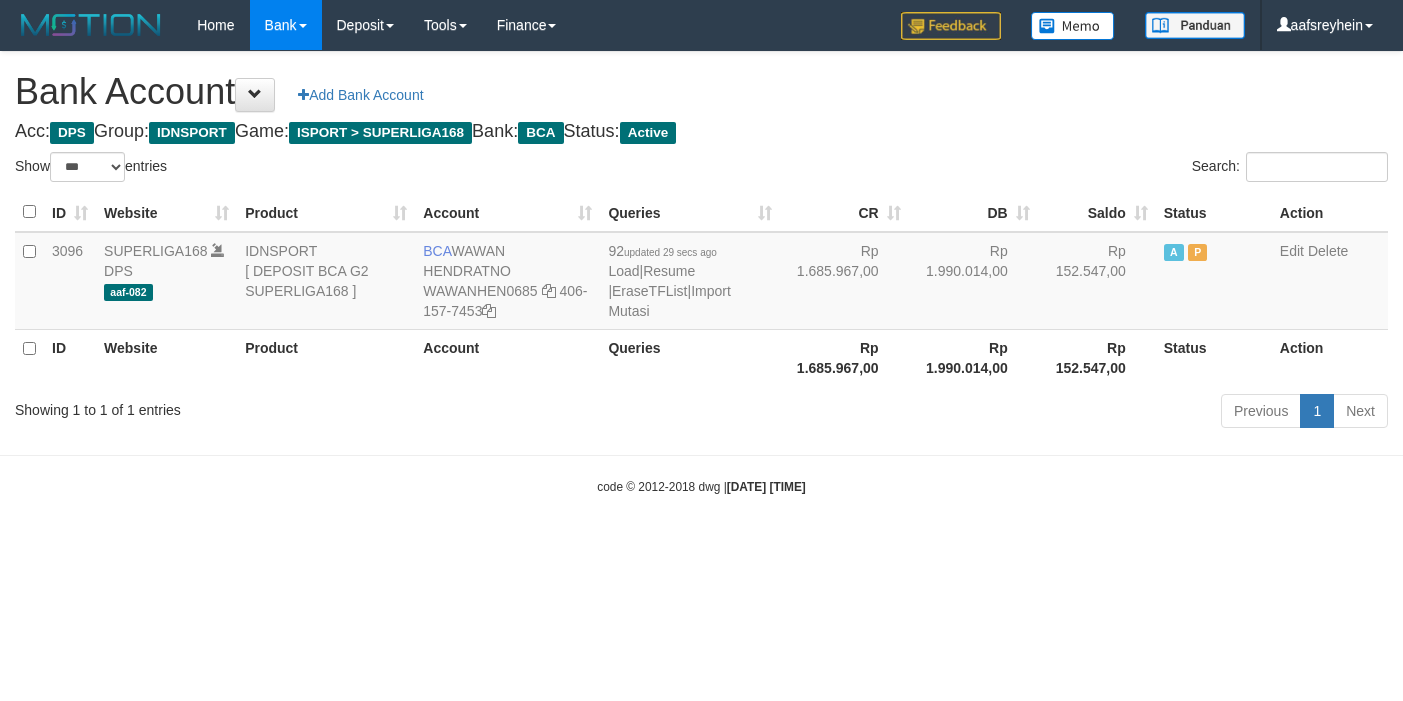 select on "***" 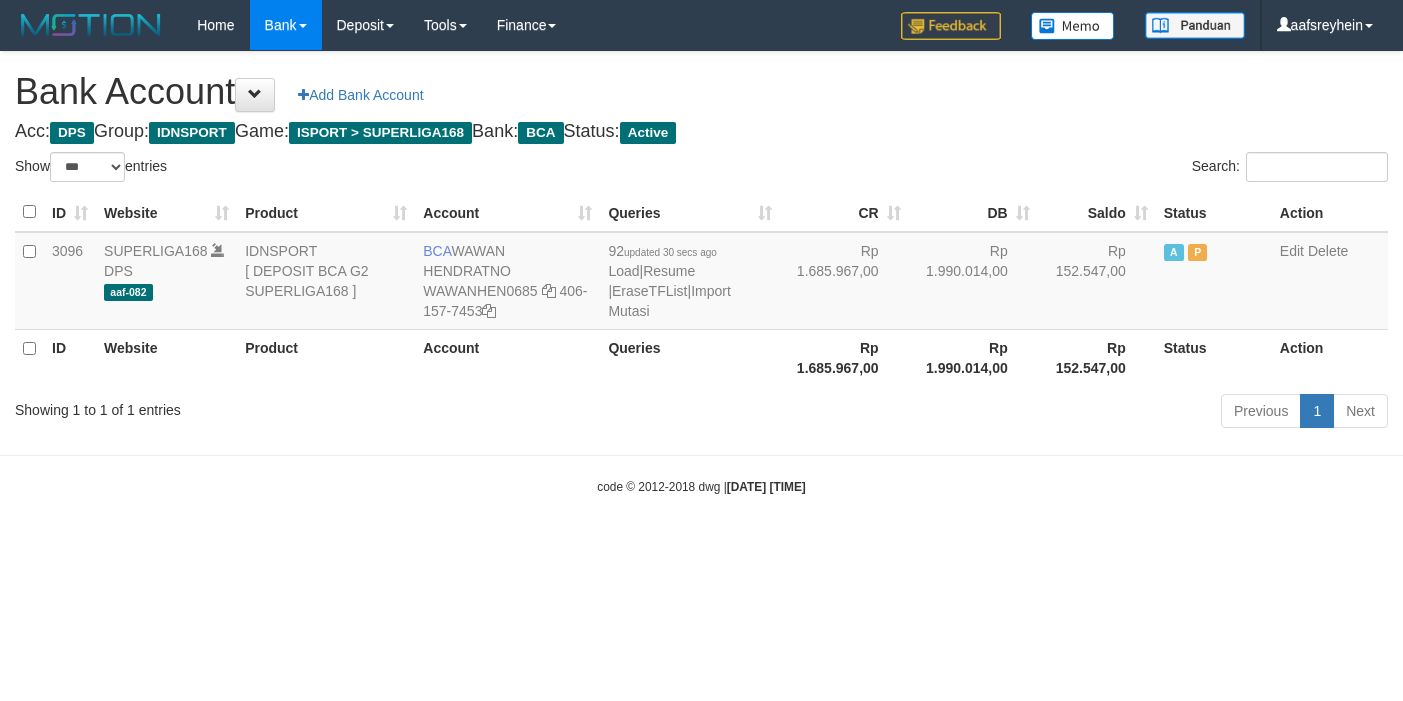 select on "***" 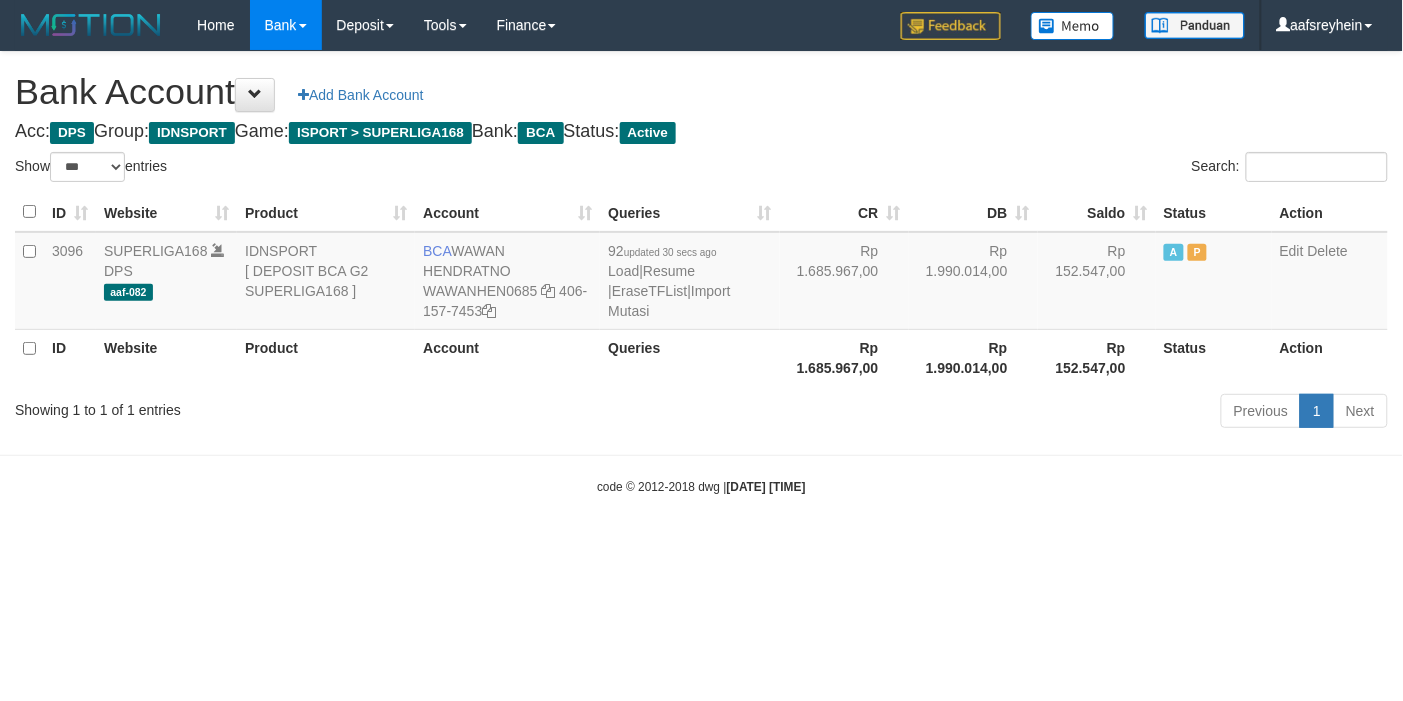 click on "Toggle navigation
Home
Bank
Account List
Load
By Website
Group
[ISPORT]													SUPERLIGA168
By Load Group (DPS)
-" at bounding box center (701, 273) 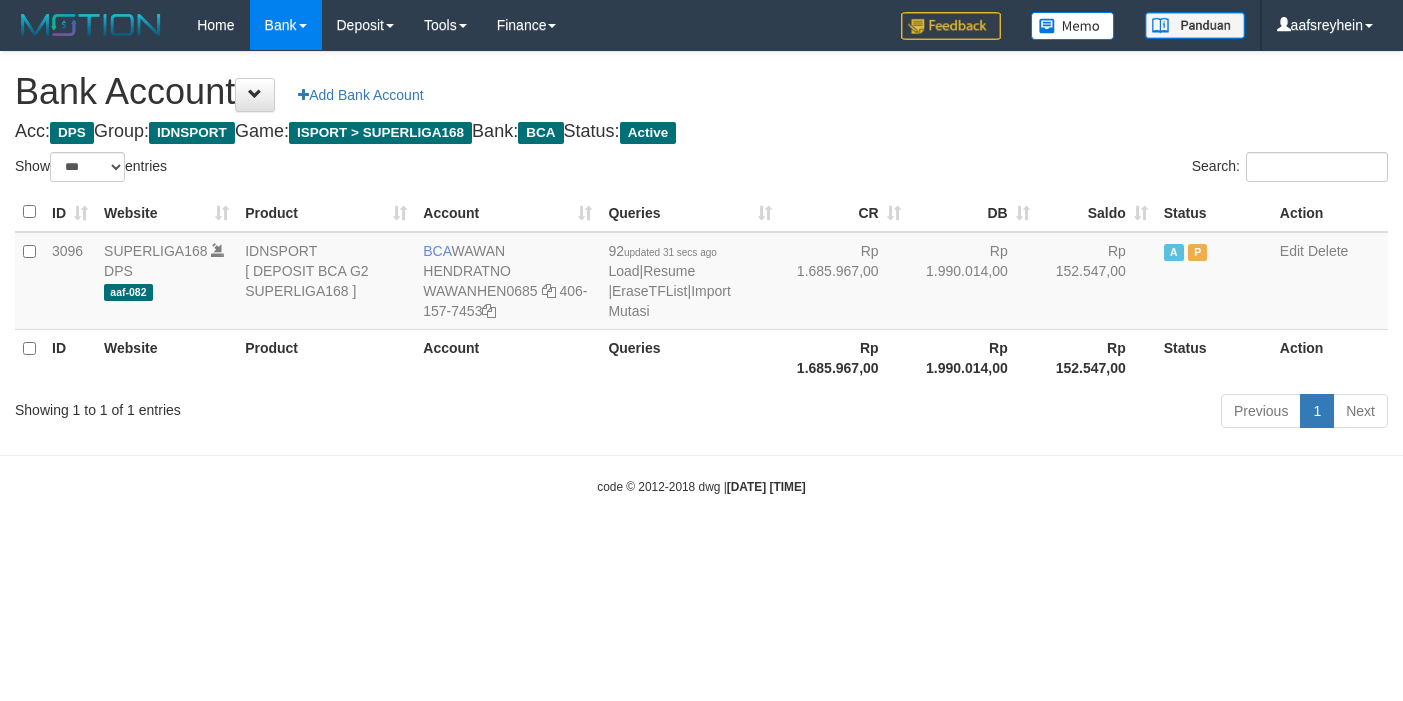 select on "***" 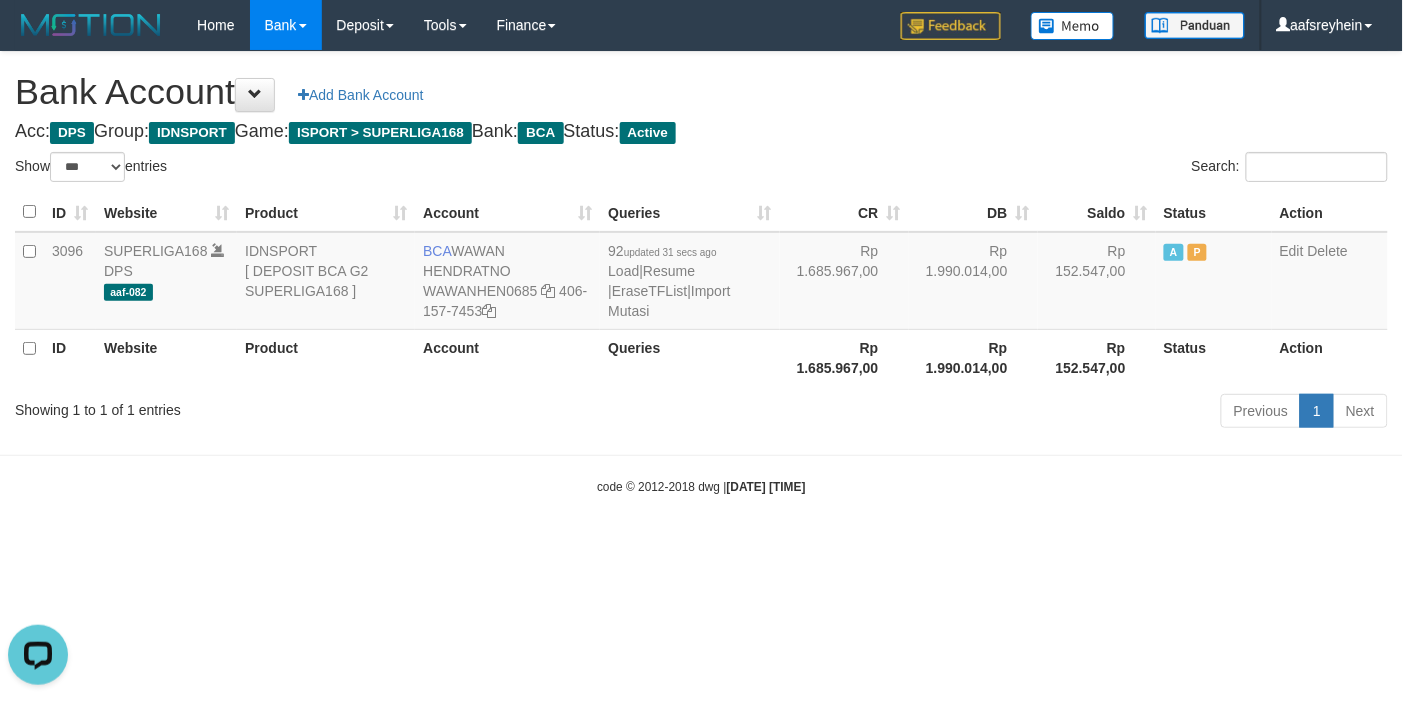scroll, scrollTop: 0, scrollLeft: 0, axis: both 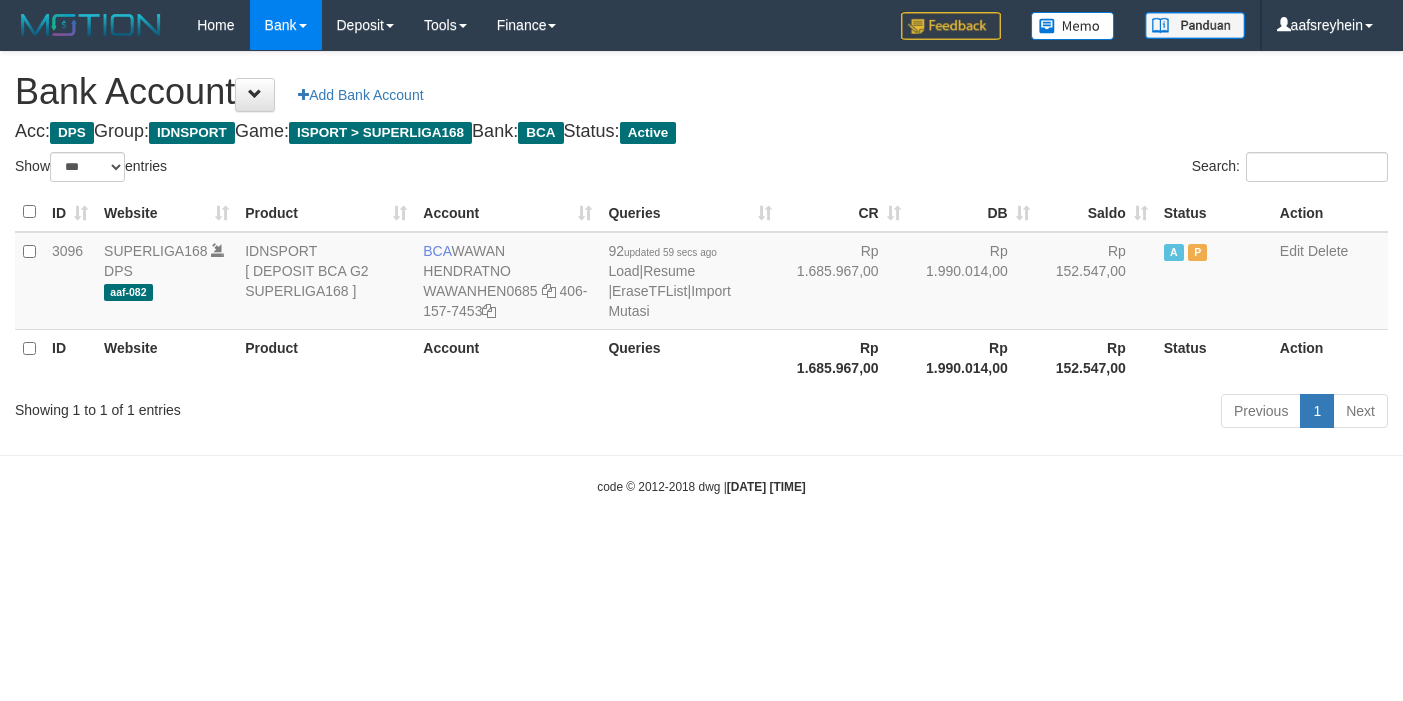 select on "***" 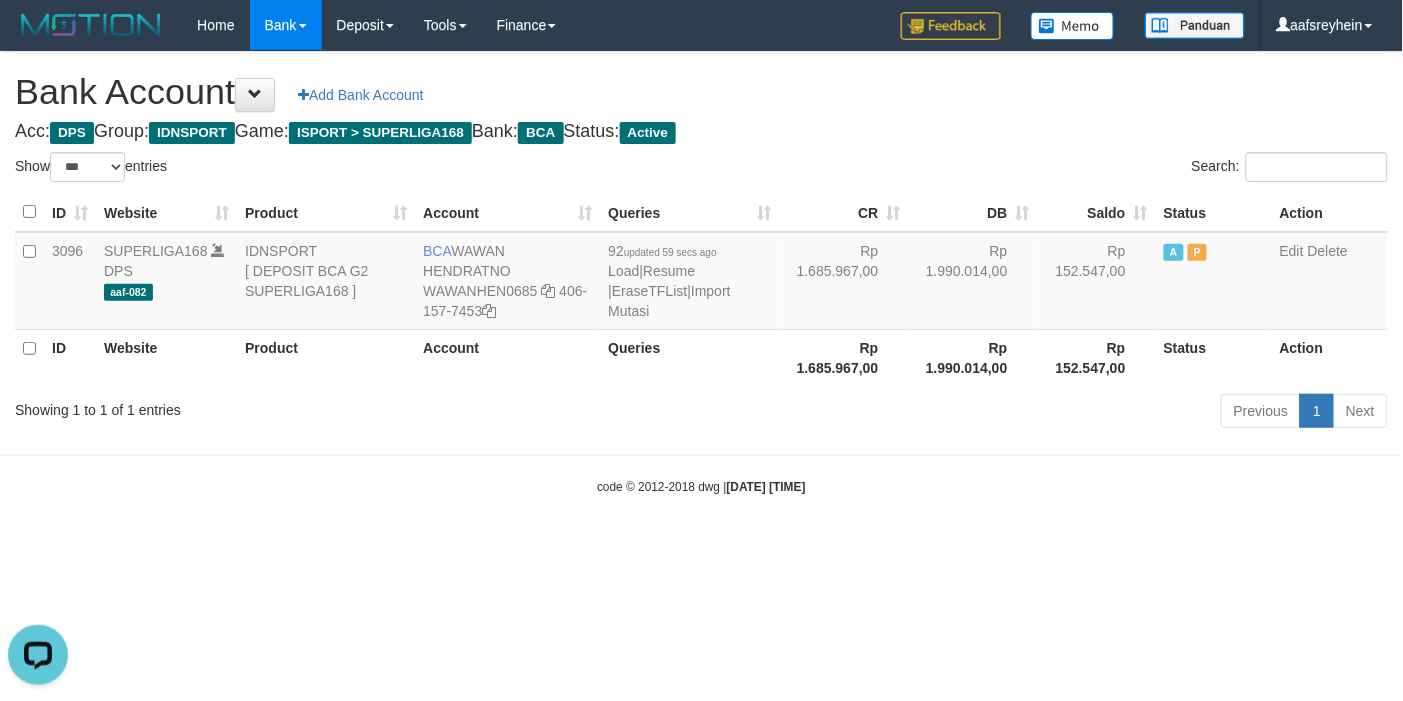 scroll, scrollTop: 0, scrollLeft: 0, axis: both 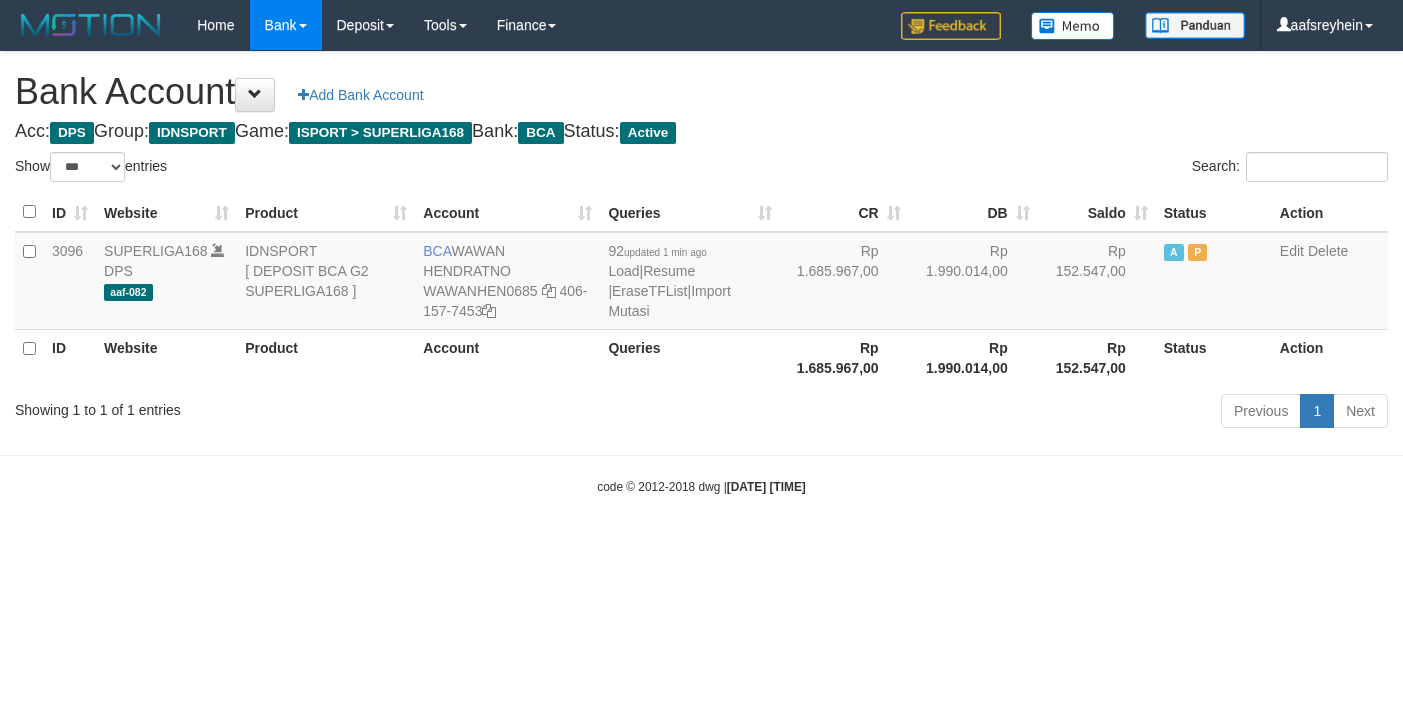 select on "***" 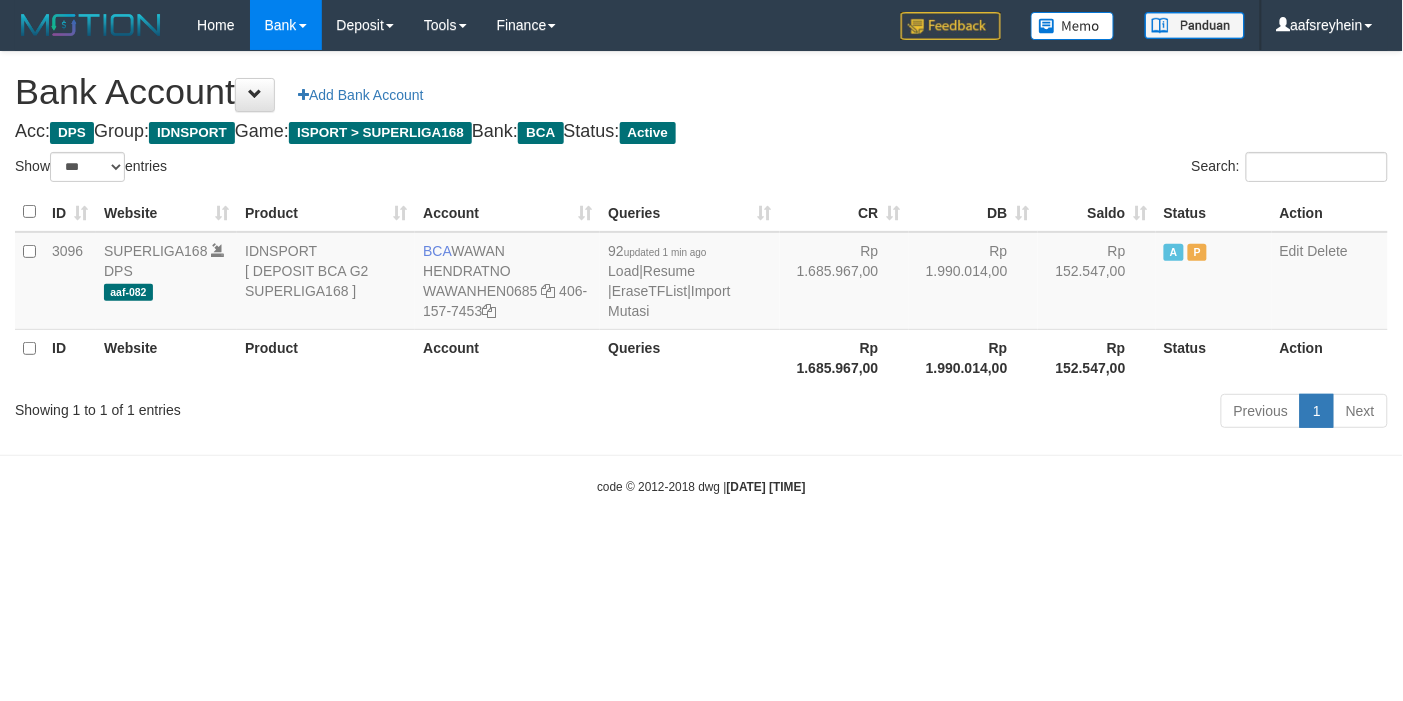 click on "code © 2012-2018 dwg |  2025/07/13 06:09:21" at bounding box center (701, 486) 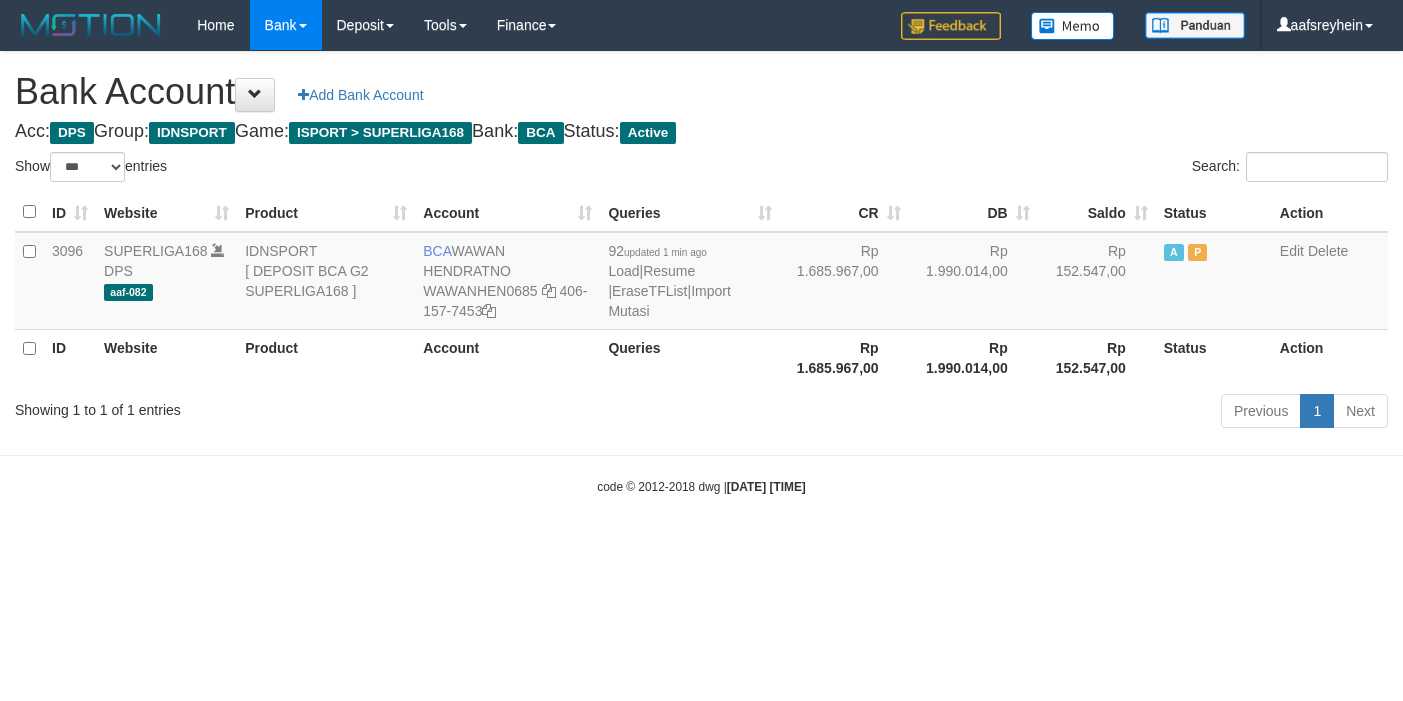 select on "***" 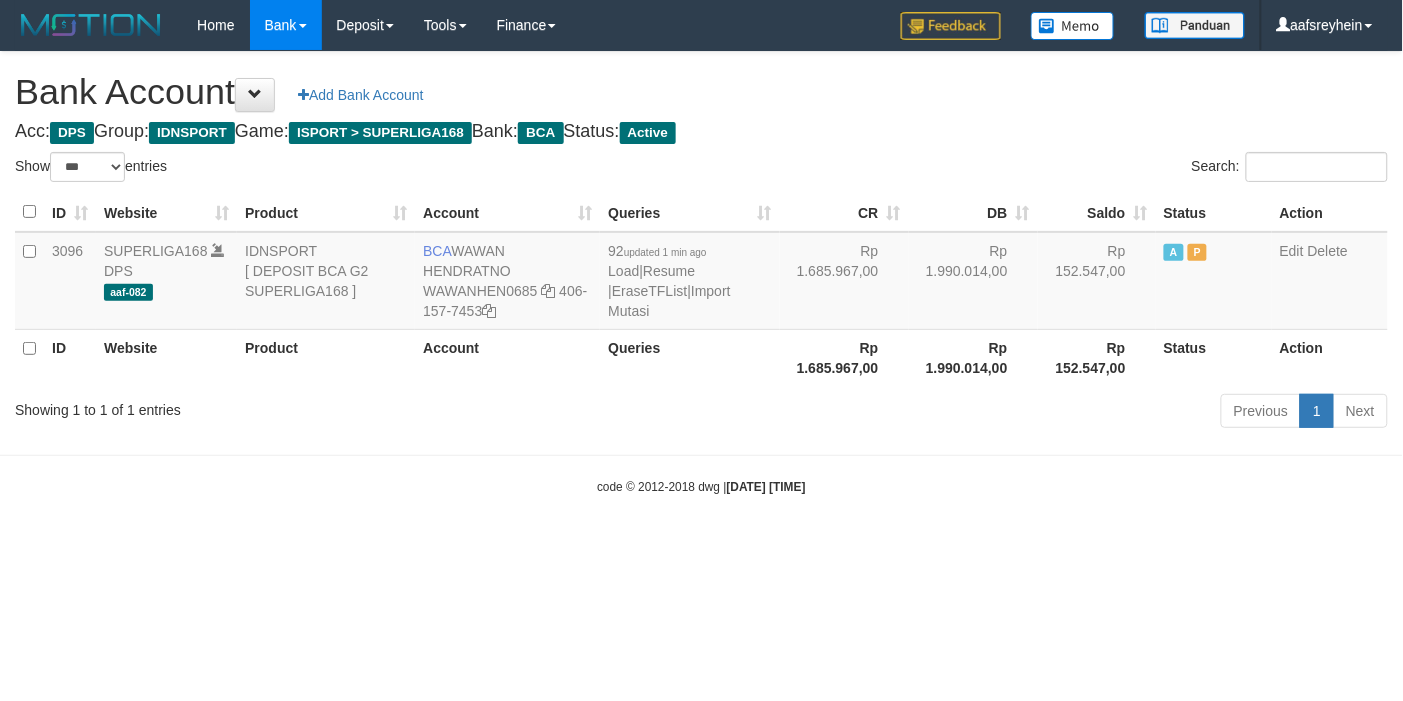 click on "Toggle navigation
Home
Bank
Account List
Load
By Website
Group
[ISPORT]													SUPERLIGA168
By Load Group (DPS)
-" at bounding box center (701, 273) 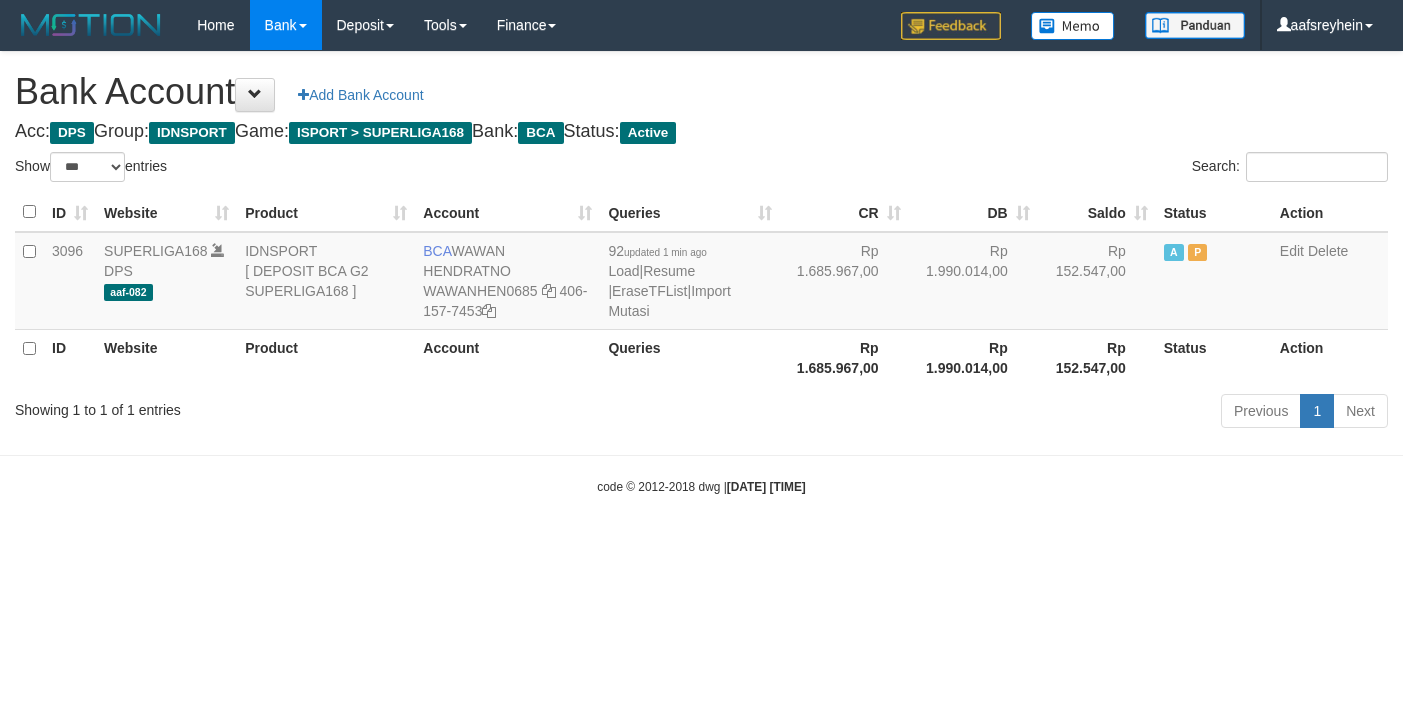select on "***" 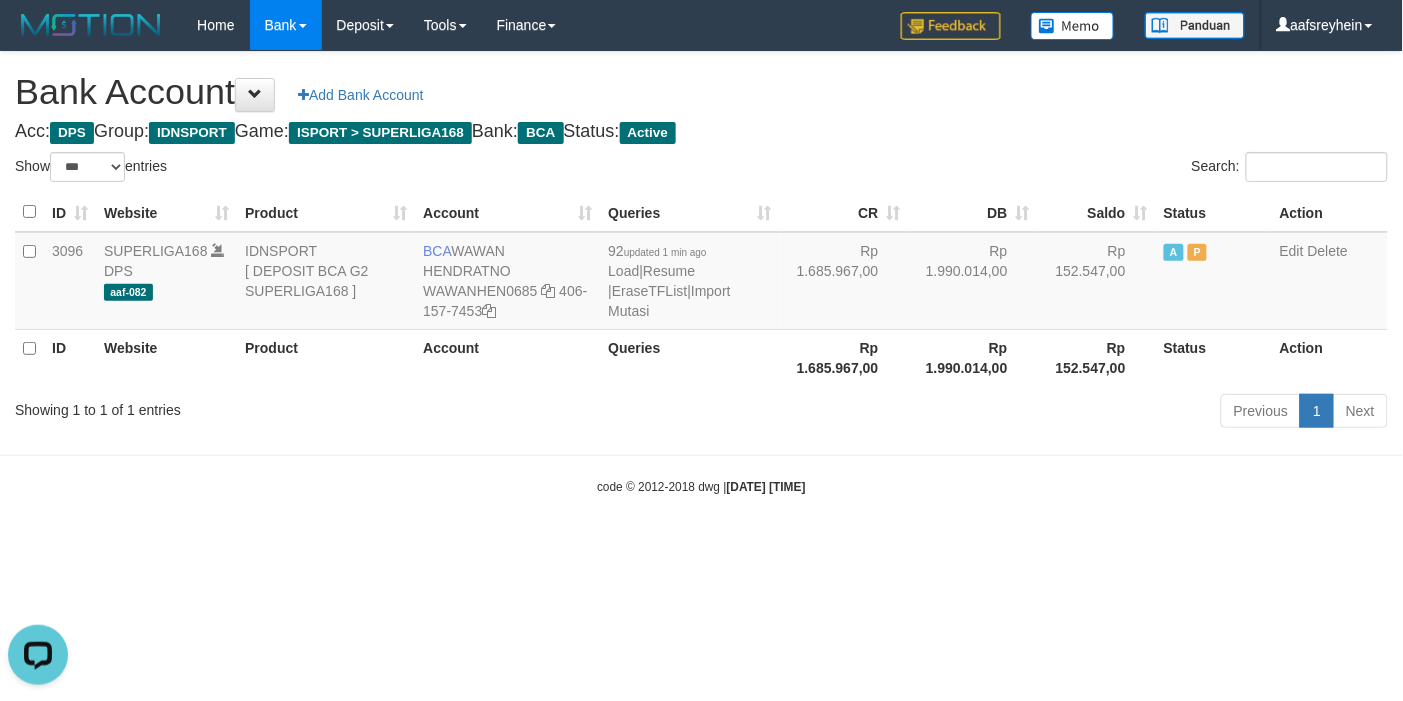 scroll, scrollTop: 0, scrollLeft: 0, axis: both 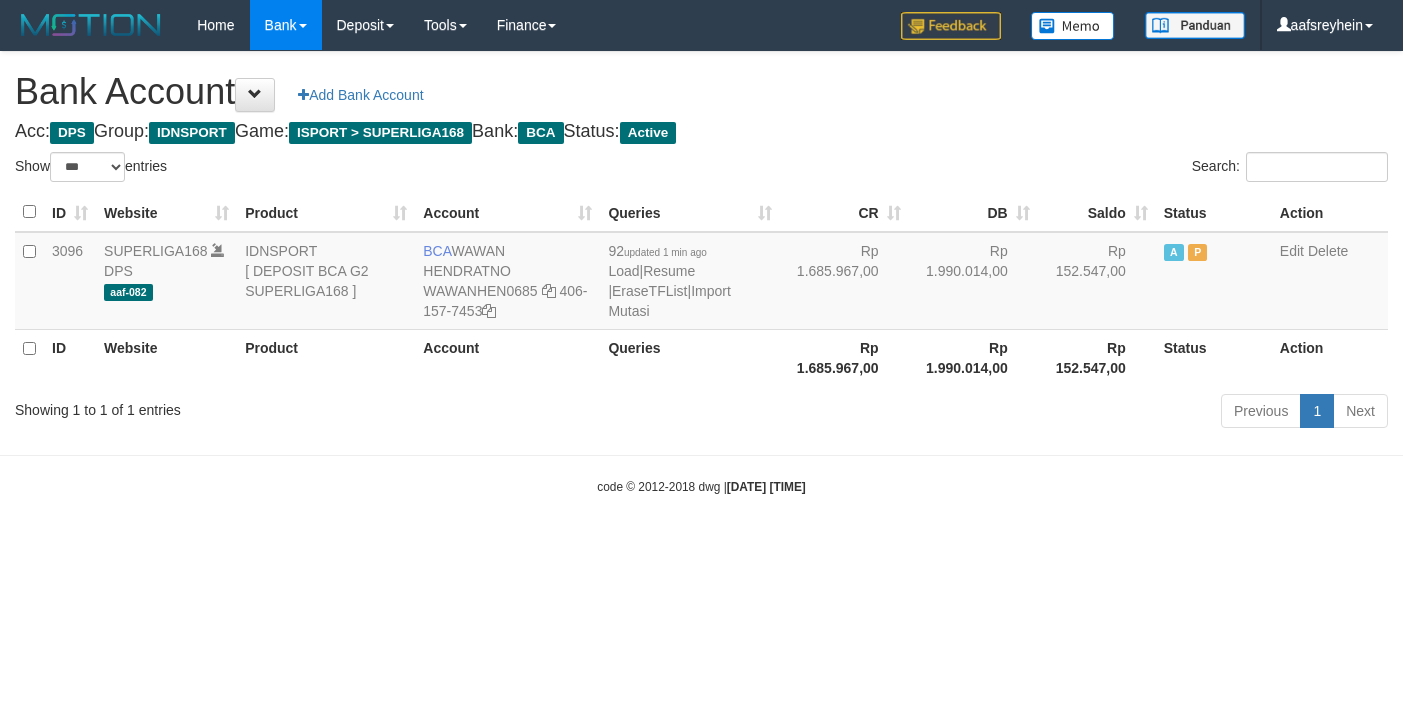select on "***" 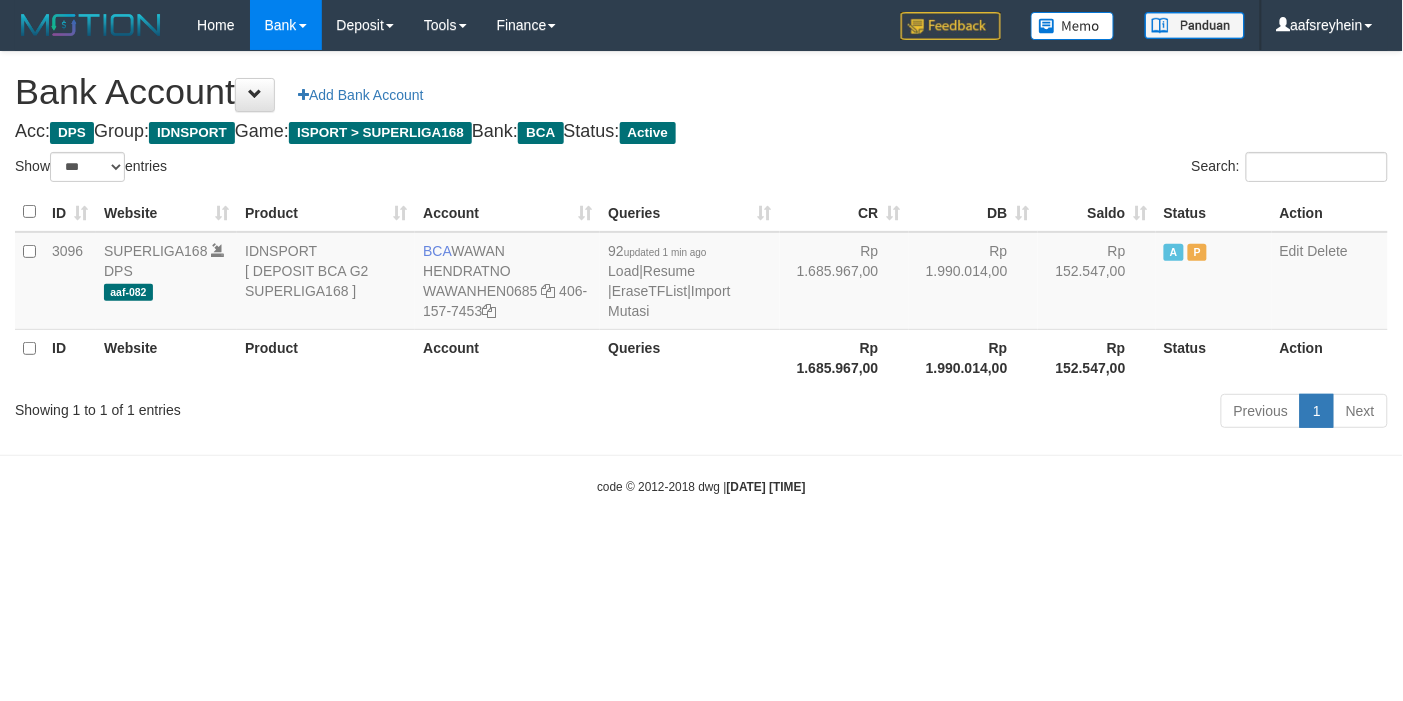 click on "Toggle navigation
Home
Bank
Account List
Load
By Website
Group
[ISPORT]													SUPERLIGA168
By Load Group (DPS)
-" at bounding box center (701, 273) 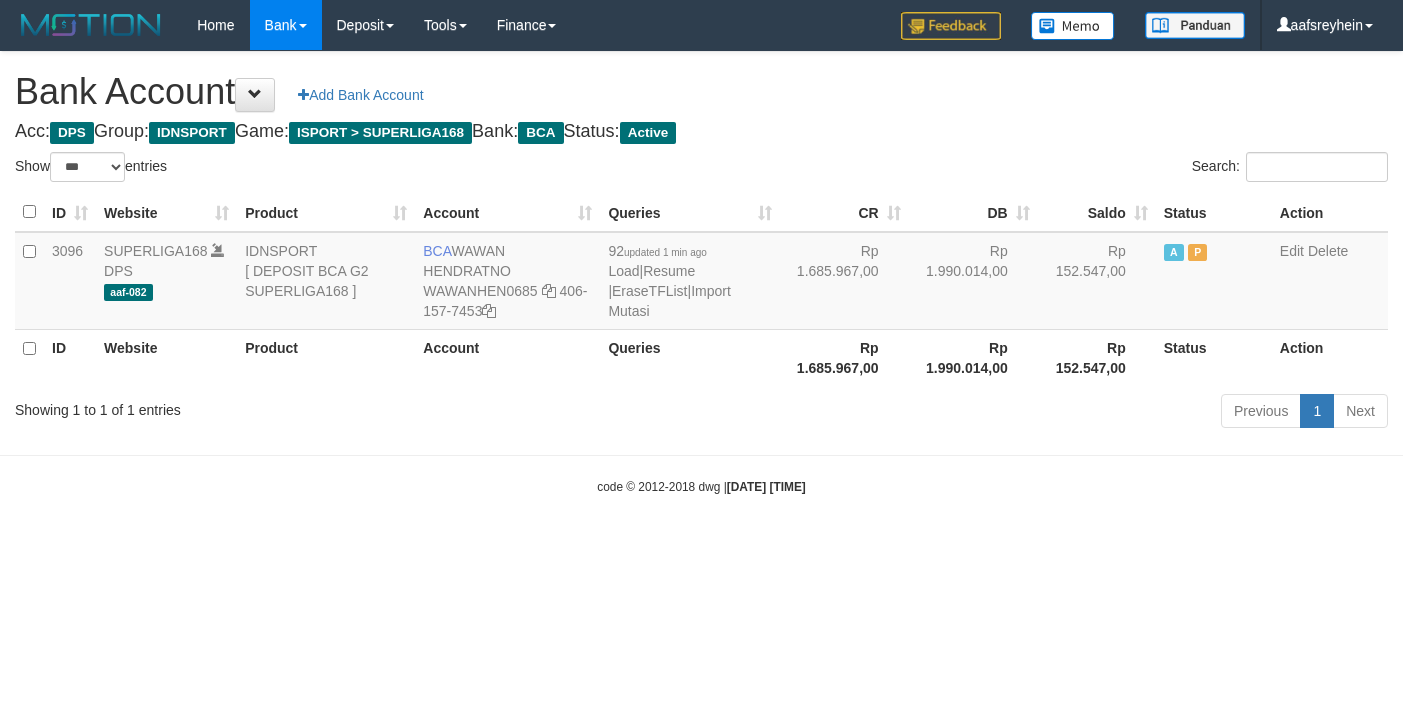 select on "***" 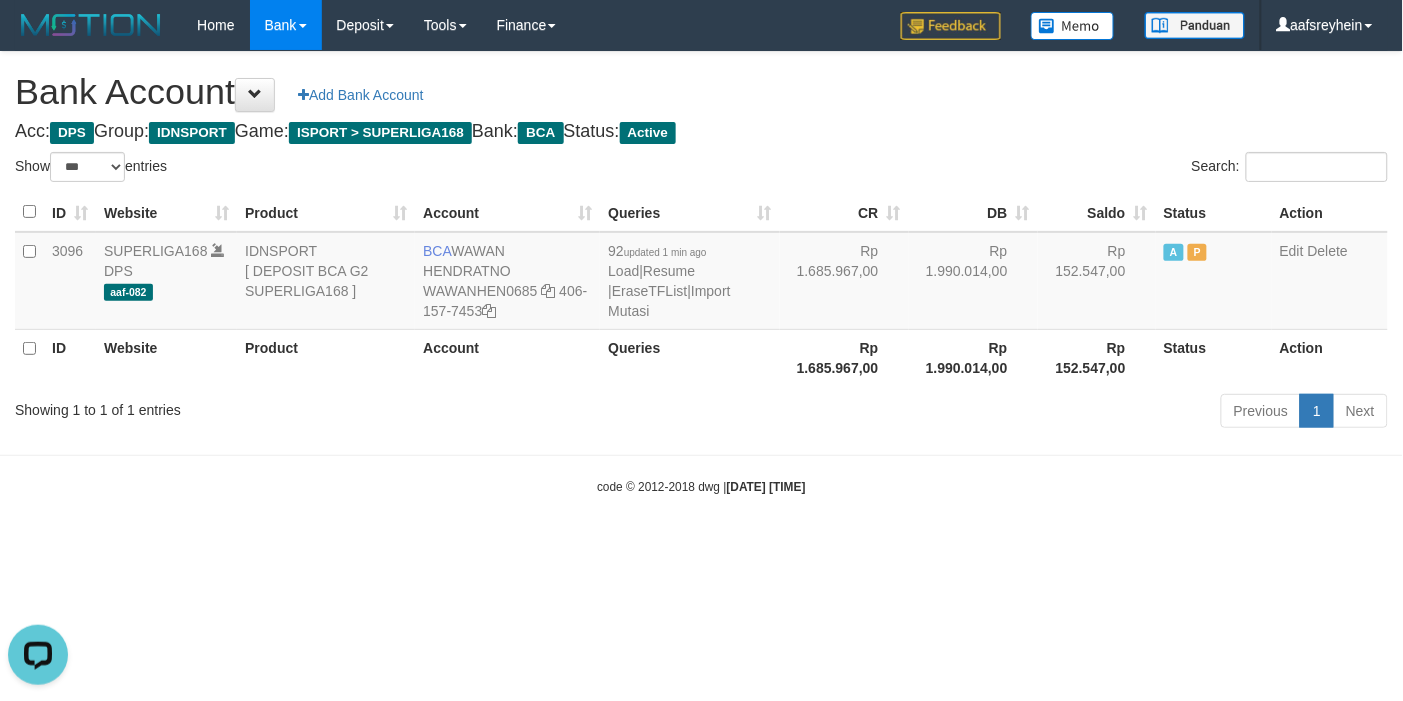 scroll, scrollTop: 0, scrollLeft: 0, axis: both 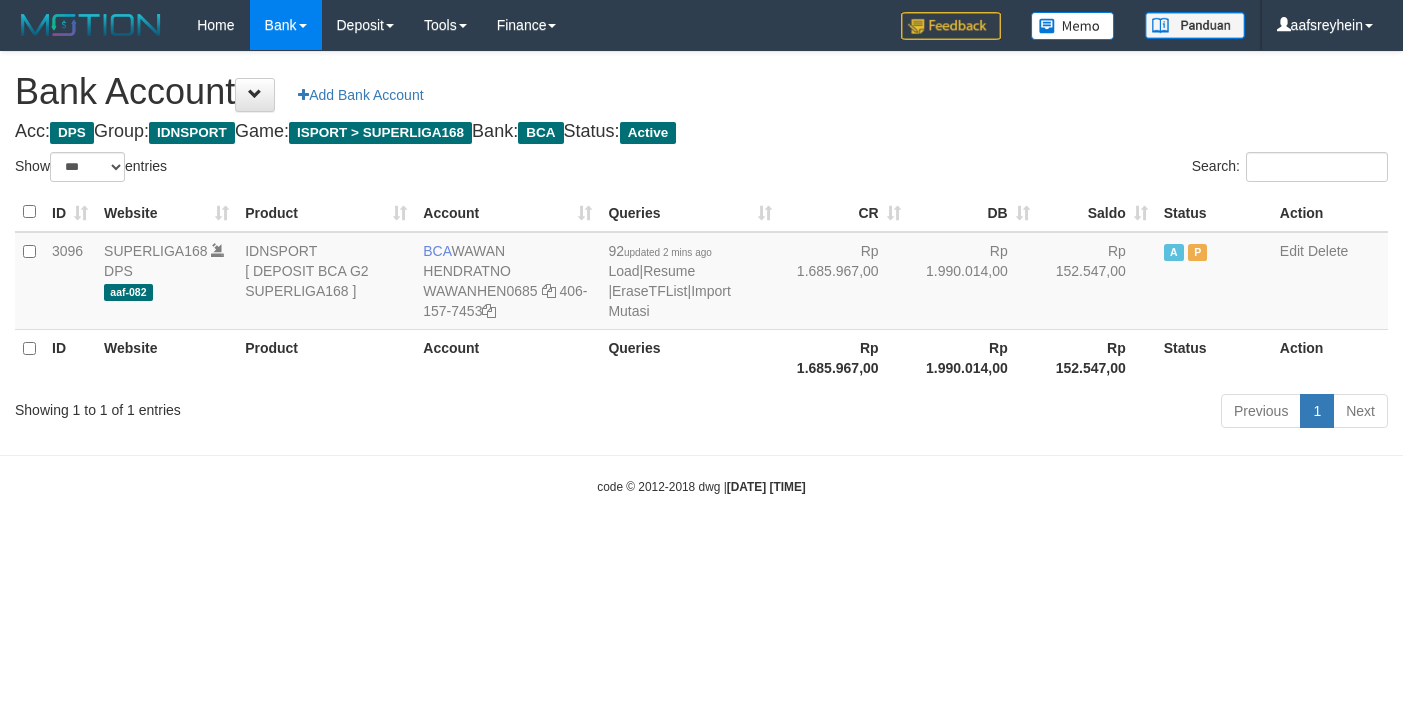 select on "***" 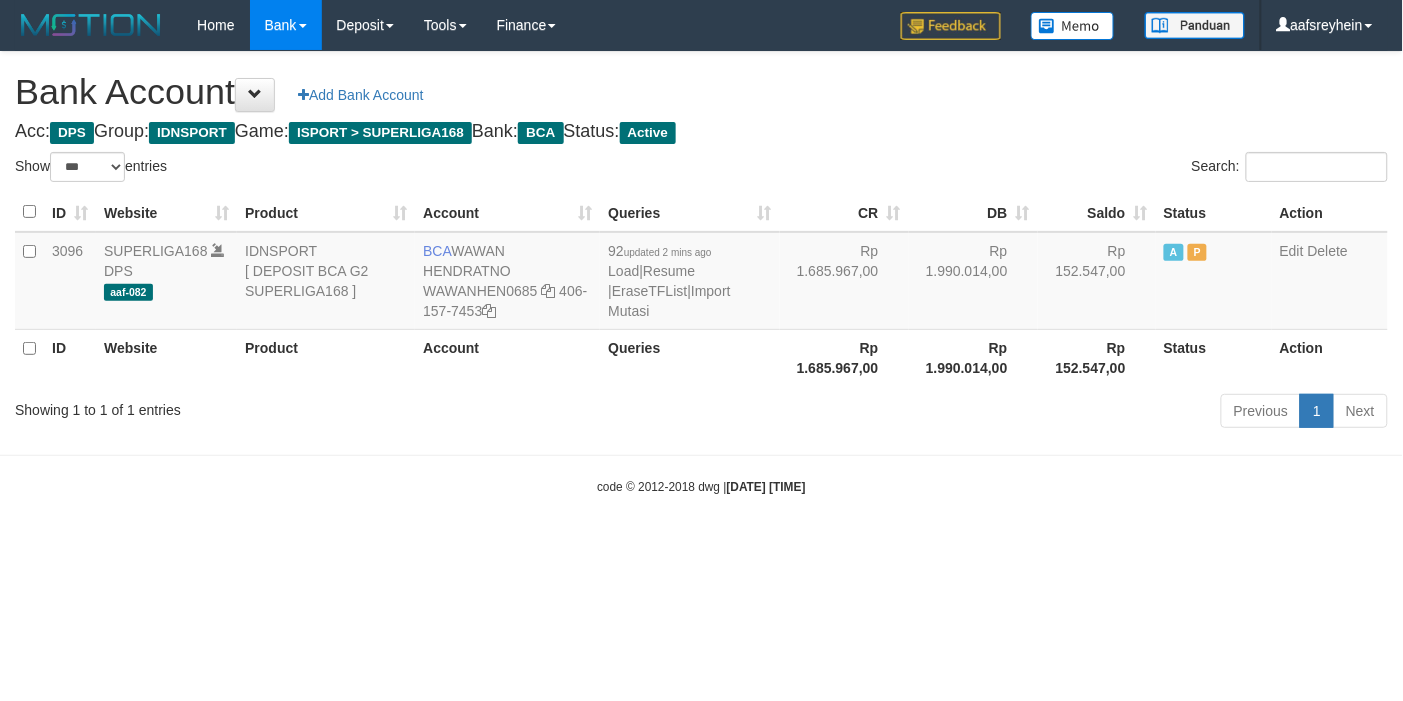 click on "code © 2012-2018 dwg |  [DATE] [TIME]" at bounding box center (701, 486) 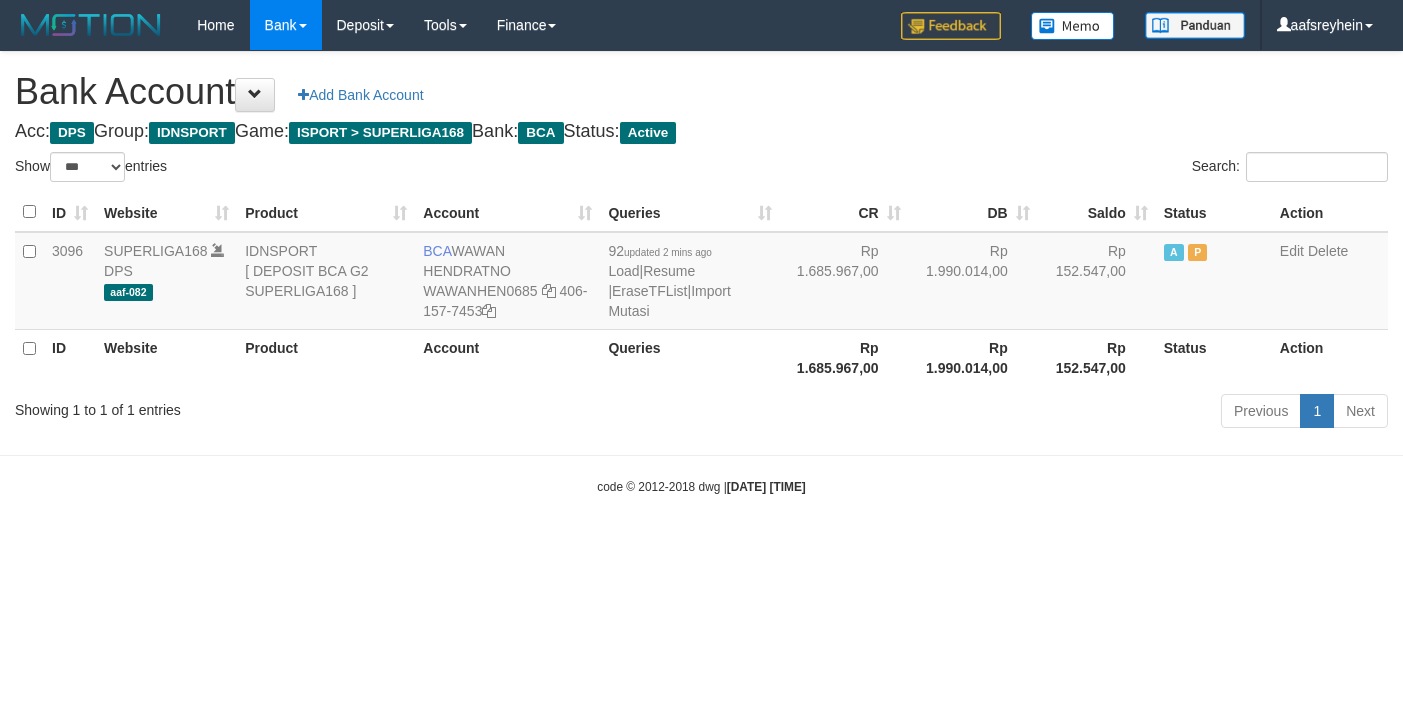 select on "***" 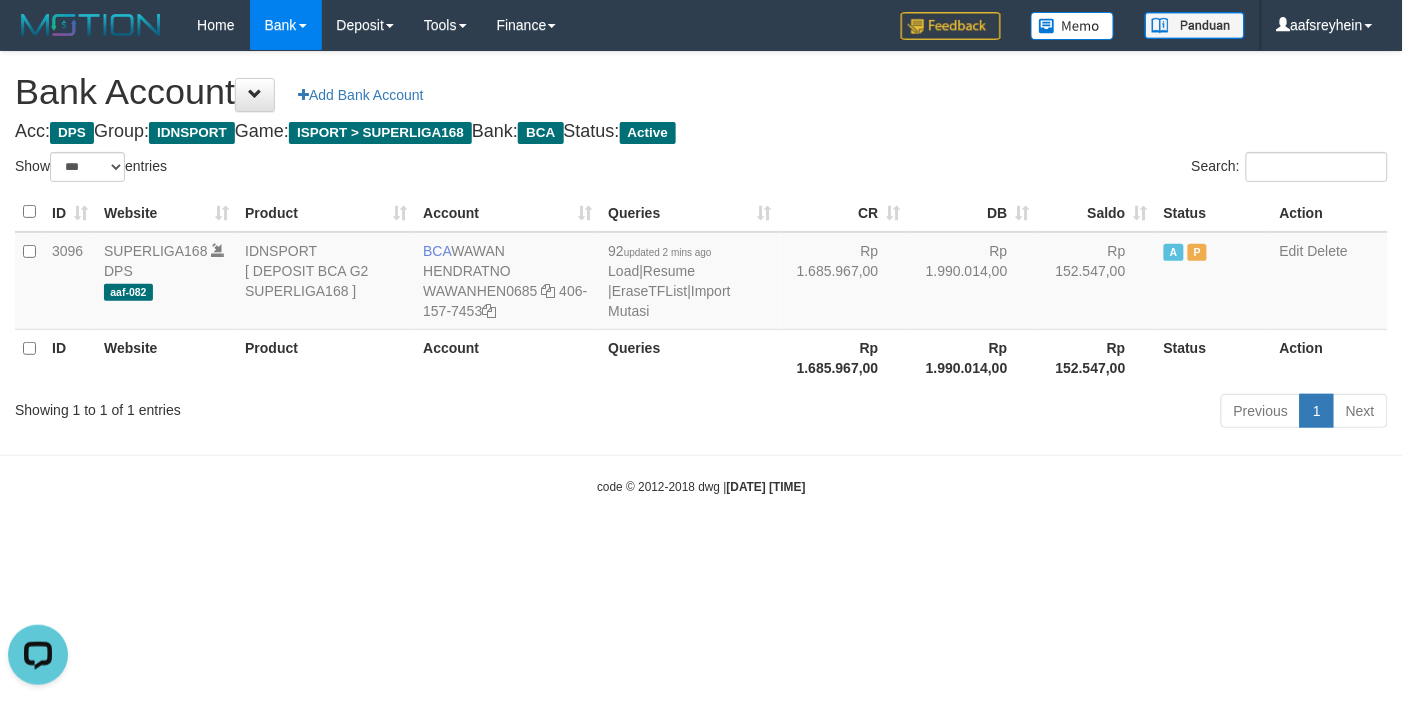 scroll, scrollTop: 0, scrollLeft: 0, axis: both 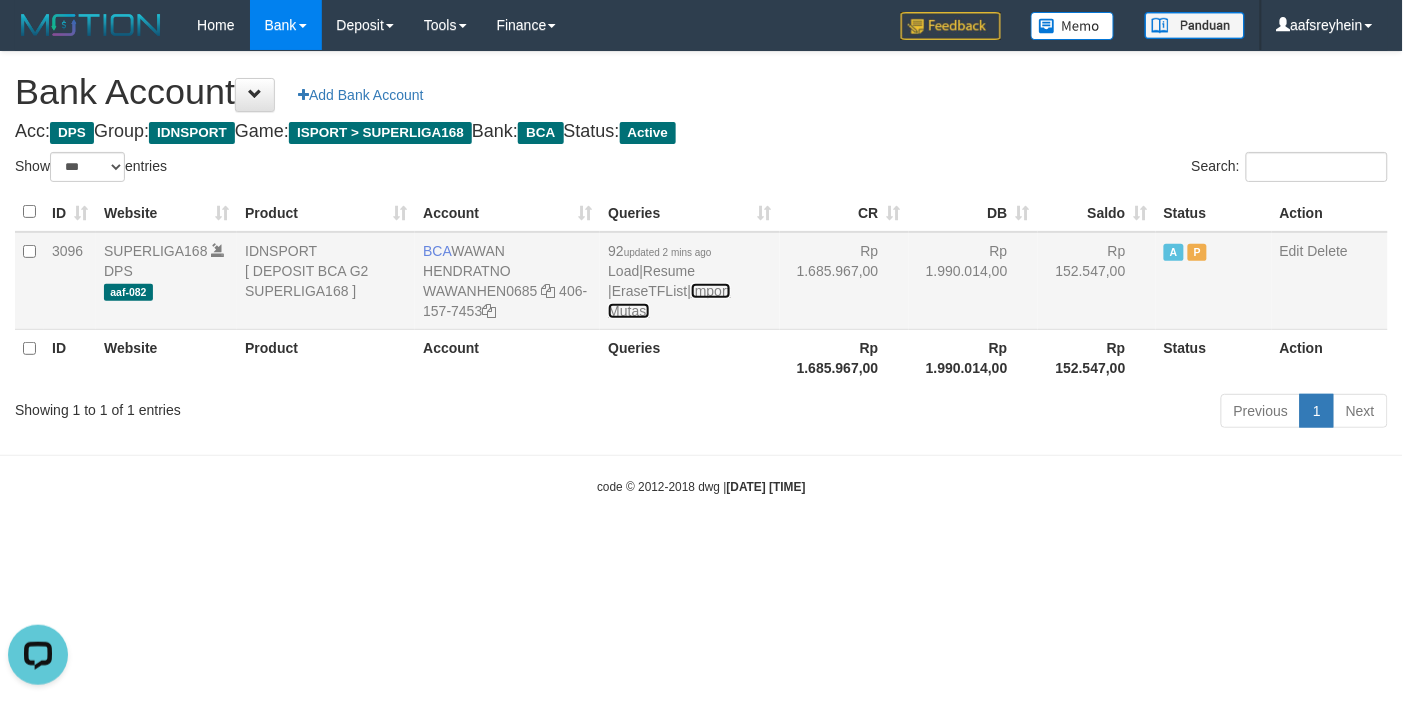 click on "Import Mutasi" at bounding box center (669, 301) 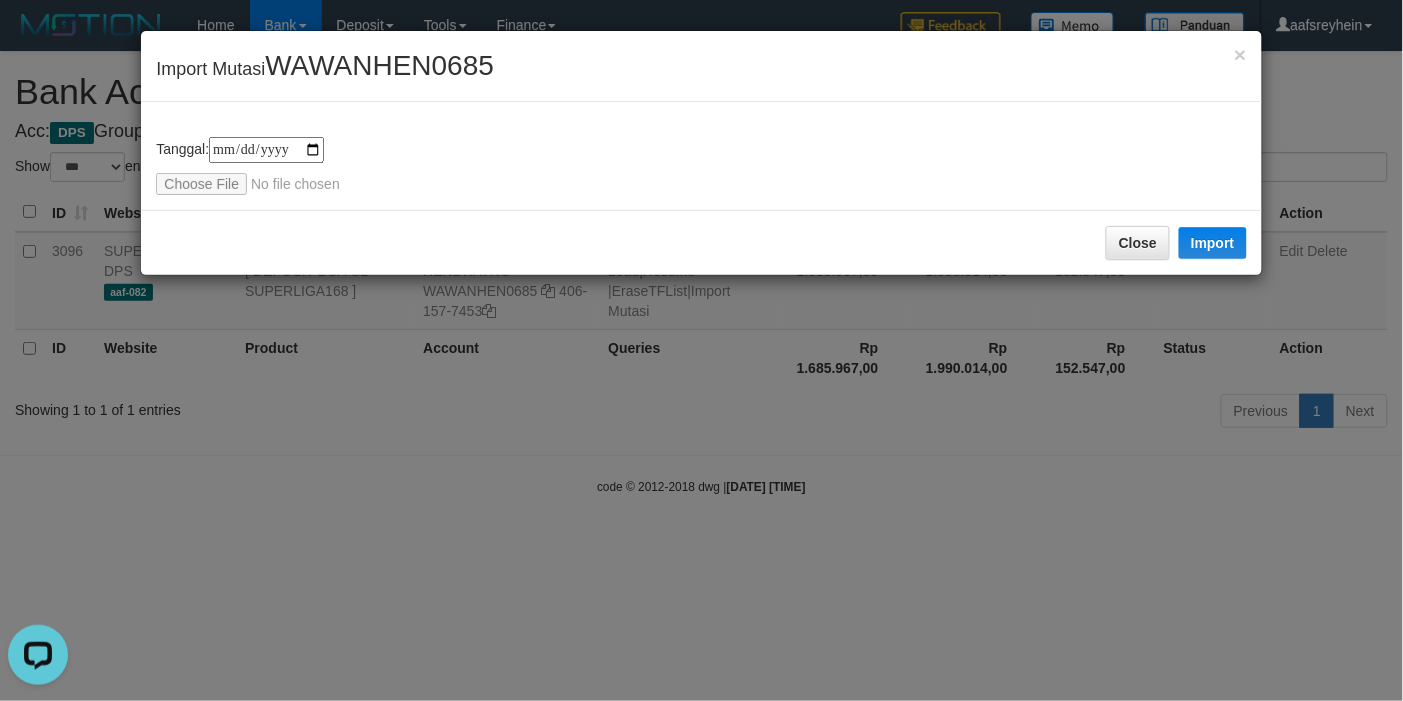 type on "**********" 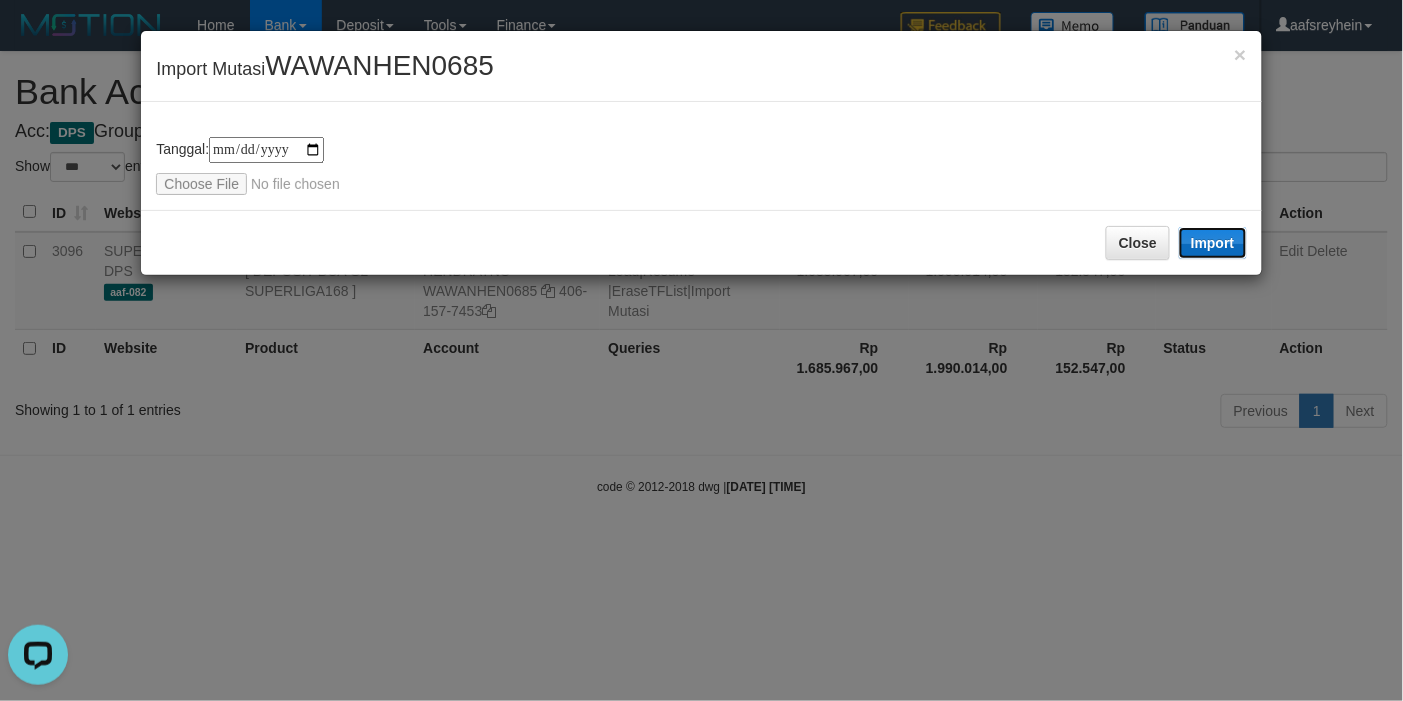 click on "Import" at bounding box center (1213, 243) 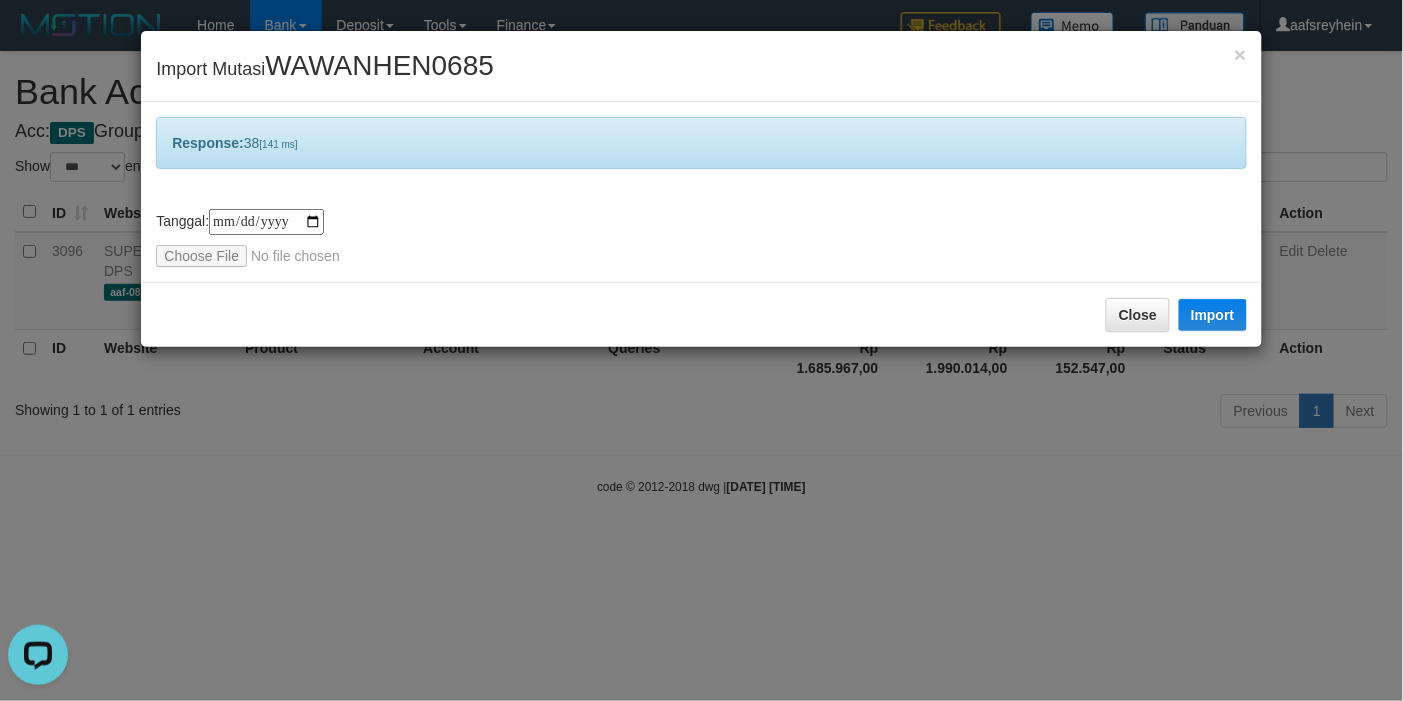 click on "**********" at bounding box center (701, 350) 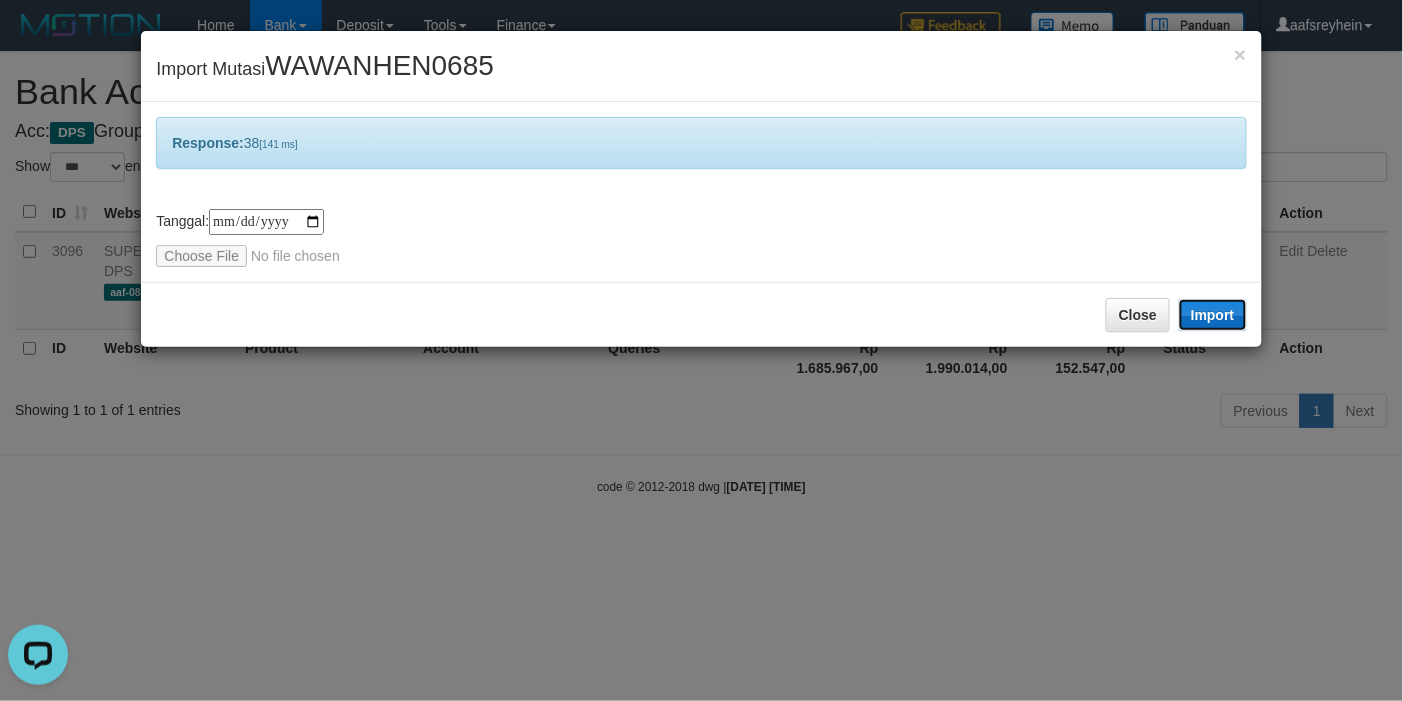 click on "Import" at bounding box center [1213, 315] 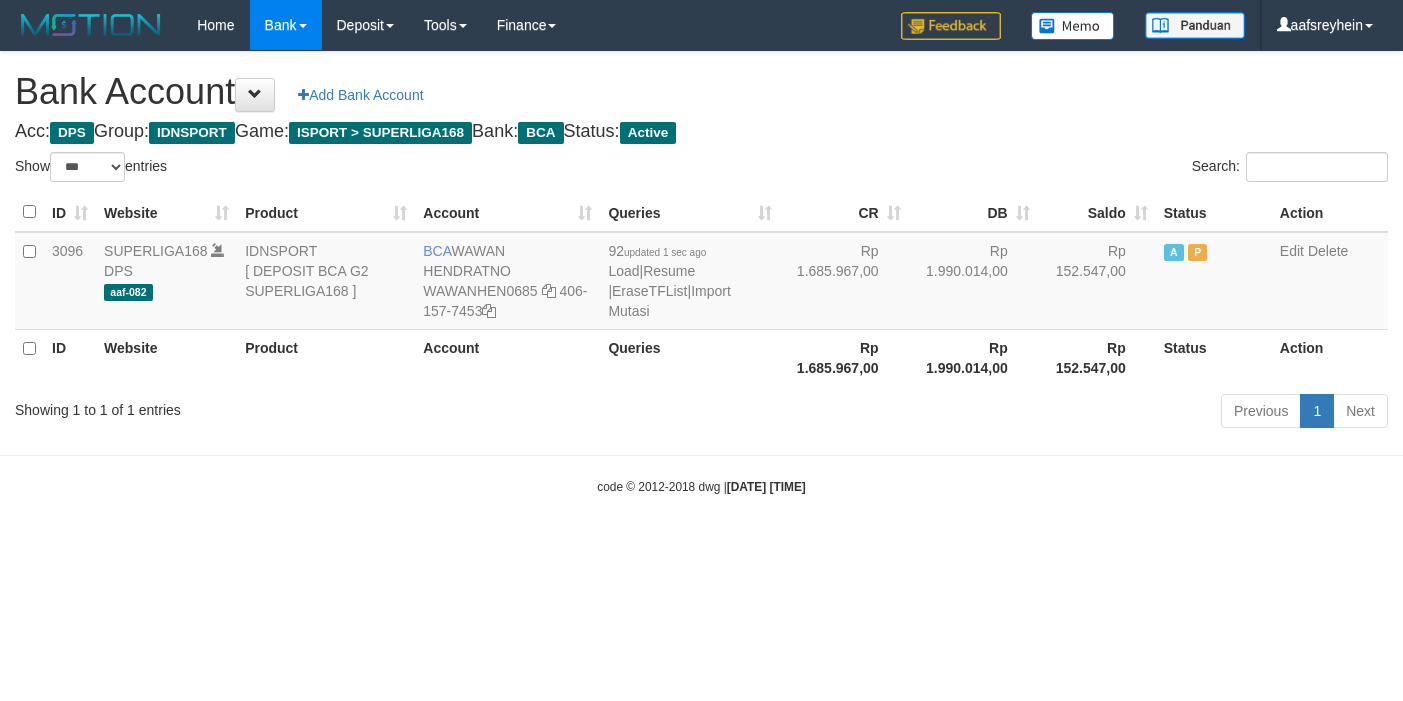 select on "***" 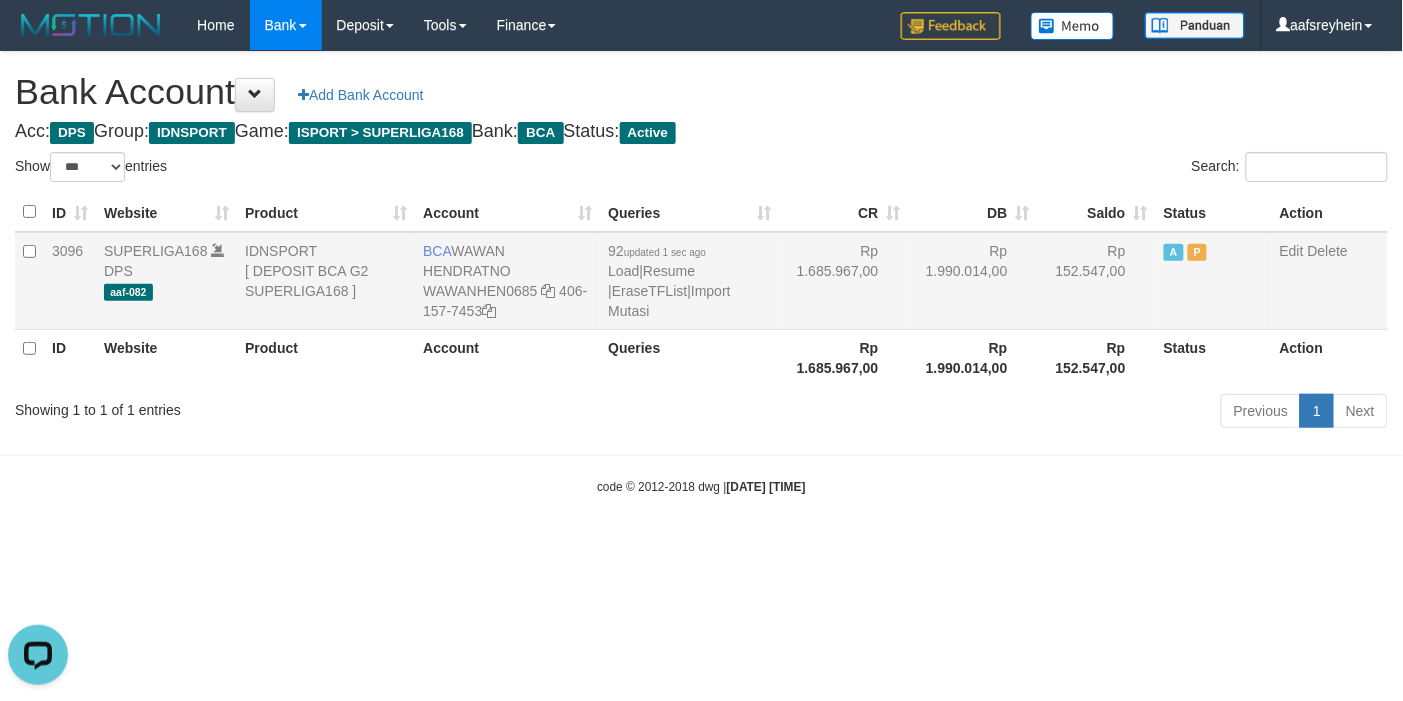 scroll, scrollTop: 0, scrollLeft: 0, axis: both 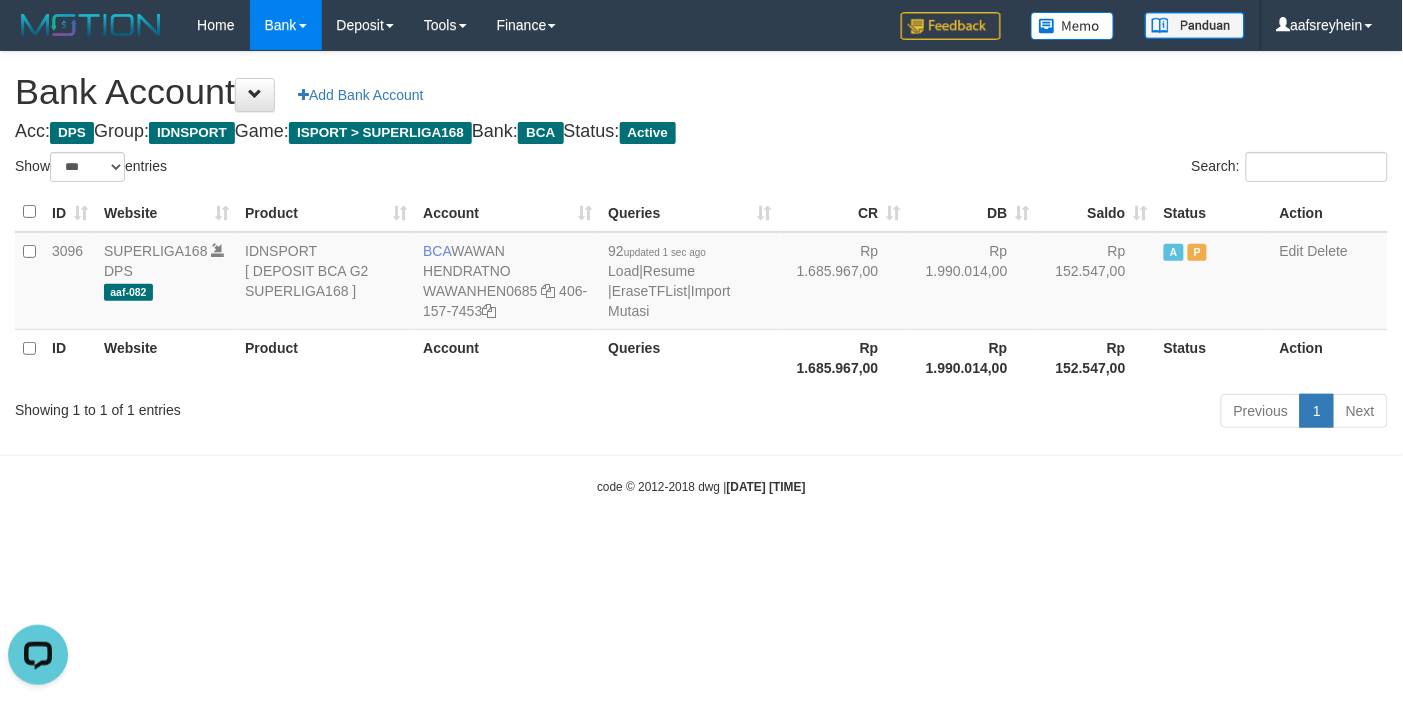 click on "Account" at bounding box center (507, 357) 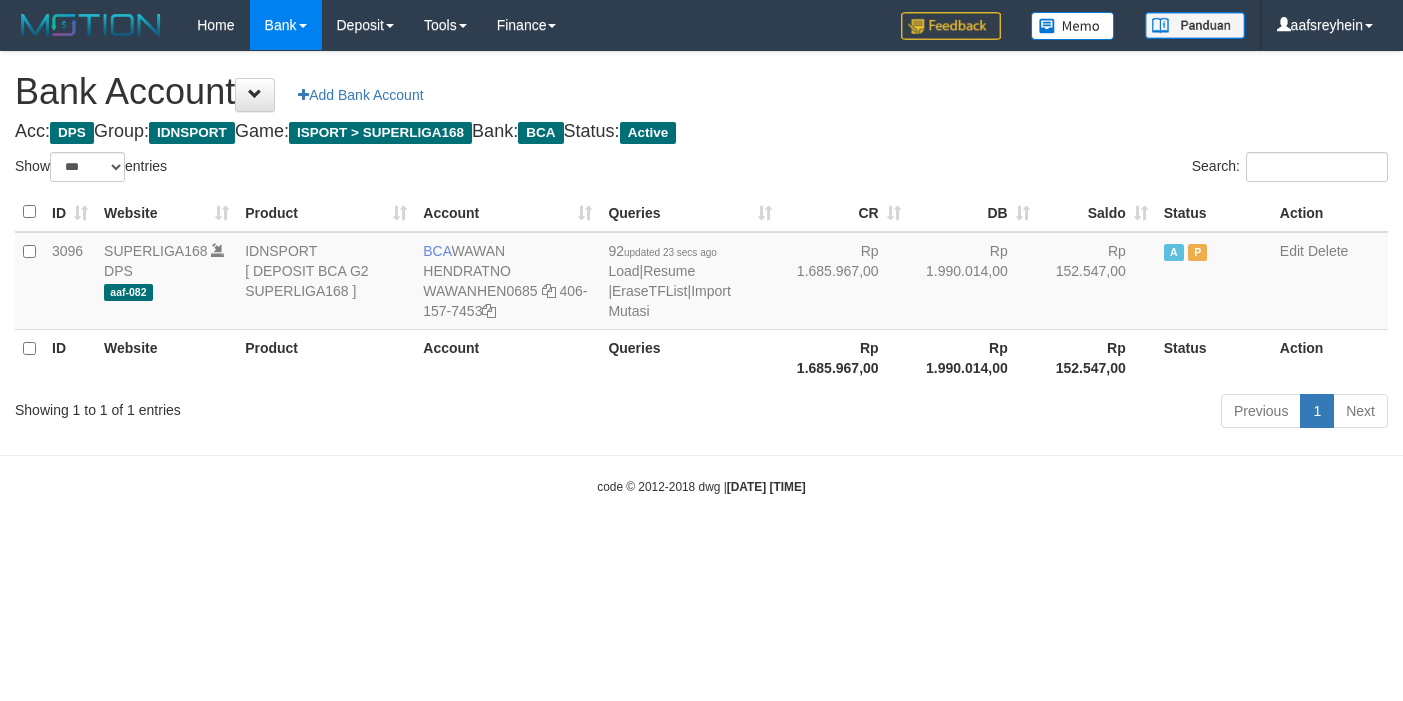 select on "***" 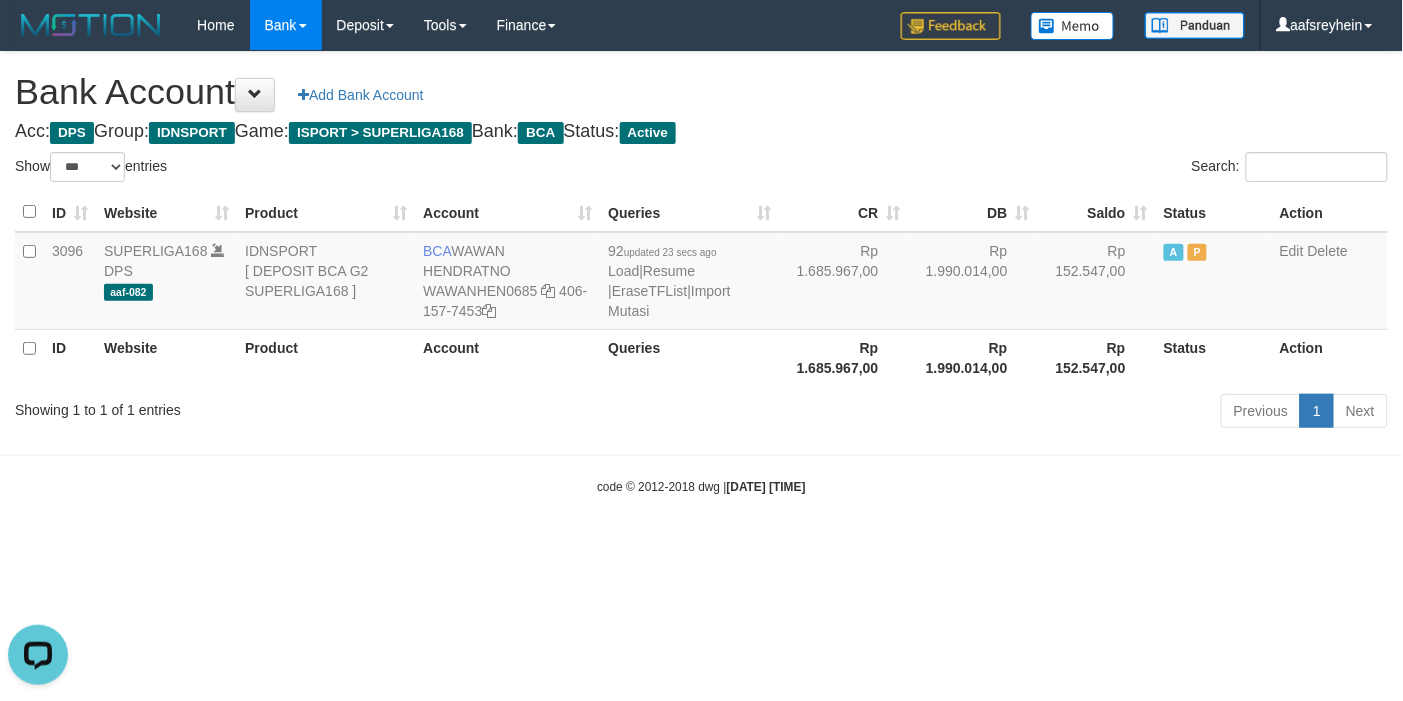 scroll, scrollTop: 0, scrollLeft: 0, axis: both 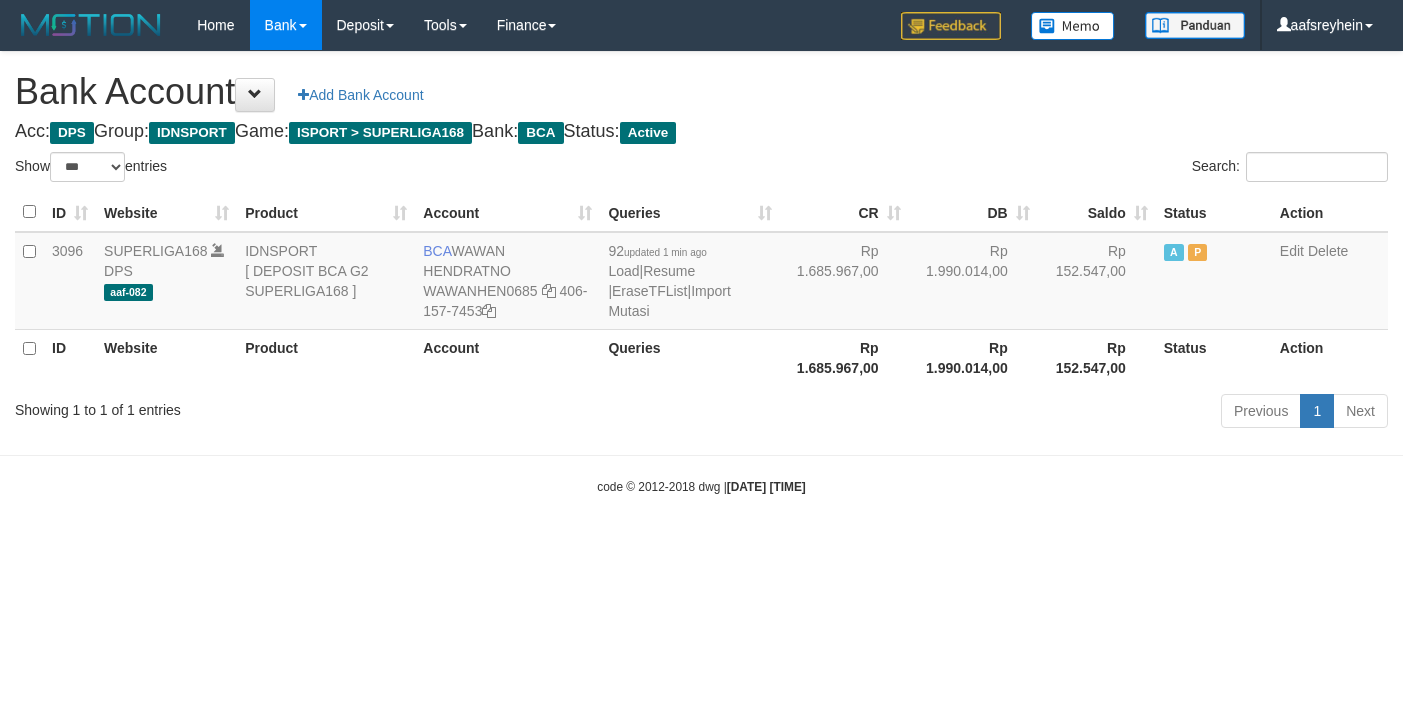 select on "***" 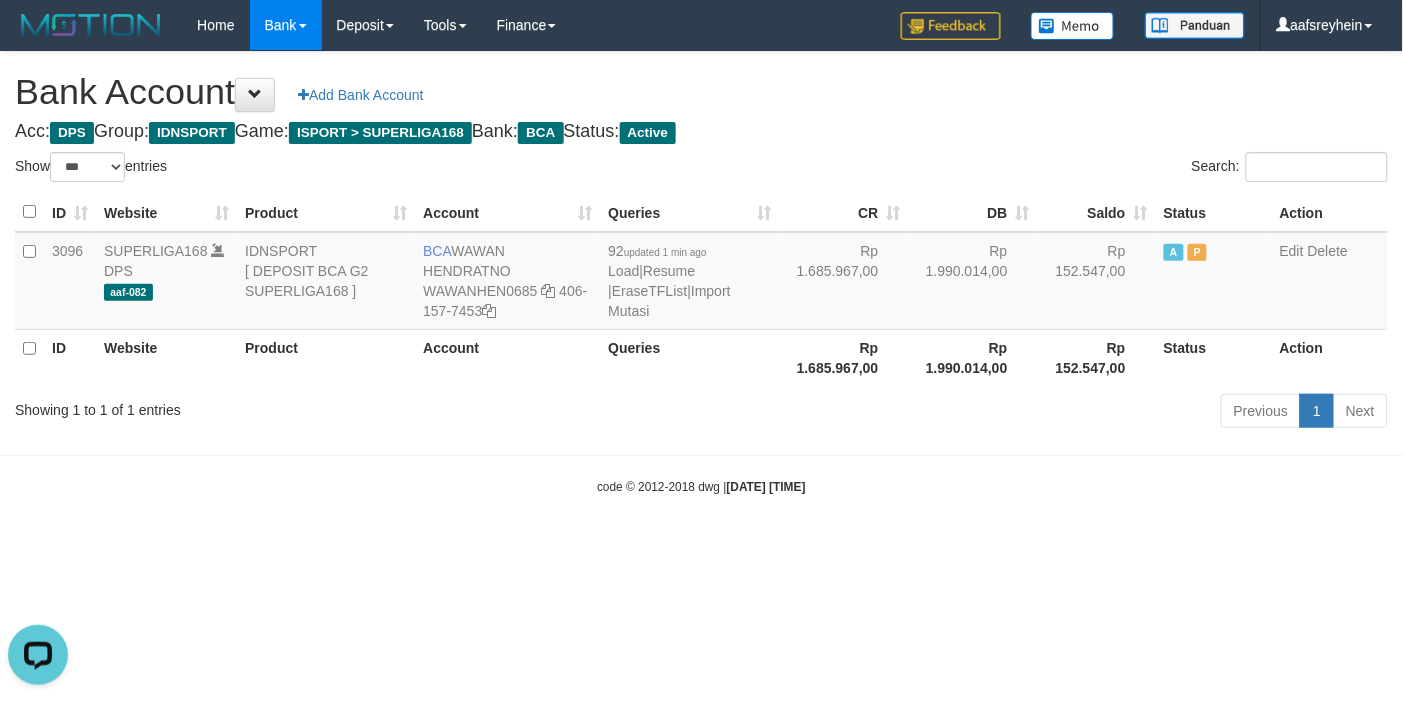 scroll, scrollTop: 0, scrollLeft: 0, axis: both 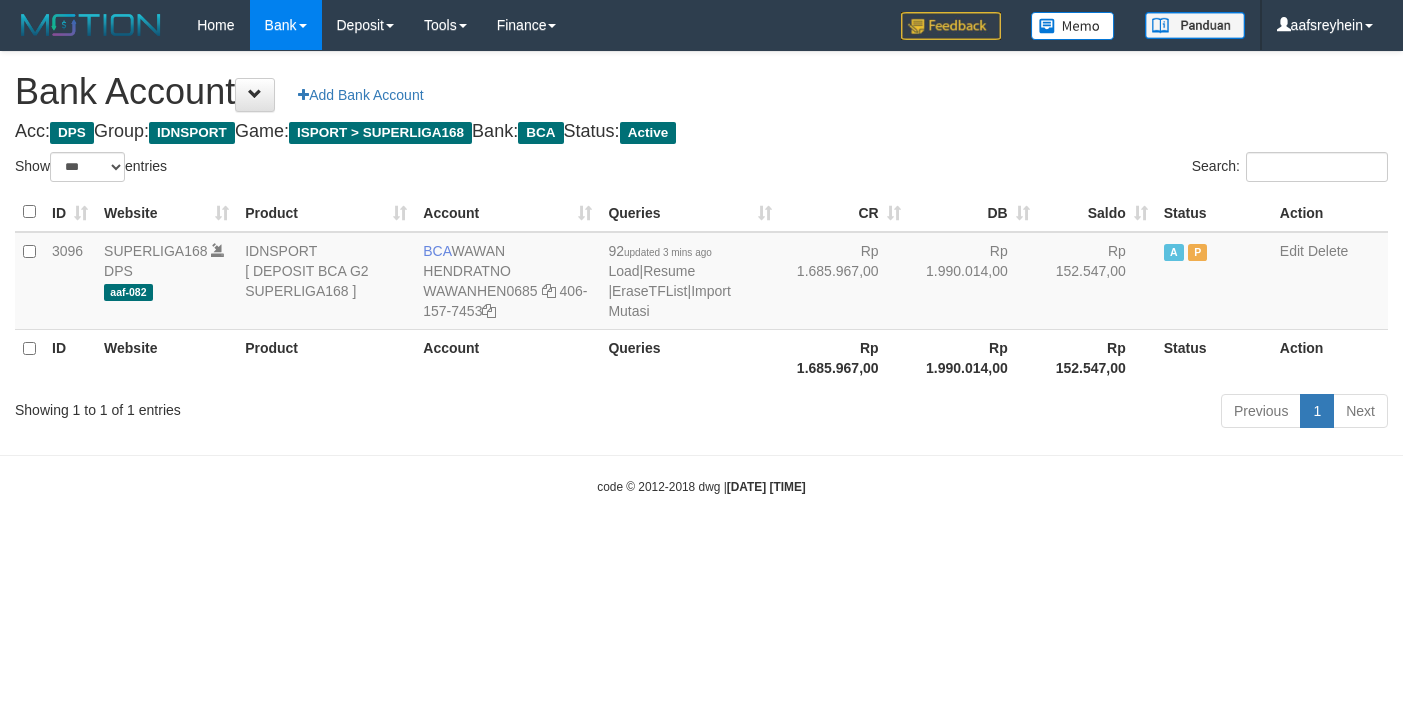 select on "***" 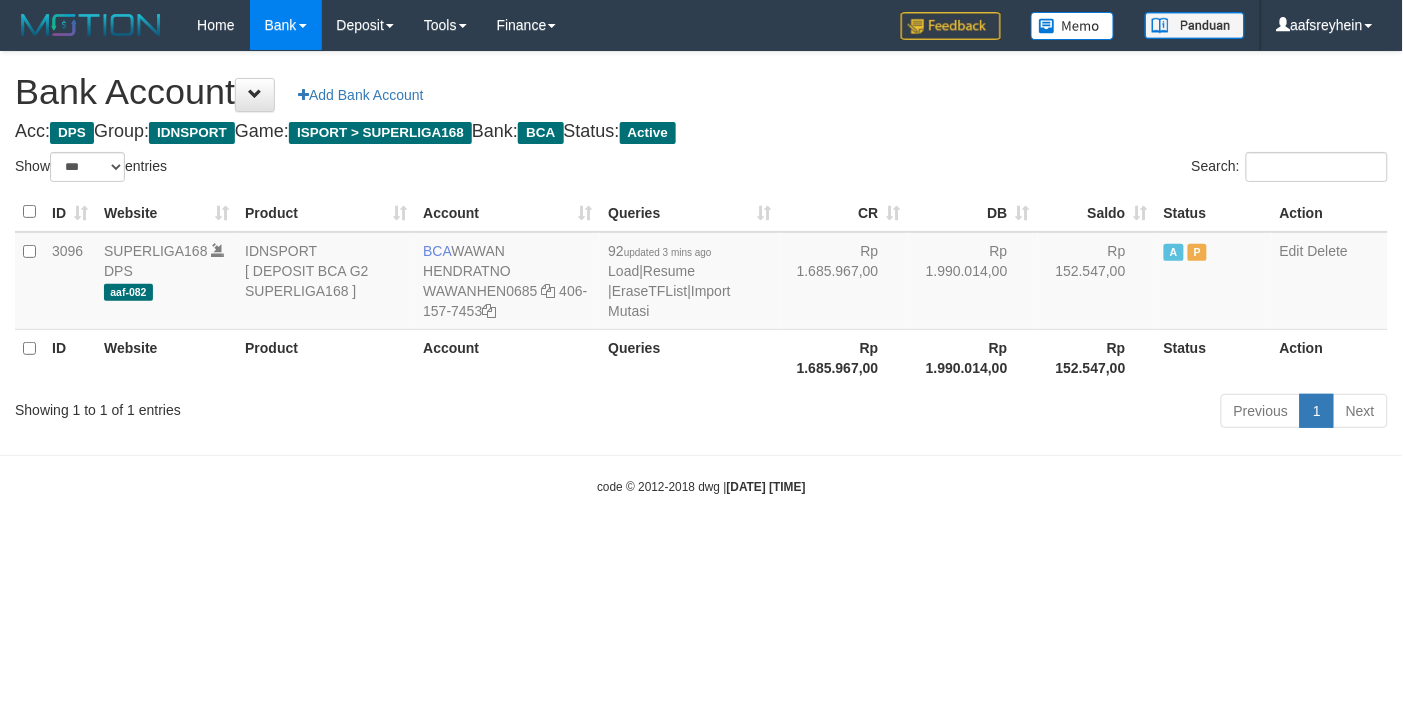 click on "Toggle navigation
Home
Bank
Account List
Load
By Website
Group
[ISPORT]													SUPERLIGA168
By Load Group (DPS)" at bounding box center [701, 273] 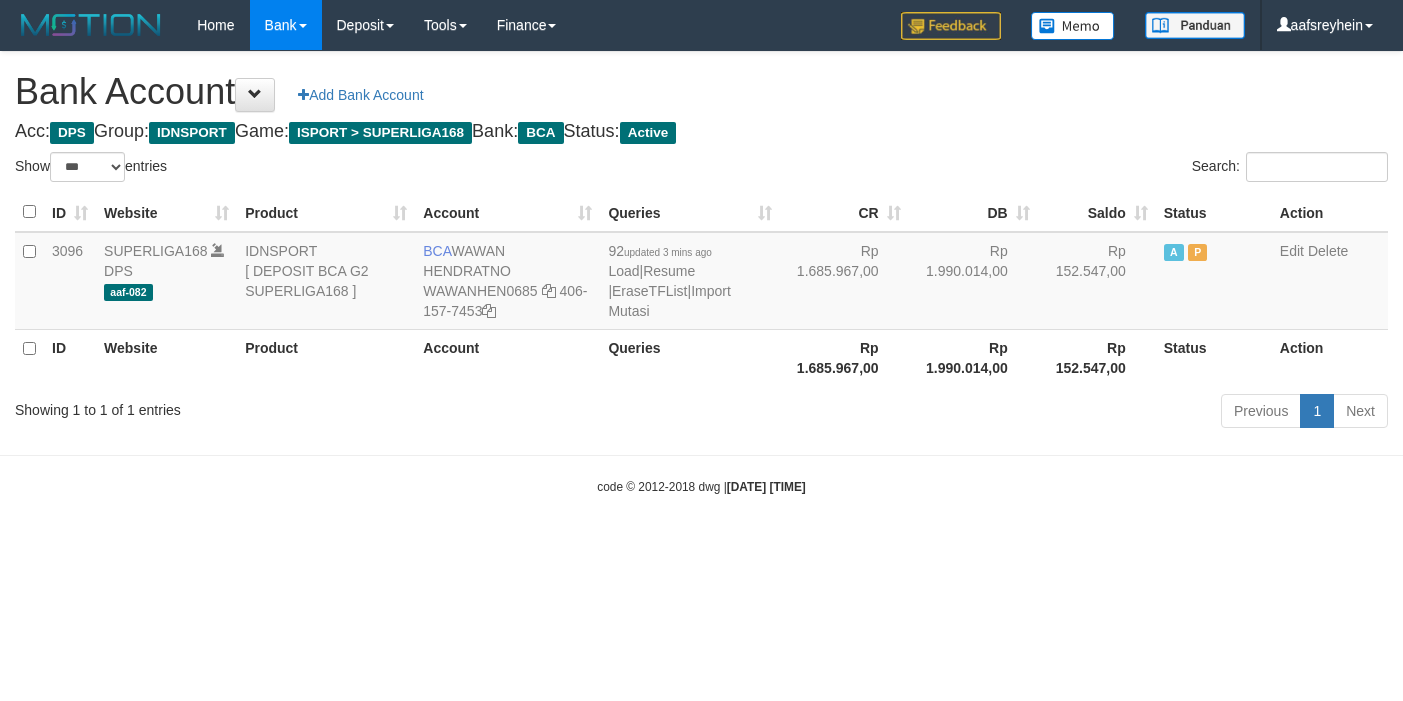 select on "***" 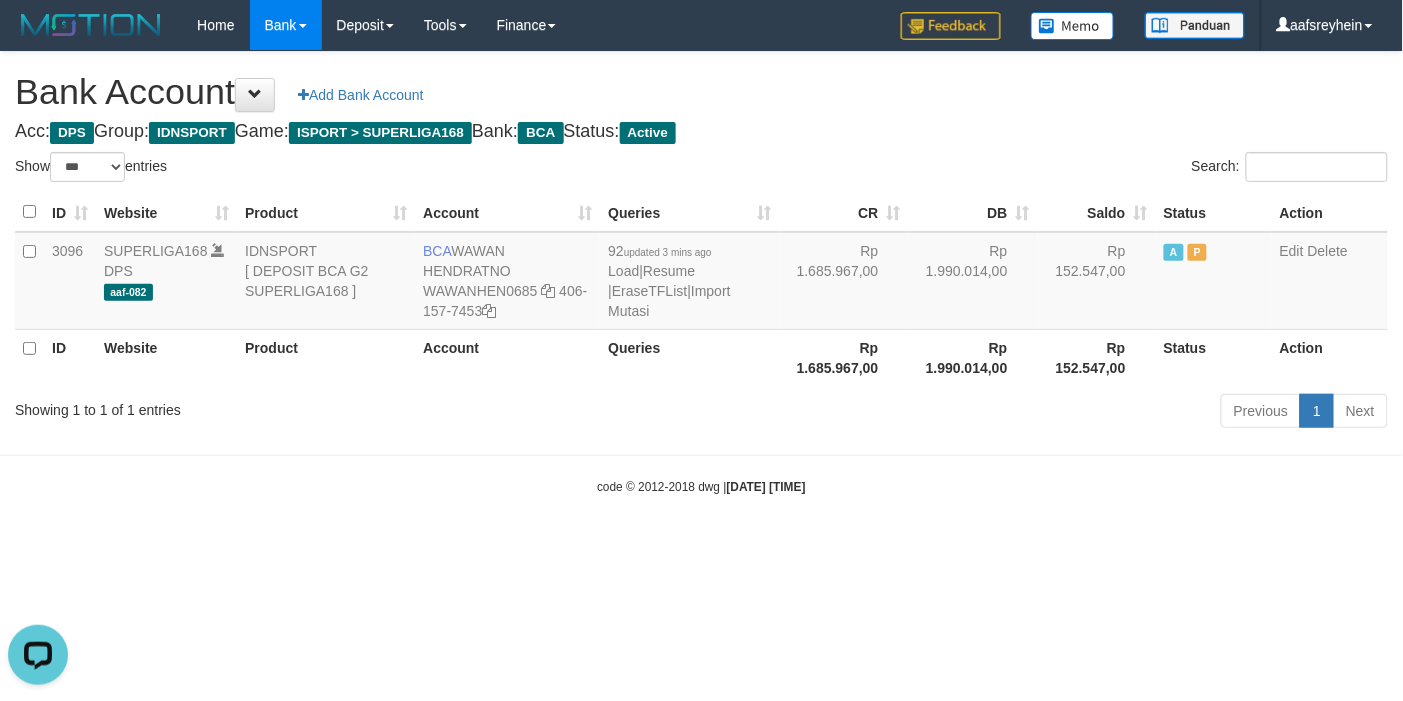 scroll, scrollTop: 0, scrollLeft: 0, axis: both 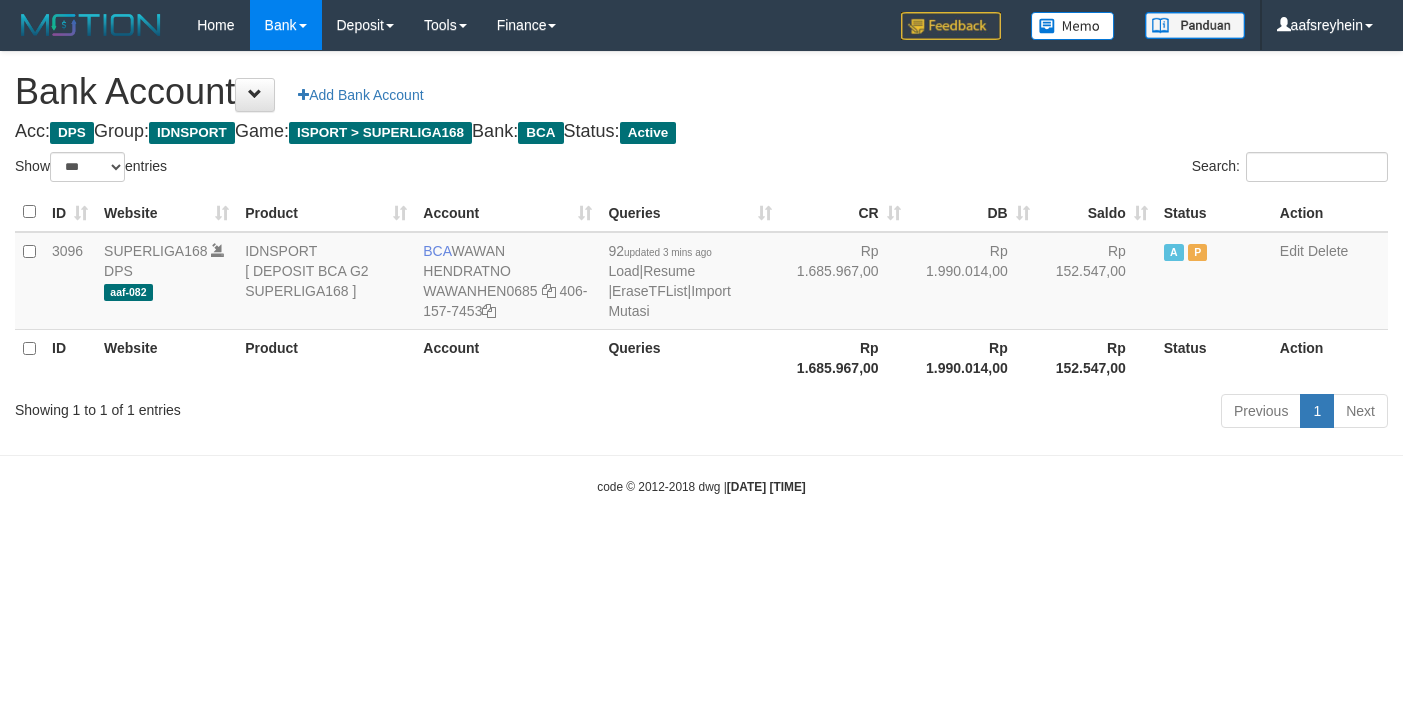 select on "***" 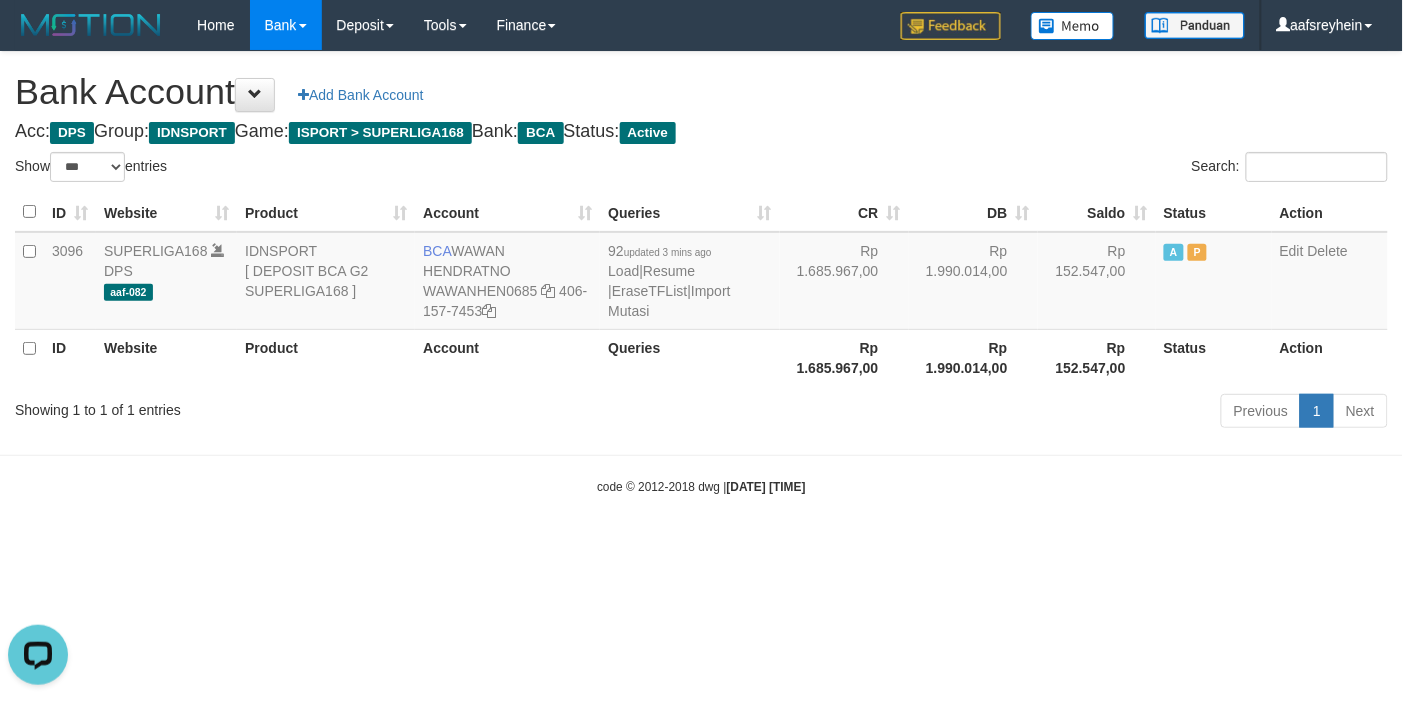 scroll, scrollTop: 0, scrollLeft: 0, axis: both 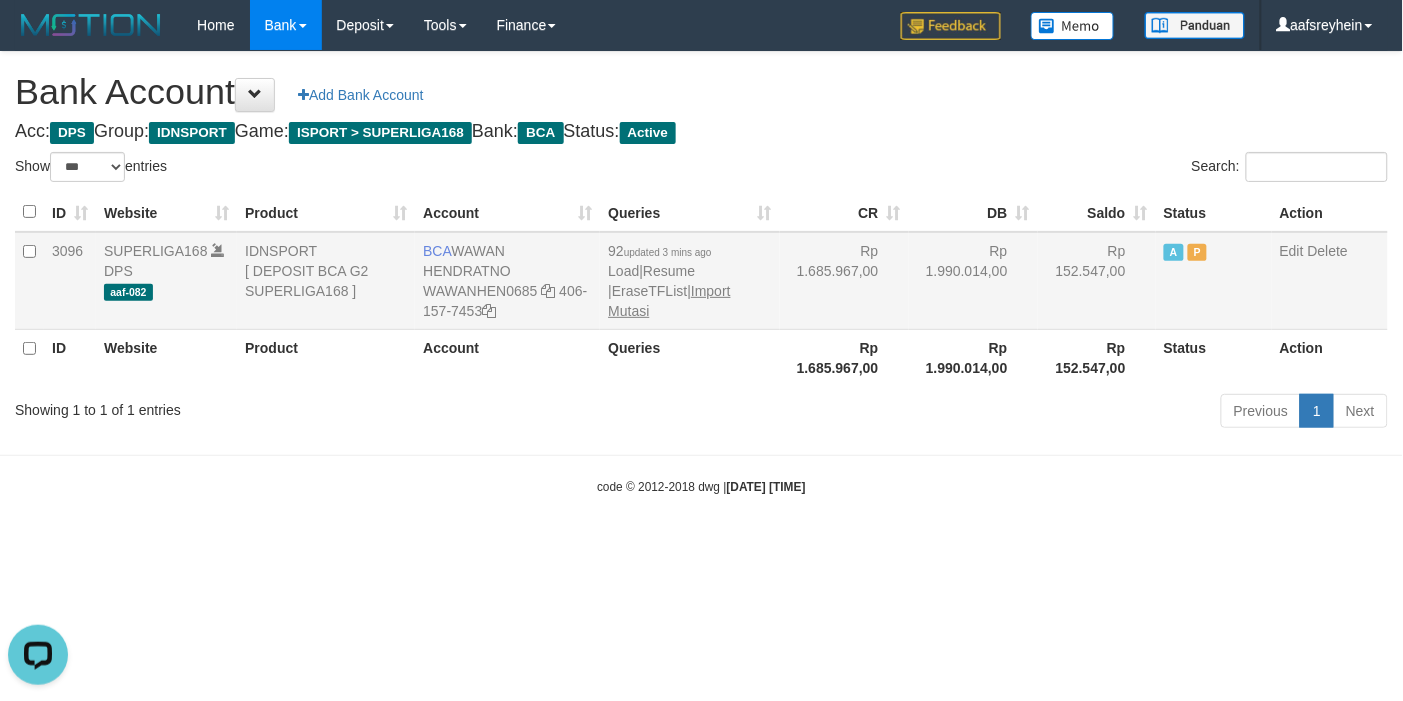 click on "92 updated 3 mins ago | Resume | EraseTFList | Import Mutasi" at bounding box center [689, 281] 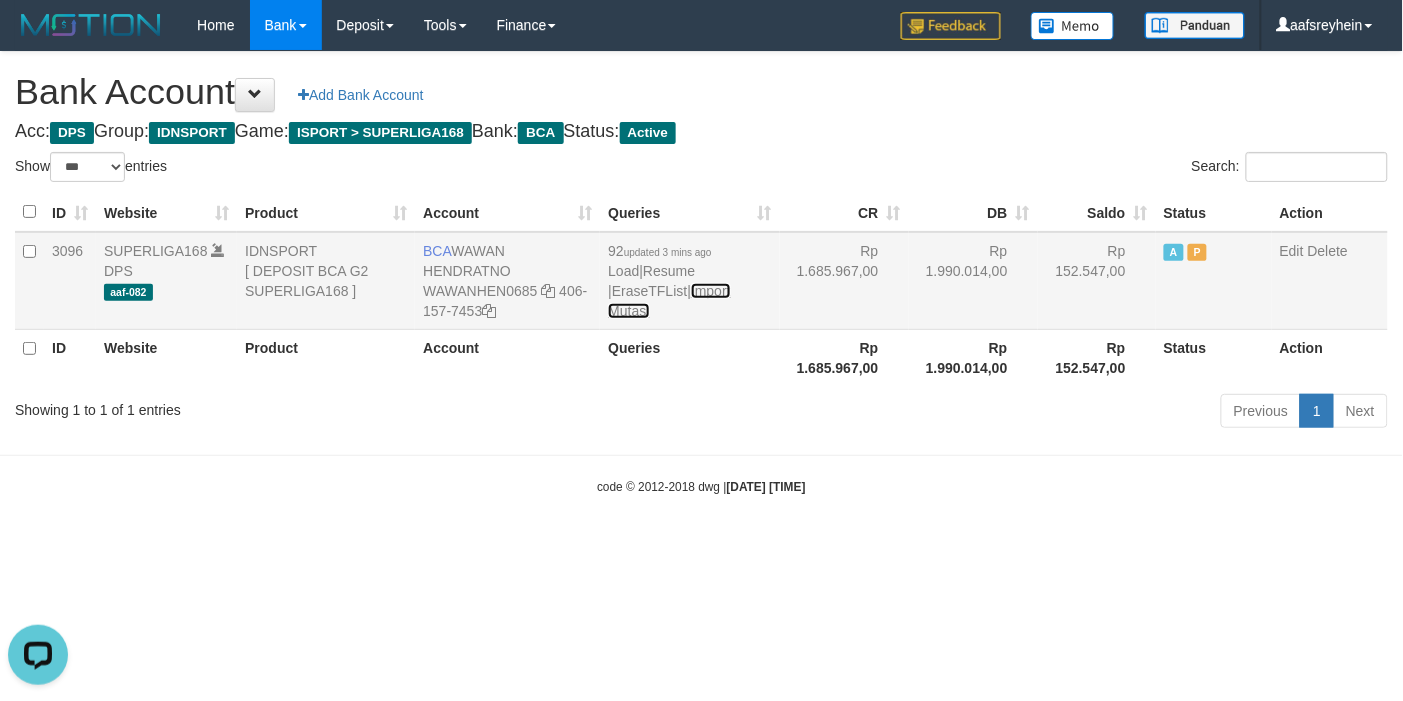 click on "Import Mutasi" at bounding box center (669, 301) 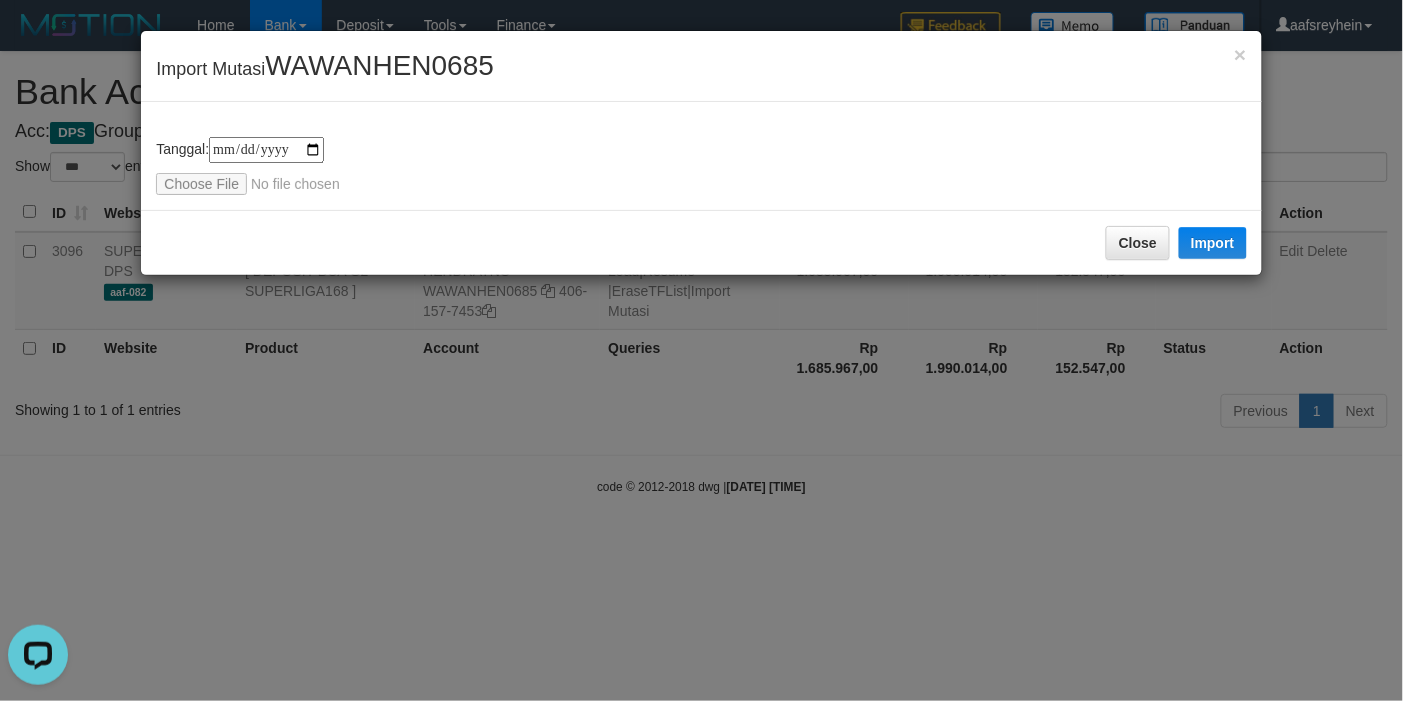 type on "**********" 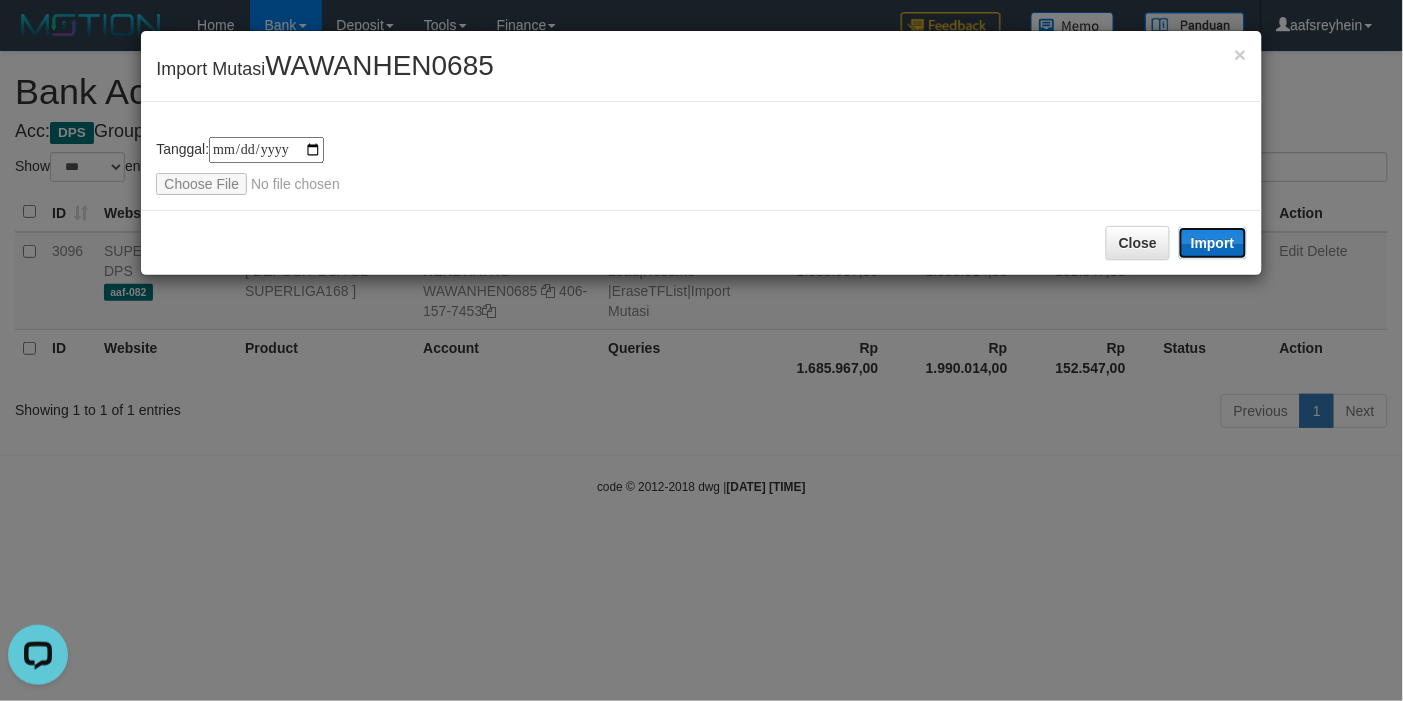 click on "Import" at bounding box center [1213, 243] 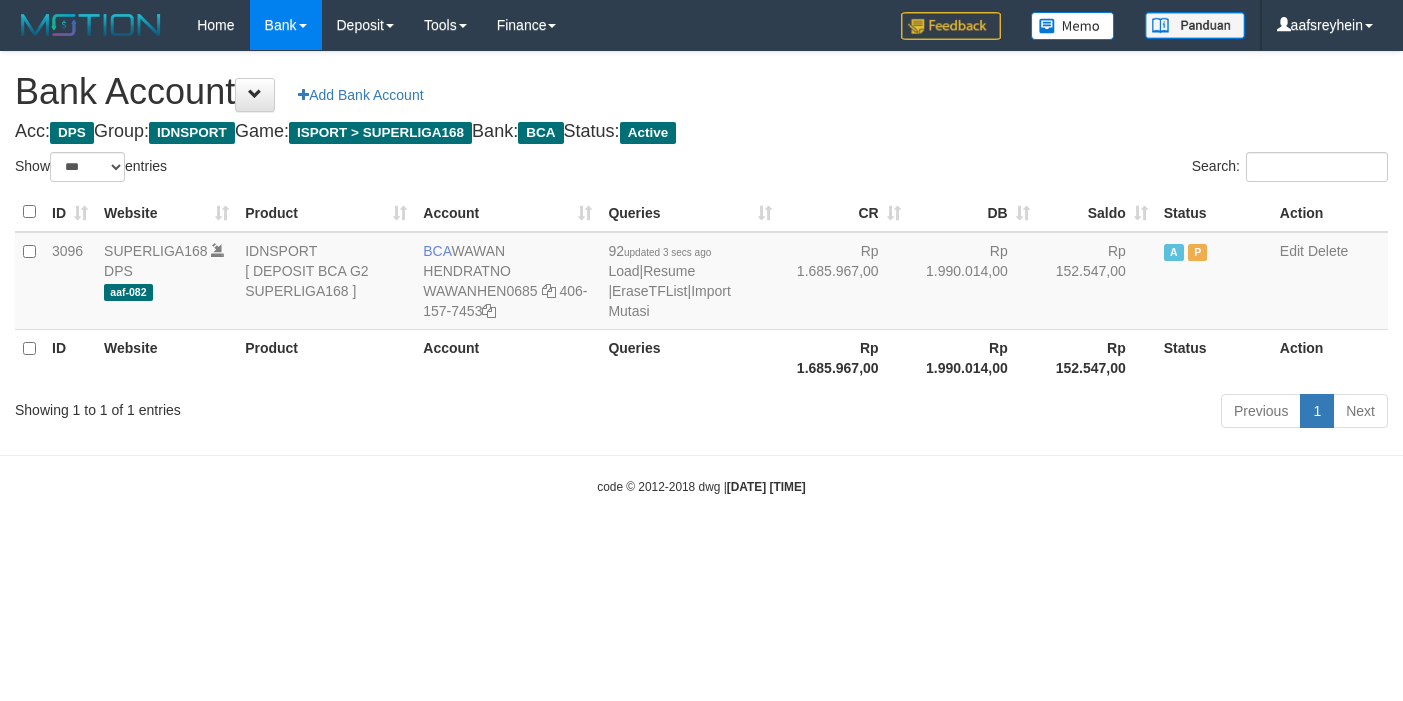 select on "***" 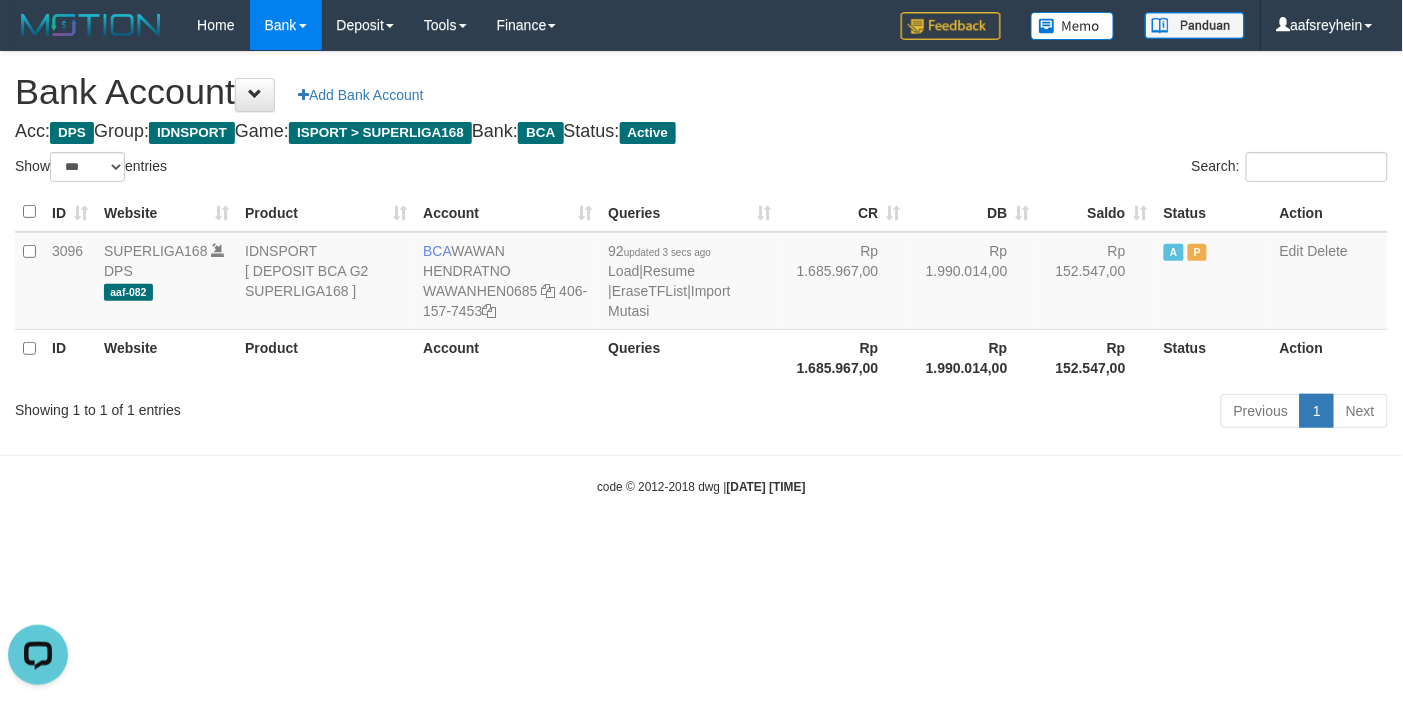 scroll, scrollTop: 0, scrollLeft: 0, axis: both 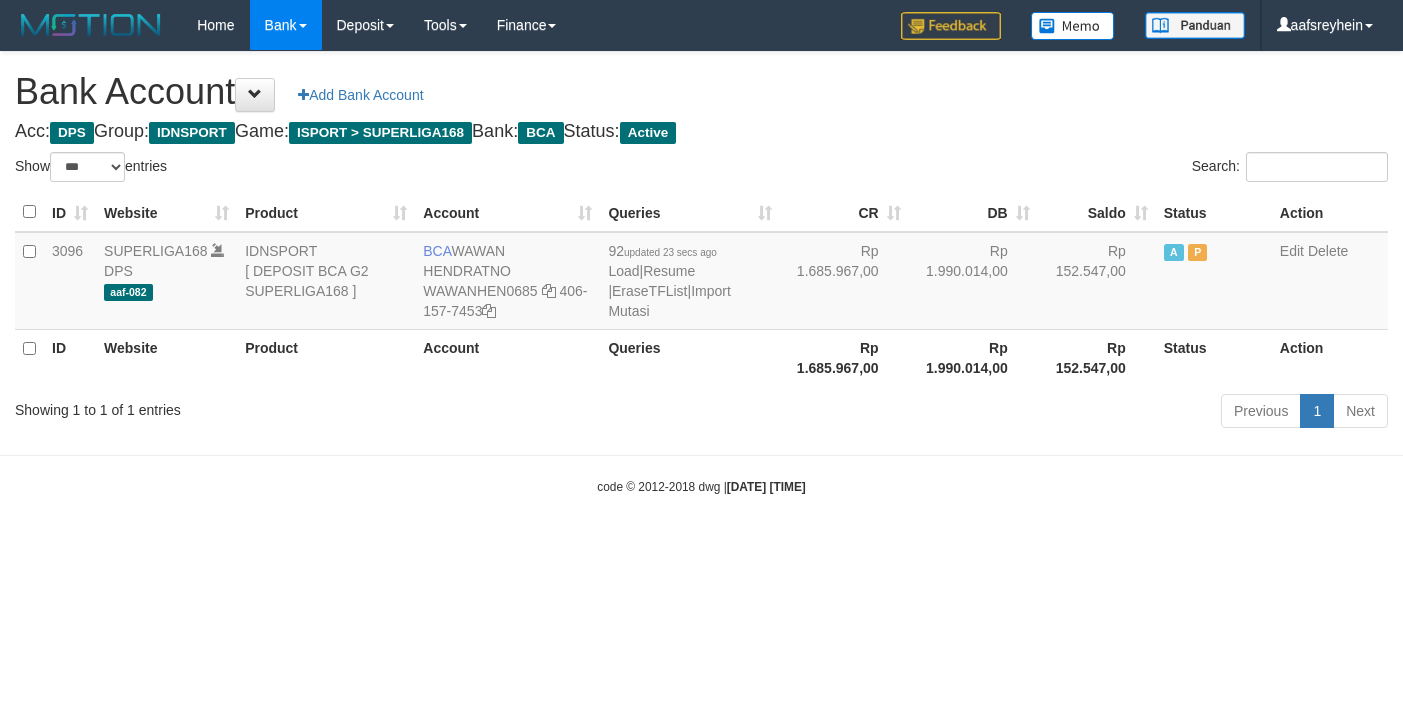 select on "***" 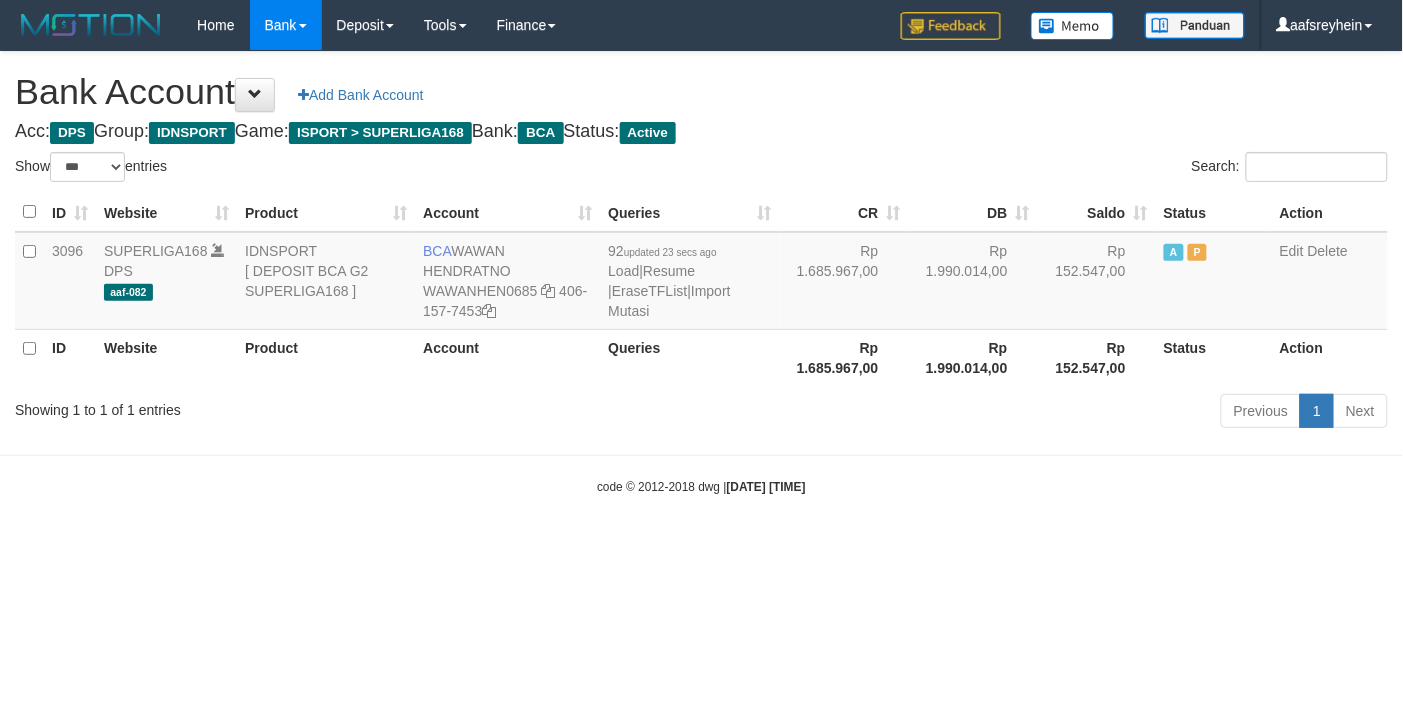 drag, startPoint x: 0, startPoint y: 0, endPoint x: 1056, endPoint y: 422, distance: 1137.1984 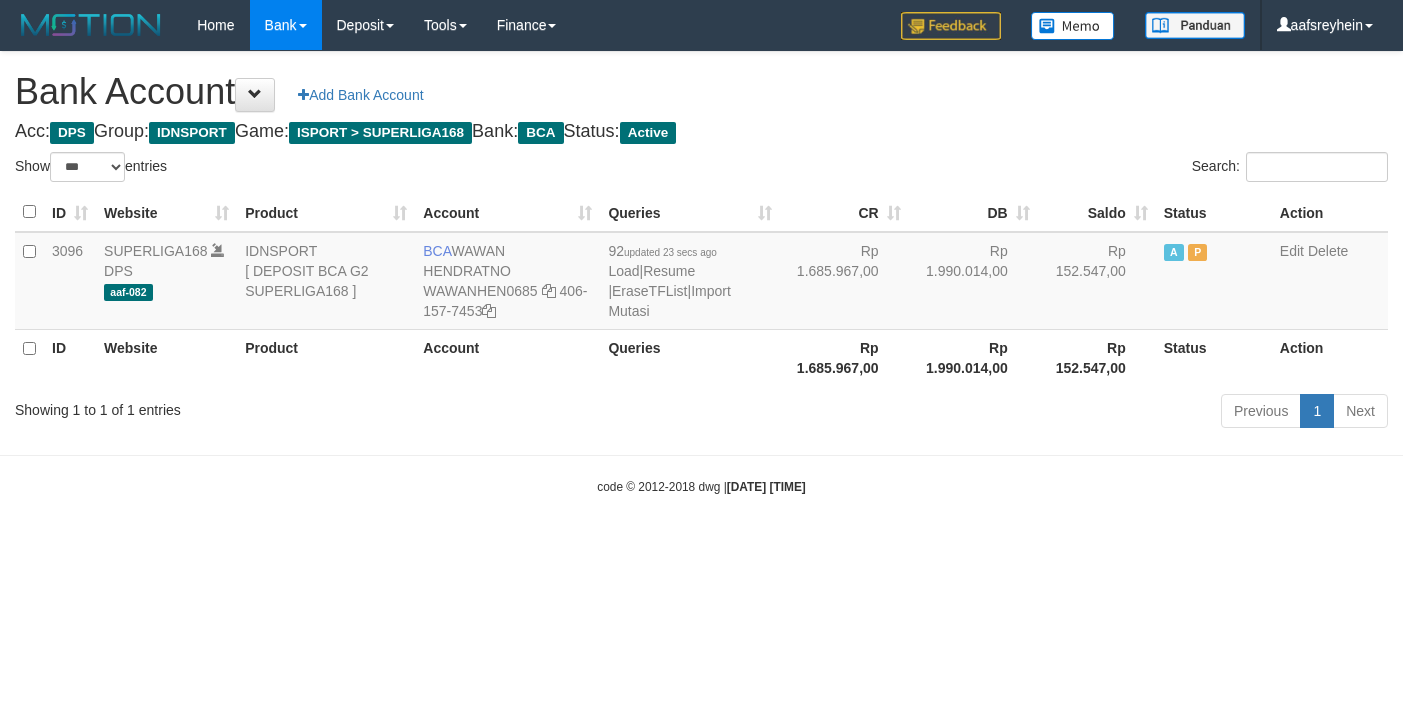 select on "***" 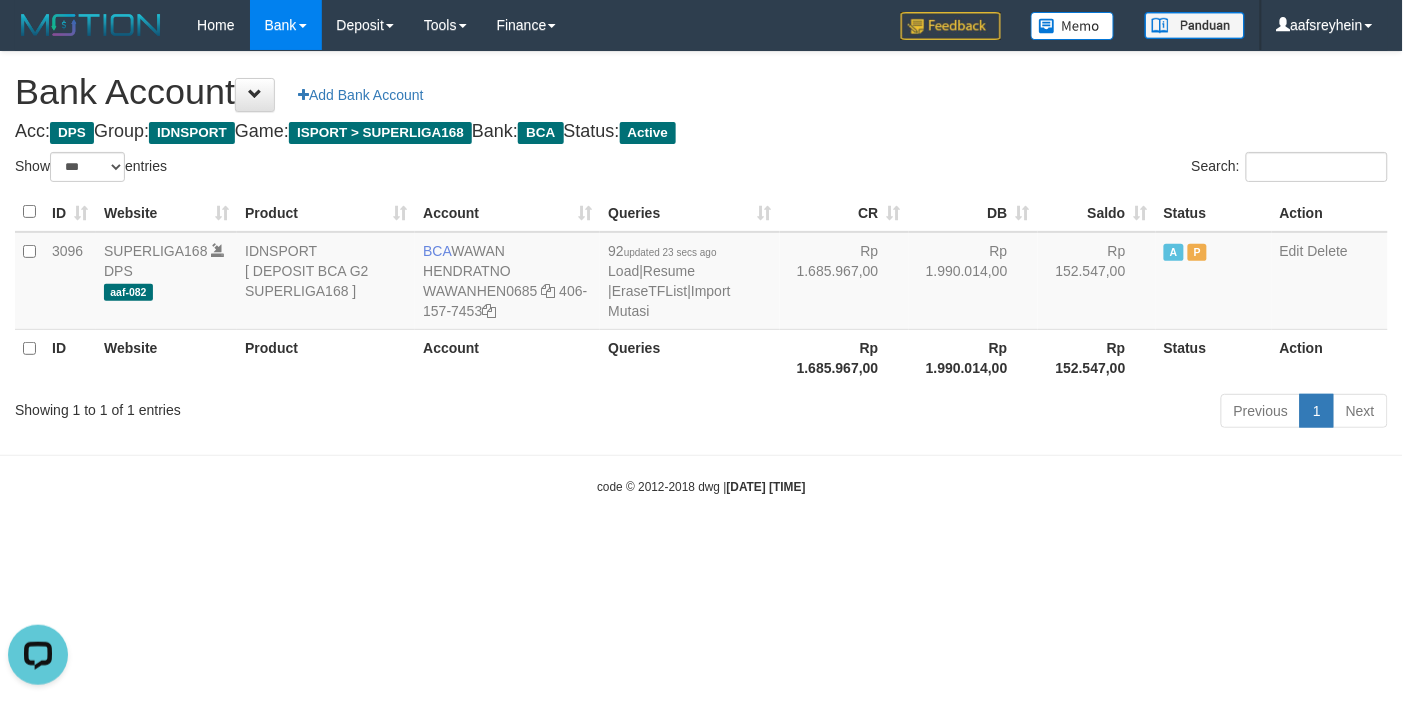 scroll, scrollTop: 0, scrollLeft: 0, axis: both 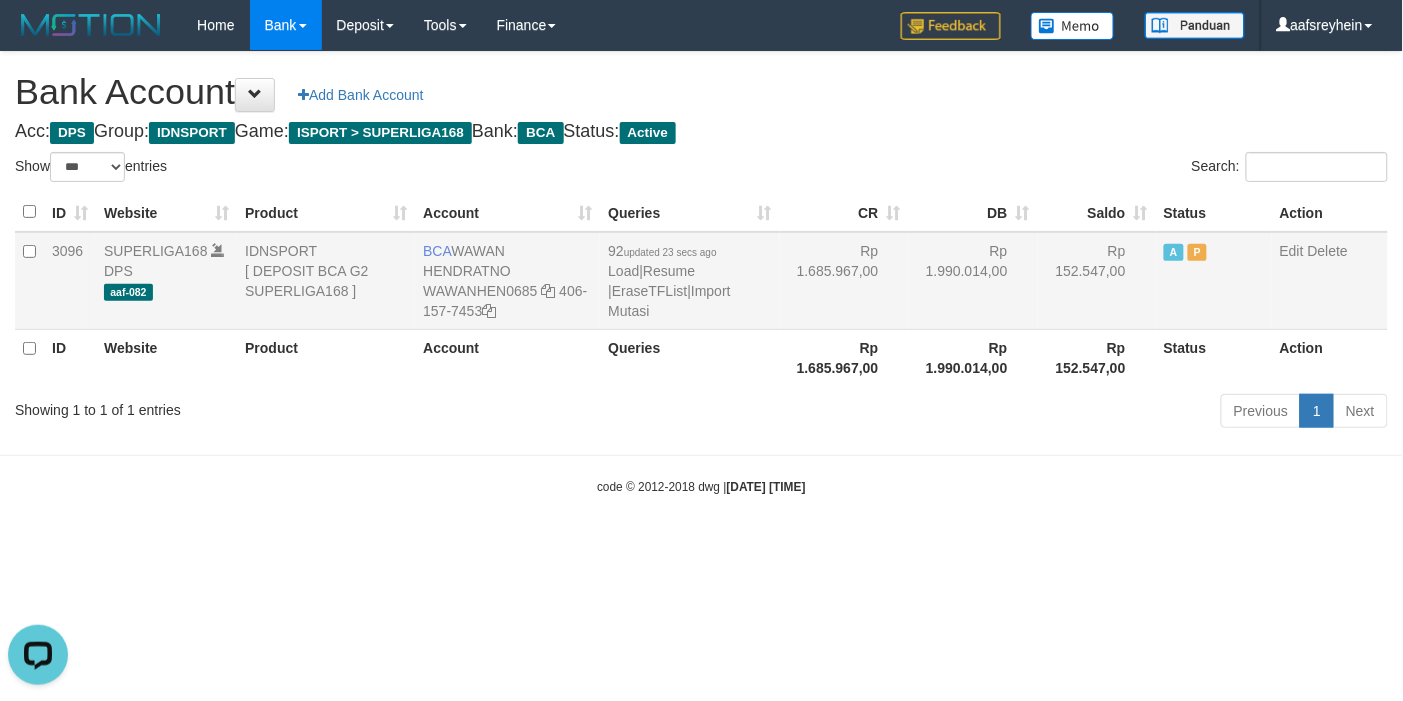 click on "Edit
Delete" at bounding box center [1330, 281] 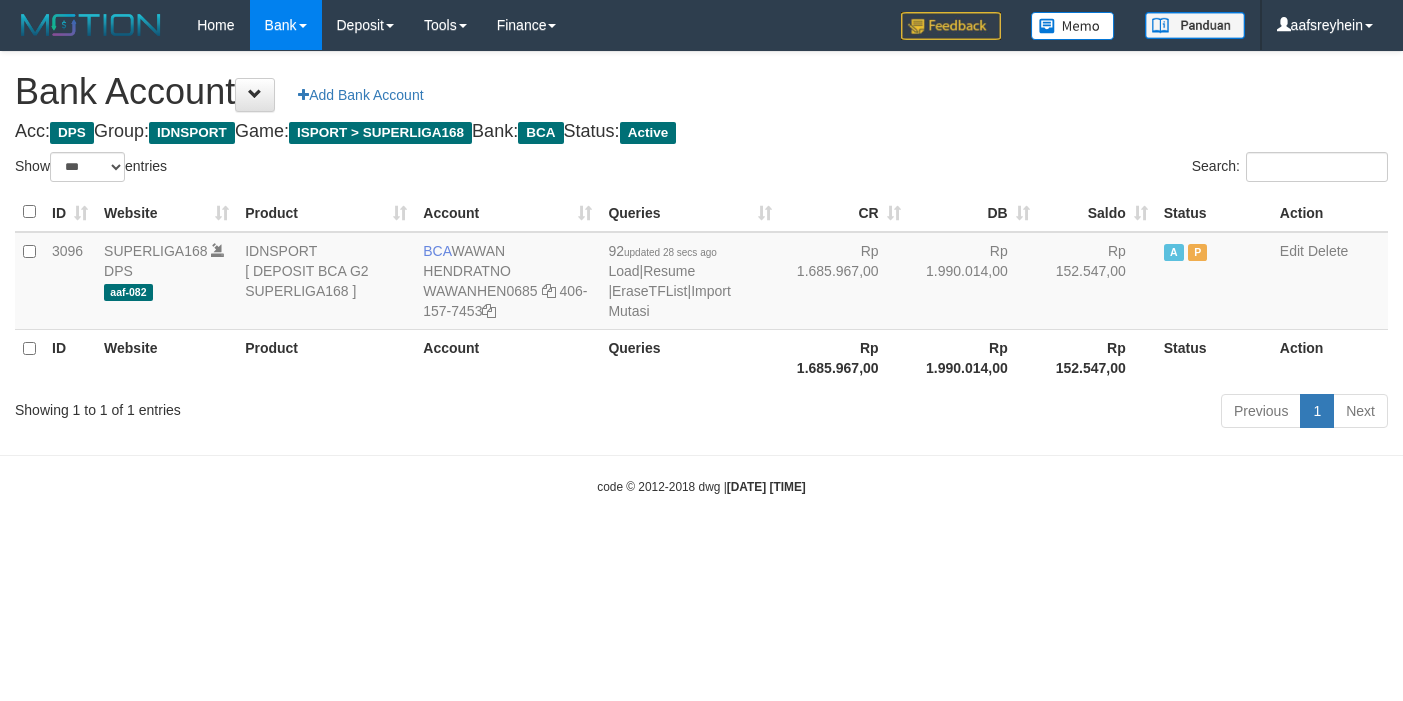select on "***" 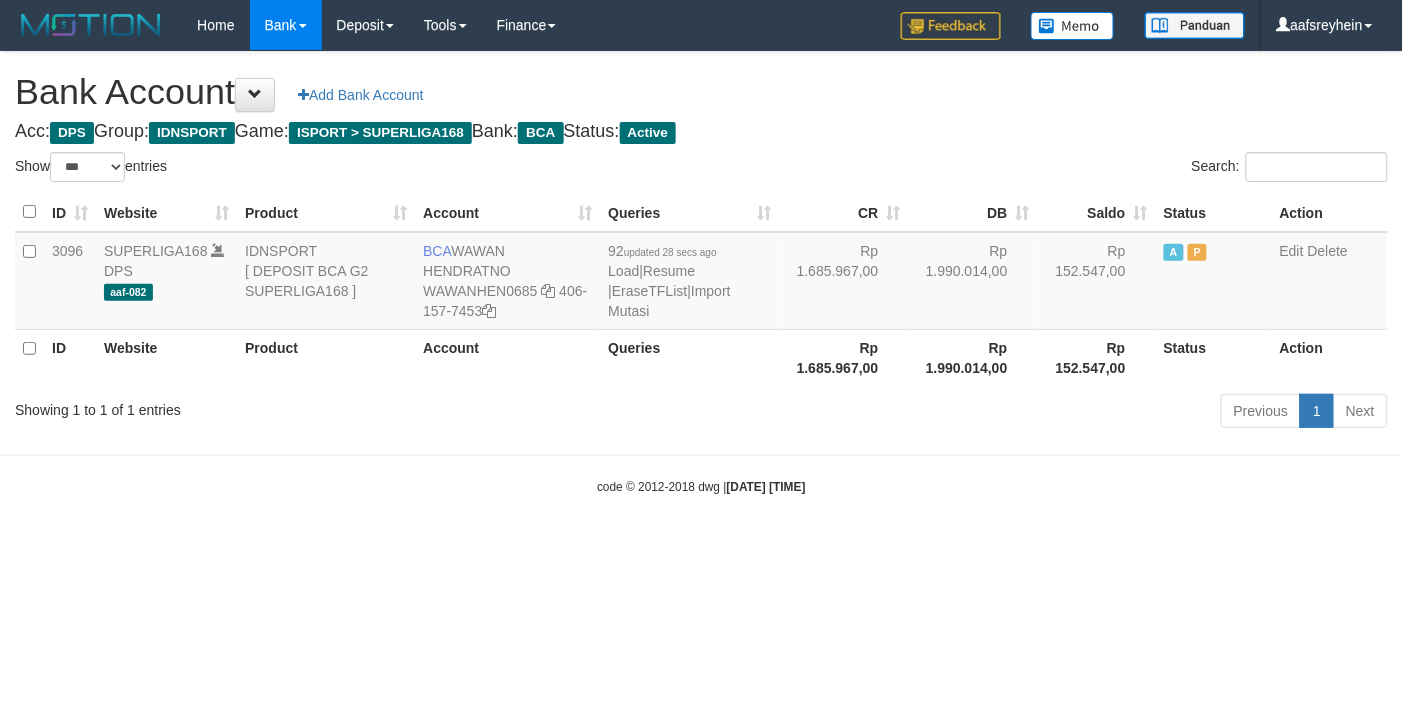 click on "Toggle navigation
Home
Bank
Account List
Load
By Website
Group
[ISPORT]													SUPERLIGA168
By Load Group (DPS)" at bounding box center [701, 273] 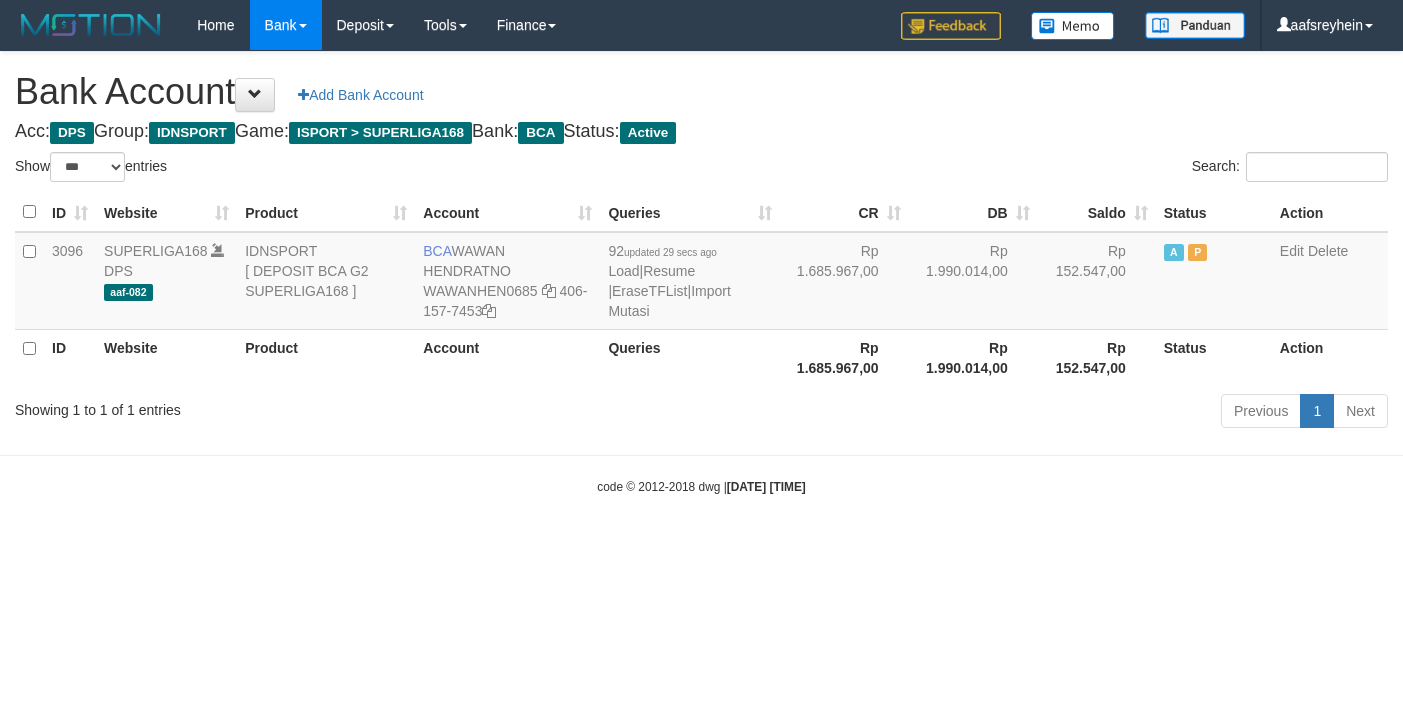 select on "***" 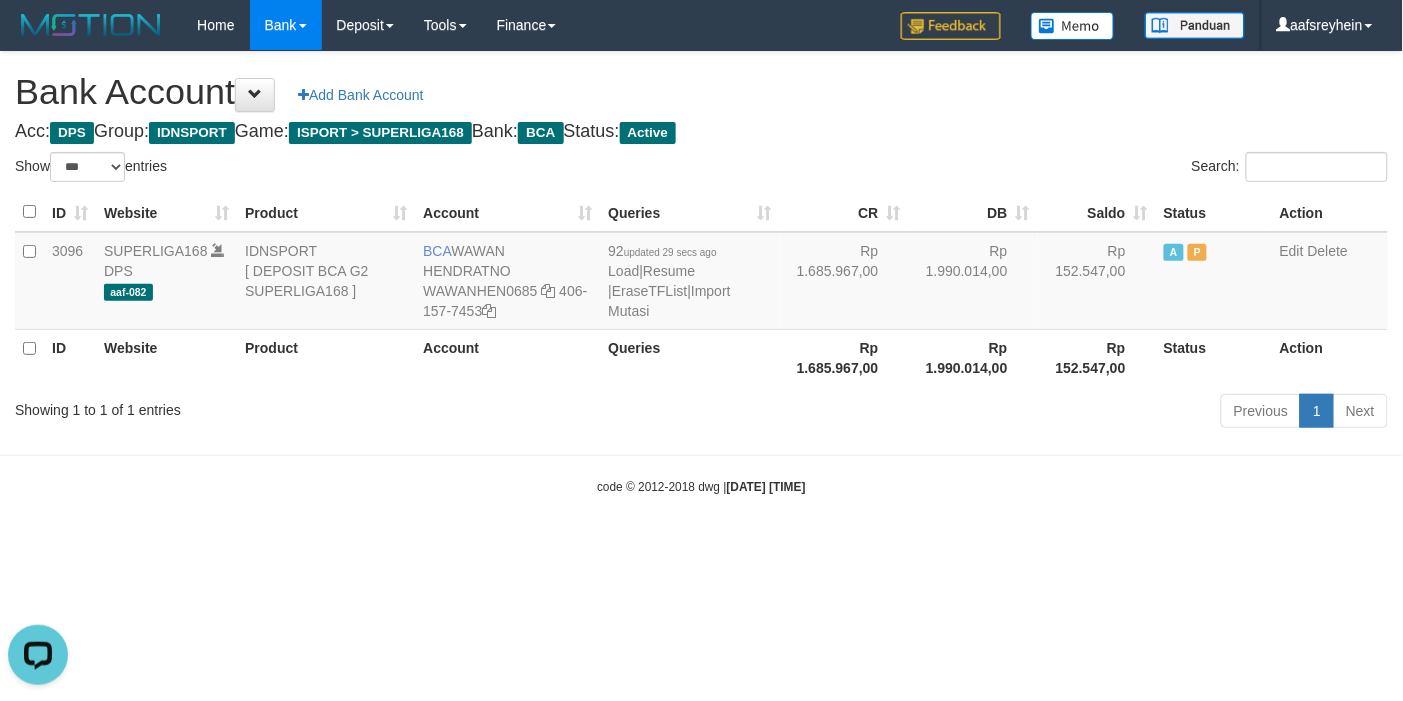 scroll, scrollTop: 0, scrollLeft: 0, axis: both 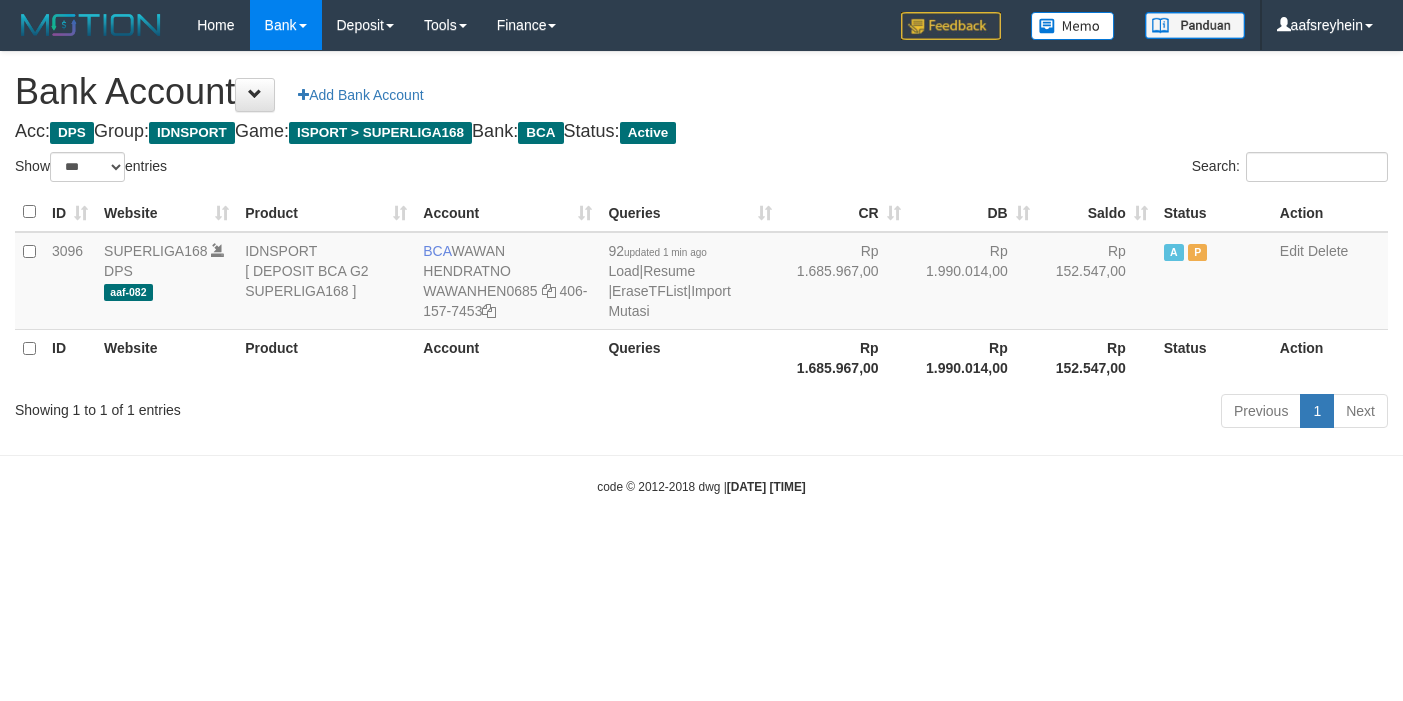 select on "***" 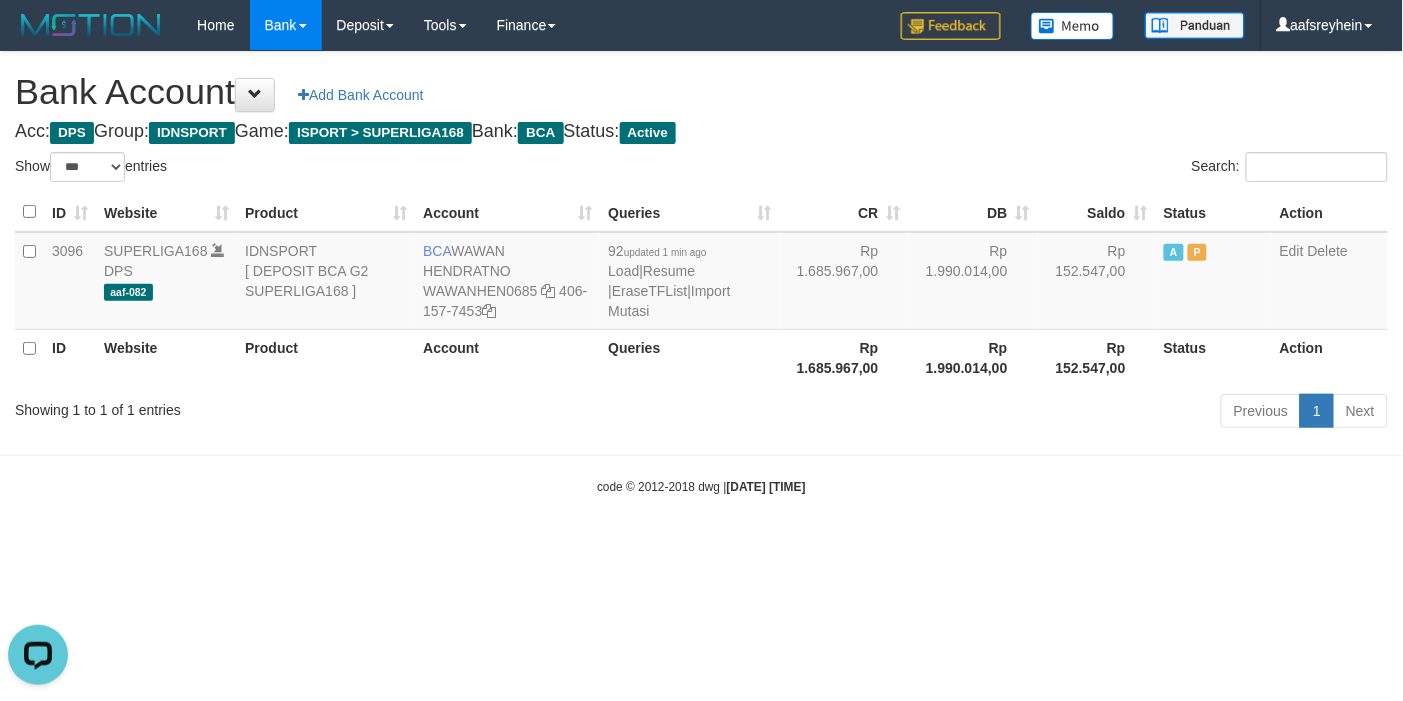 scroll, scrollTop: 0, scrollLeft: 0, axis: both 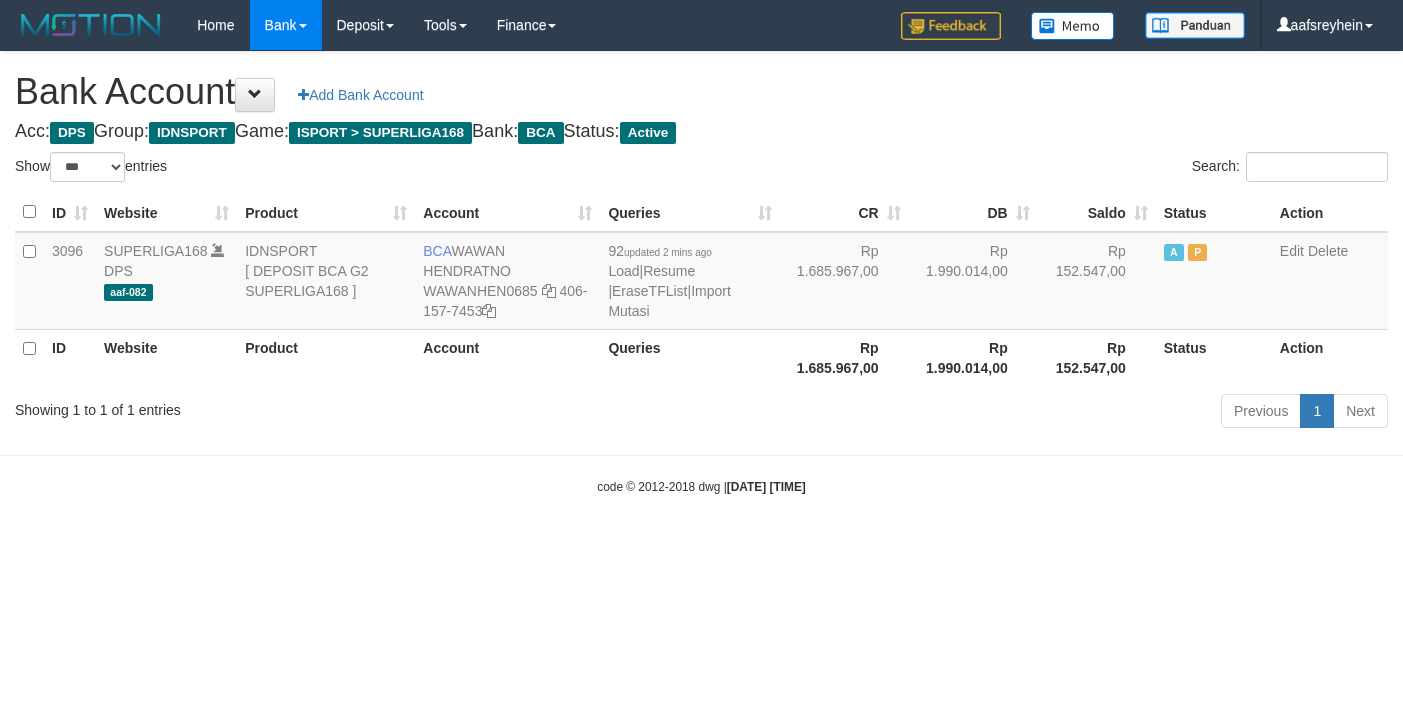 select on "***" 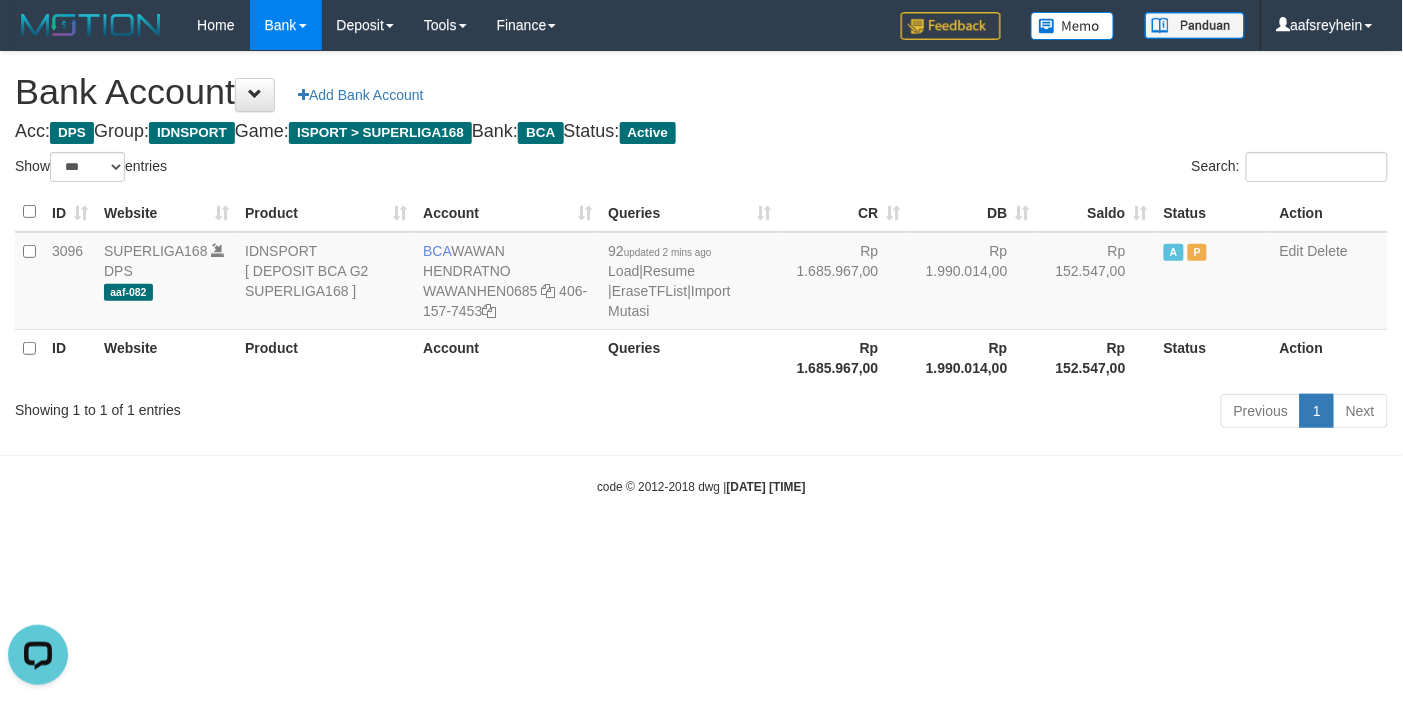 scroll, scrollTop: 0, scrollLeft: 0, axis: both 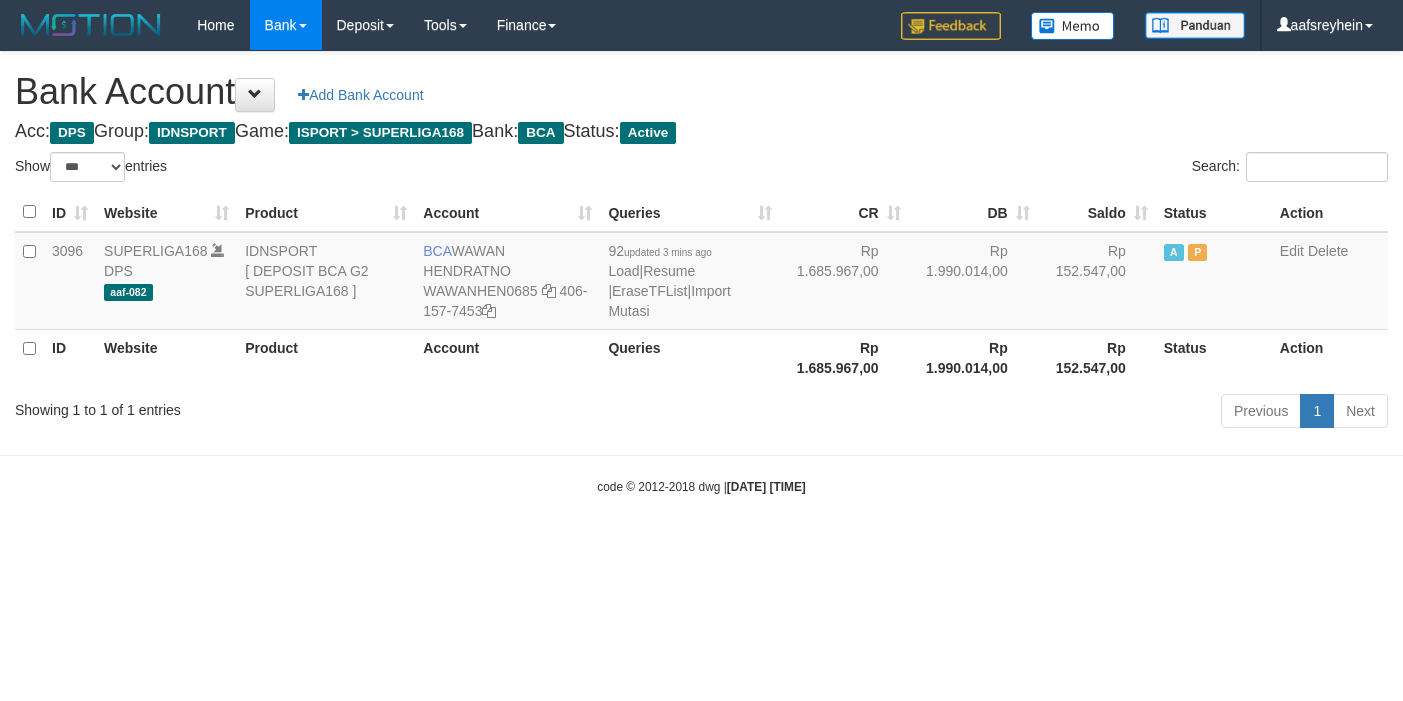 select on "***" 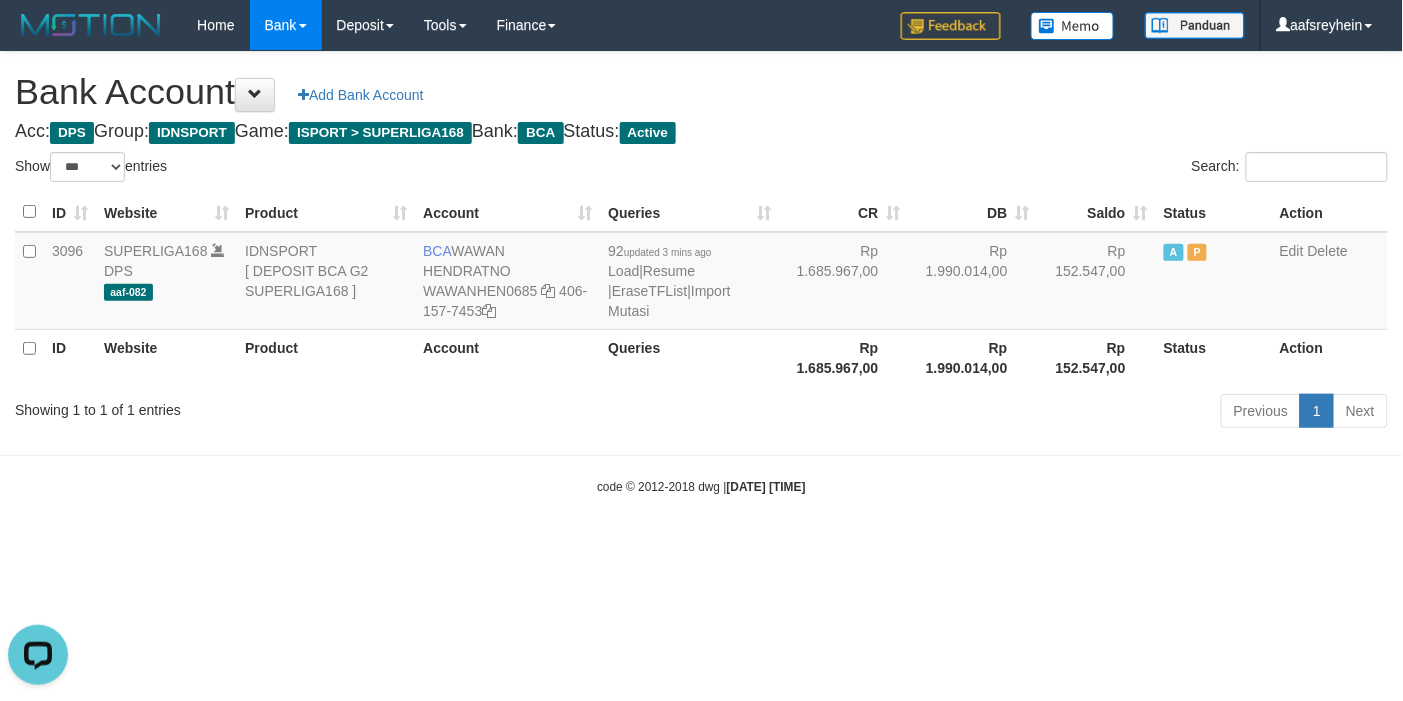 scroll, scrollTop: 0, scrollLeft: 0, axis: both 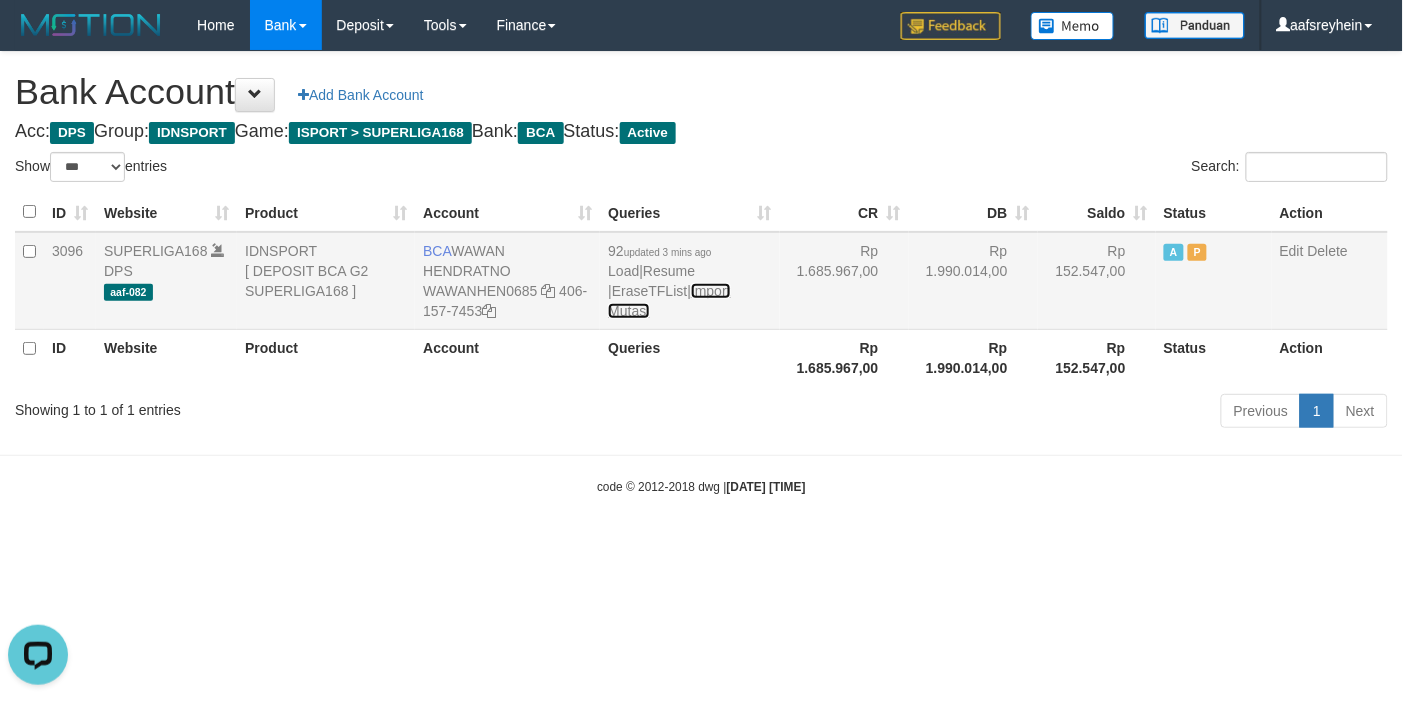 click on "Import Mutasi" at bounding box center [669, 301] 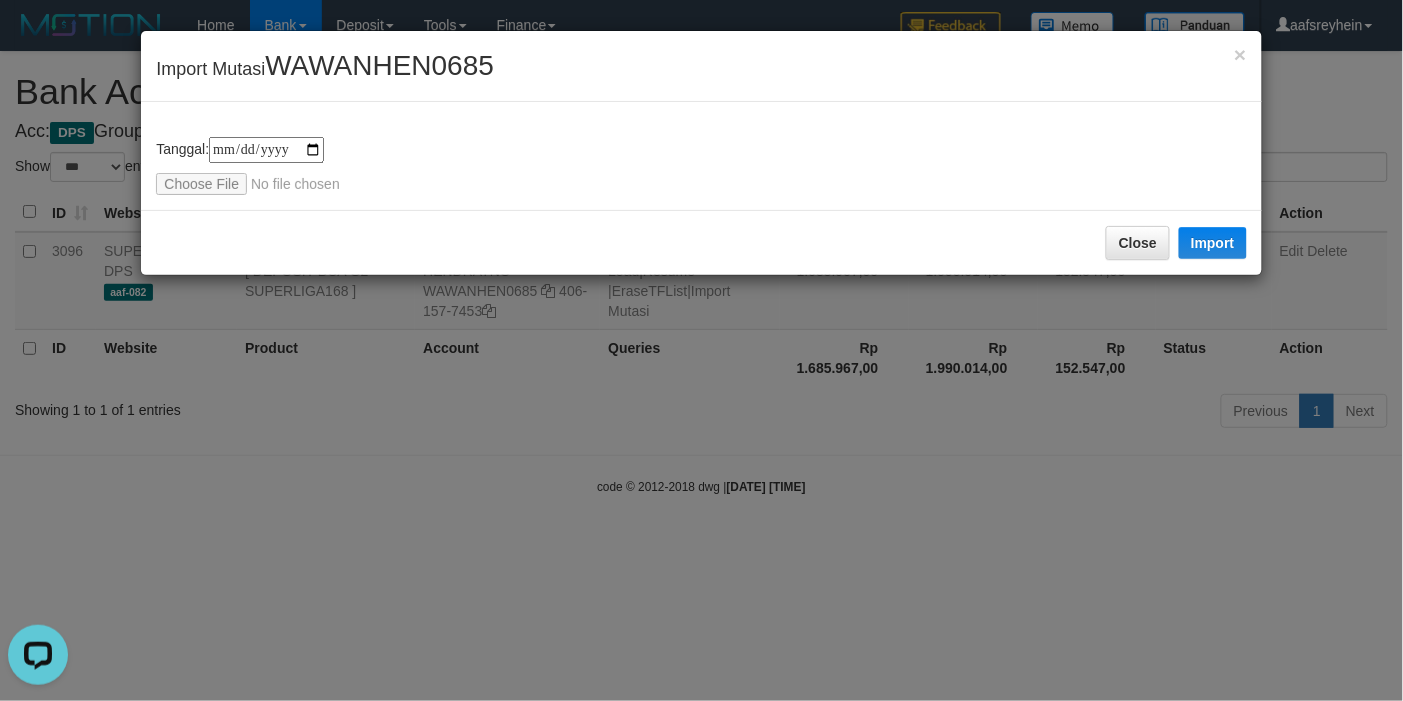 type on "**********" 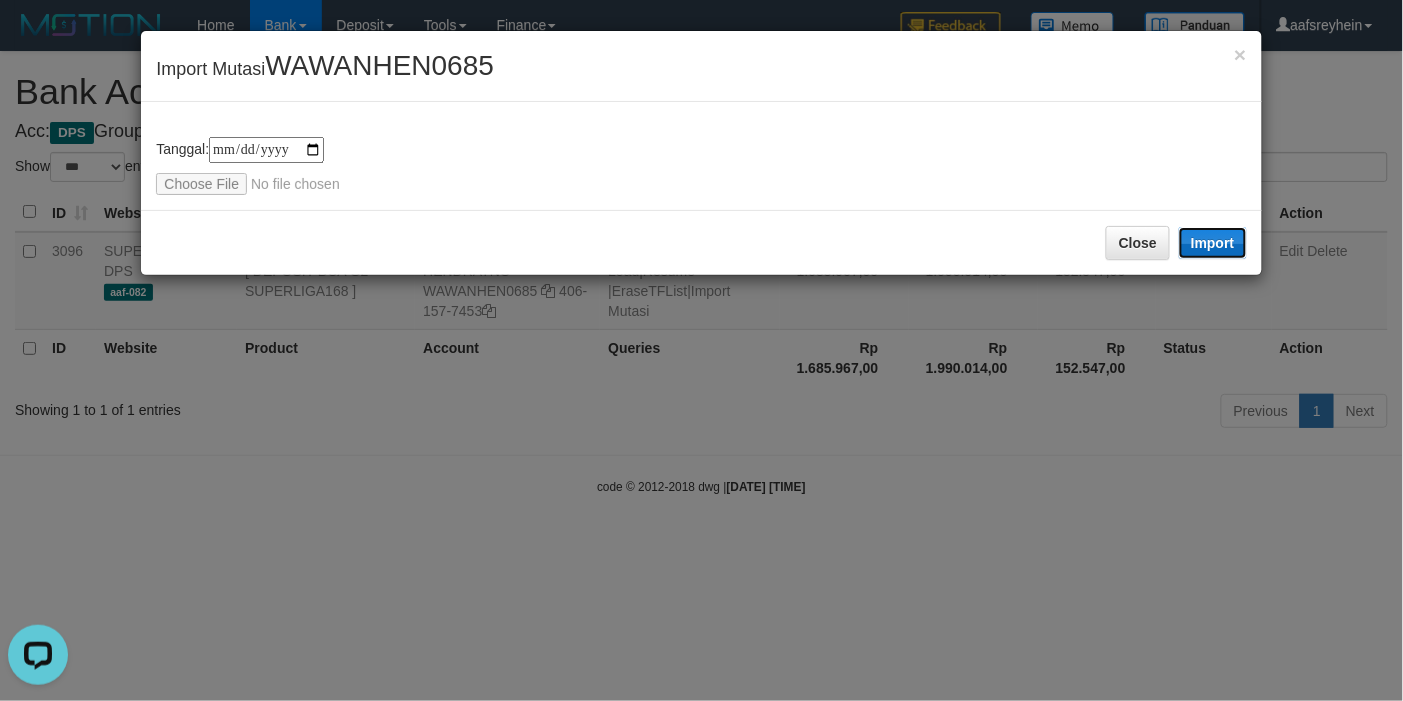 click on "Import" at bounding box center (1213, 243) 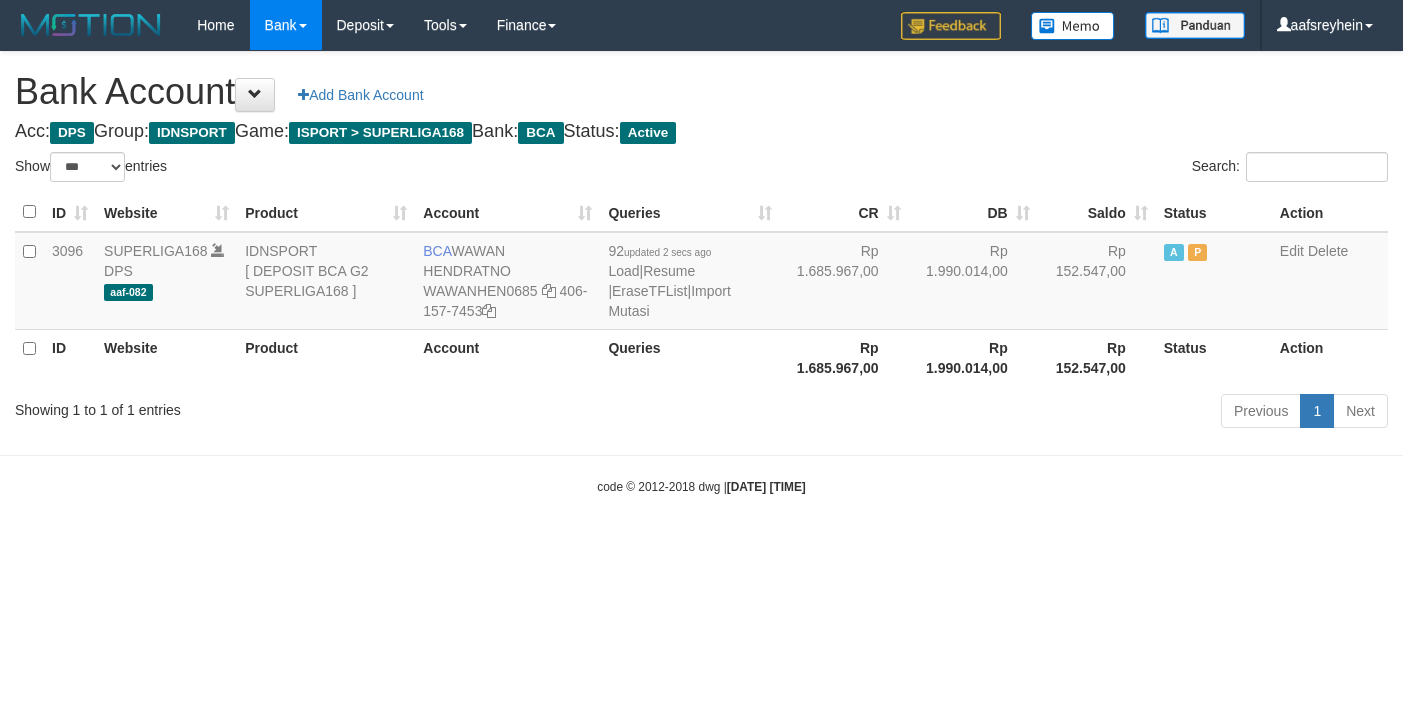 select on "***" 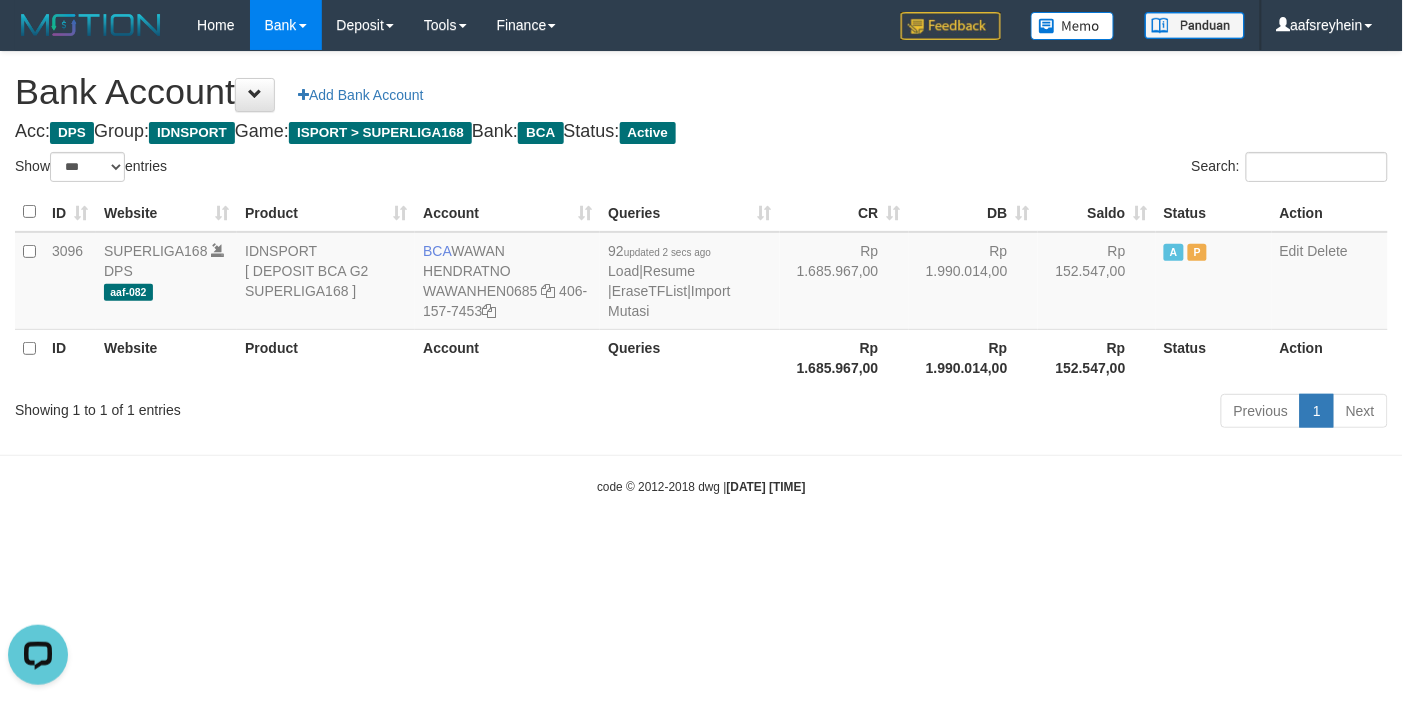 scroll, scrollTop: 0, scrollLeft: 0, axis: both 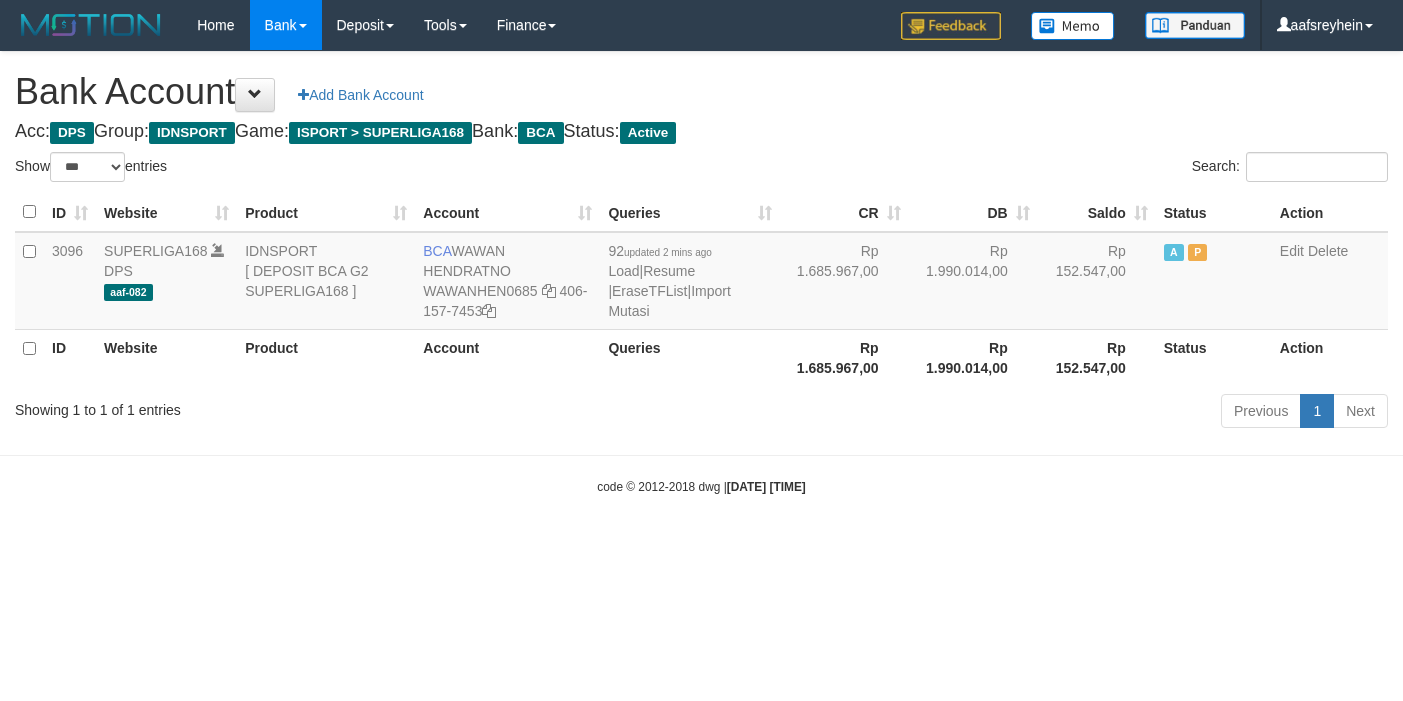 select on "***" 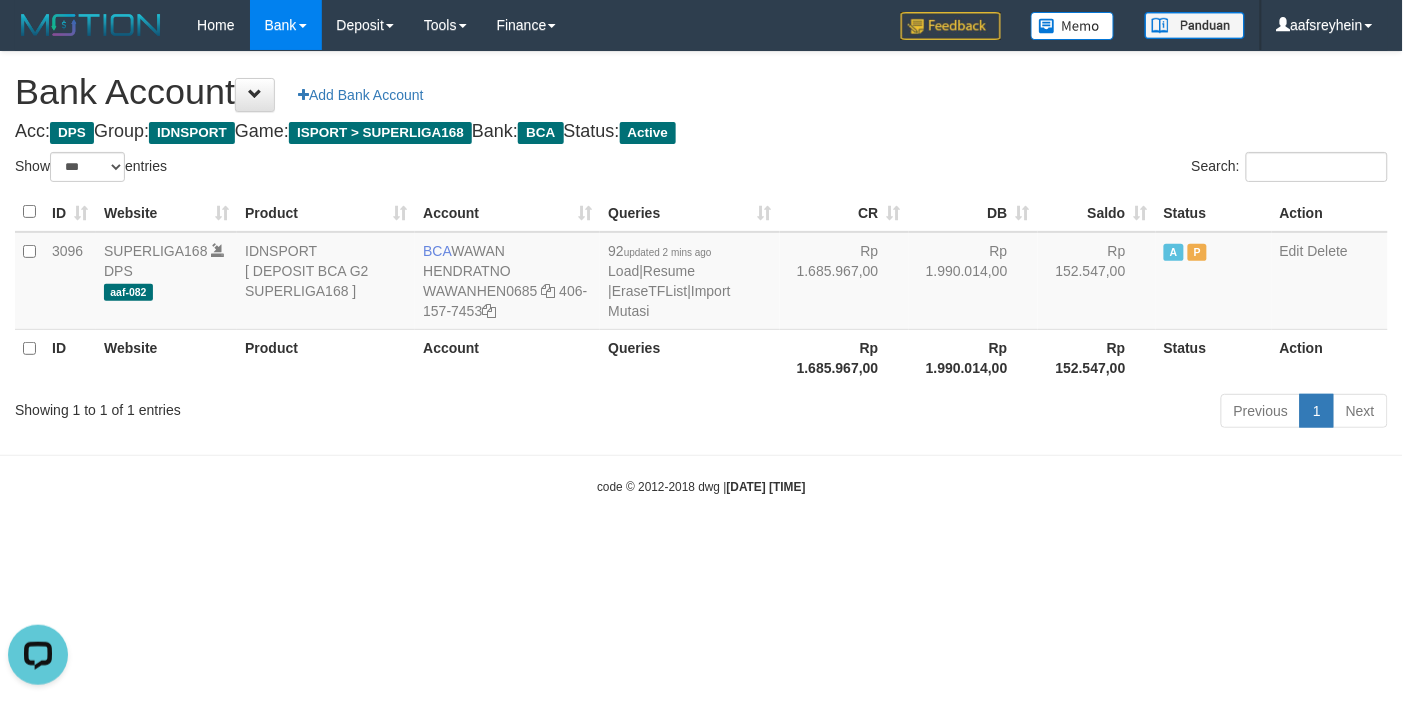 scroll, scrollTop: 0, scrollLeft: 0, axis: both 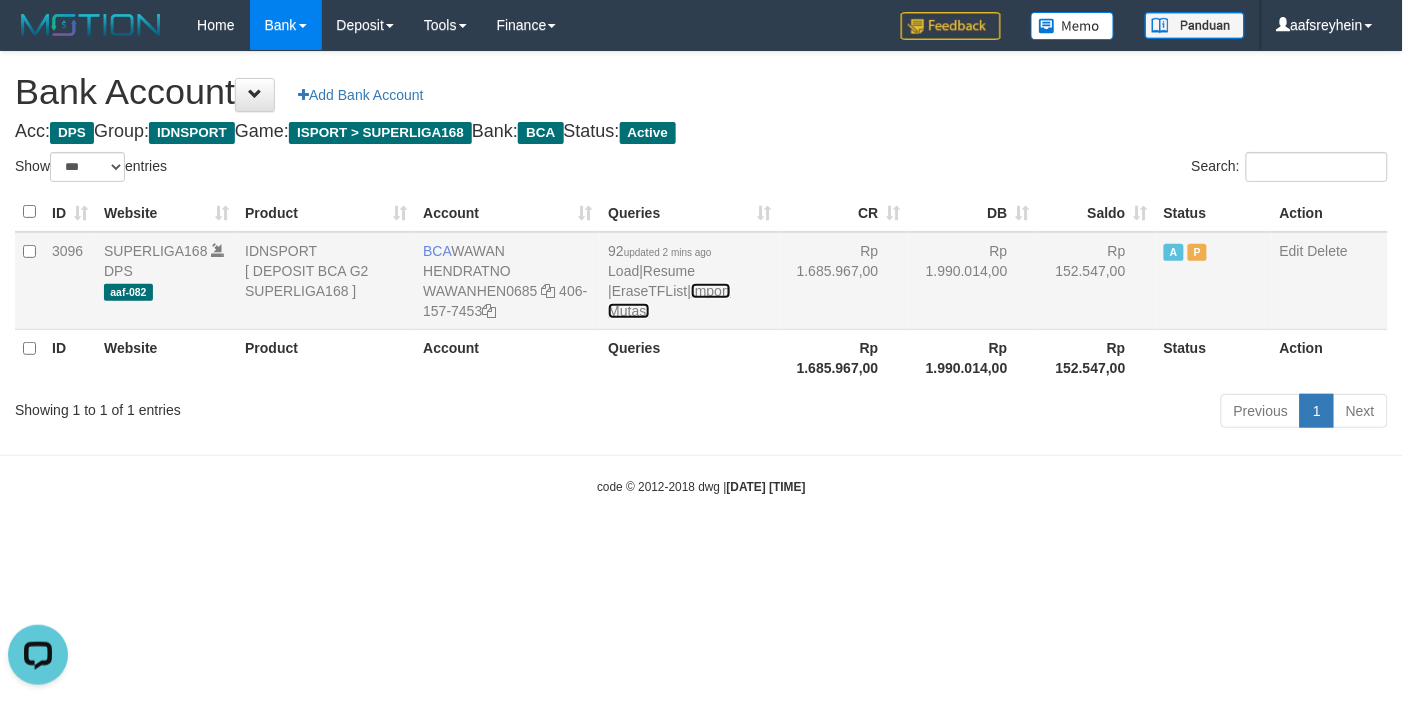 click on "Import Mutasi" at bounding box center (669, 301) 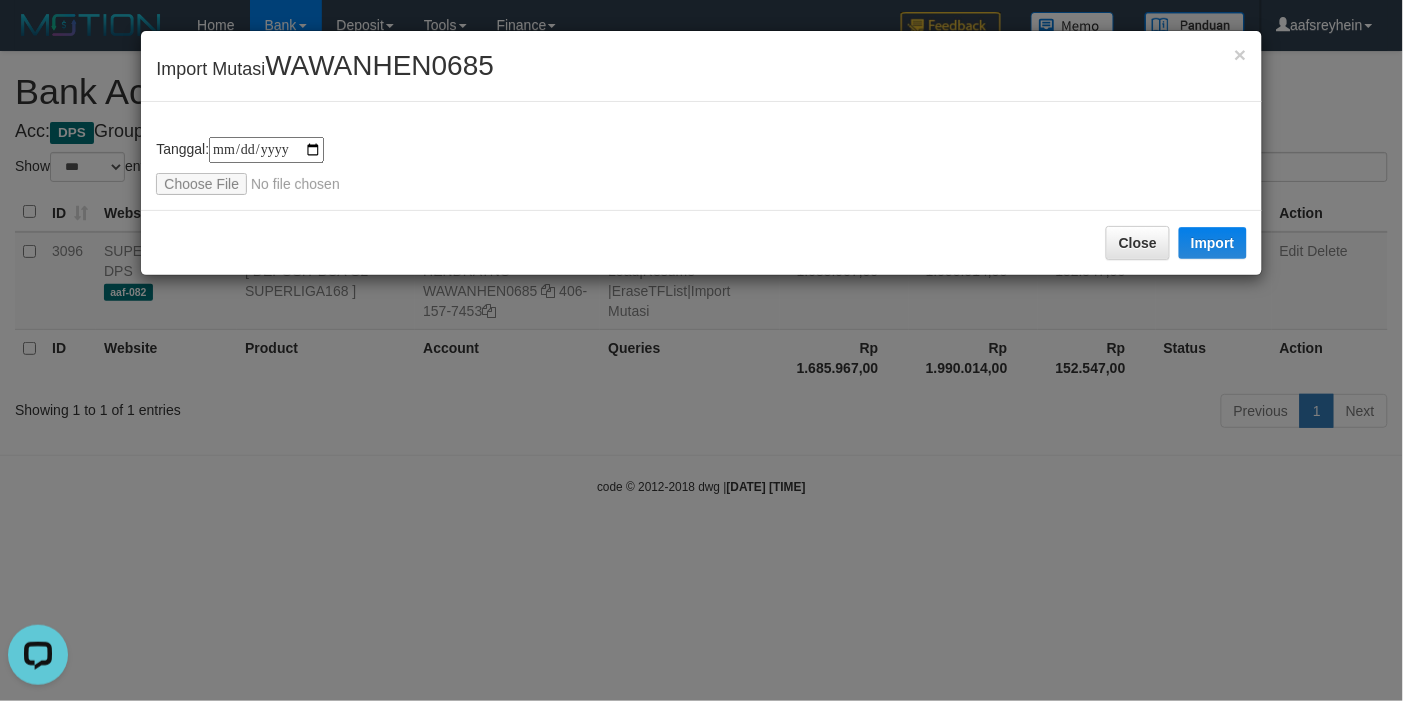 type on "**********" 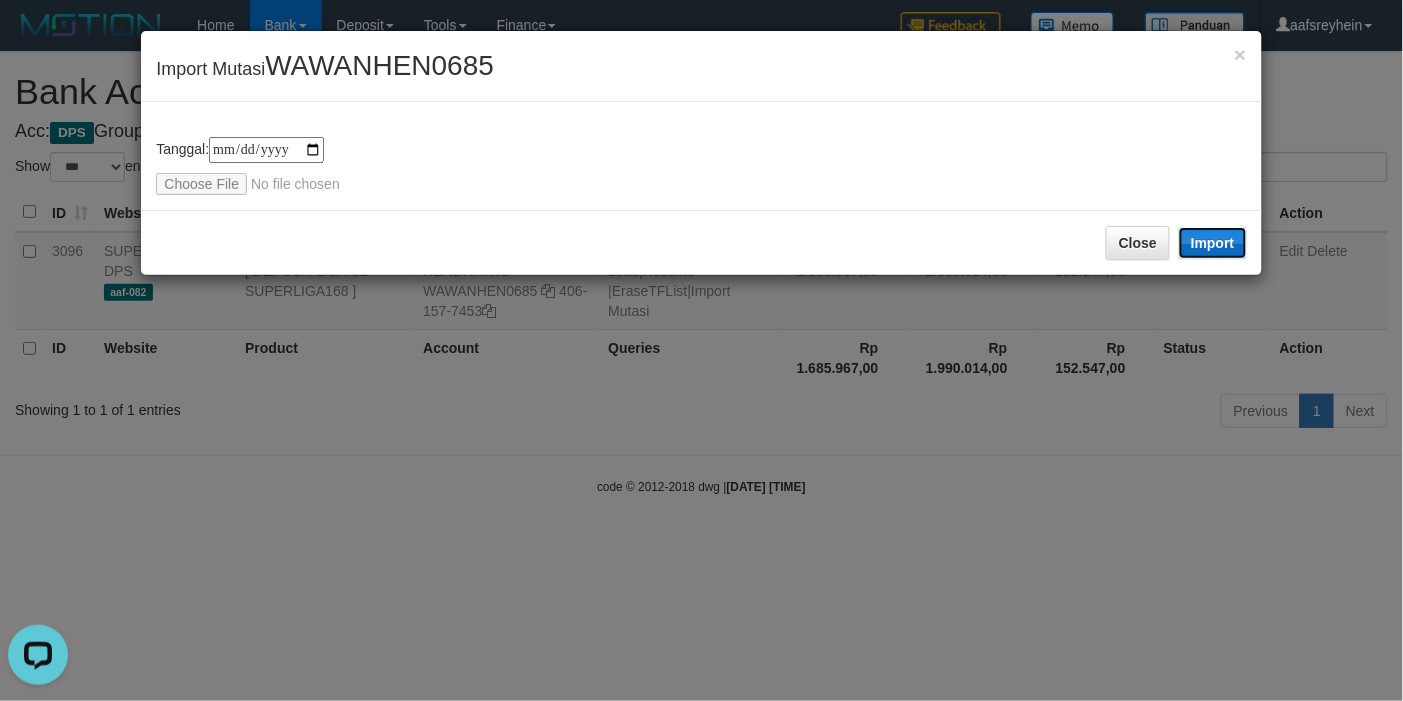 click on "Import" at bounding box center [1213, 243] 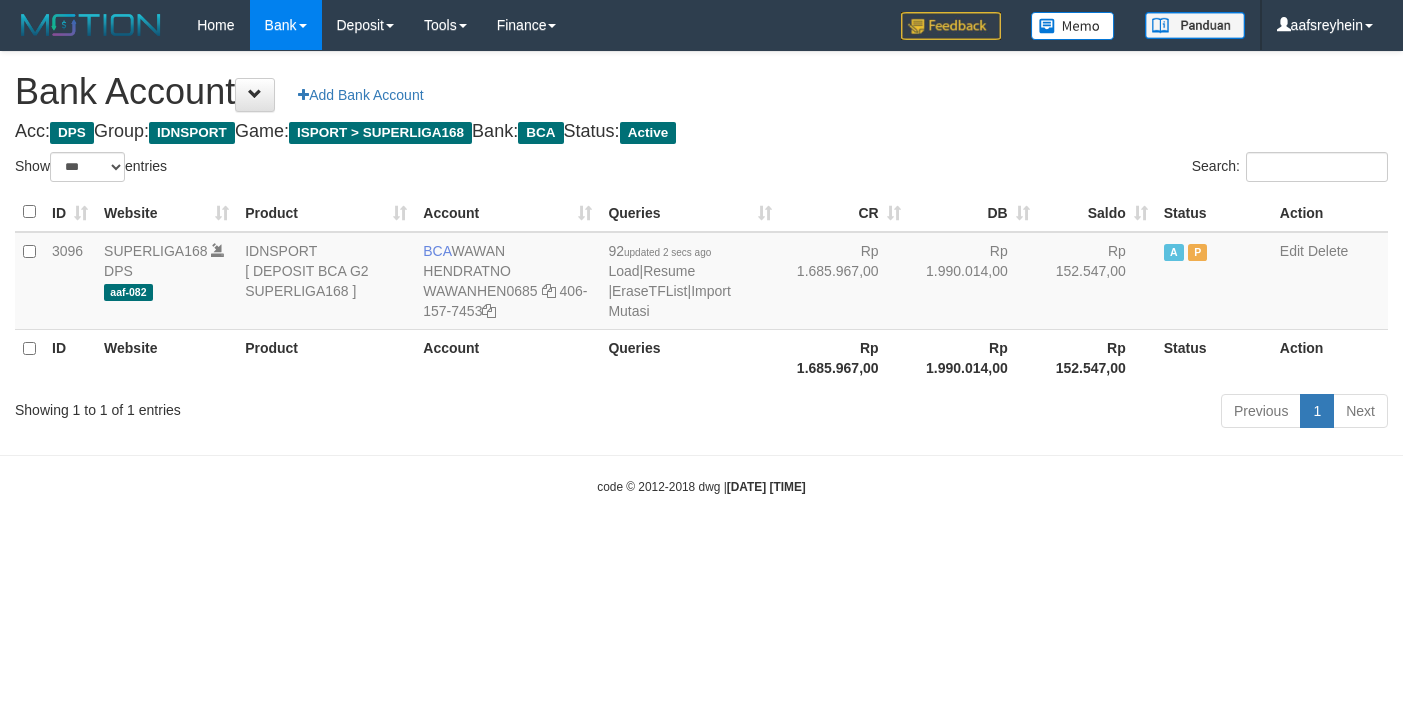 select on "***" 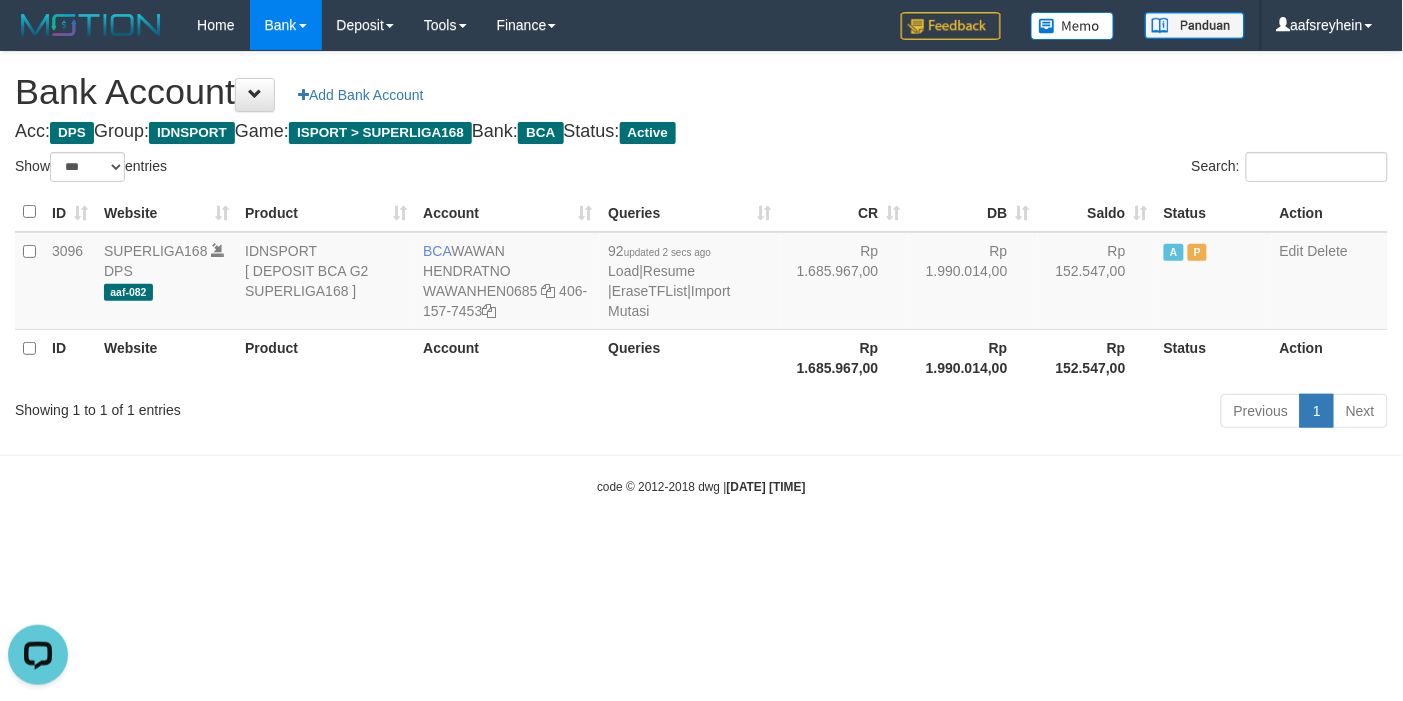 scroll, scrollTop: 0, scrollLeft: 0, axis: both 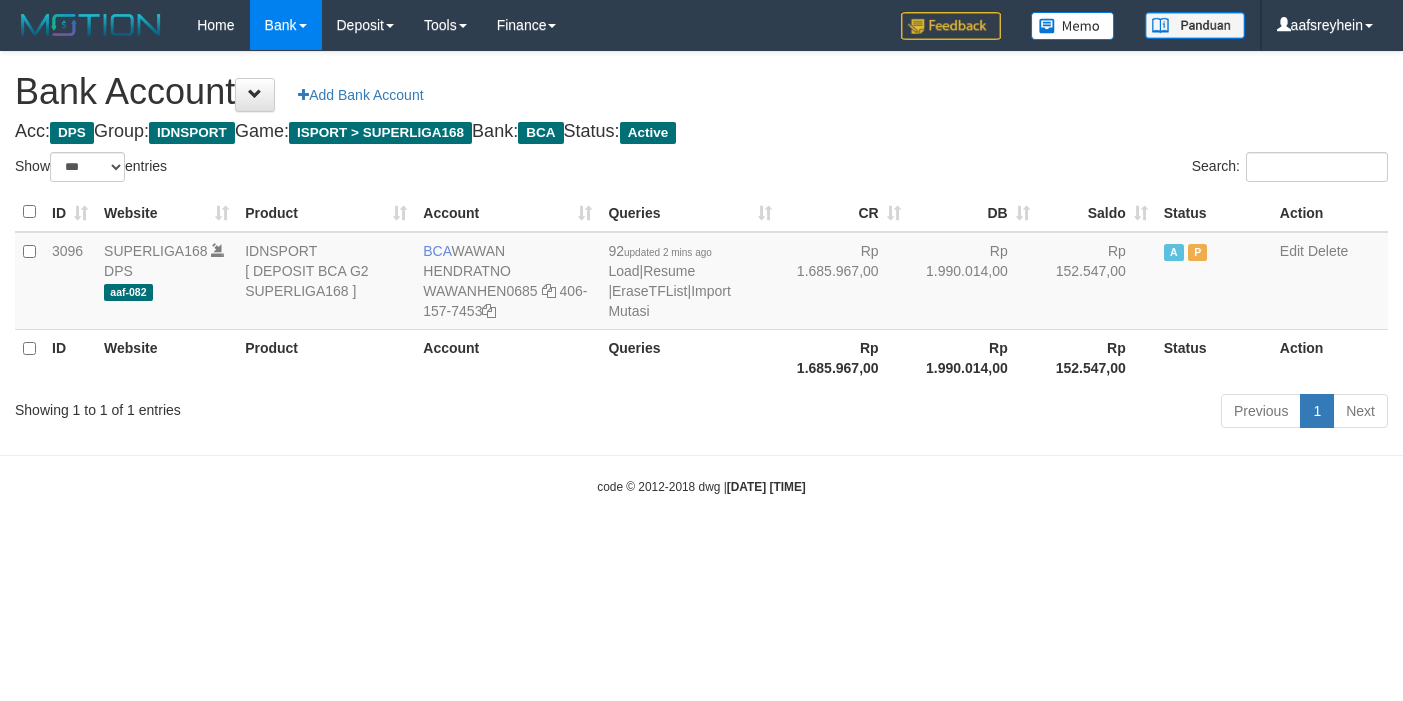 select on "***" 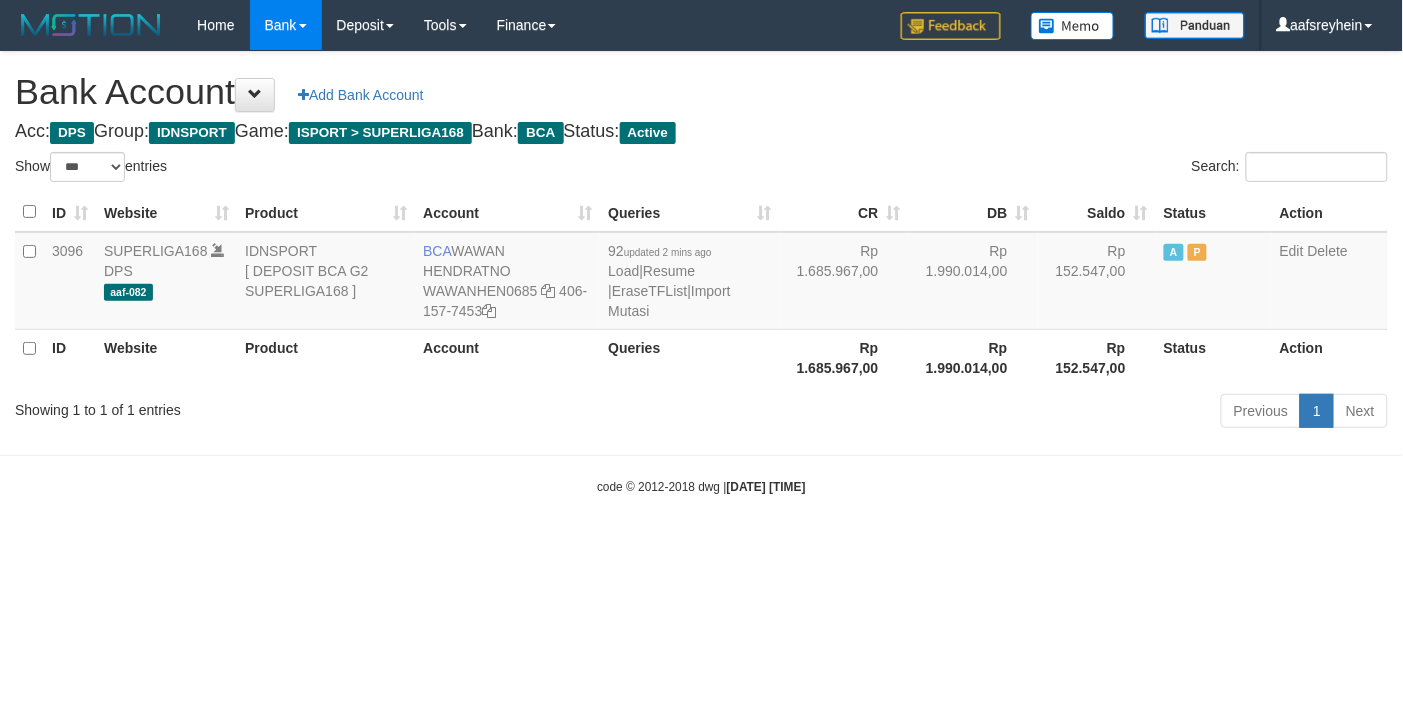 drag, startPoint x: 0, startPoint y: 0, endPoint x: 1077, endPoint y: 560, distance: 1213.89 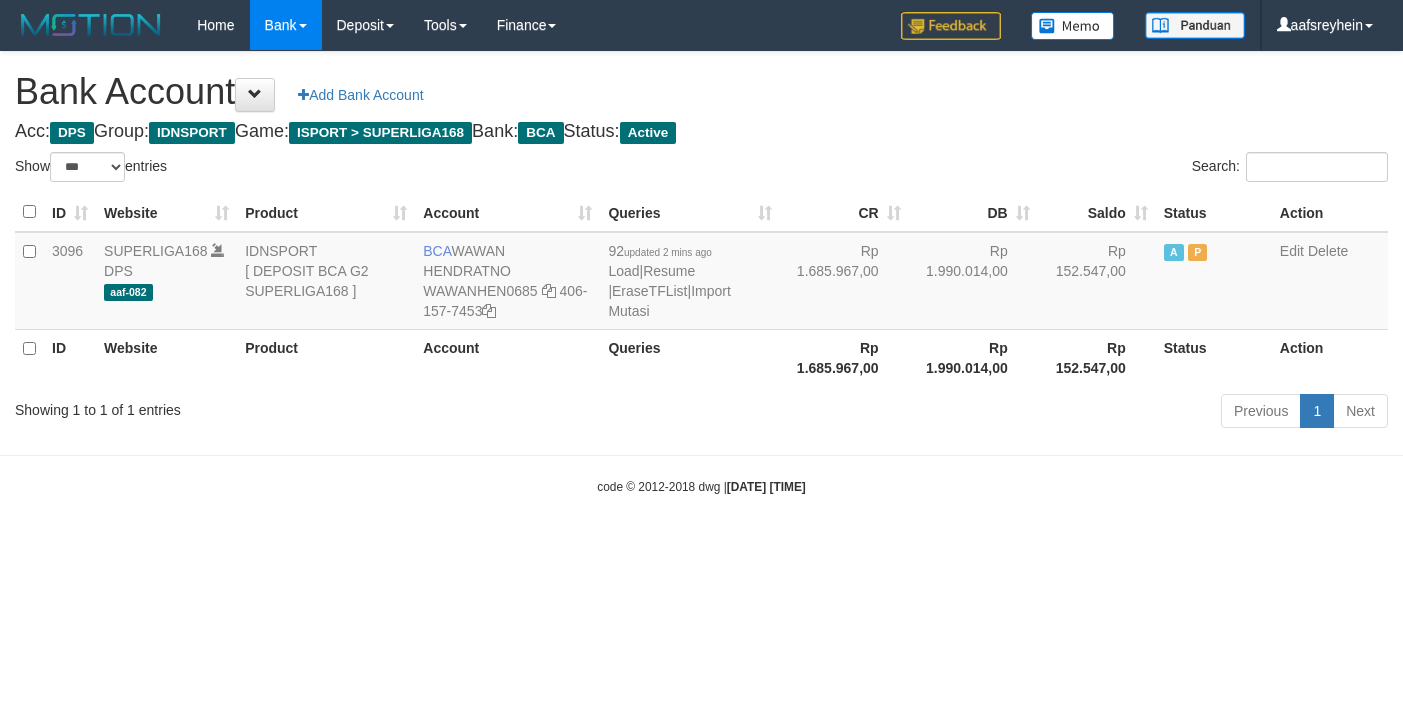 select on "***" 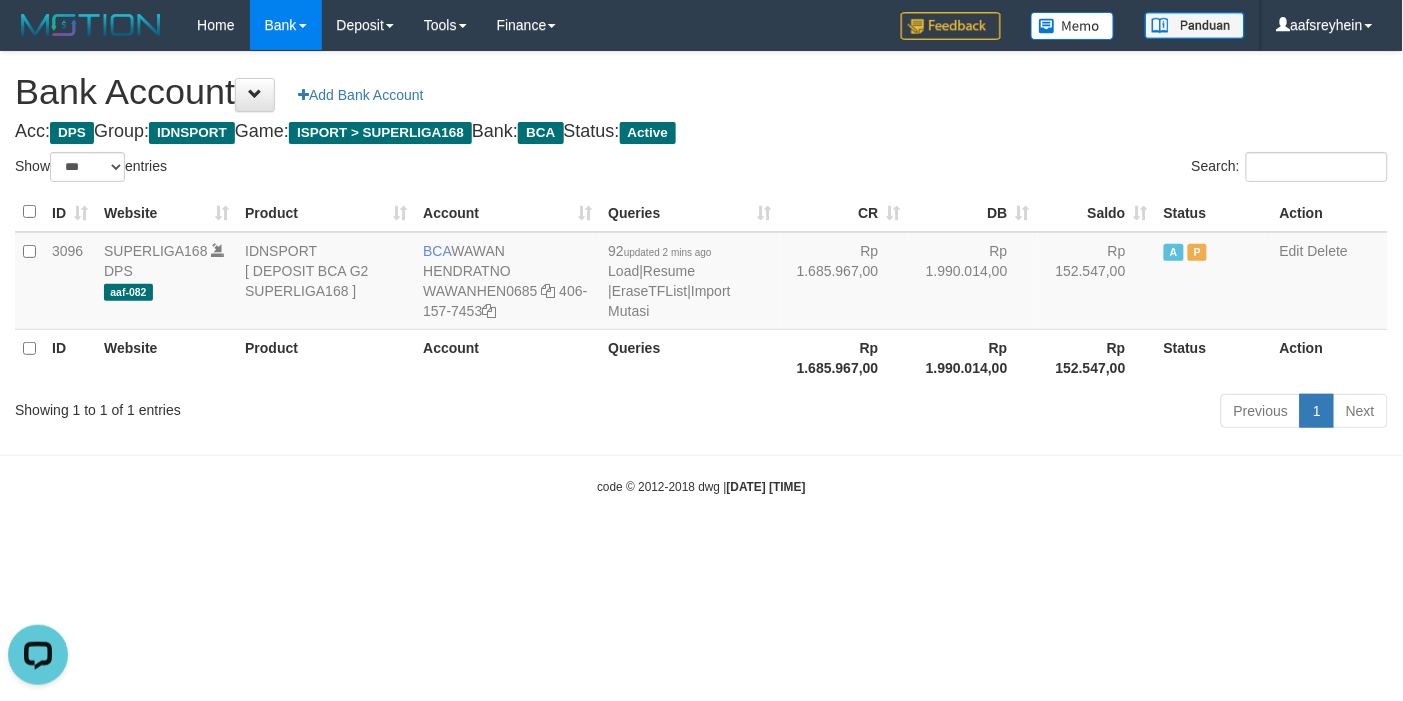 scroll, scrollTop: 0, scrollLeft: 0, axis: both 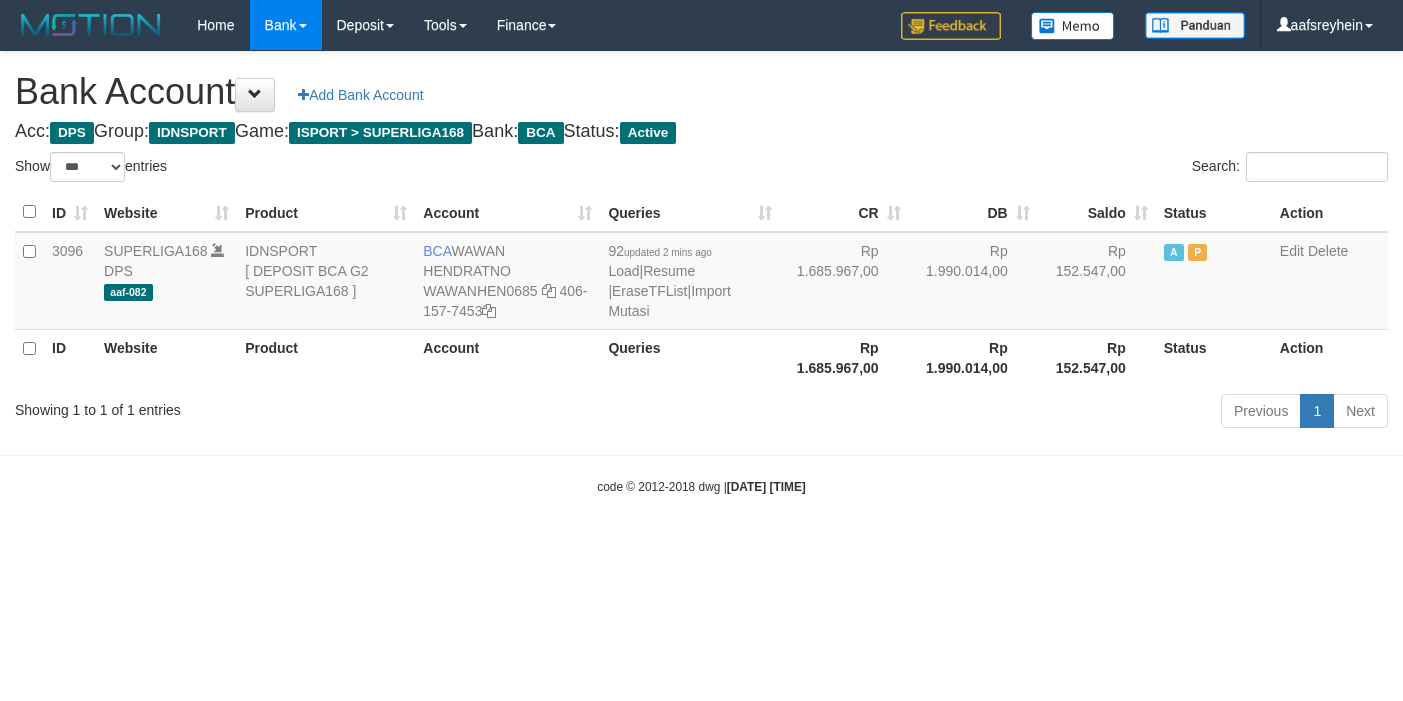 select on "***" 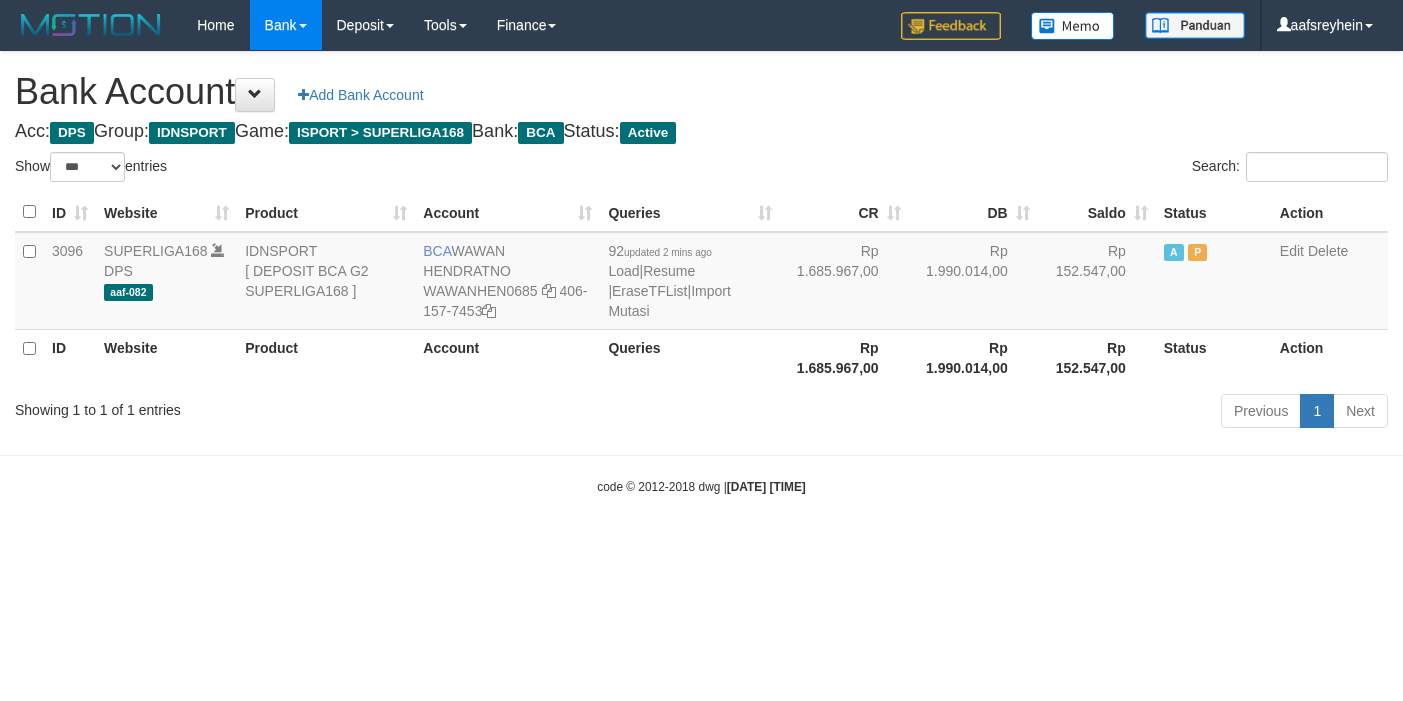 scroll, scrollTop: 0, scrollLeft: 0, axis: both 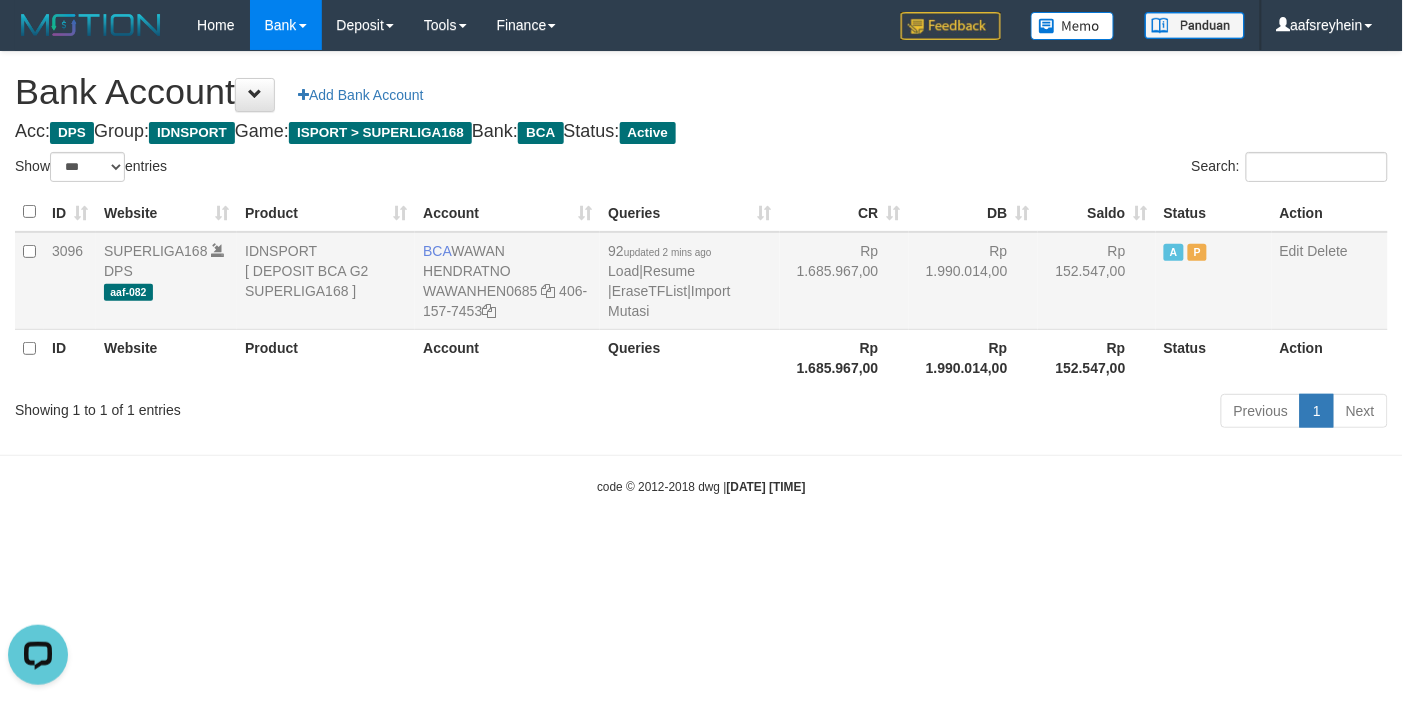 click on "92  updated 2 mins ago
Load
|
Resume
|
EraseTFList
|
Import Mutasi" at bounding box center (689, 281) 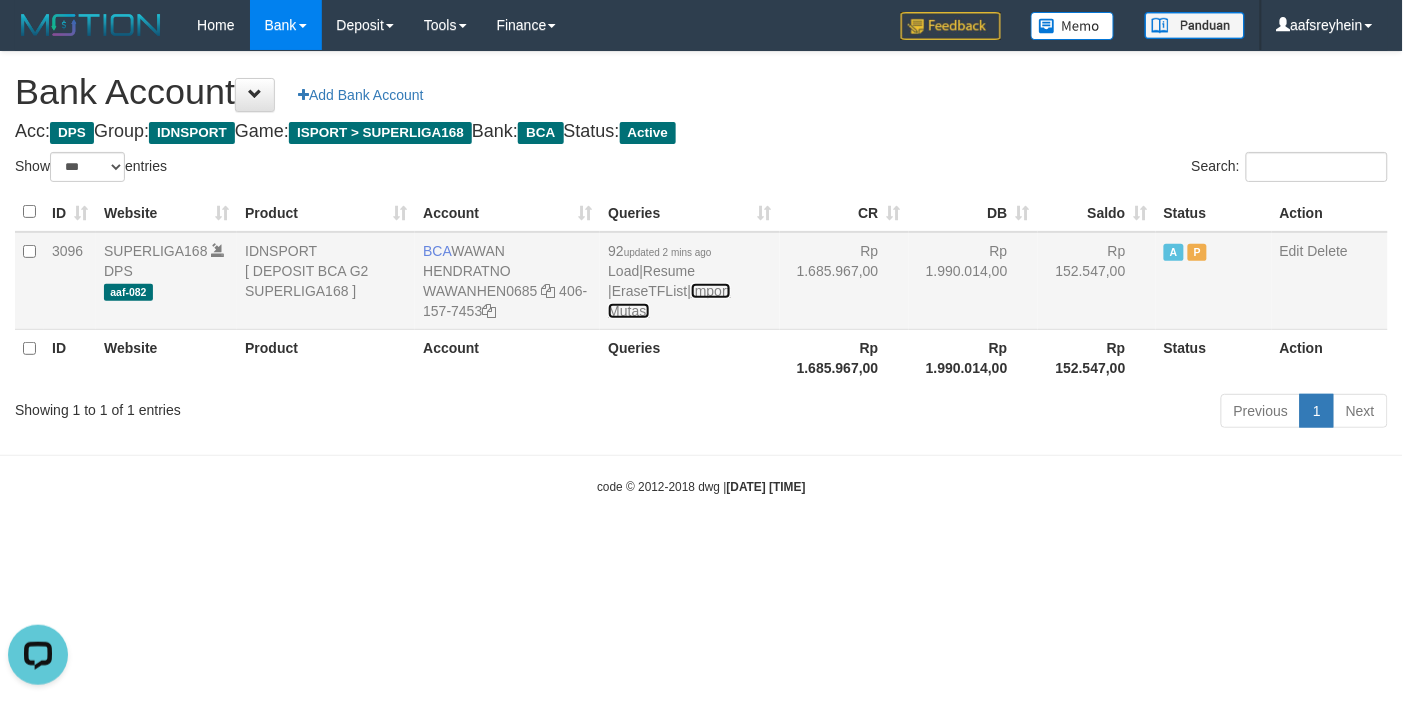 click on "Import Mutasi" at bounding box center [669, 301] 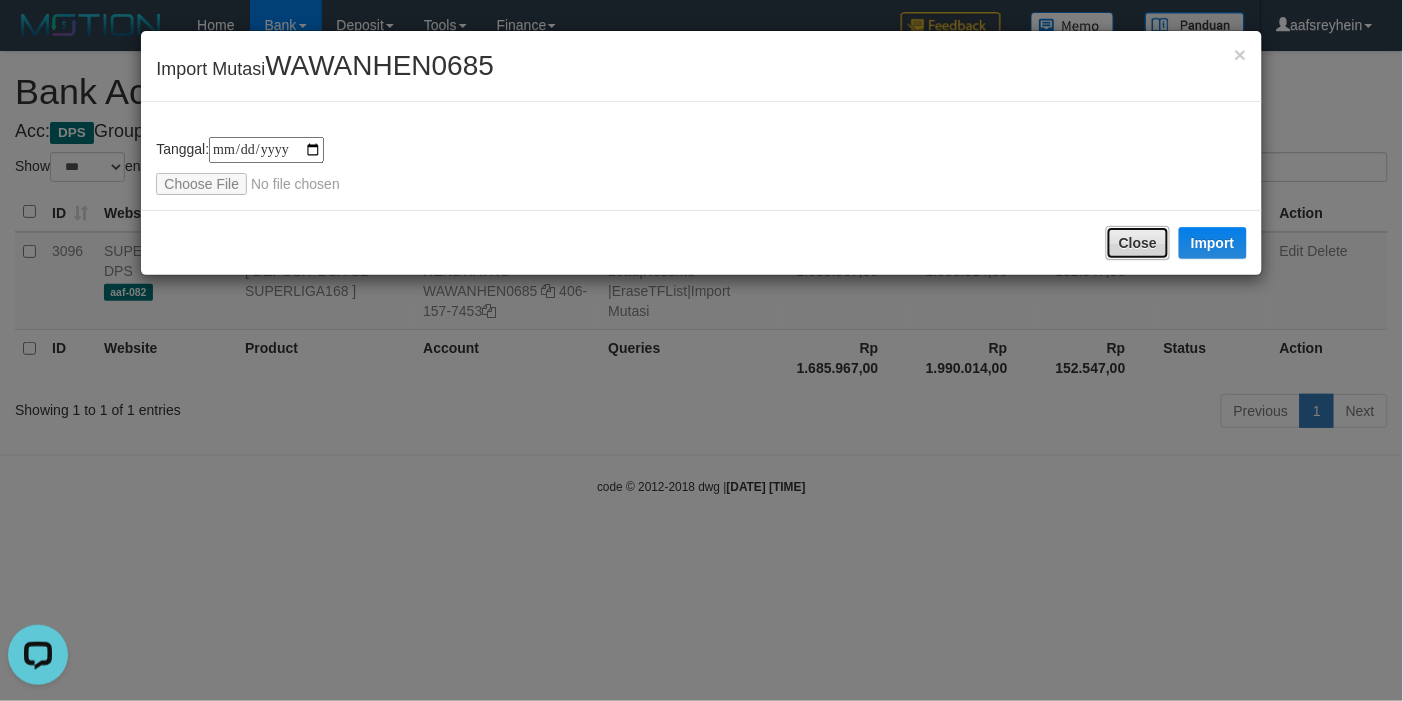 click on "Close" at bounding box center [1138, 243] 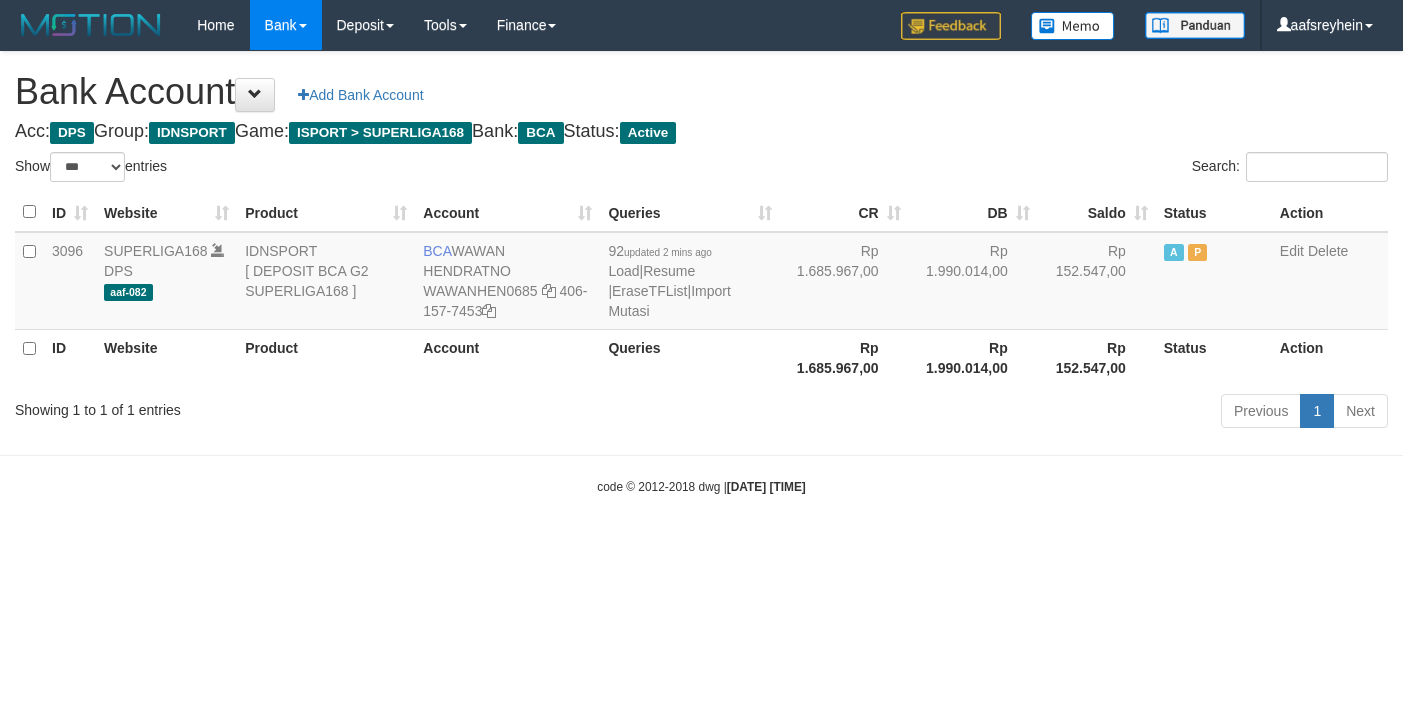 select on "***" 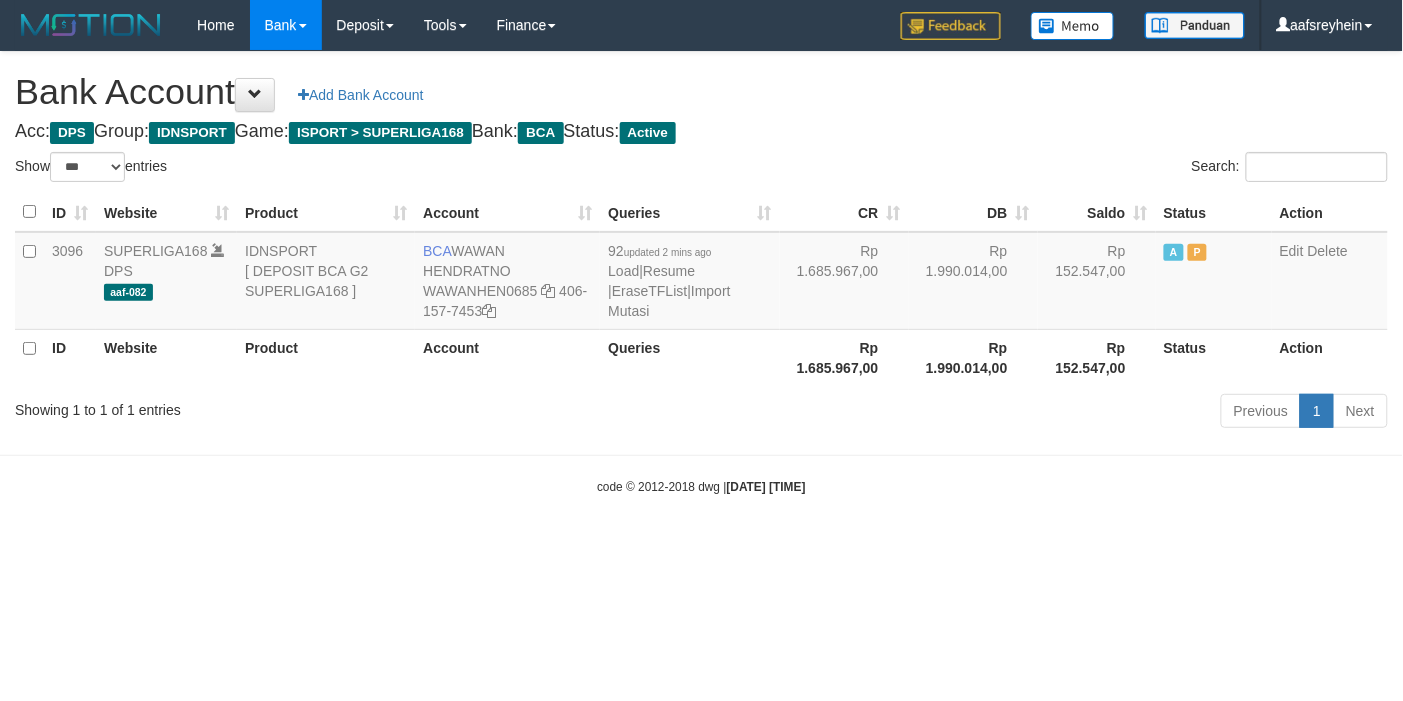 click on "code © 2012-2018 dwg |  2025/07/13 06:21:59" at bounding box center [701, 486] 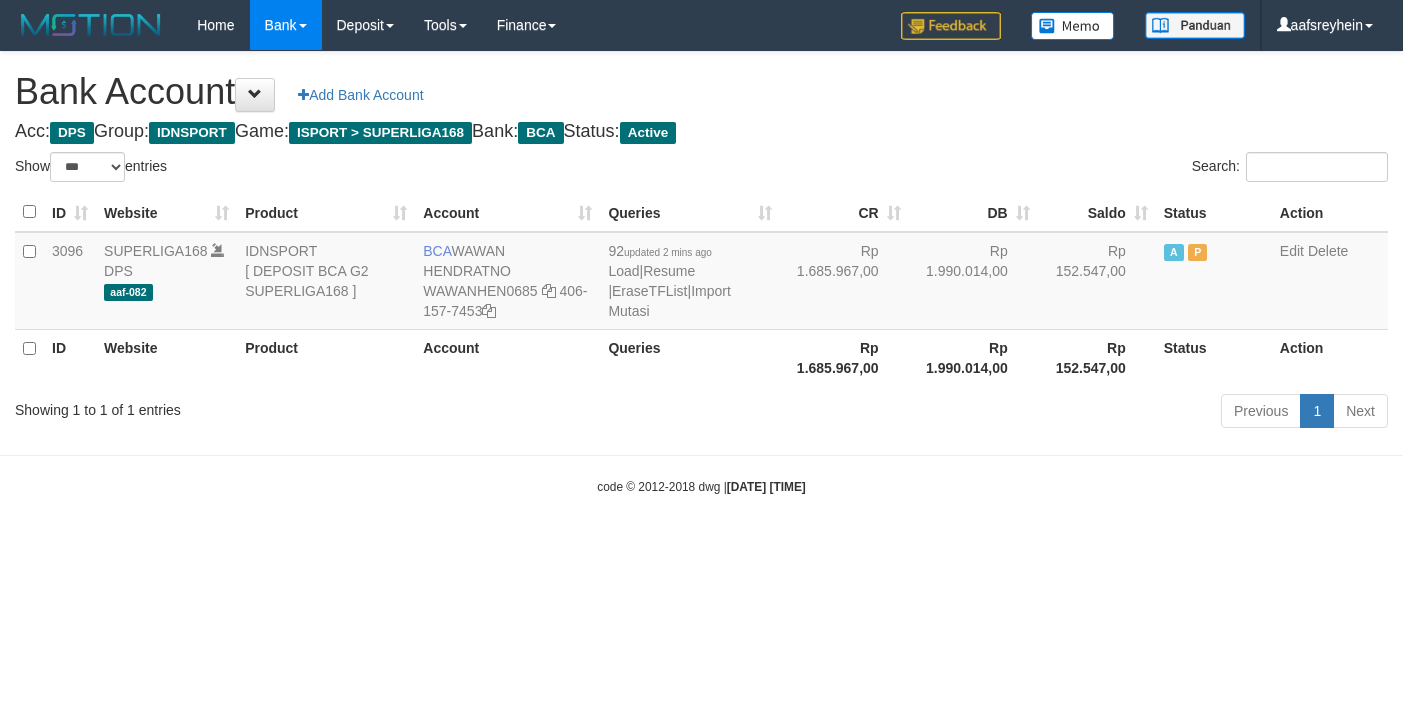select on "***" 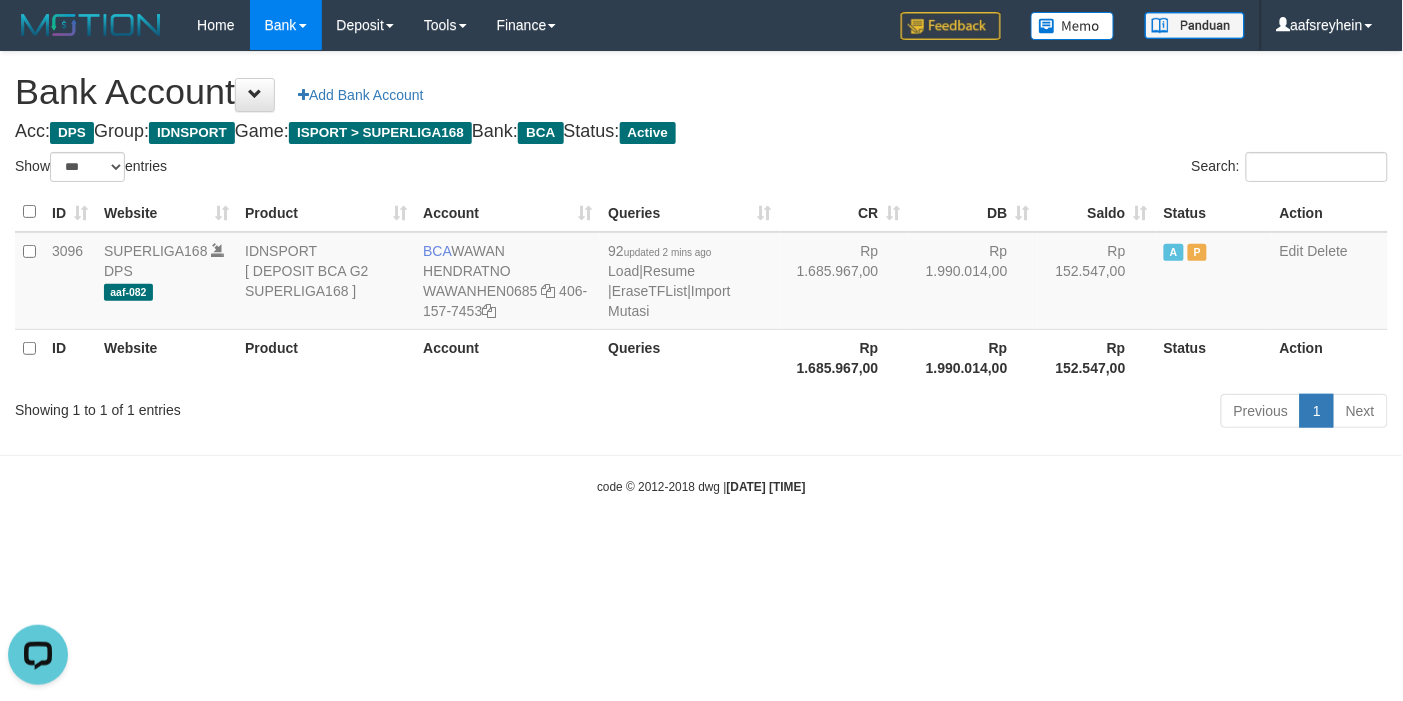 scroll, scrollTop: 0, scrollLeft: 0, axis: both 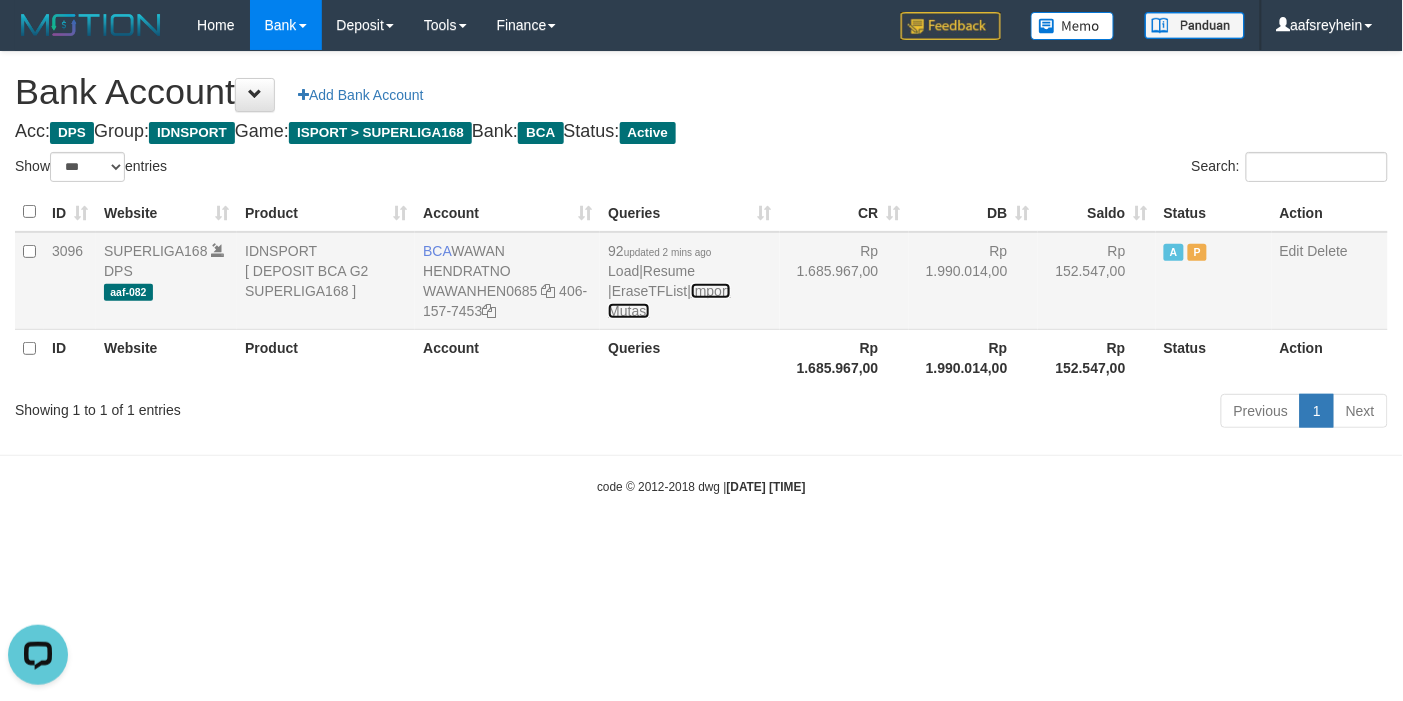 click on "Import Mutasi" at bounding box center (669, 301) 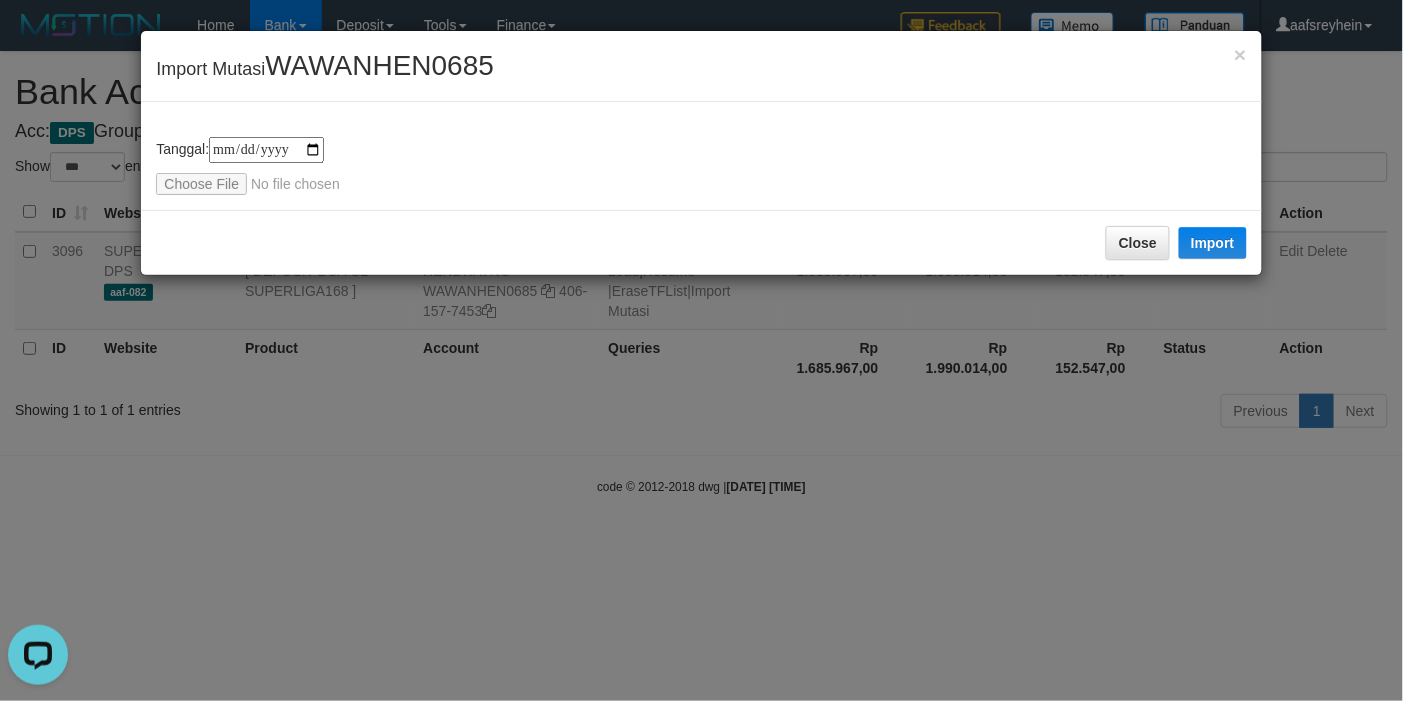 type on "**********" 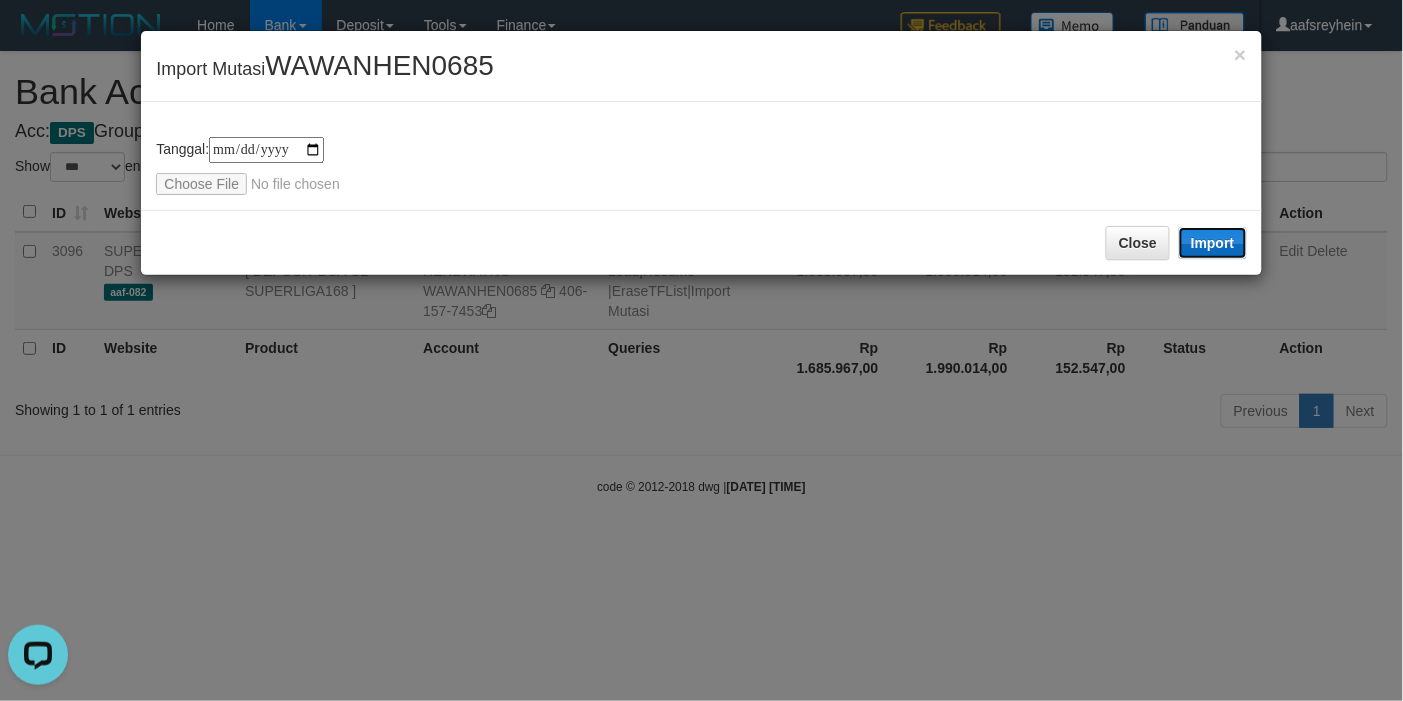 click on "Import" at bounding box center [1213, 243] 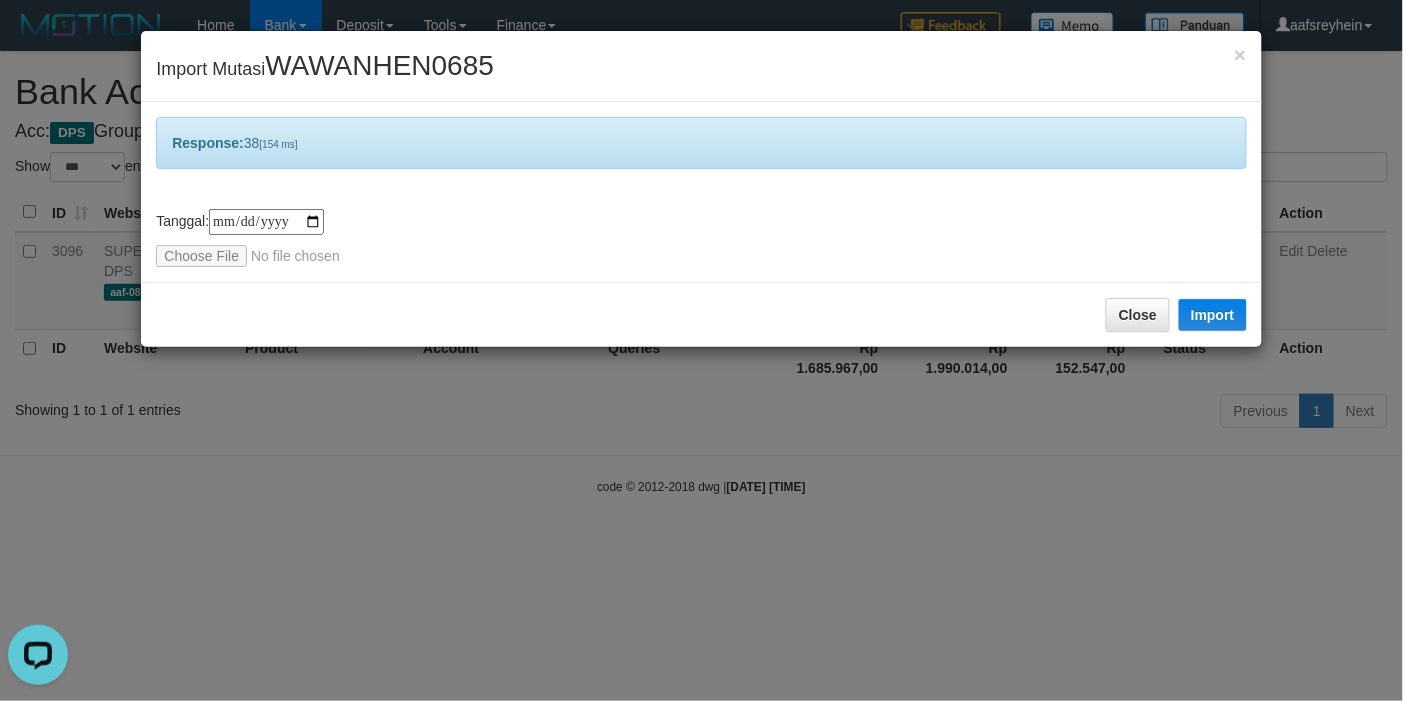 click on "**********" at bounding box center (701, 350) 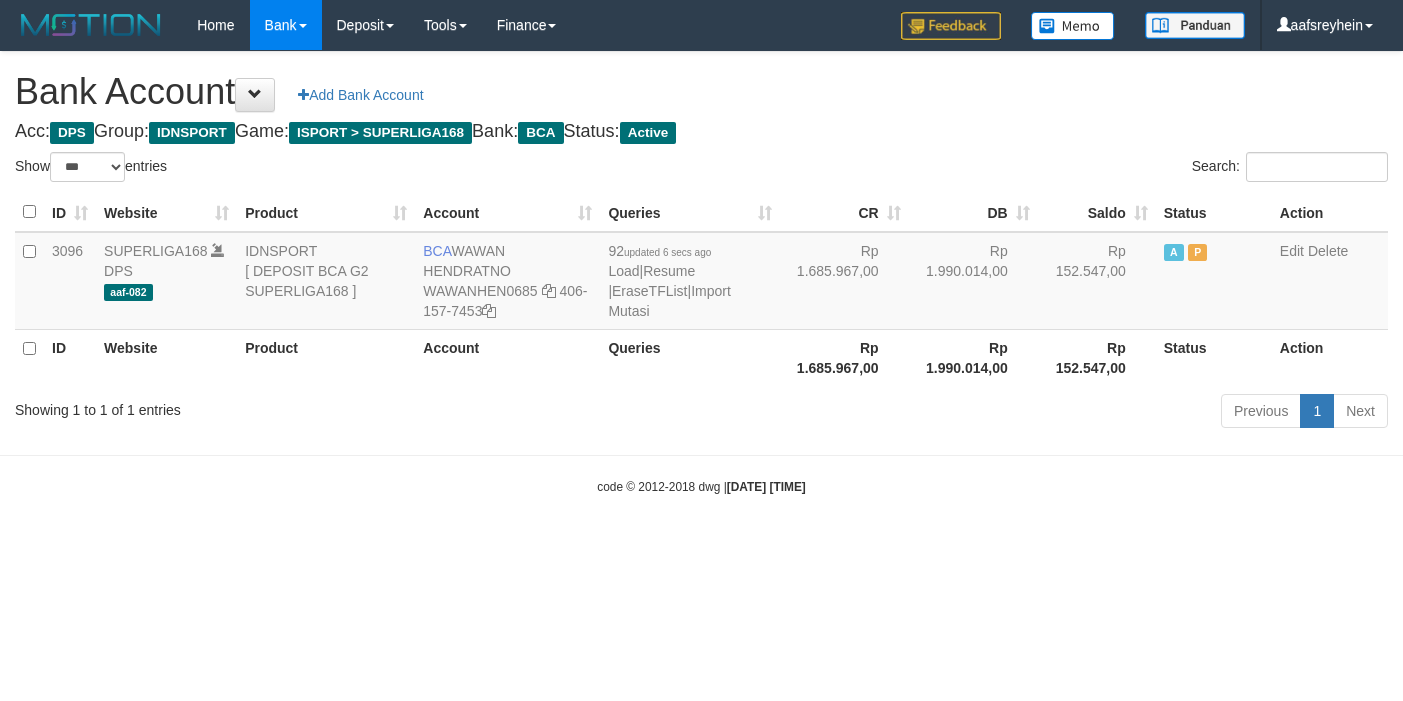 select on "***" 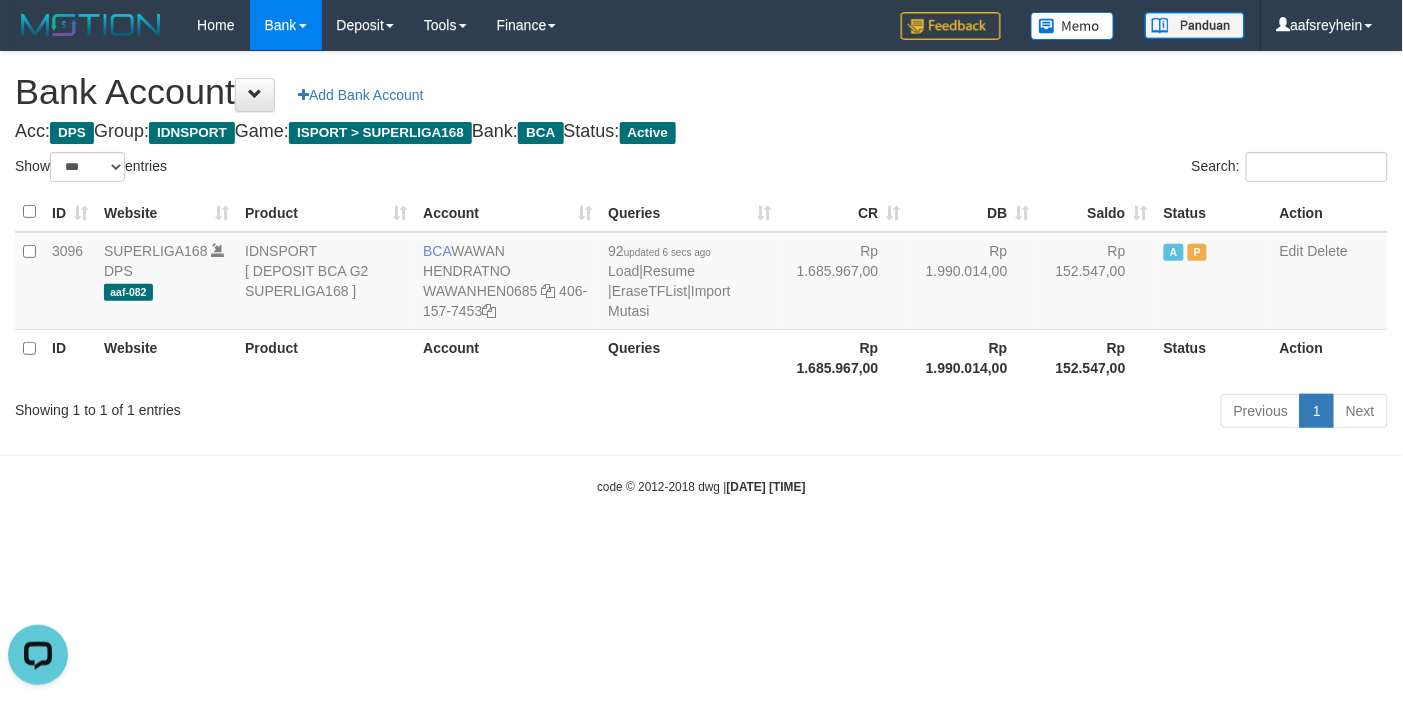scroll, scrollTop: 0, scrollLeft: 0, axis: both 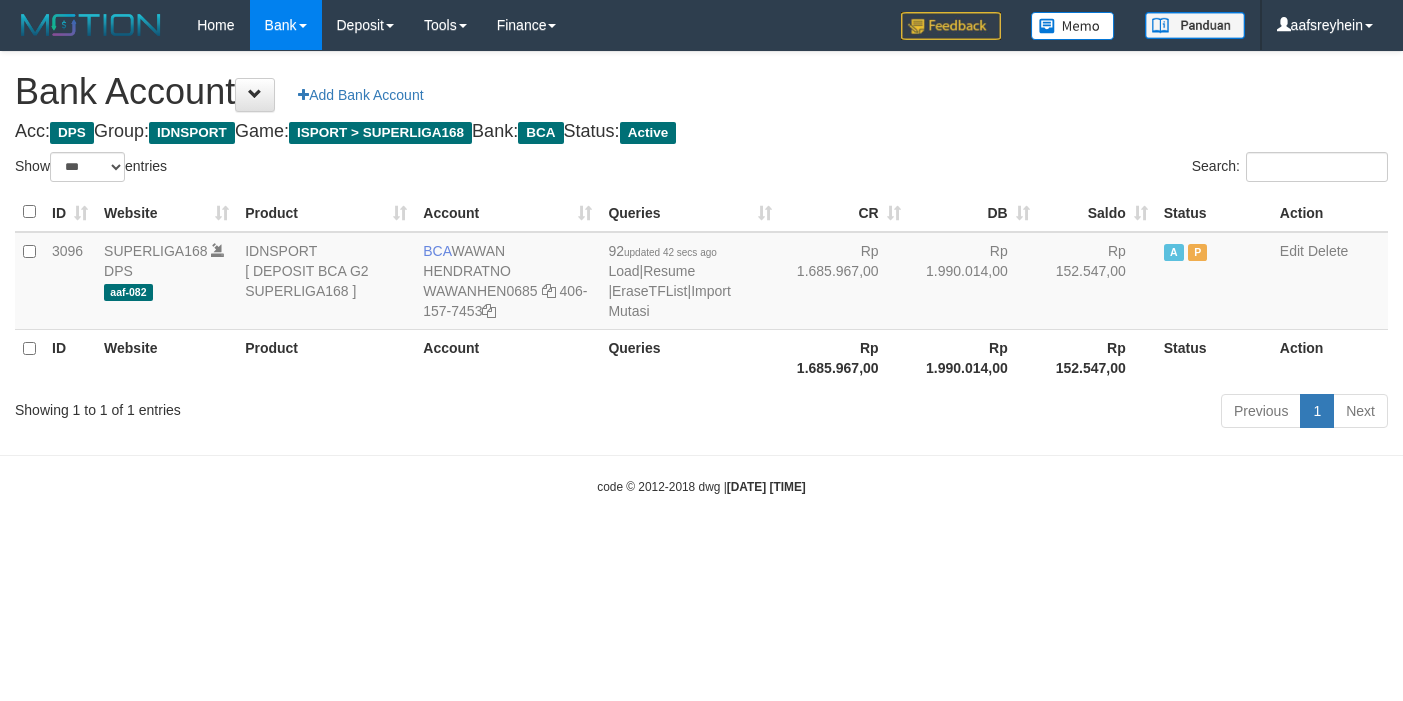 select on "***" 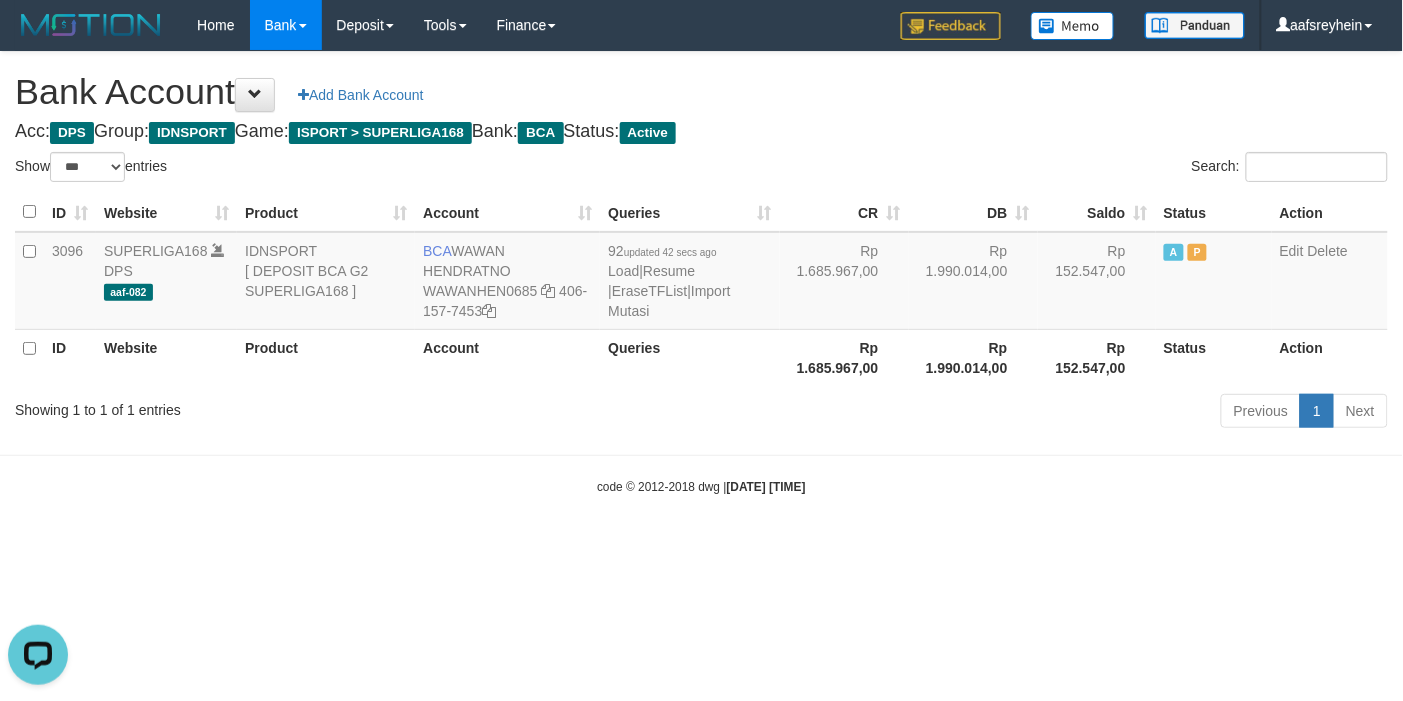 scroll, scrollTop: 0, scrollLeft: 0, axis: both 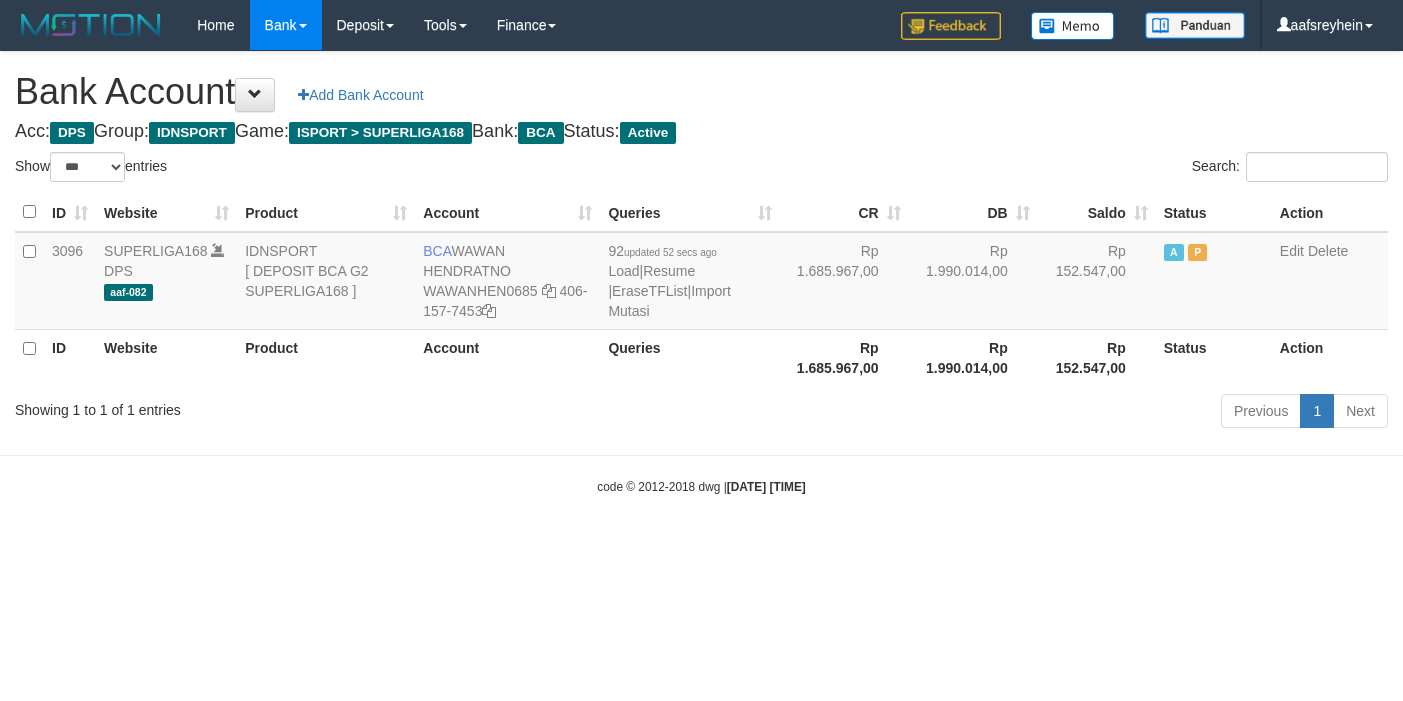 select on "***" 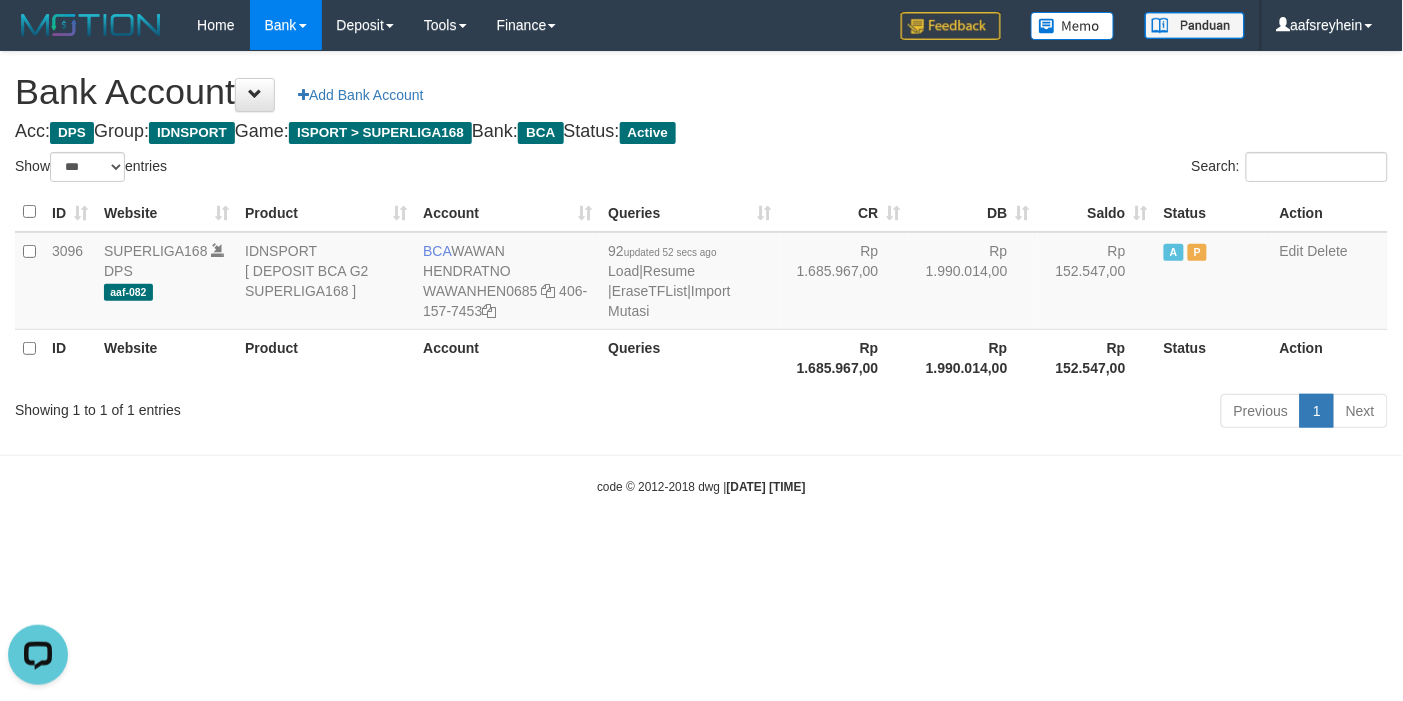 scroll, scrollTop: 0, scrollLeft: 0, axis: both 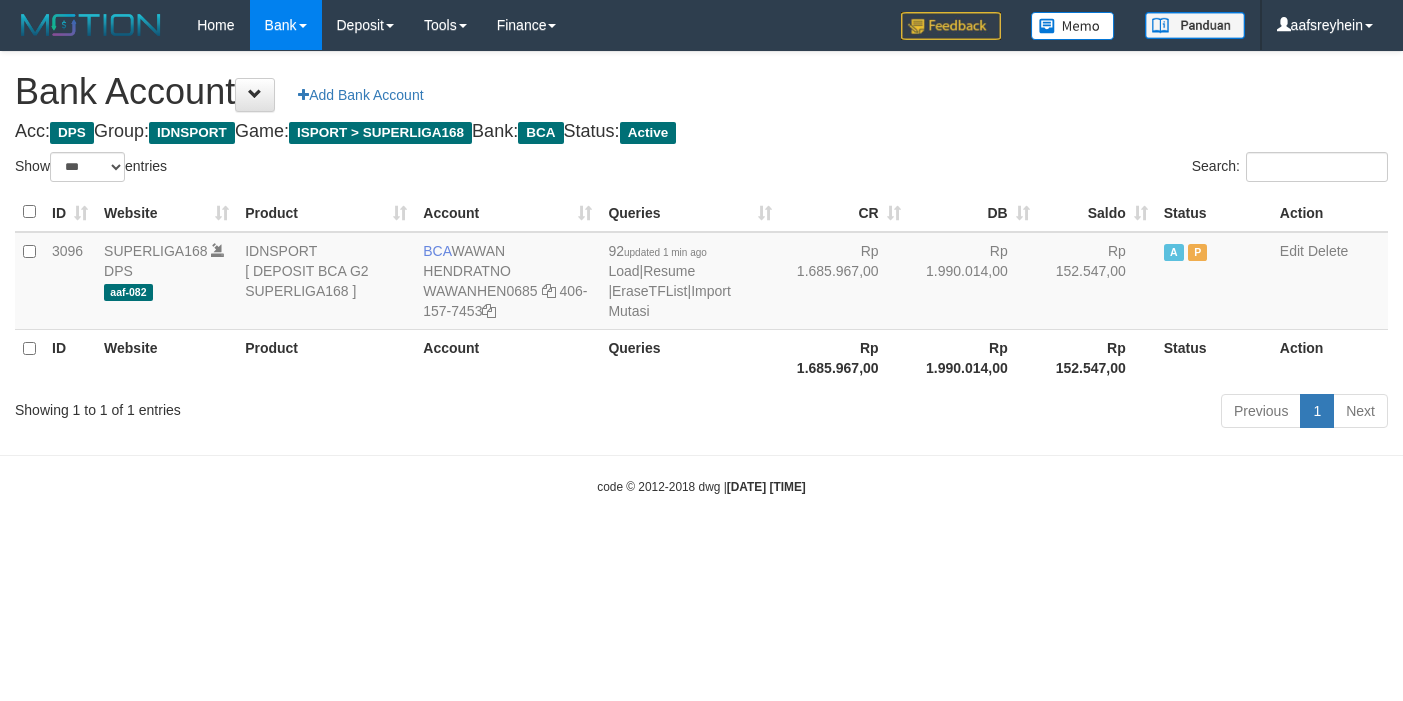 select on "***" 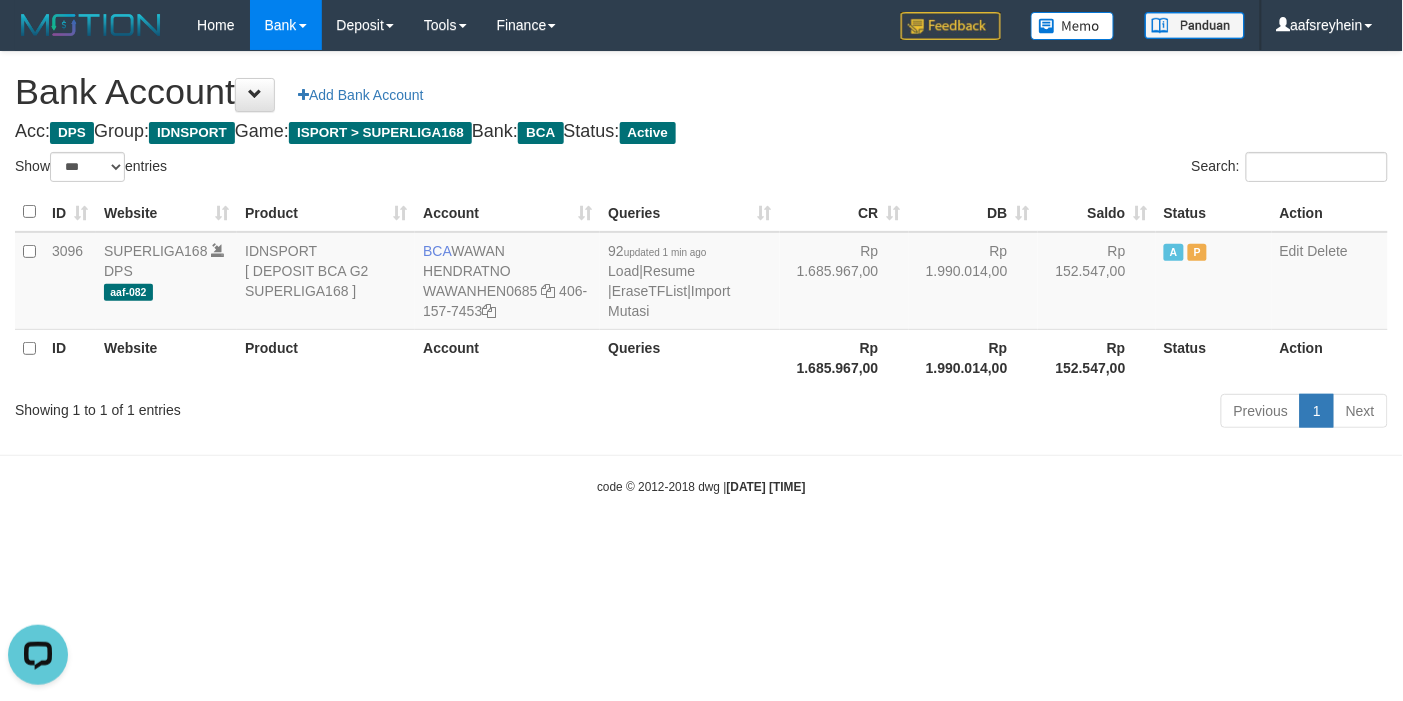scroll, scrollTop: 0, scrollLeft: 0, axis: both 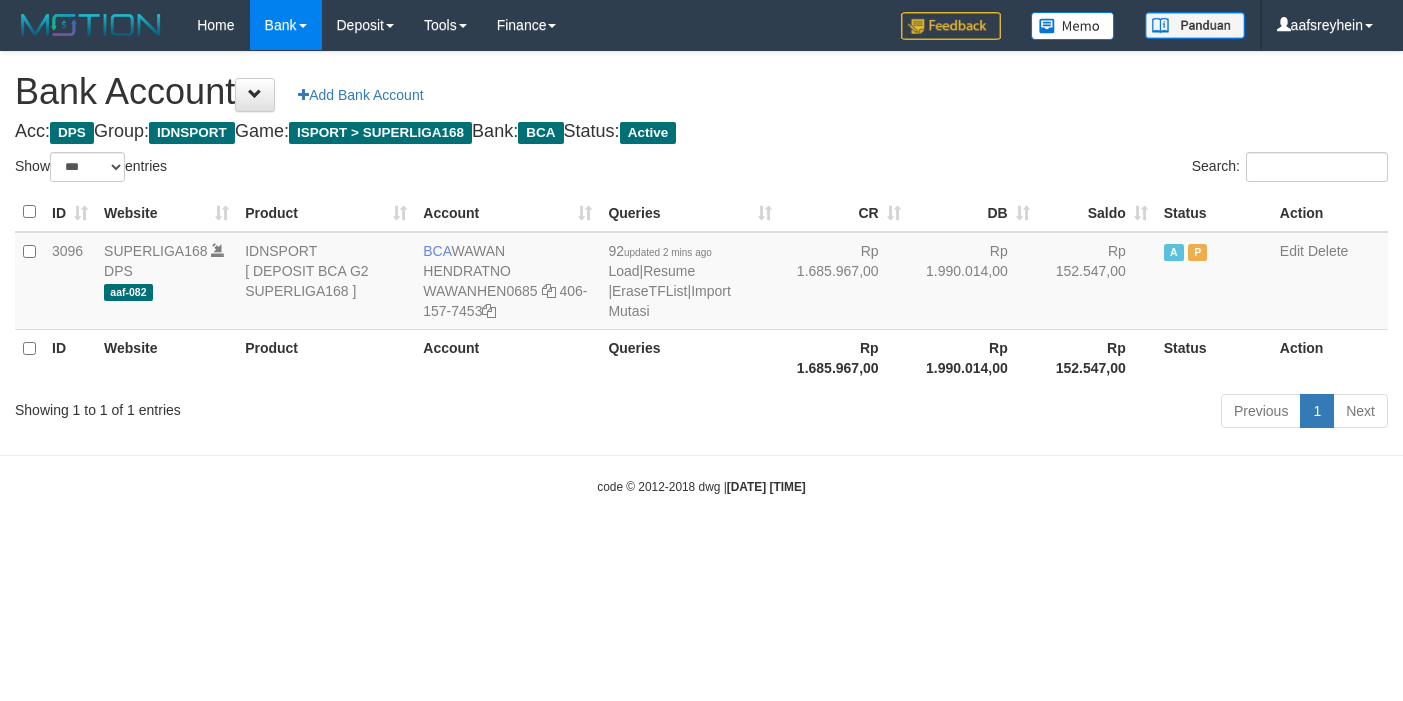 select on "***" 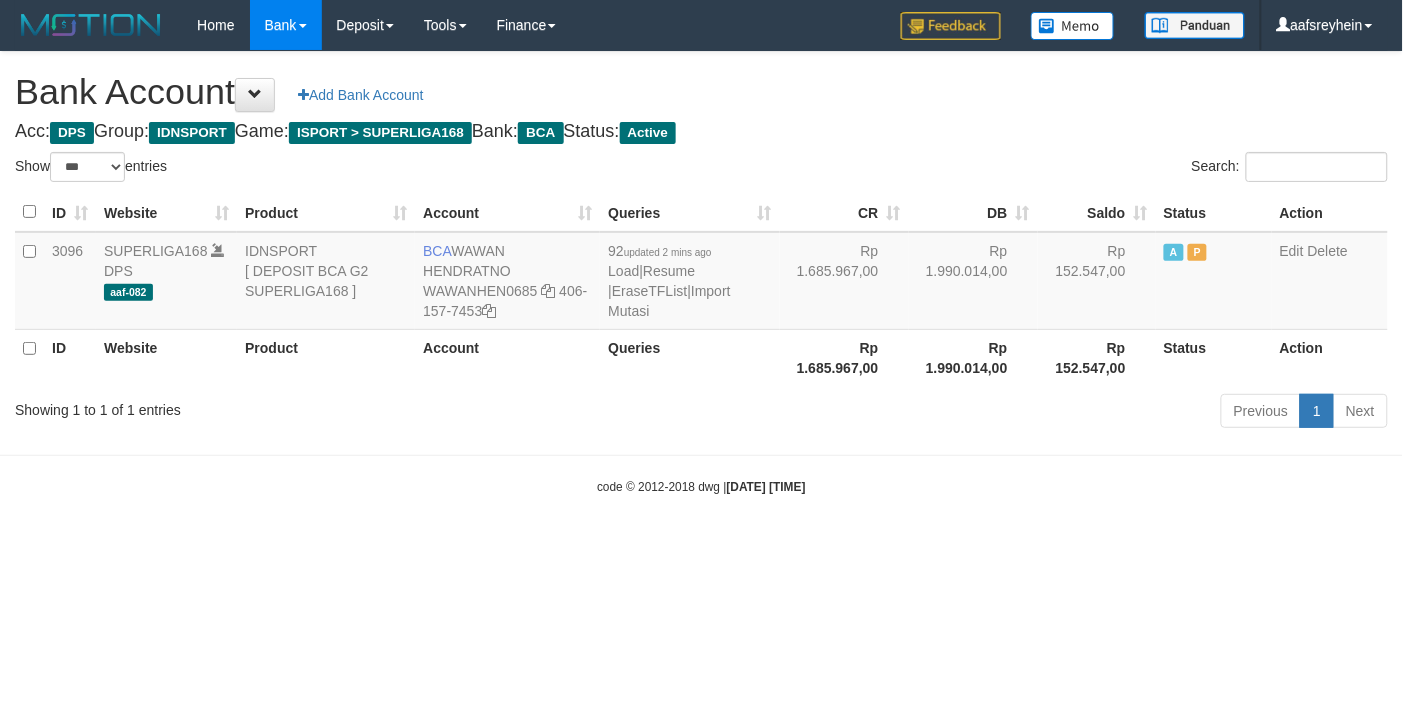 click on "Toggle navigation
Home
Bank
Account List
Load
By Website
Group
[ISPORT]													SUPERLIGA168
By Load Group (DPS)" at bounding box center (701, 273) 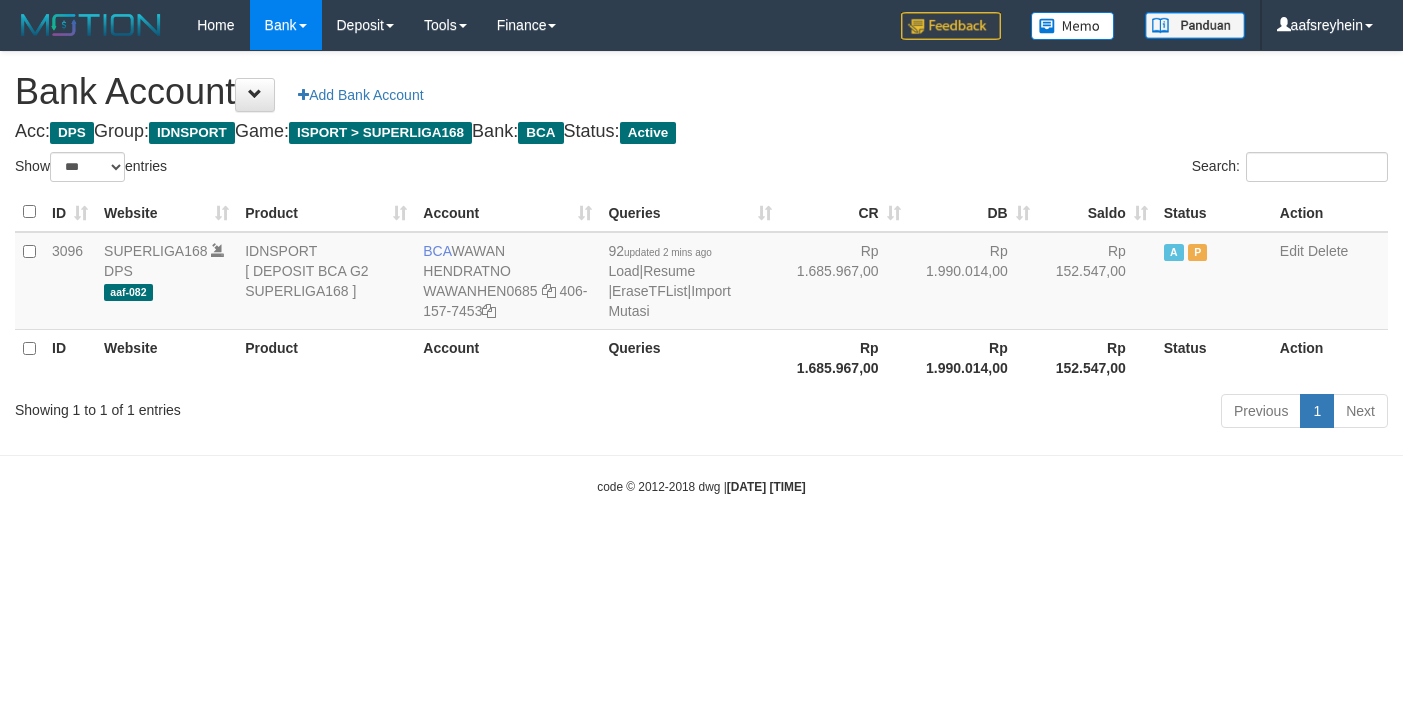 select on "***" 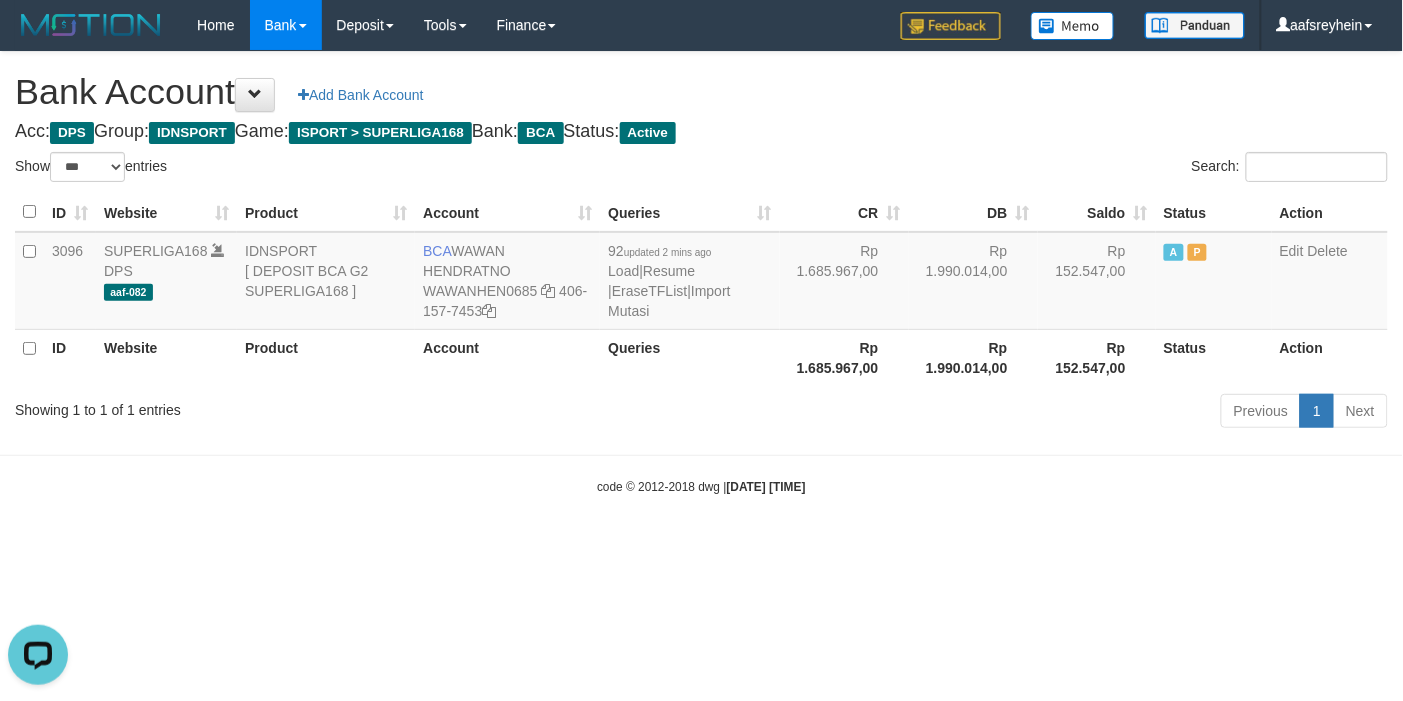scroll, scrollTop: 0, scrollLeft: 0, axis: both 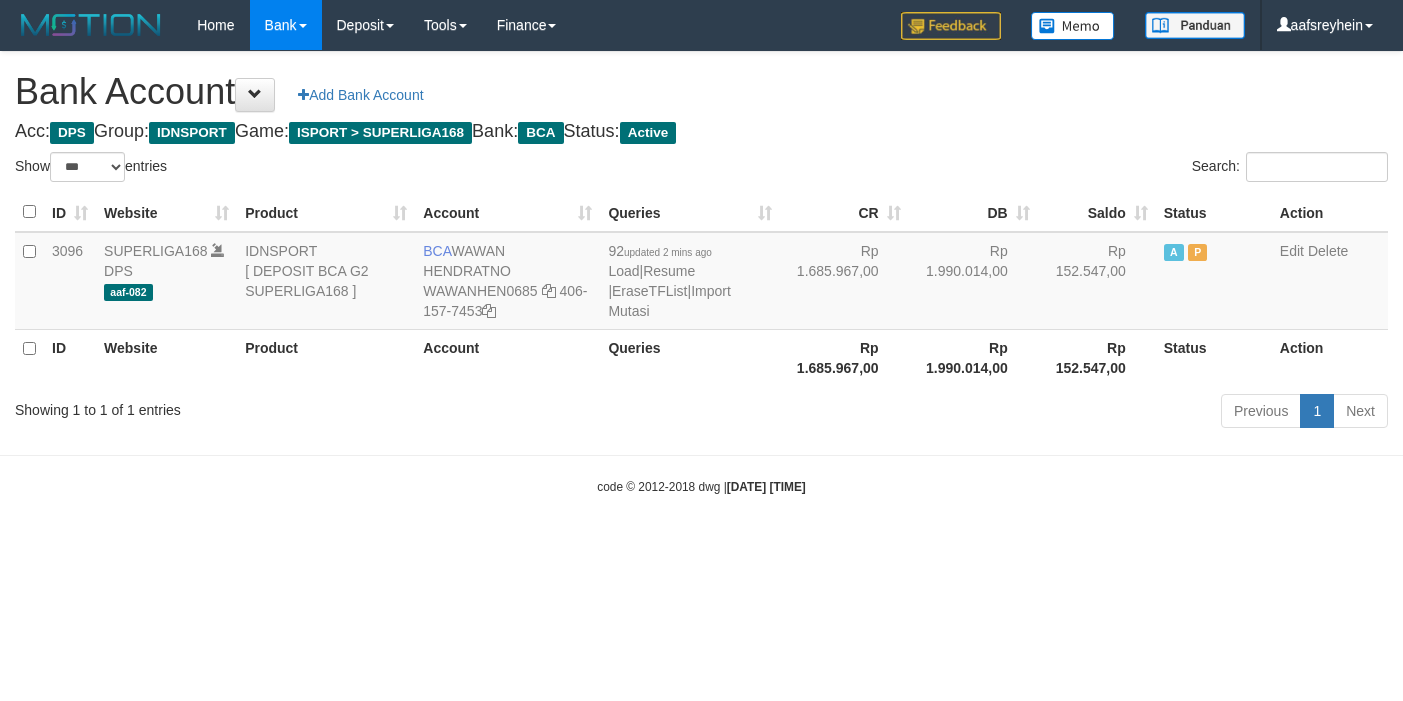 select on "***" 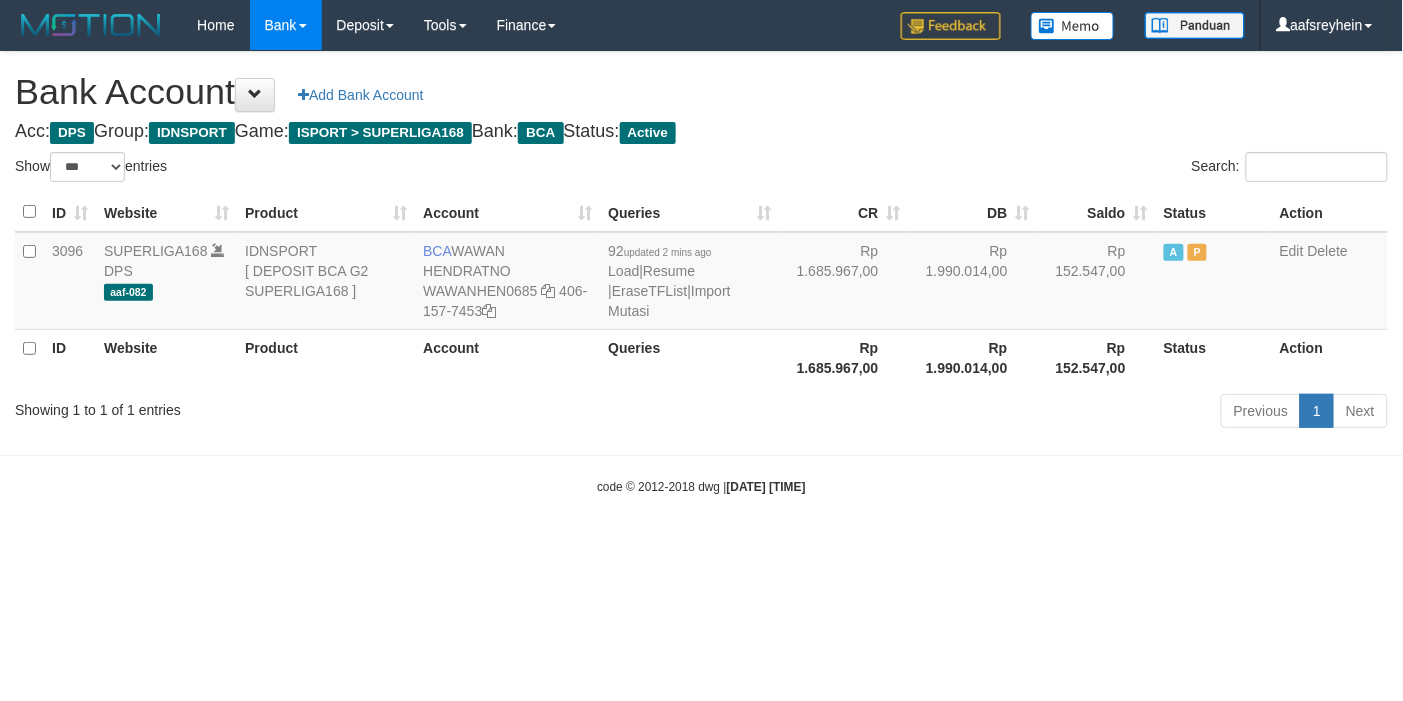 click on "Toggle navigation
Home
Bank
Account List
Load
By Website
Group
[ISPORT]													SUPERLIGA168
By Load Group (DPS)" at bounding box center [701, 273] 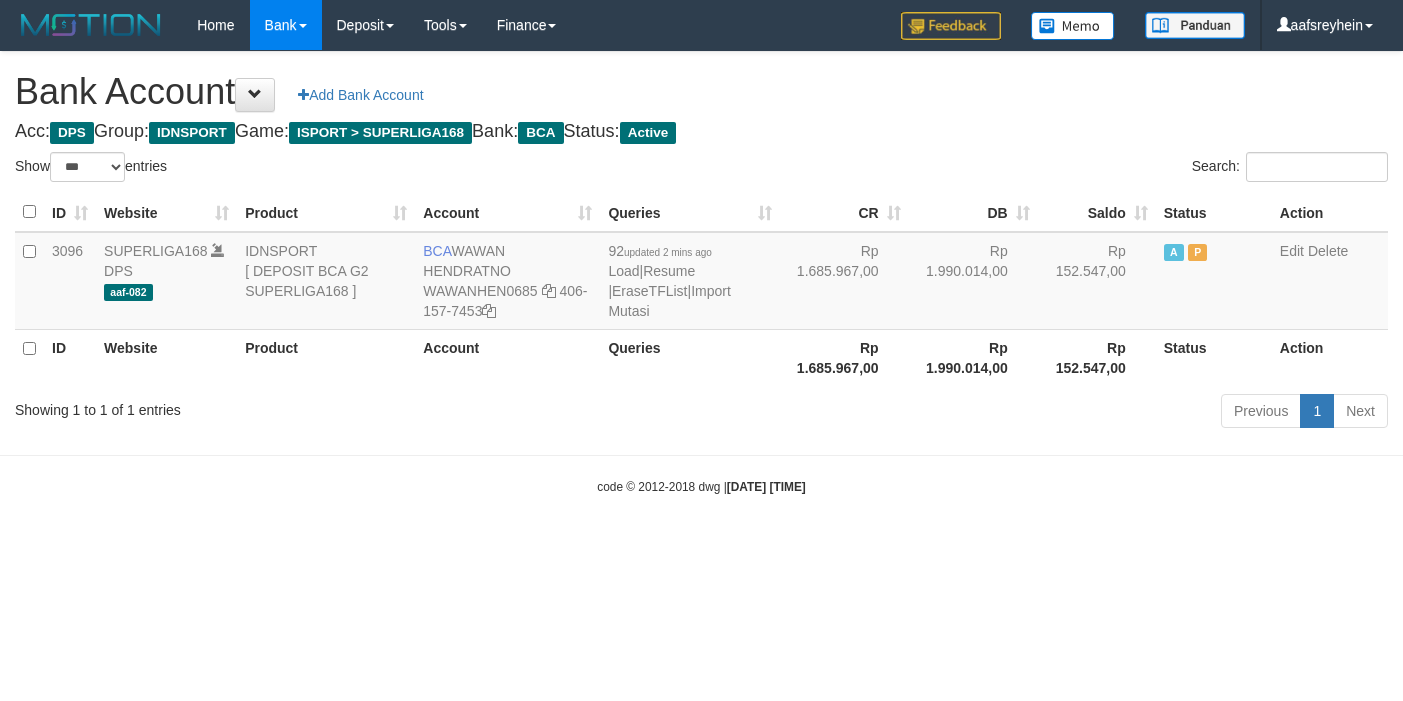 select on "***" 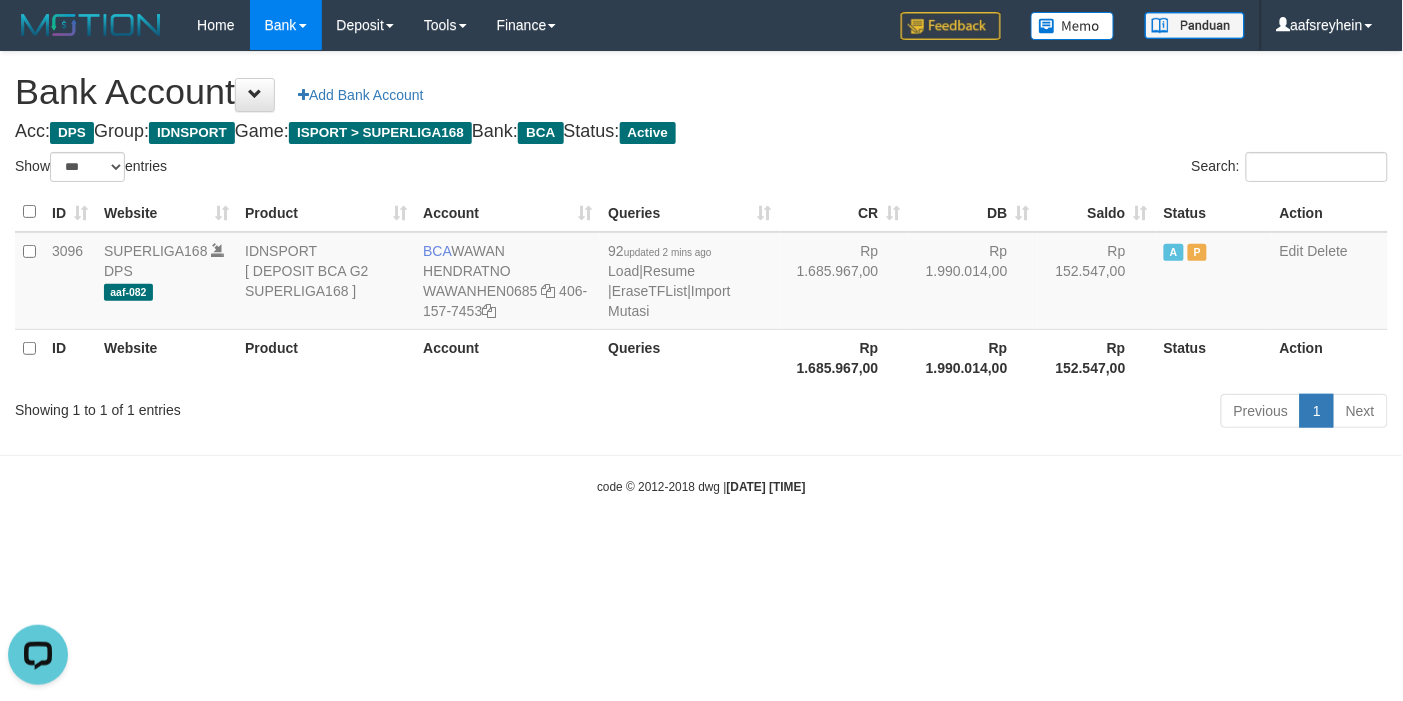scroll, scrollTop: 0, scrollLeft: 0, axis: both 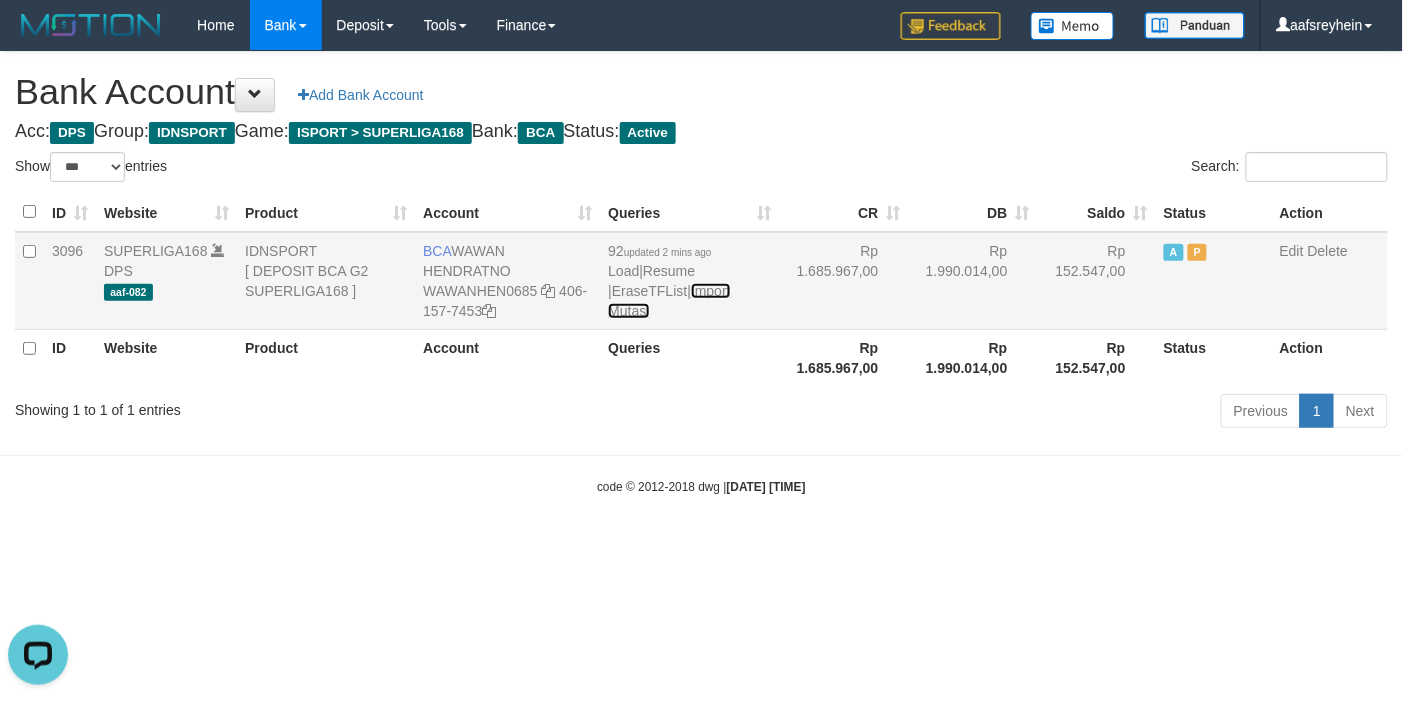 click on "Import Mutasi" at bounding box center (669, 301) 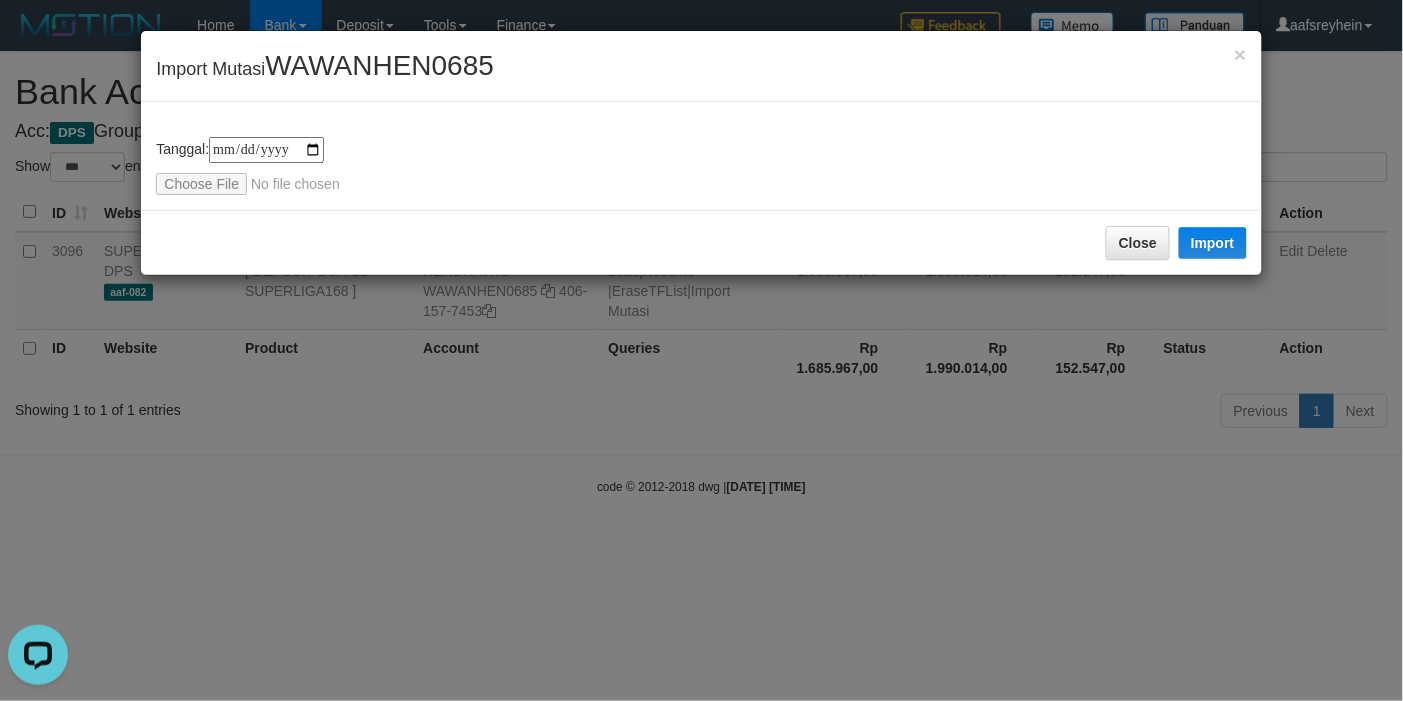 type on "**********" 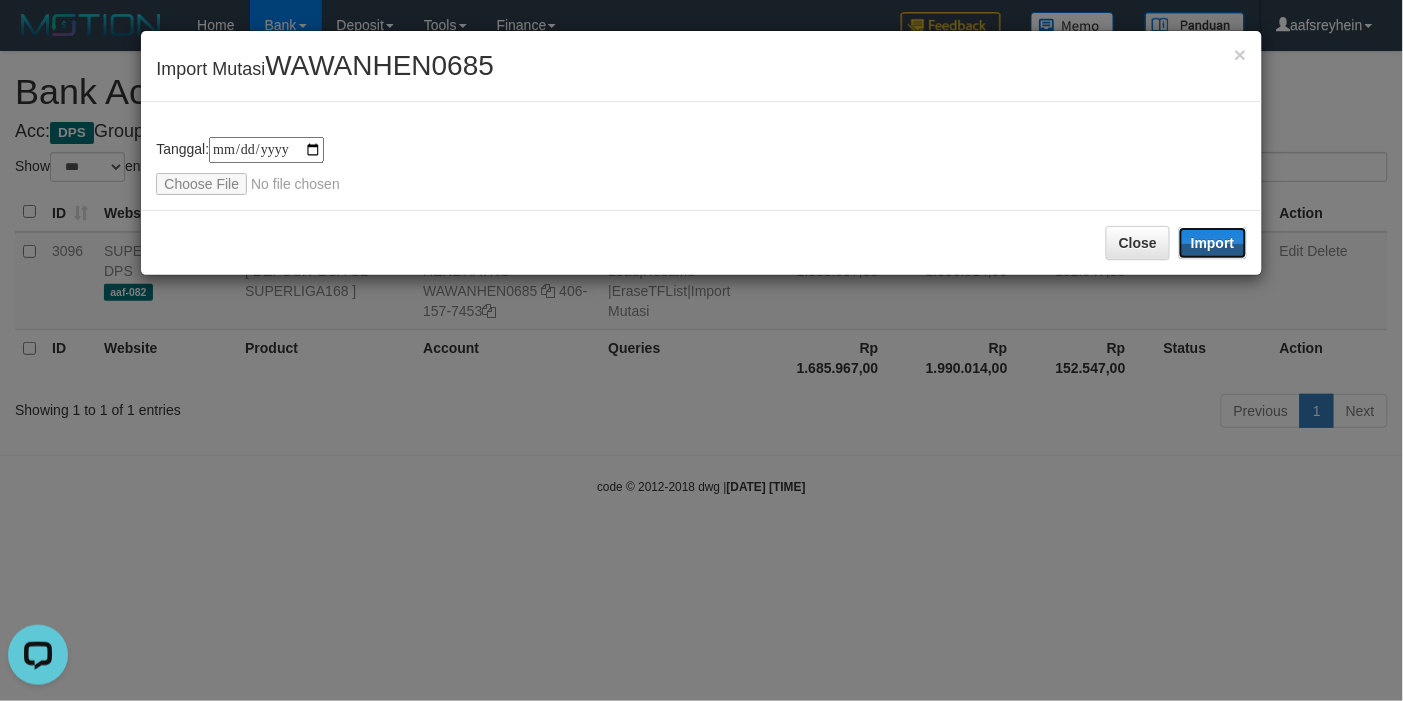 drag, startPoint x: 1215, startPoint y: 247, endPoint x: 958, endPoint y: 460, distance: 333.79333 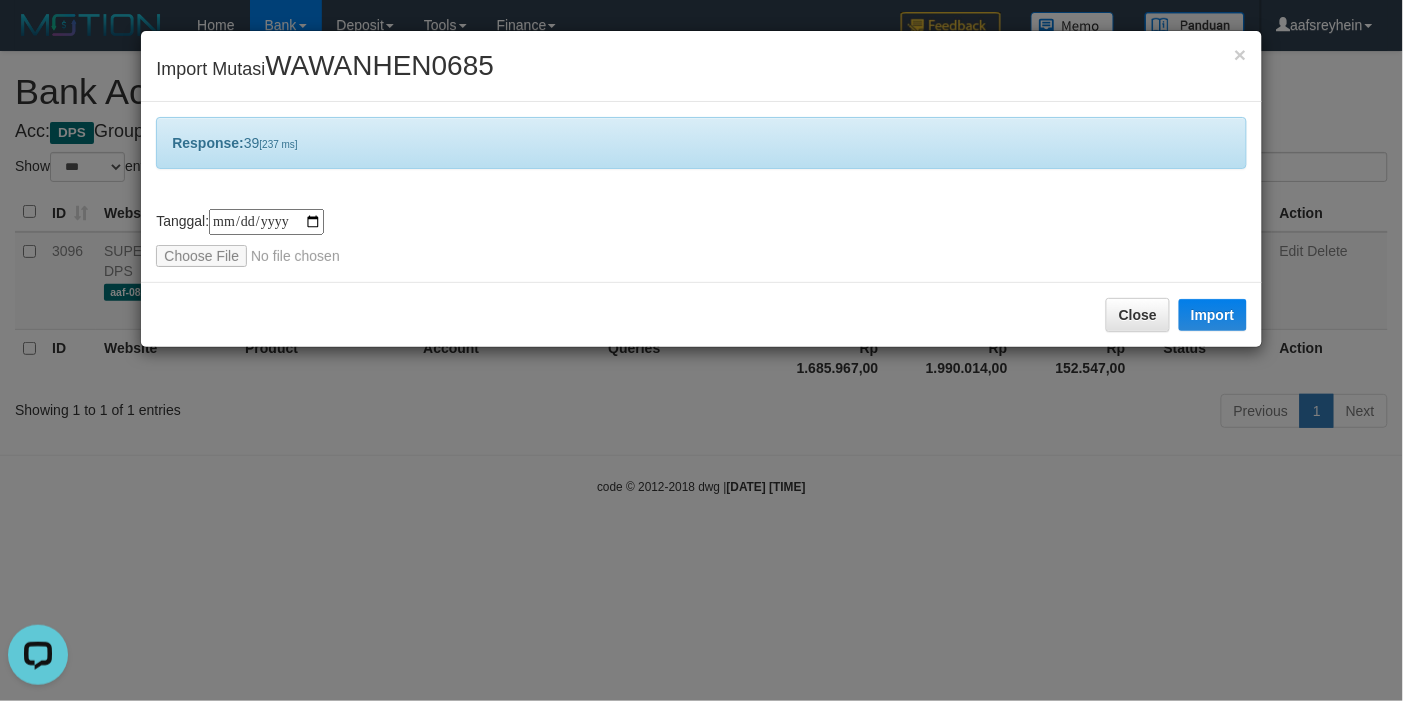 click on "**********" at bounding box center (701, 350) 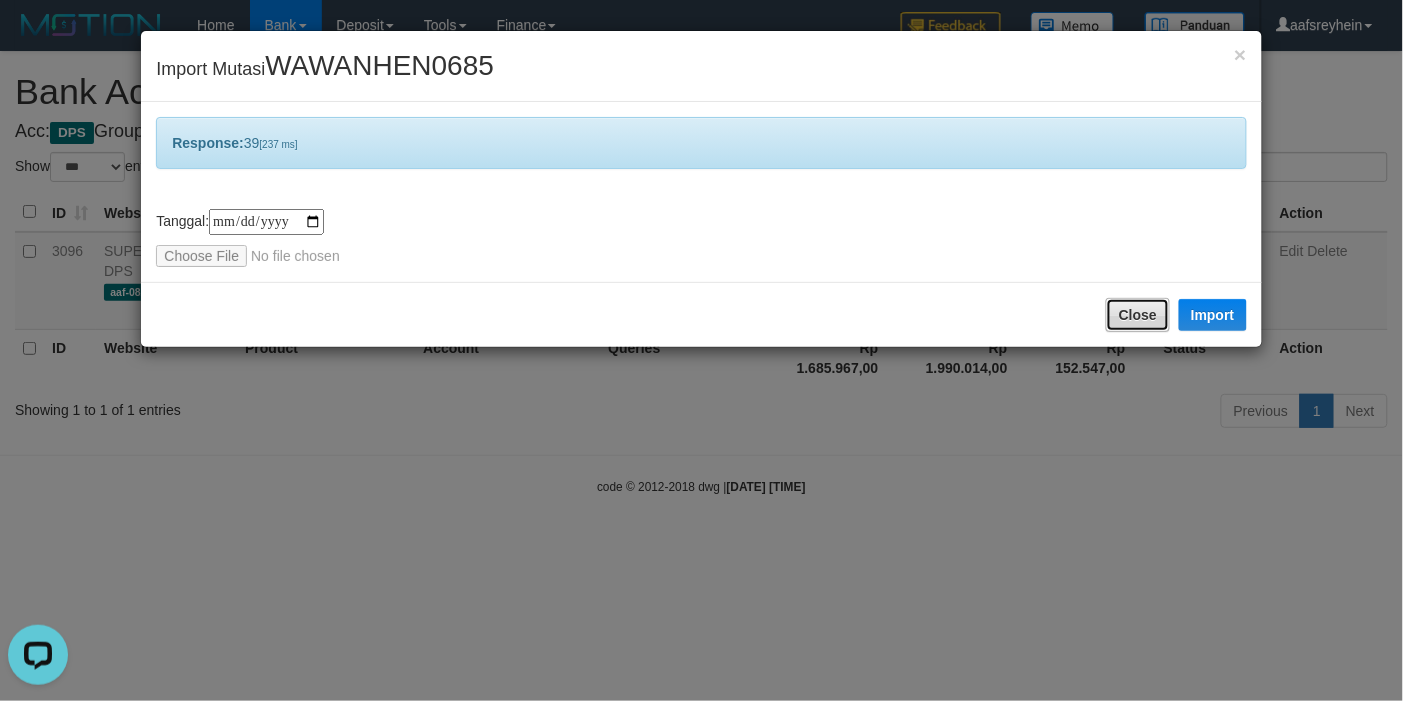 click on "Close" at bounding box center [1138, 315] 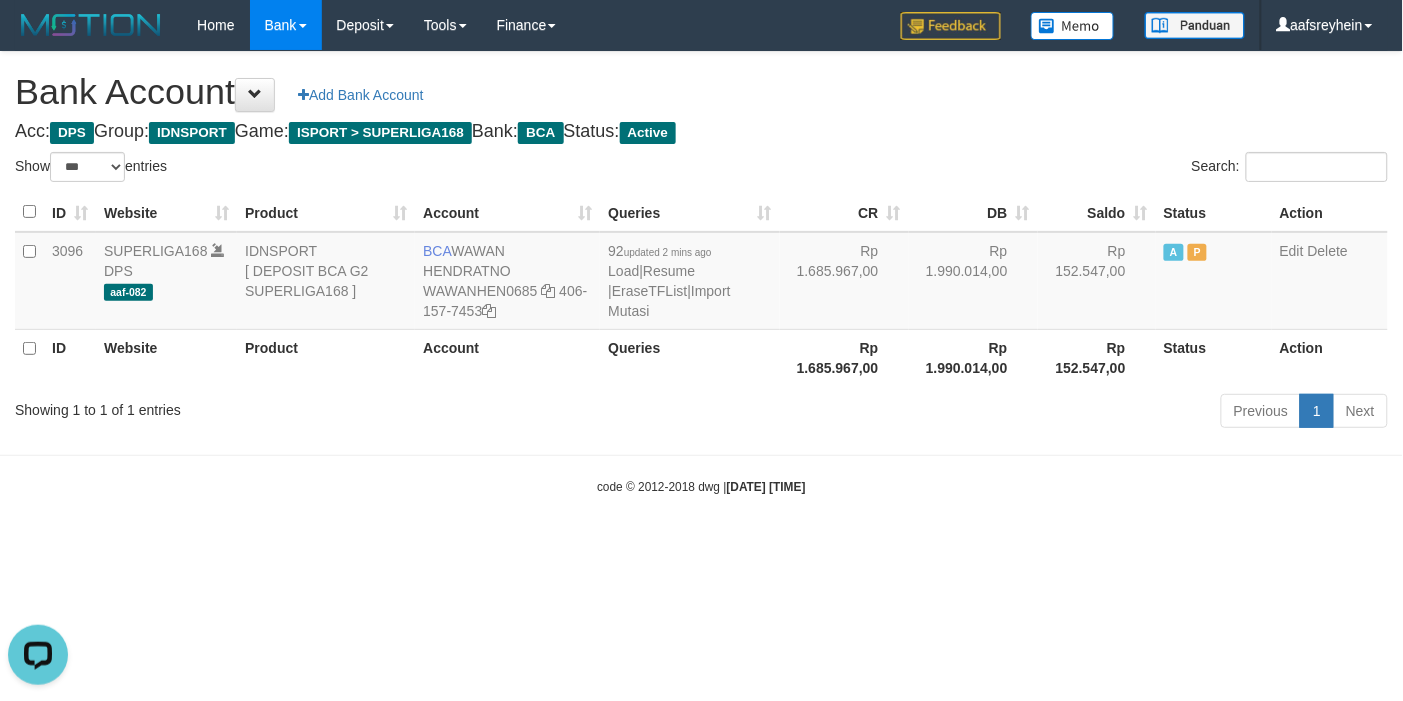 click on "code © 2012-2018 dwg |  2025/07/13 06:23:51" at bounding box center (701, 486) 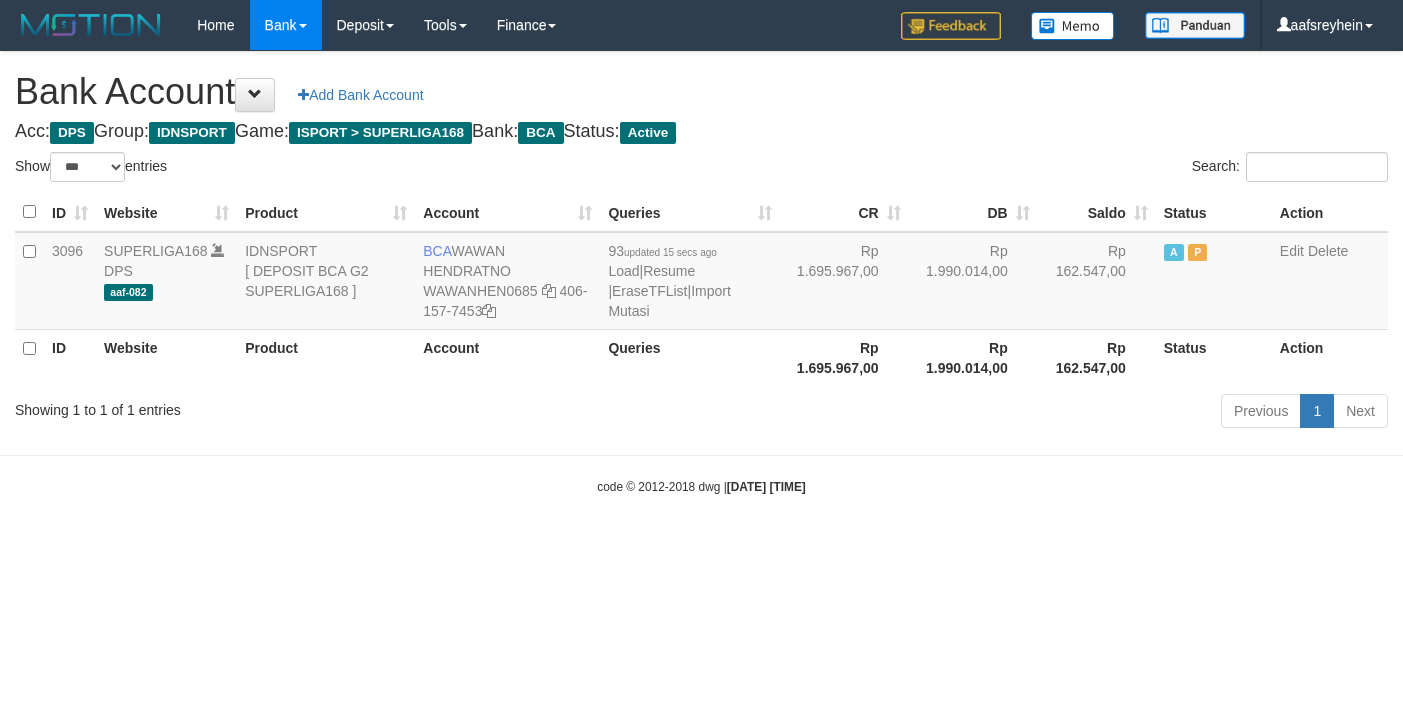 select on "***" 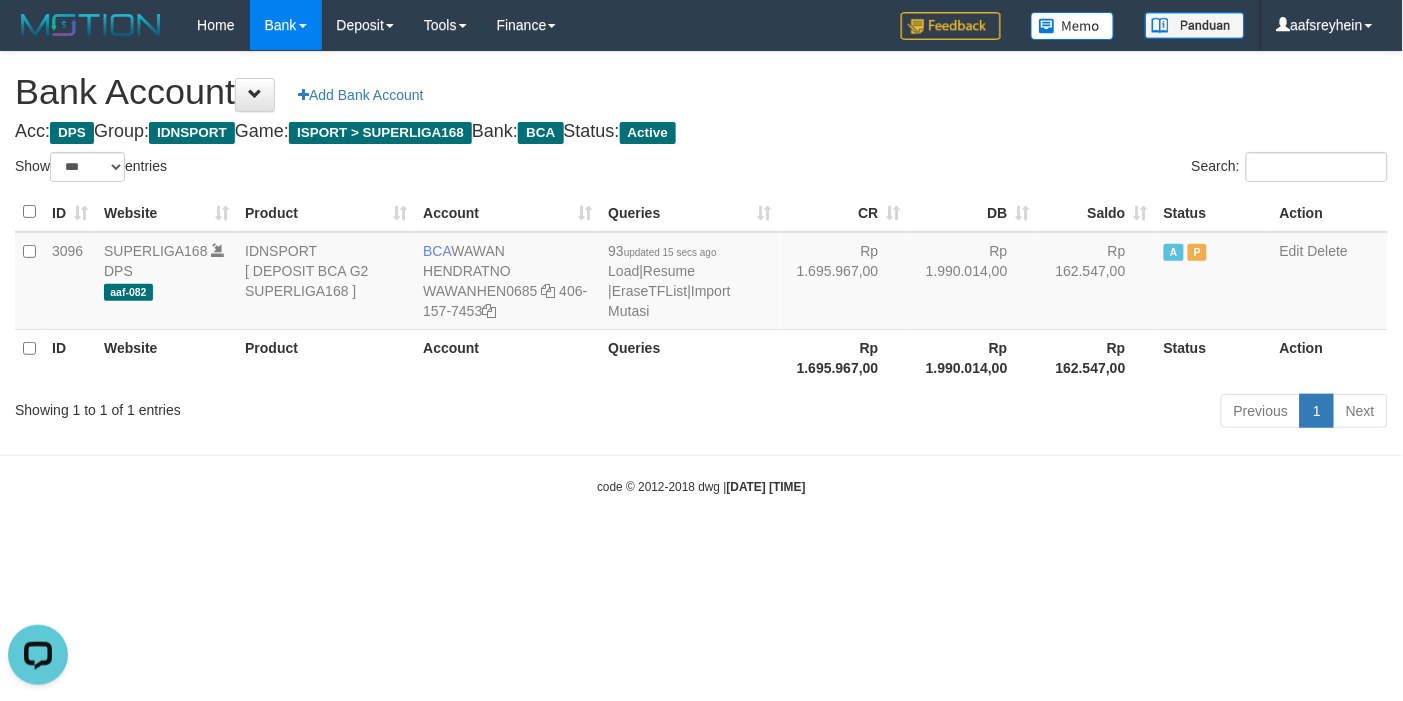 scroll, scrollTop: 0, scrollLeft: 0, axis: both 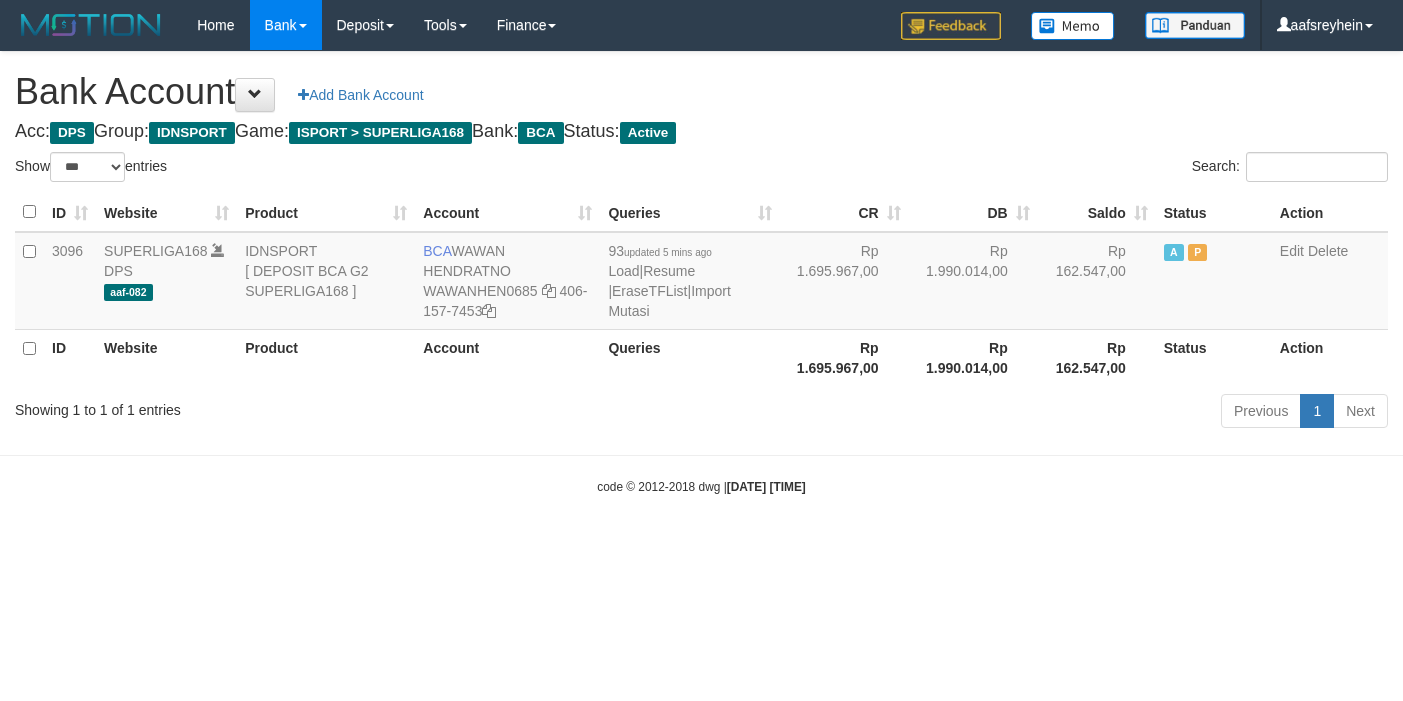 select on "***" 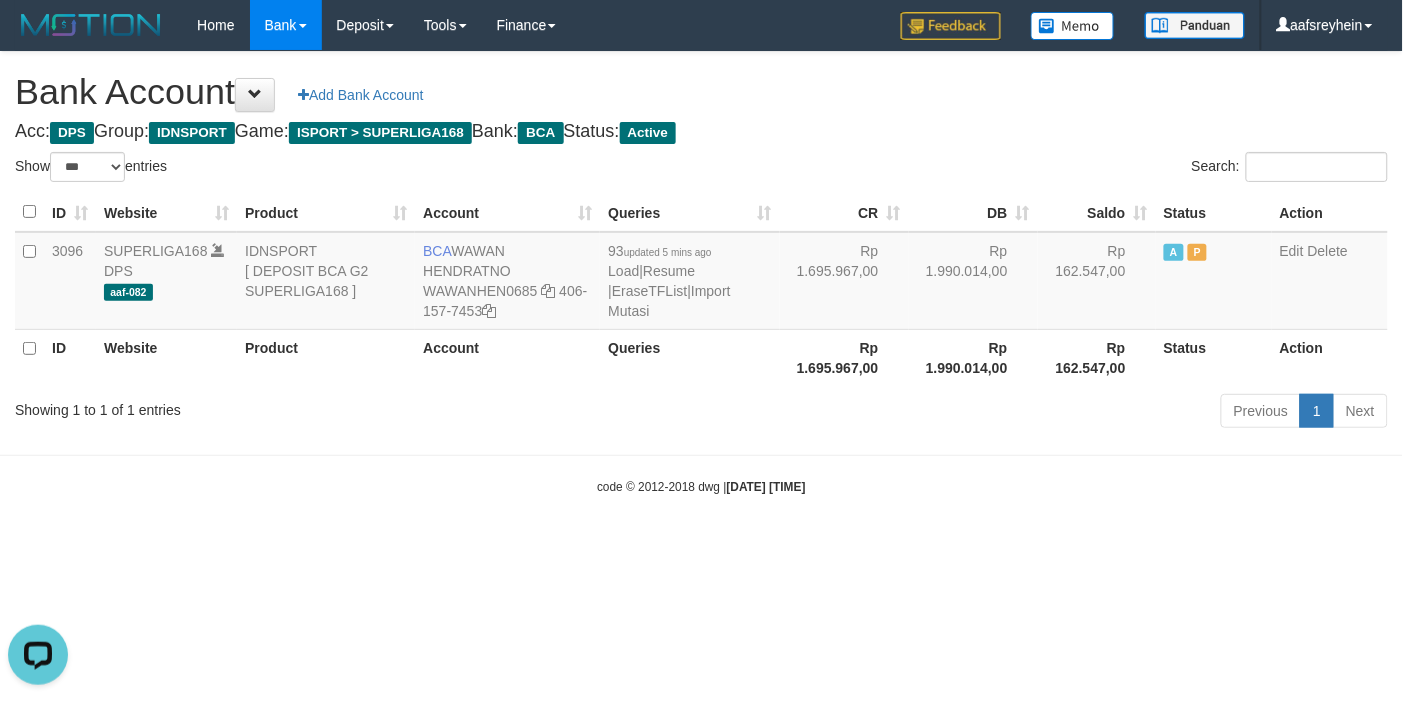 scroll, scrollTop: 0, scrollLeft: 0, axis: both 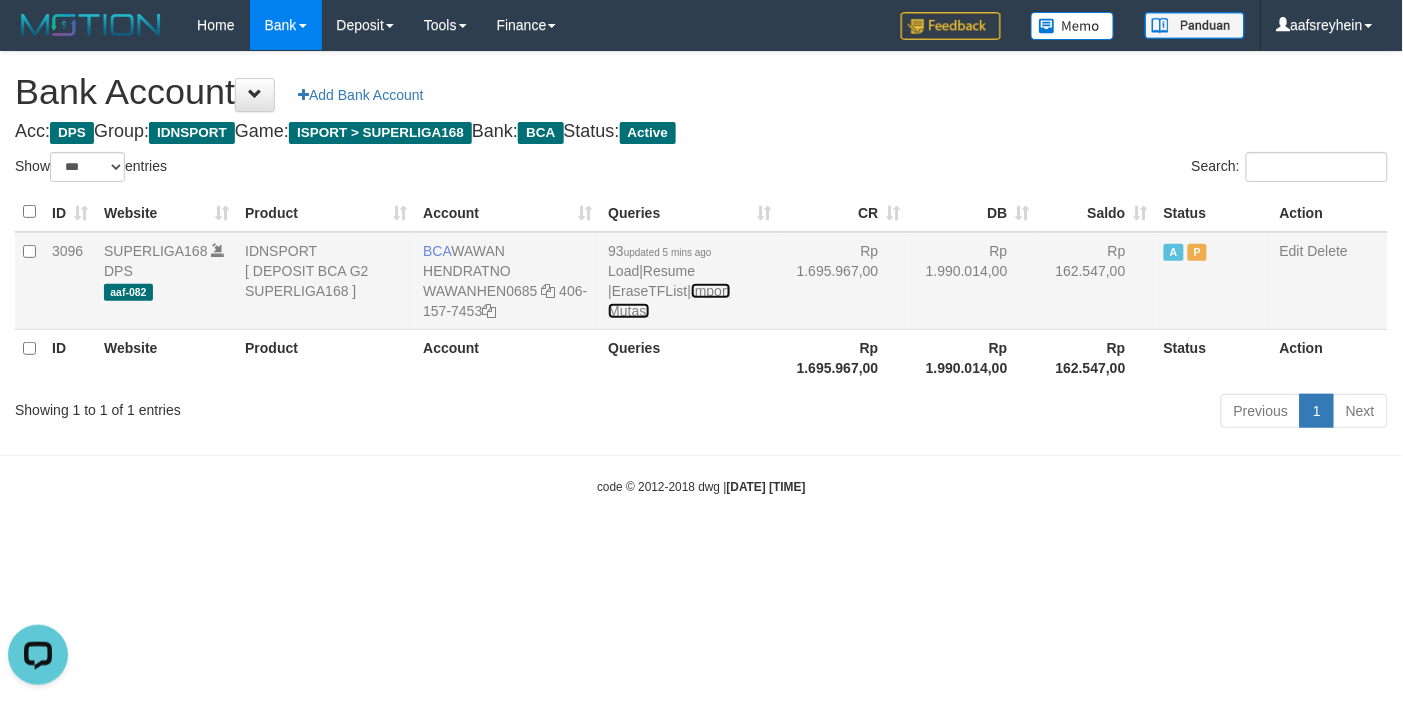 click on "Import Mutasi" at bounding box center [669, 301] 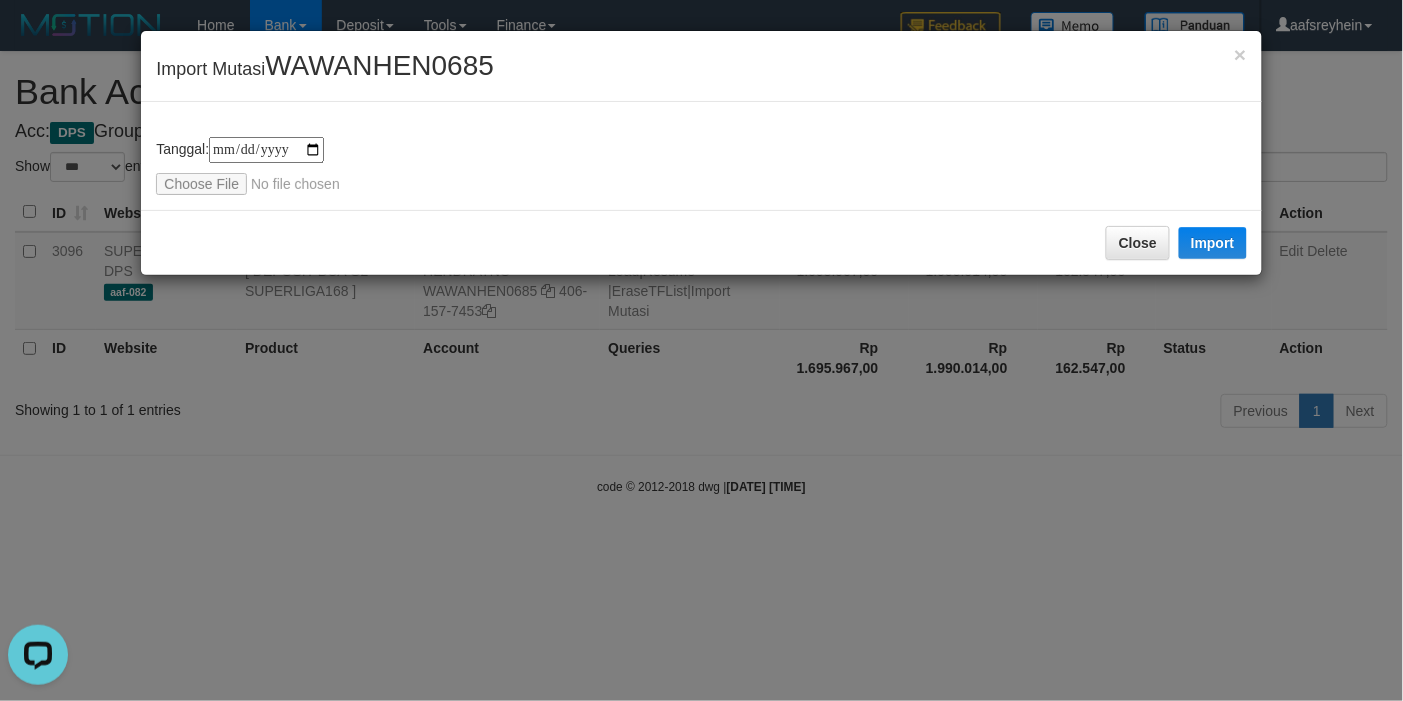 type on "**********" 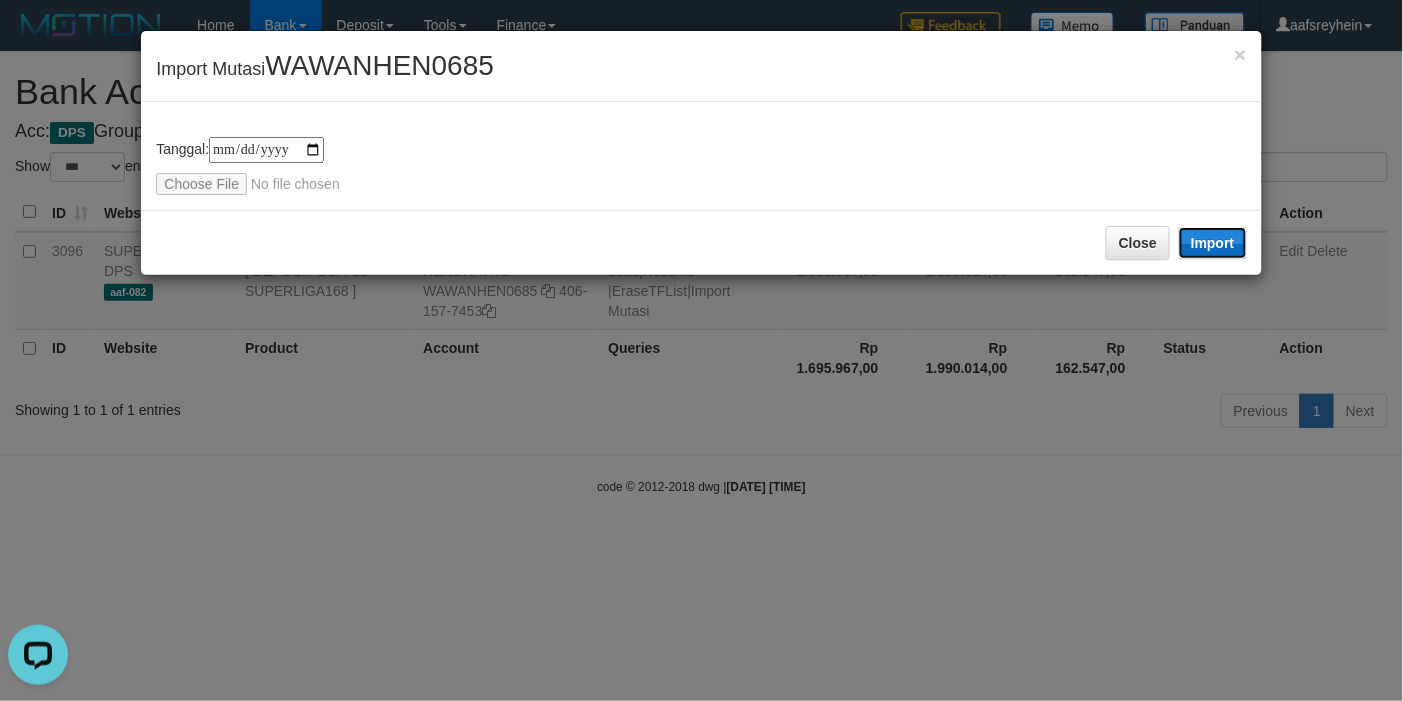 click on "Import" at bounding box center [1213, 243] 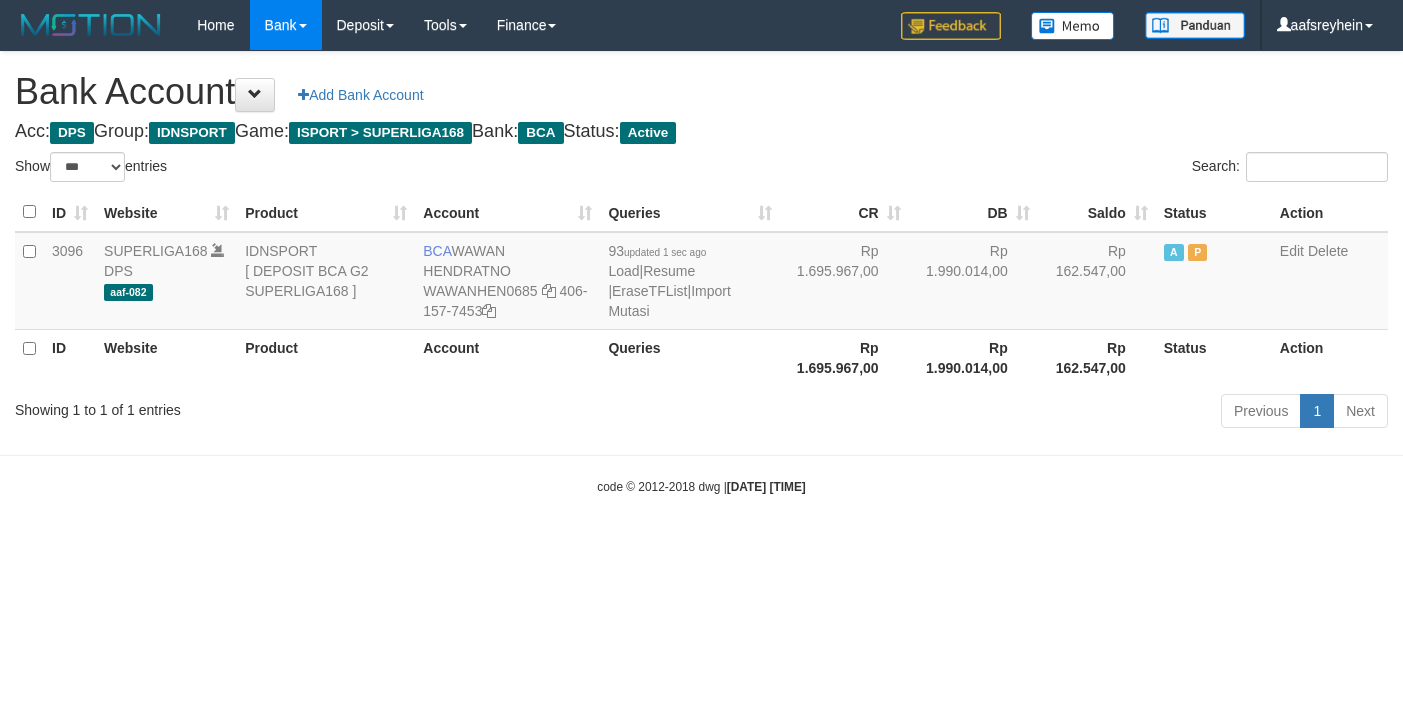 select on "***" 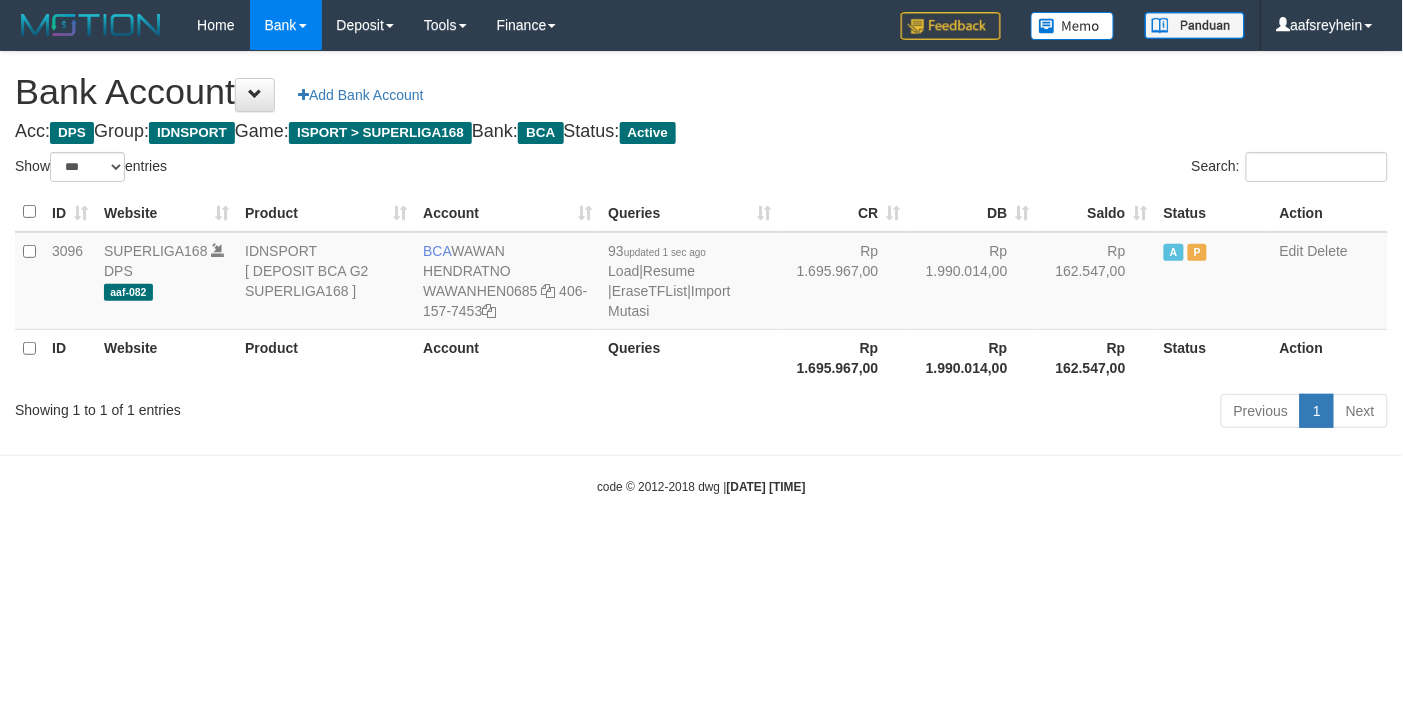click on "Toggle navigation
Home
Bank
Account List
Load
By Website
Group
[ISPORT]													SUPERLIGA168
By Load Group (DPS)" at bounding box center [701, 273] 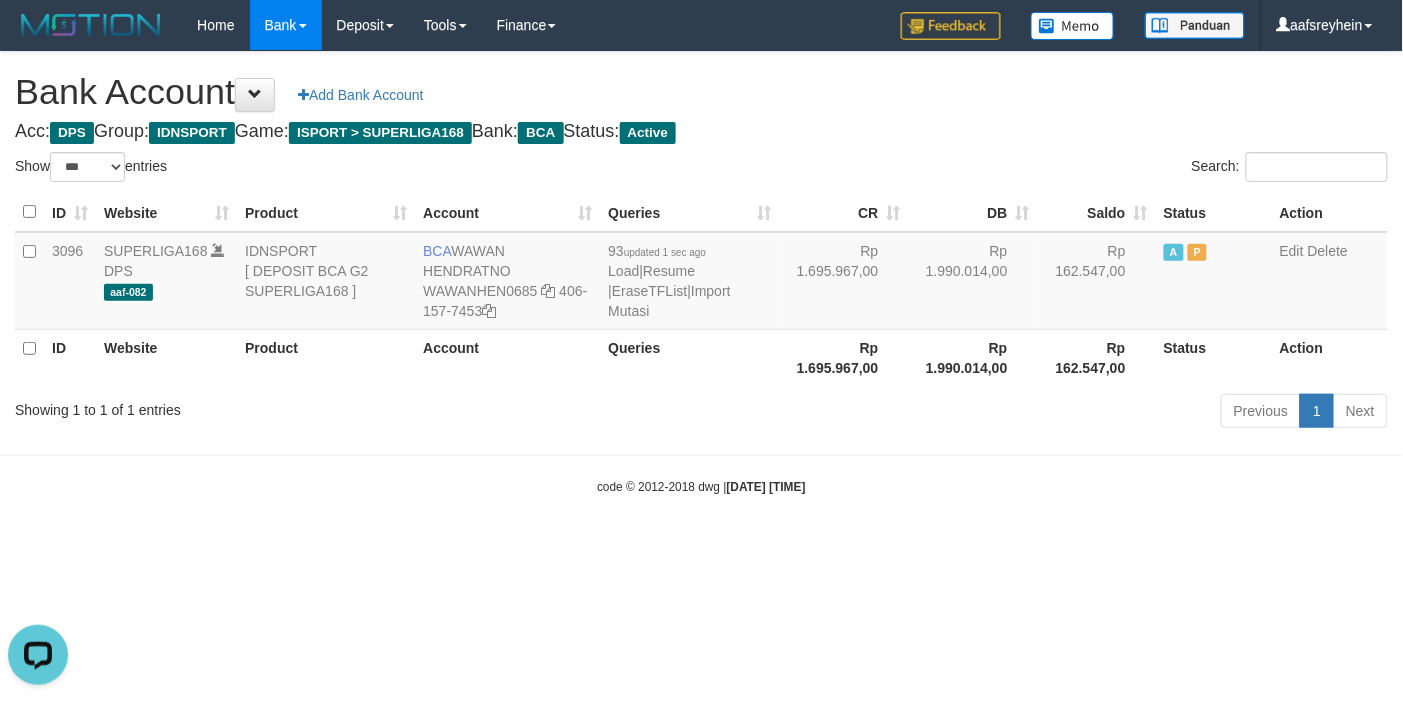 scroll, scrollTop: 0, scrollLeft: 0, axis: both 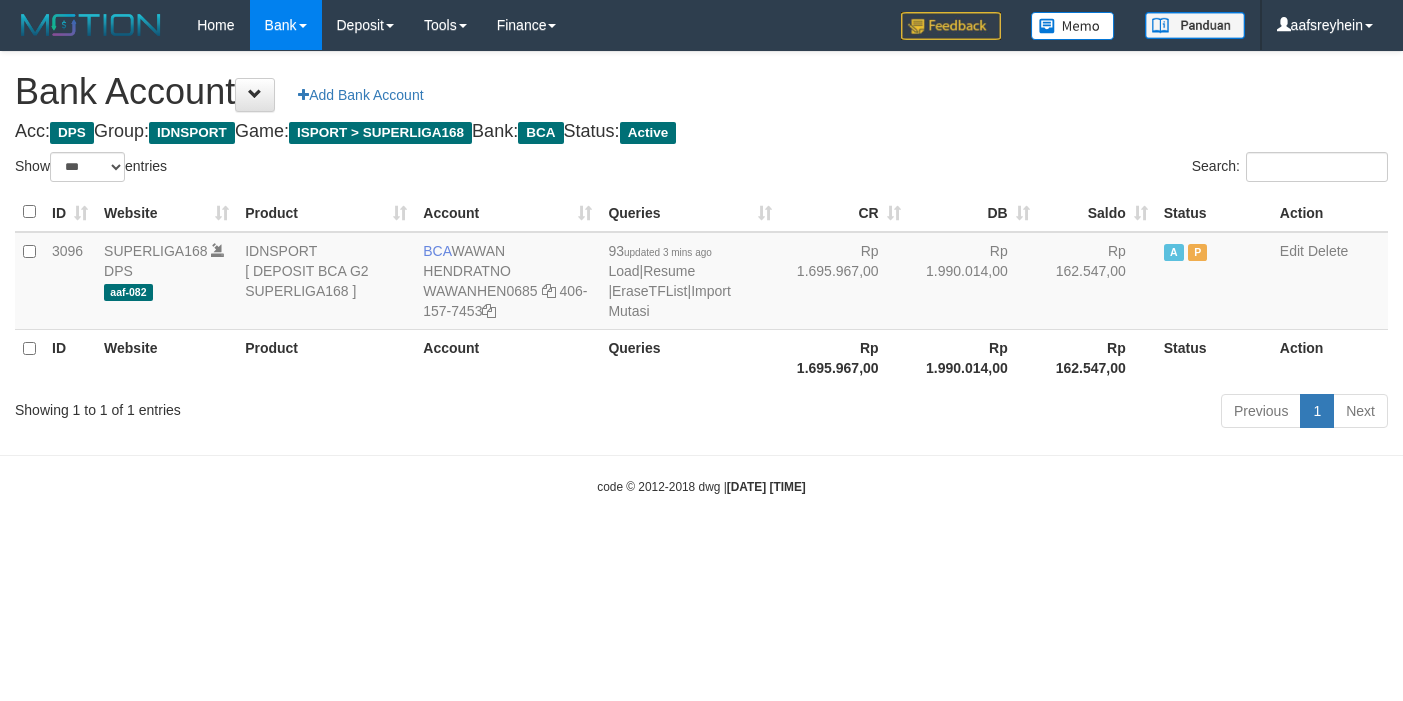 select on "***" 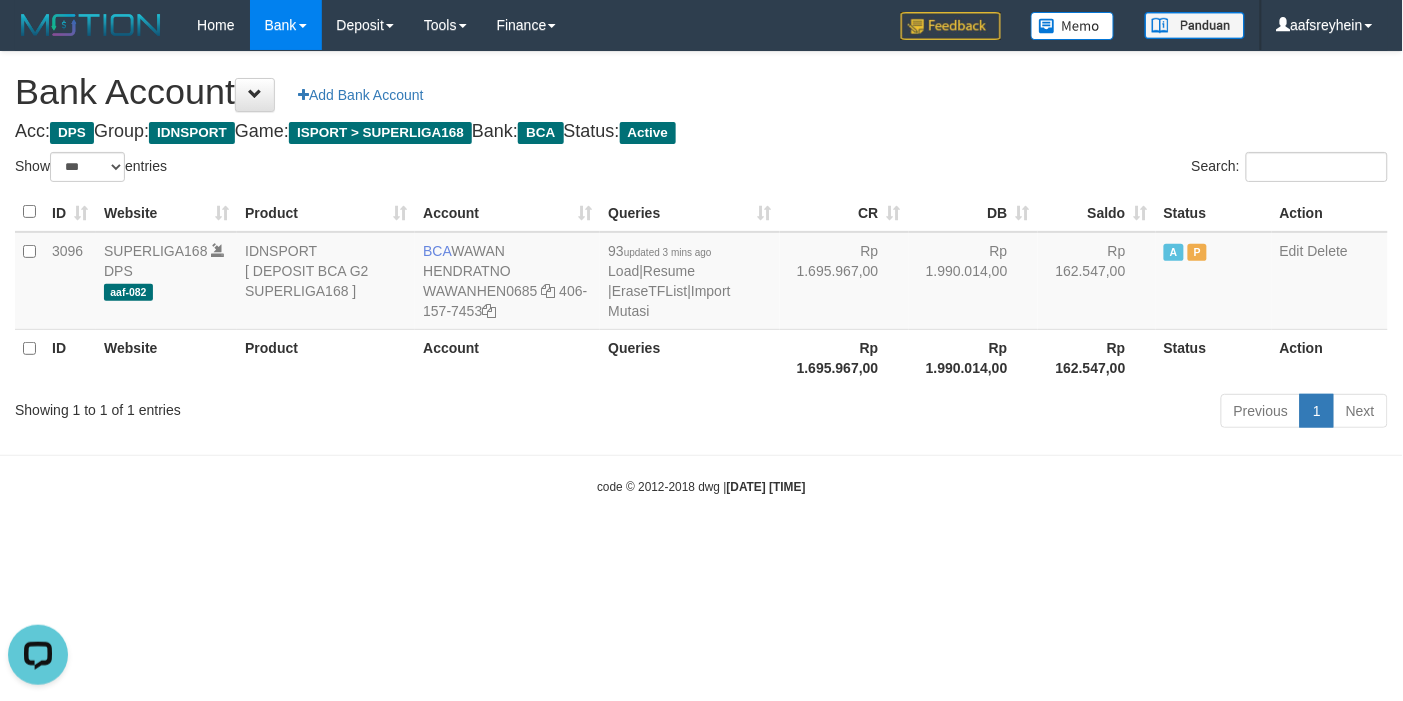 scroll, scrollTop: 0, scrollLeft: 0, axis: both 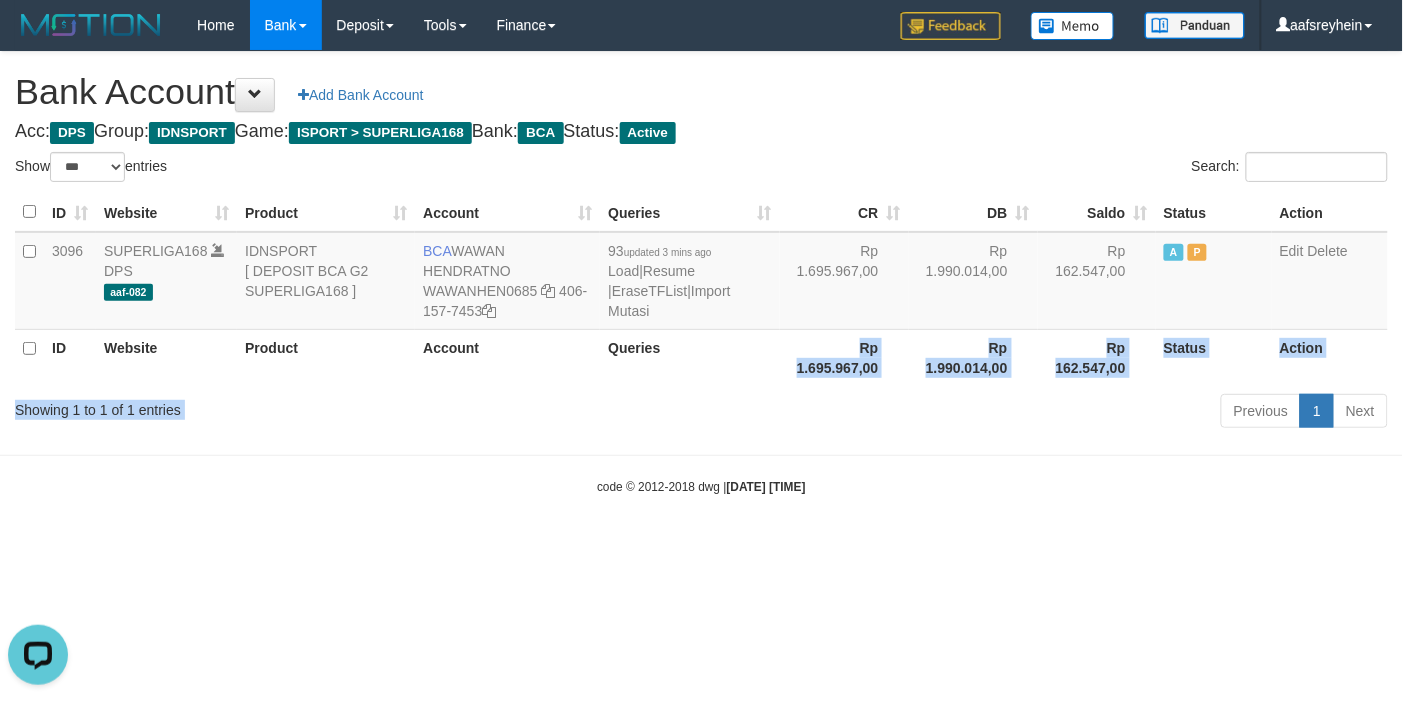 click on "Show  ** ** ** *** ***  entries Search:
ID Website Product Account Queries CR DB Saldo Status Action
3096
SUPERLIGA168
DPS
aaf-082
IDNSPORT
[ DEPOSIT BCA G2 SUPERLIGA168 ]
BCA
WAWAN HENDRATNO
WAWANHEN0685
406-157-7453
93  updated 3 mins ago
Load
|
Resume
|
EraseTFList
|
Import Mutasi
Rp 1.695.967,00
Rp 1.990.014,00
Rp 162.547,00
A
P
Edit
Delete
ID Website Product Account Queries 1" at bounding box center (701, 293) 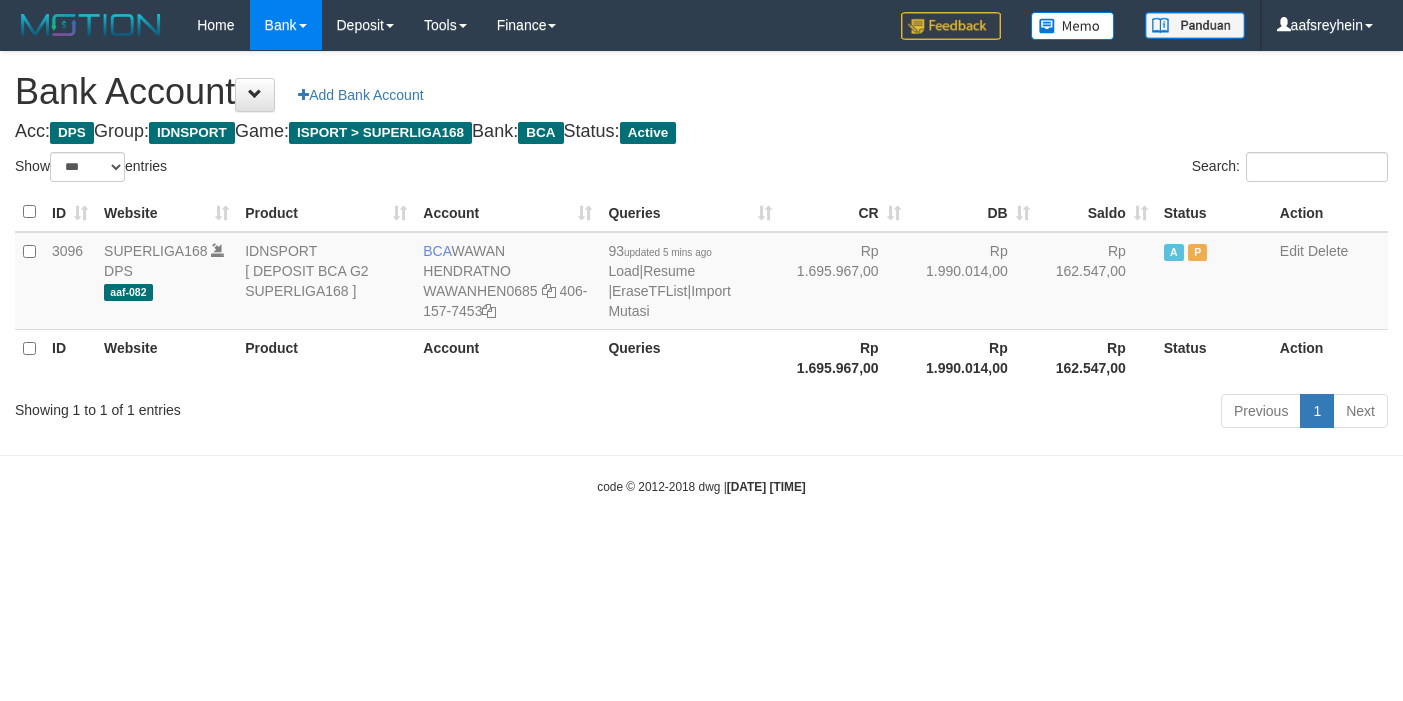 select on "***" 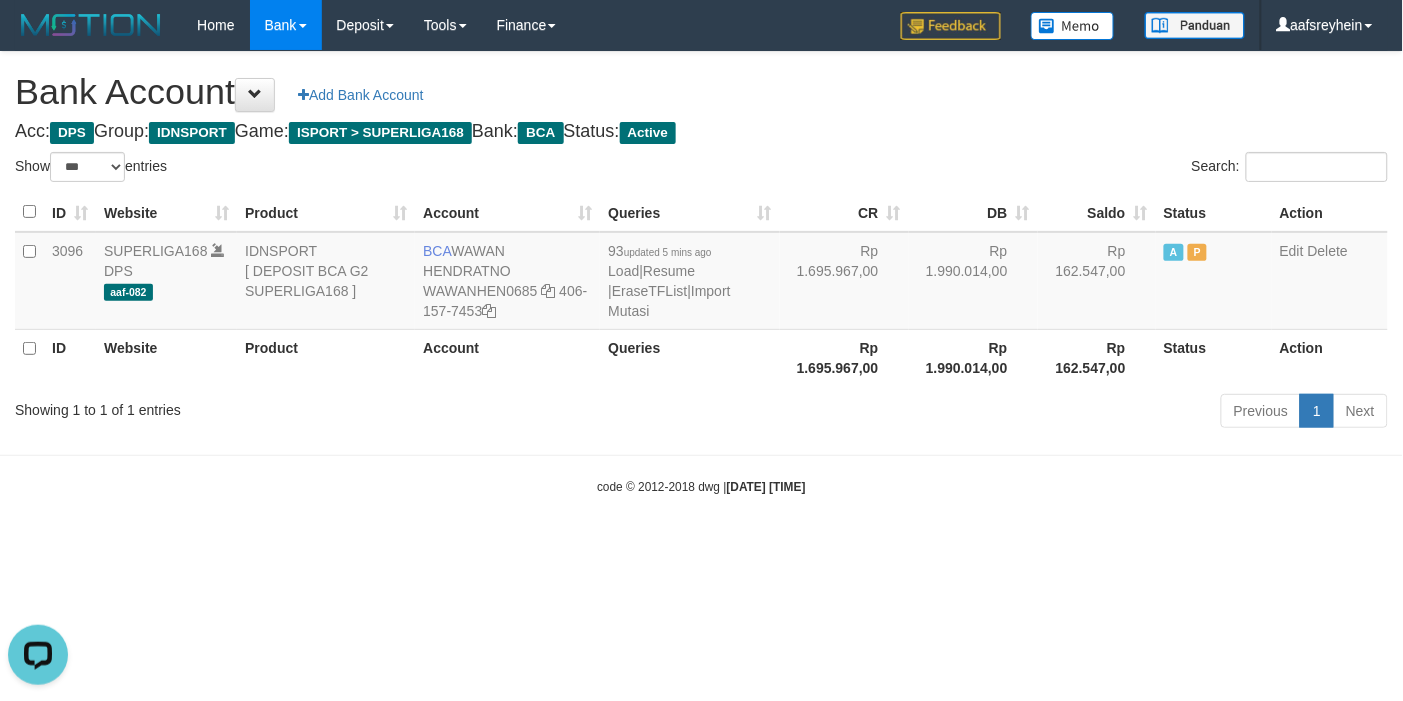 scroll, scrollTop: 0, scrollLeft: 0, axis: both 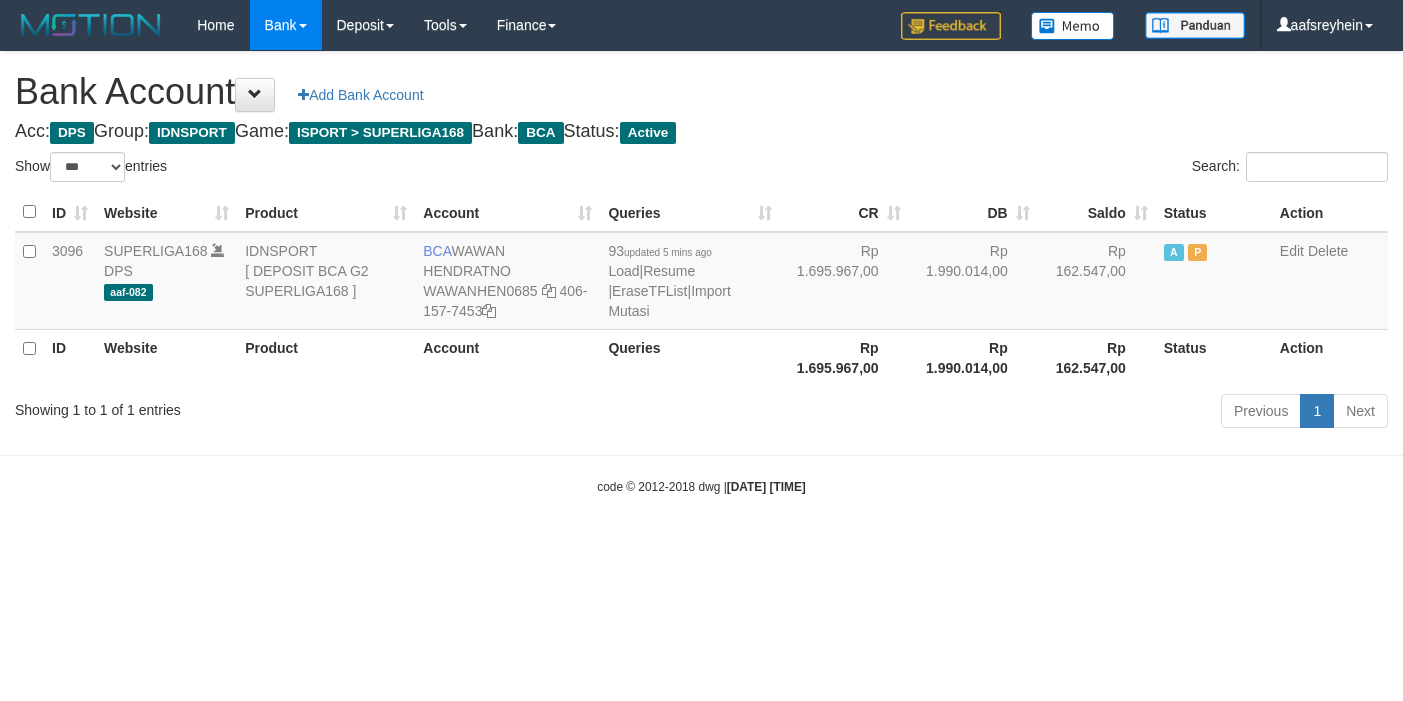 select on "***" 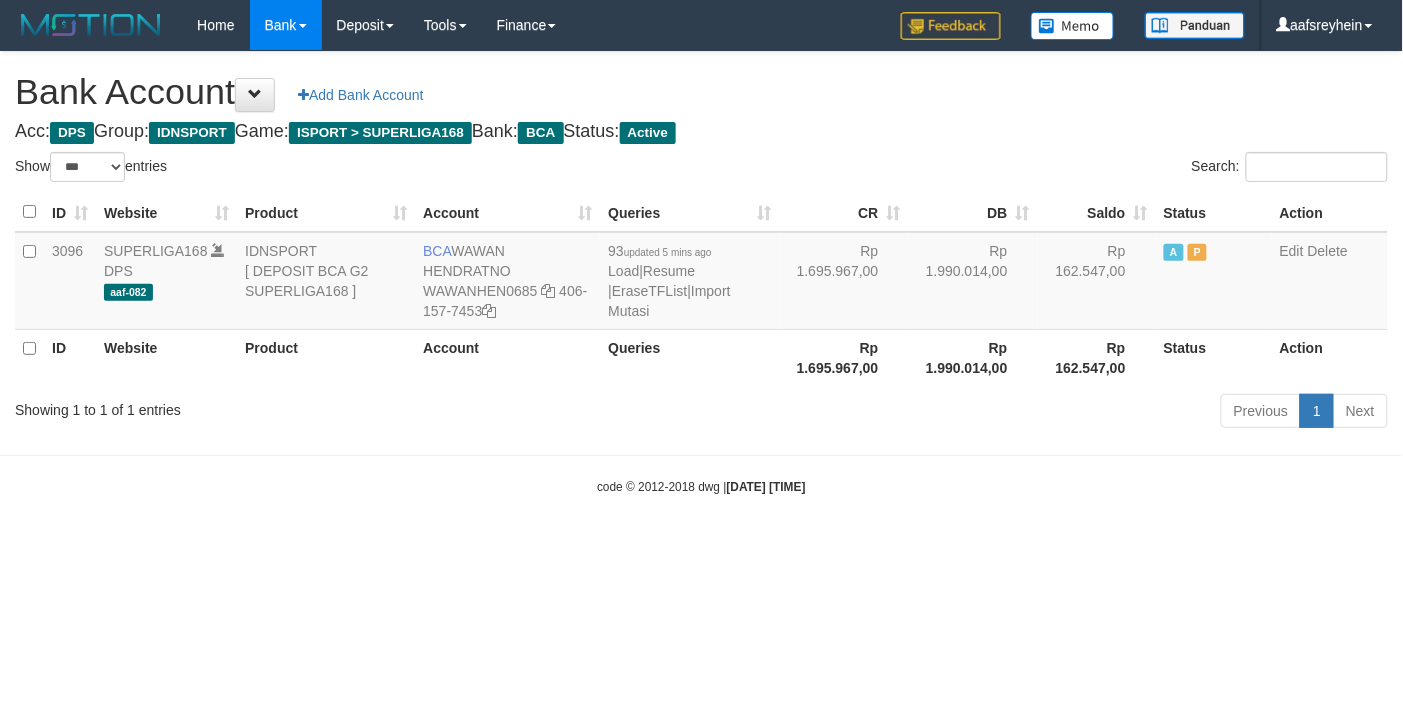 click on "Toggle navigation
Home
Bank
Account List
Load
By Website
Group
[ISPORT]													SUPERLIGA168
By Load Group (DPS)" at bounding box center (701, 273) 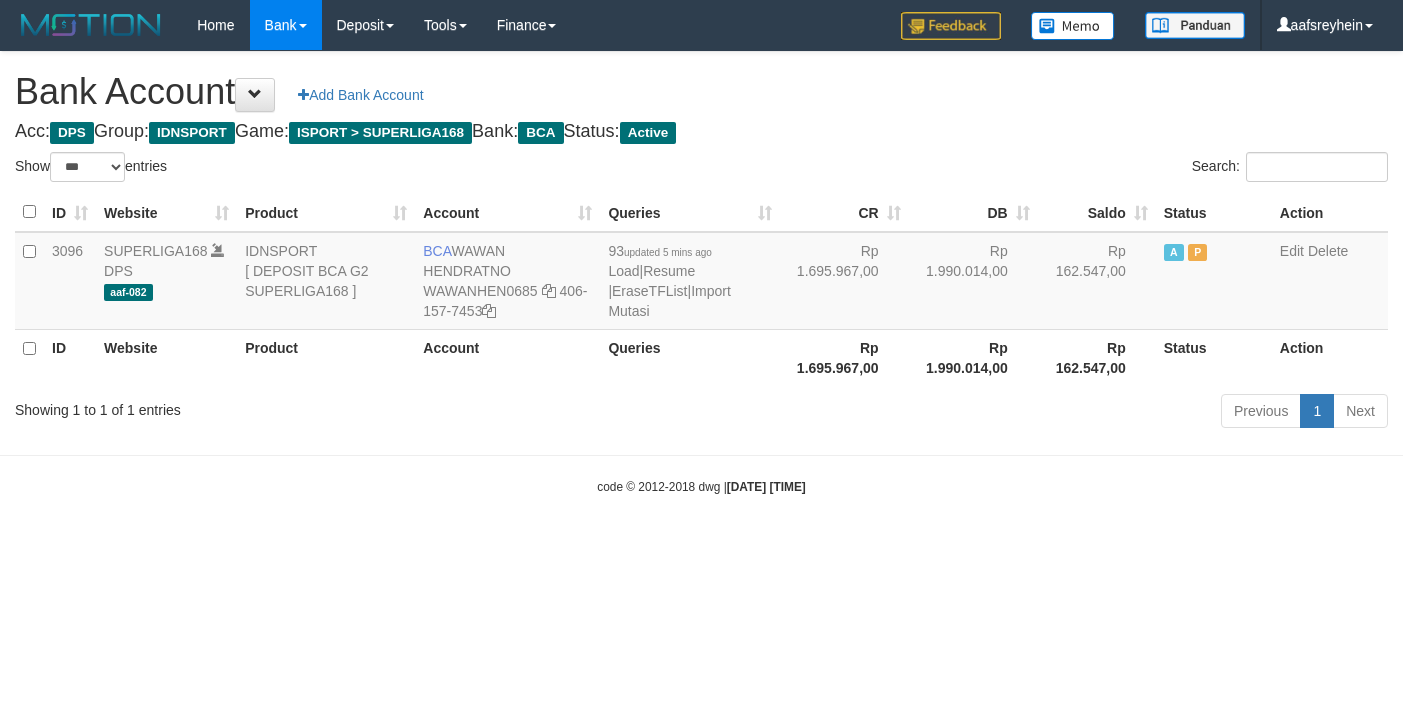 select on "***" 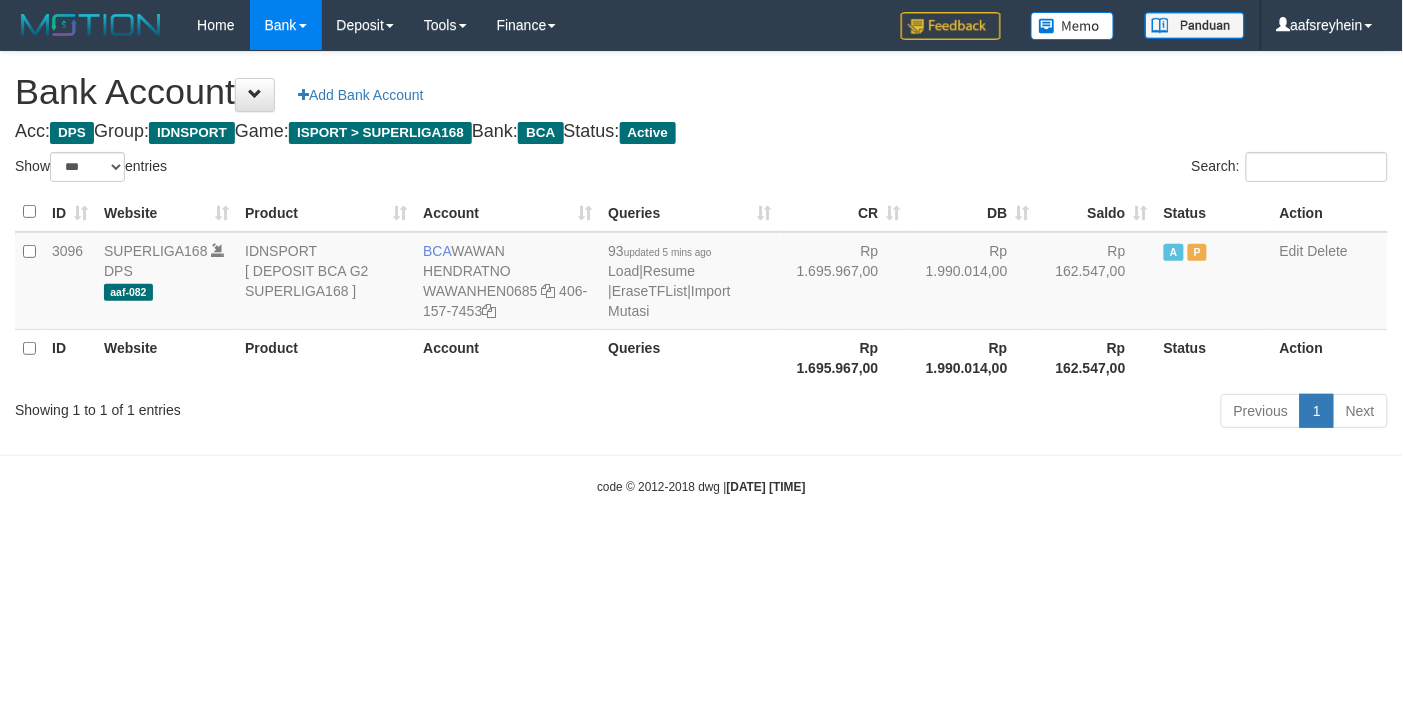 drag, startPoint x: 1042, startPoint y: 581, endPoint x: 1205, endPoint y: 535, distance: 169.36647 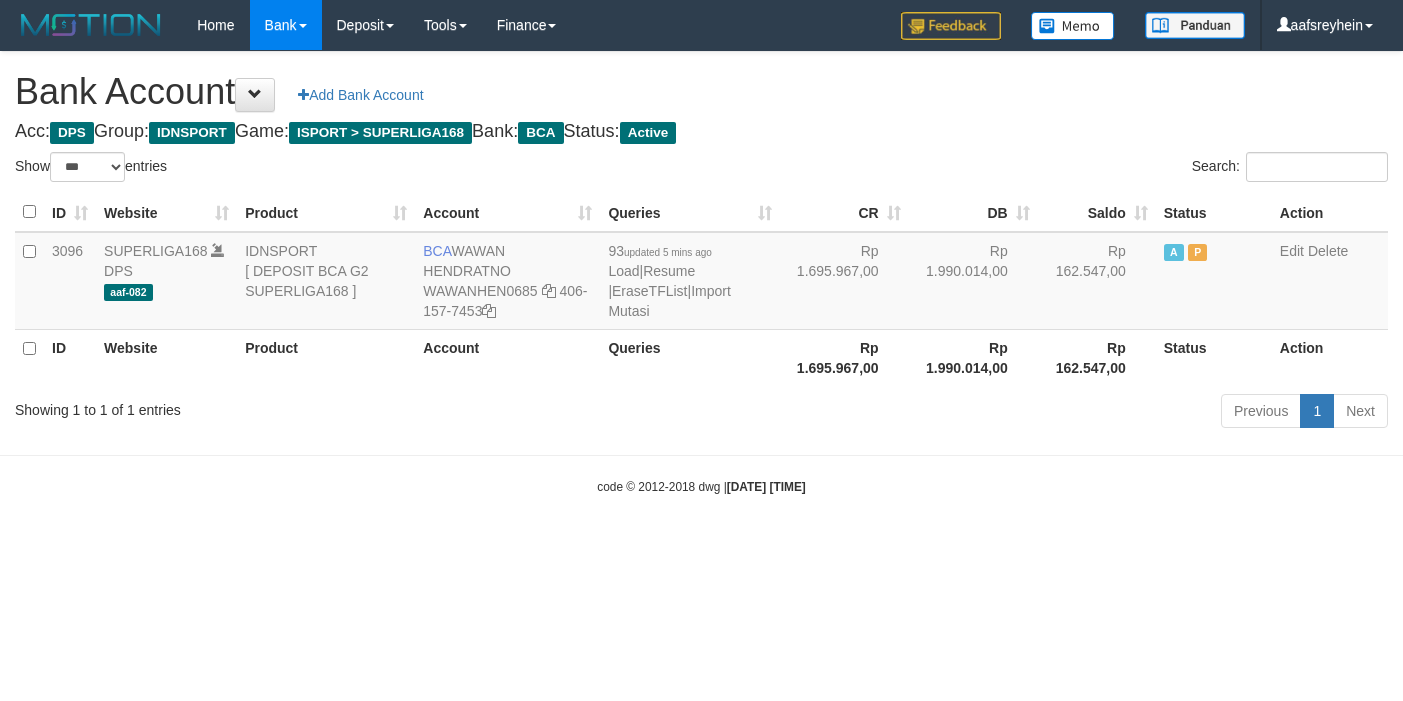 select on "***" 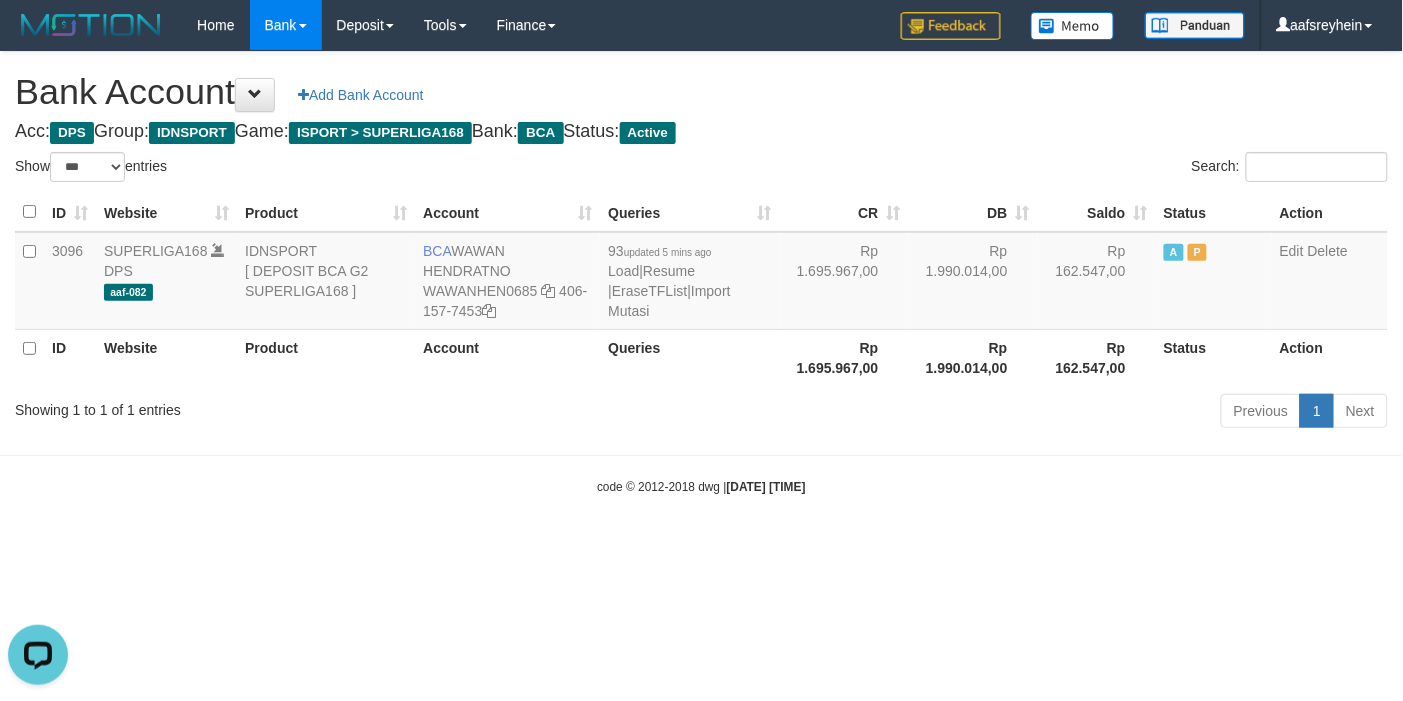 scroll, scrollTop: 0, scrollLeft: 0, axis: both 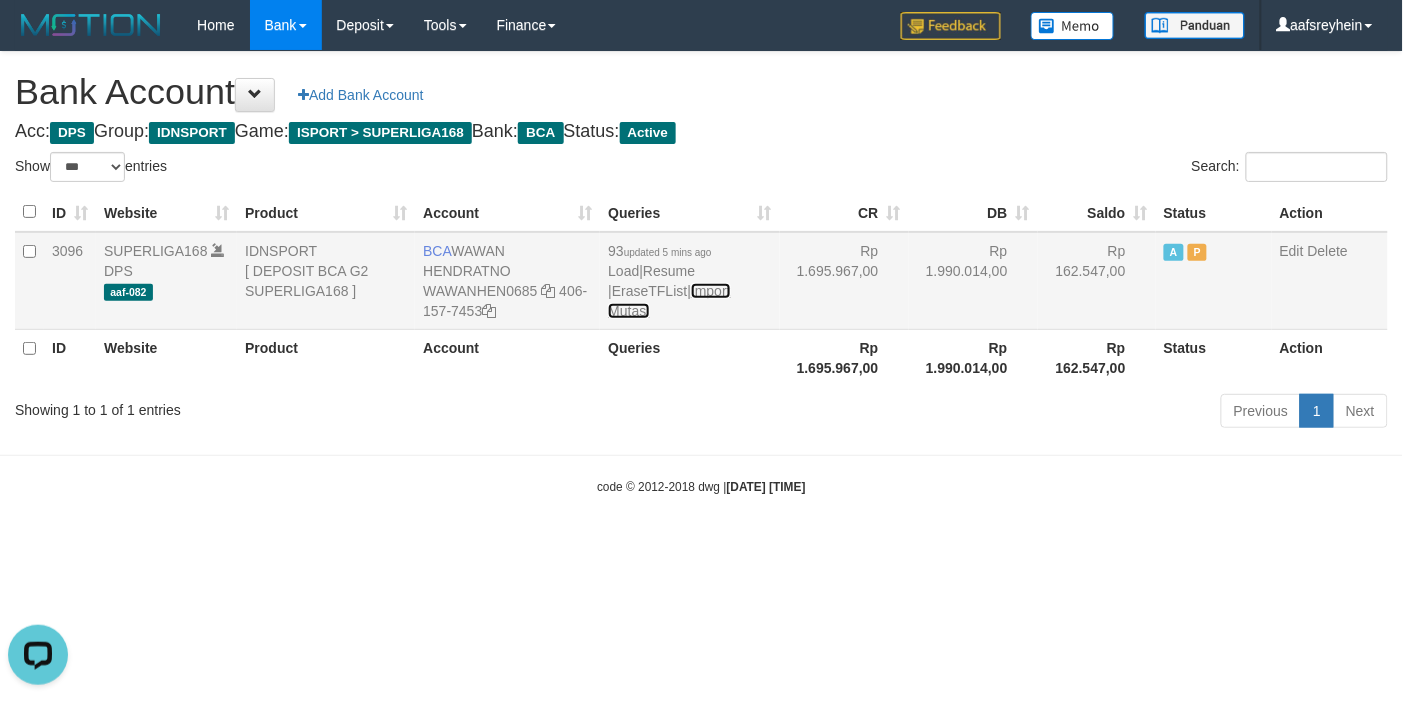 click on "Import Mutasi" at bounding box center [669, 301] 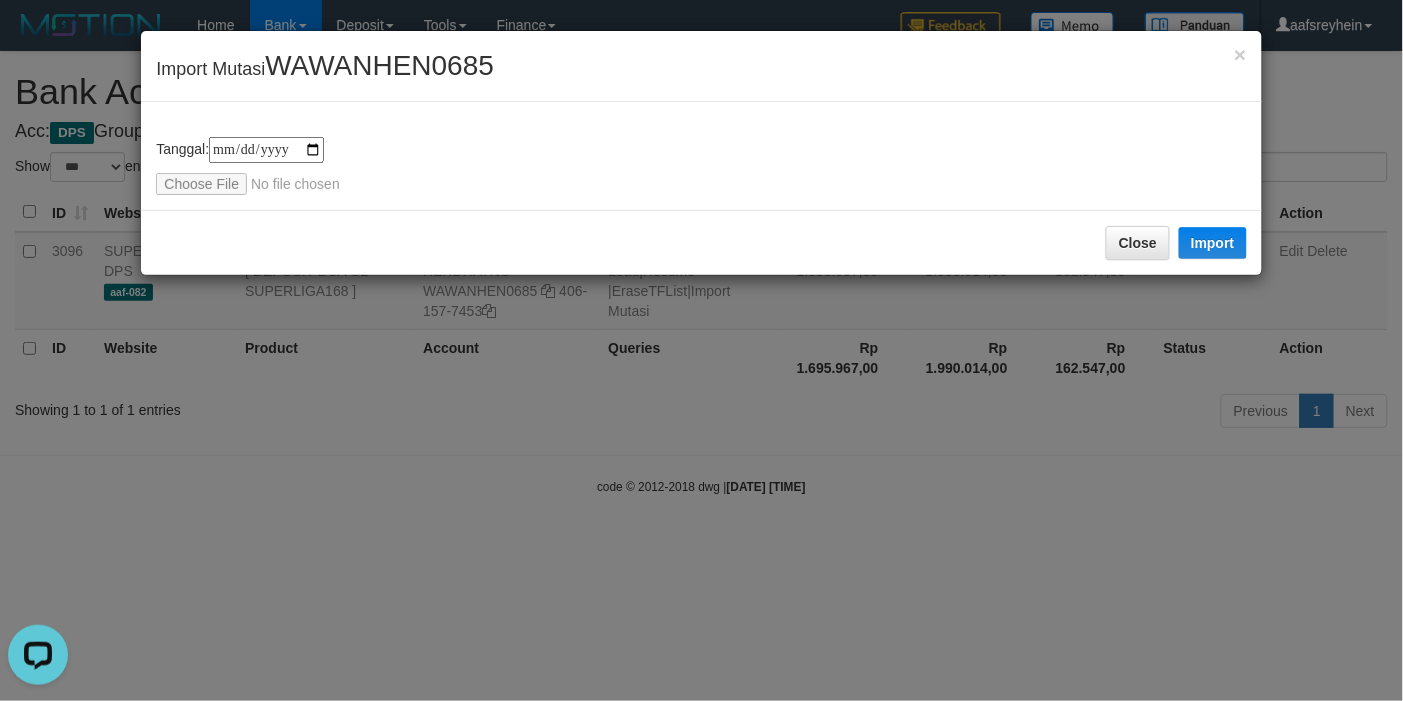 type on "**********" 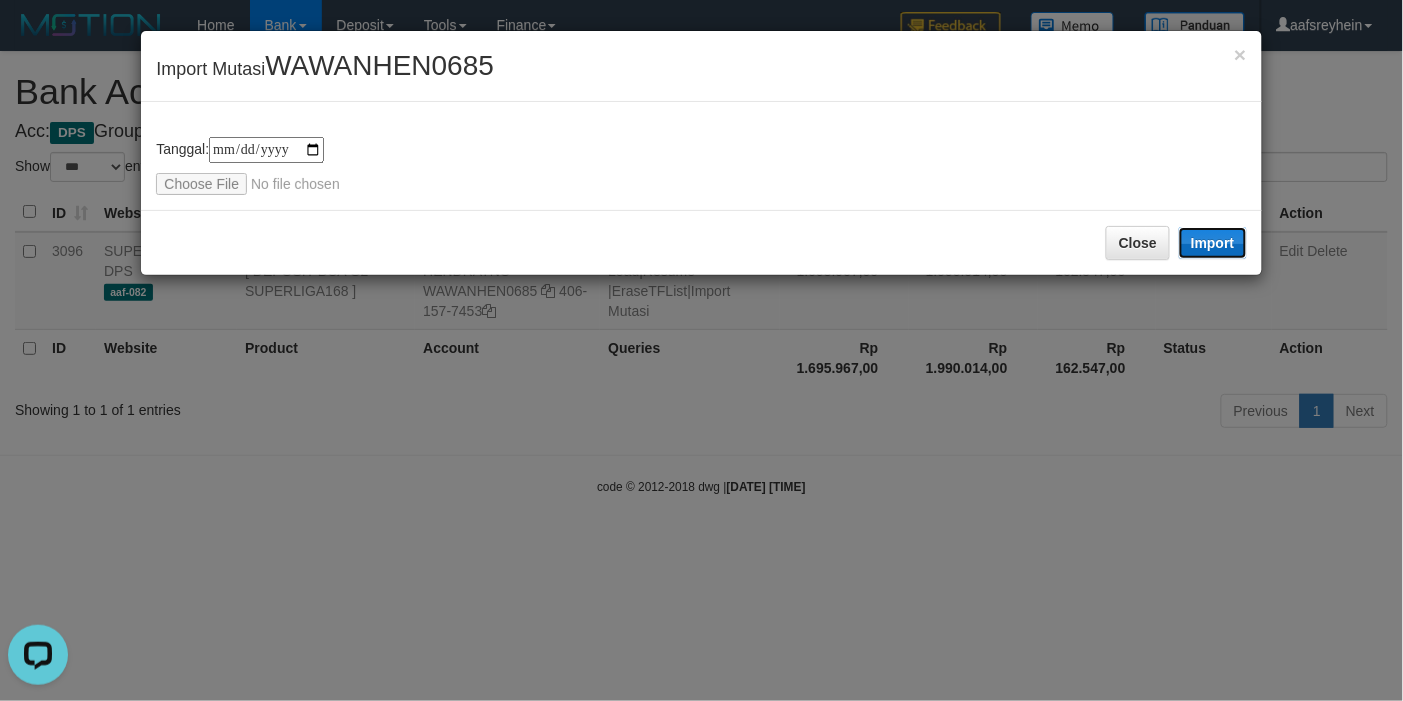 click on "Import" at bounding box center (1213, 243) 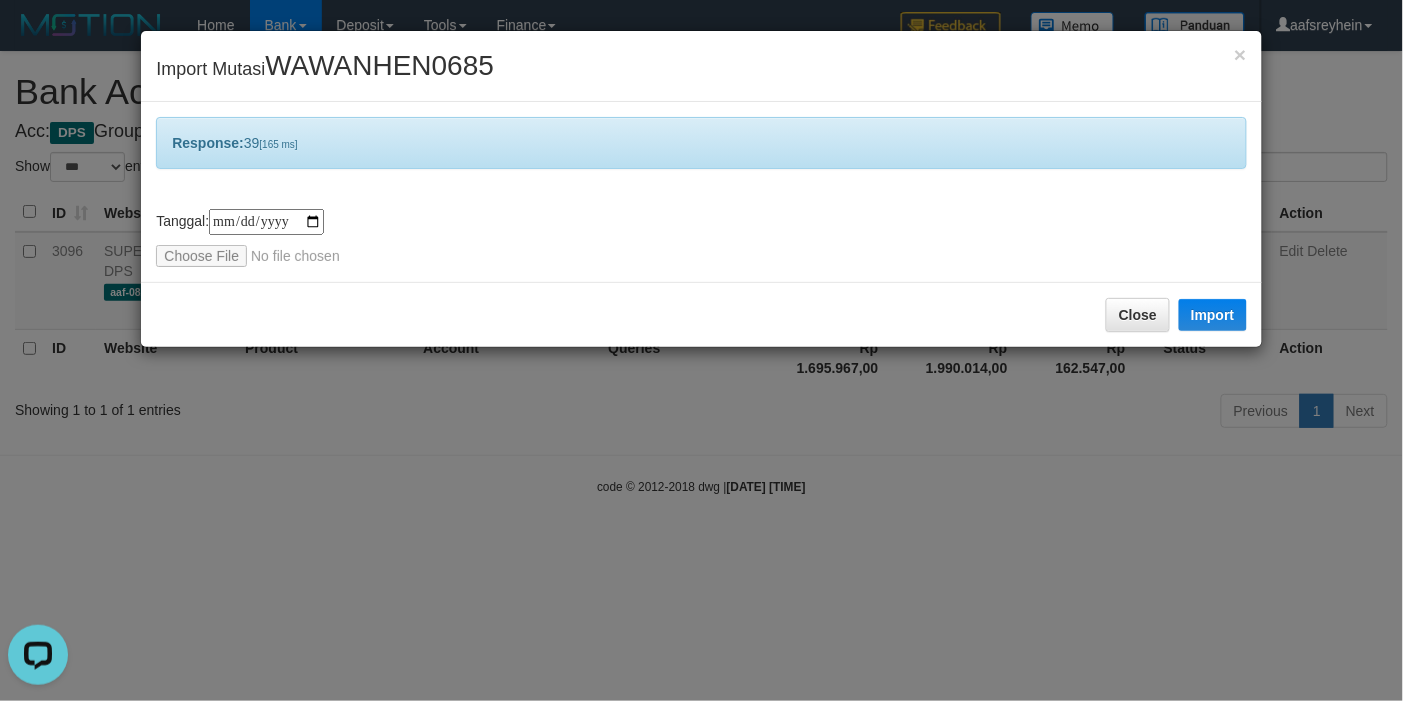 click on "**********" at bounding box center (701, 350) 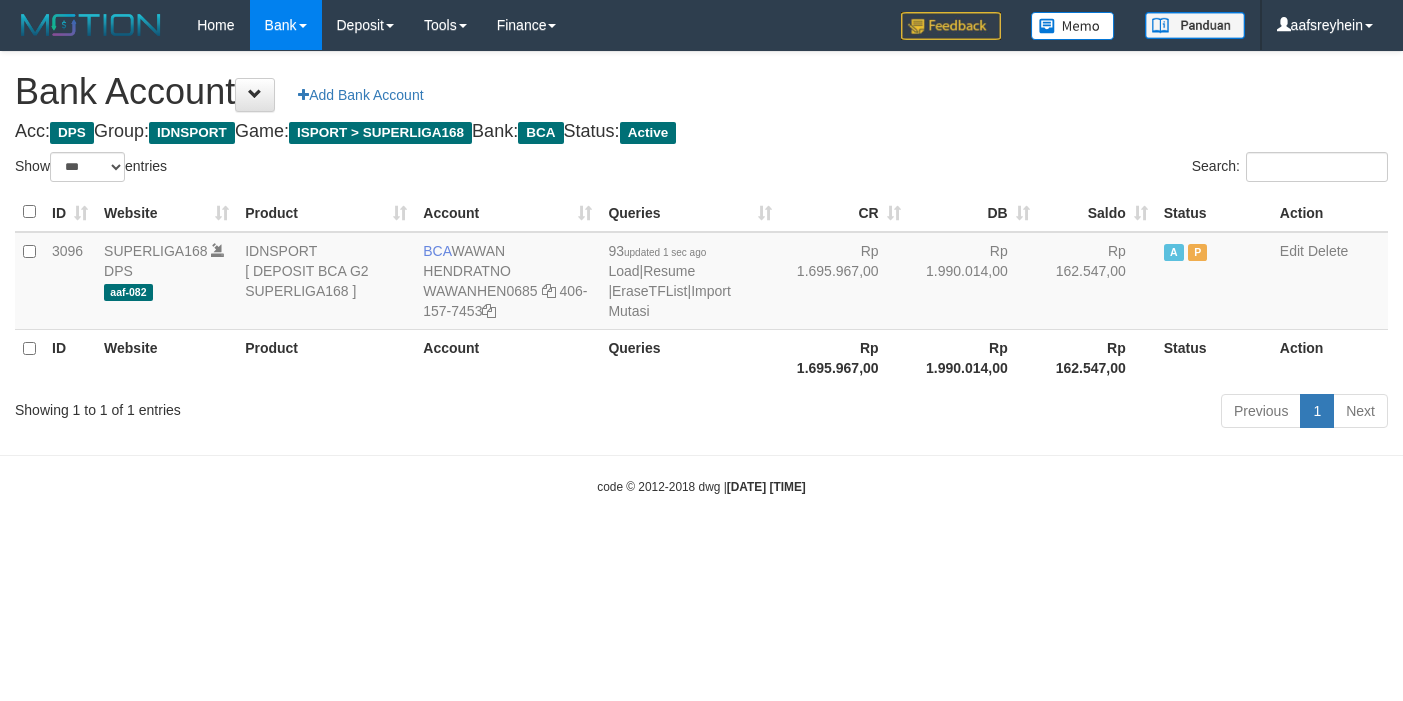 select on "***" 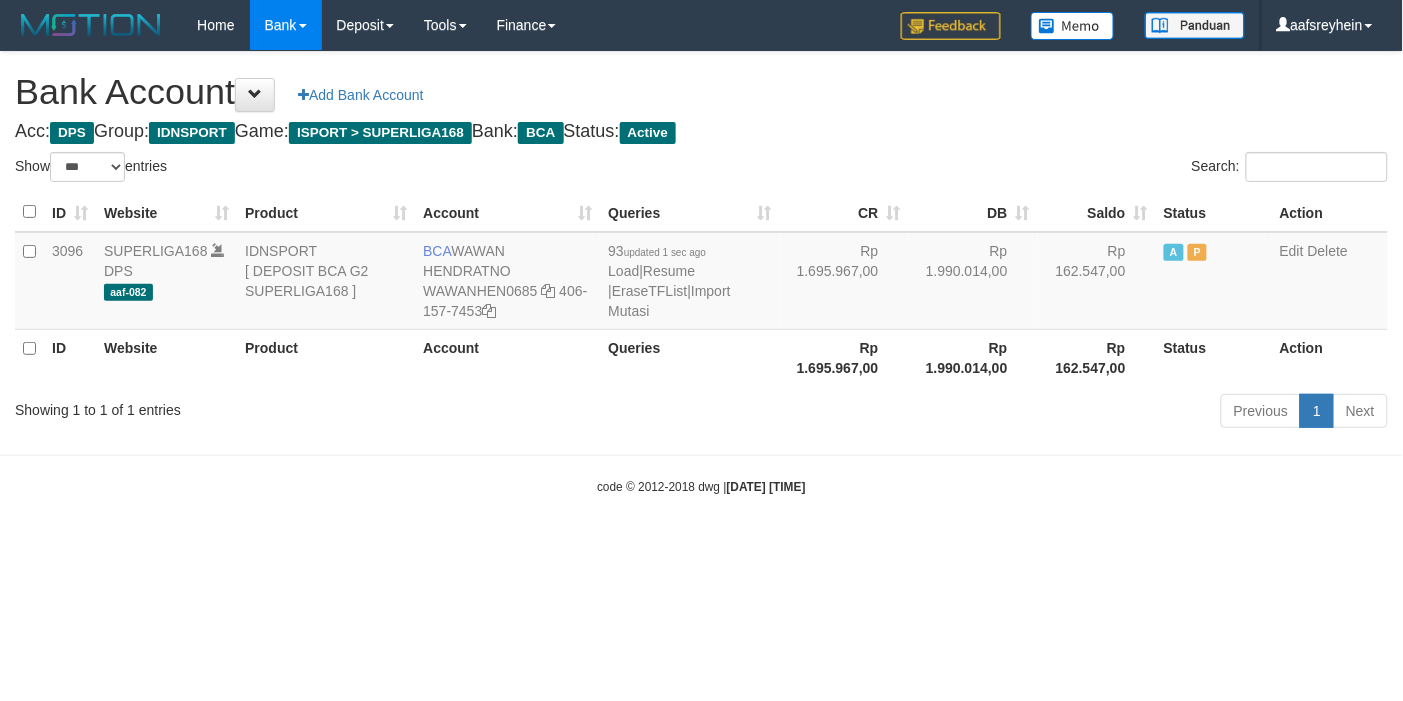 click on "Toggle navigation
Home
Bank
Account List
Load
By Website
Group
[ISPORT]													SUPERLIGA168
By Load Group (DPS)
-" at bounding box center (701, 273) 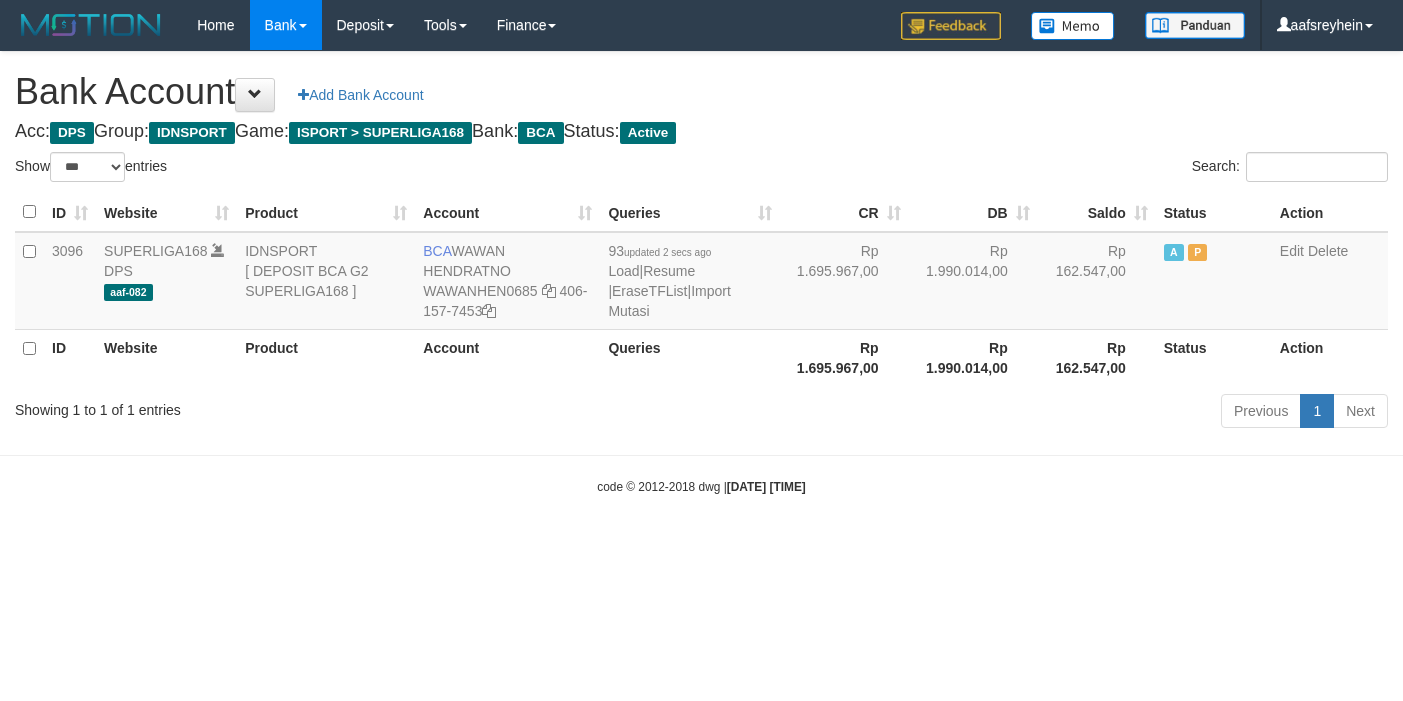 select on "***" 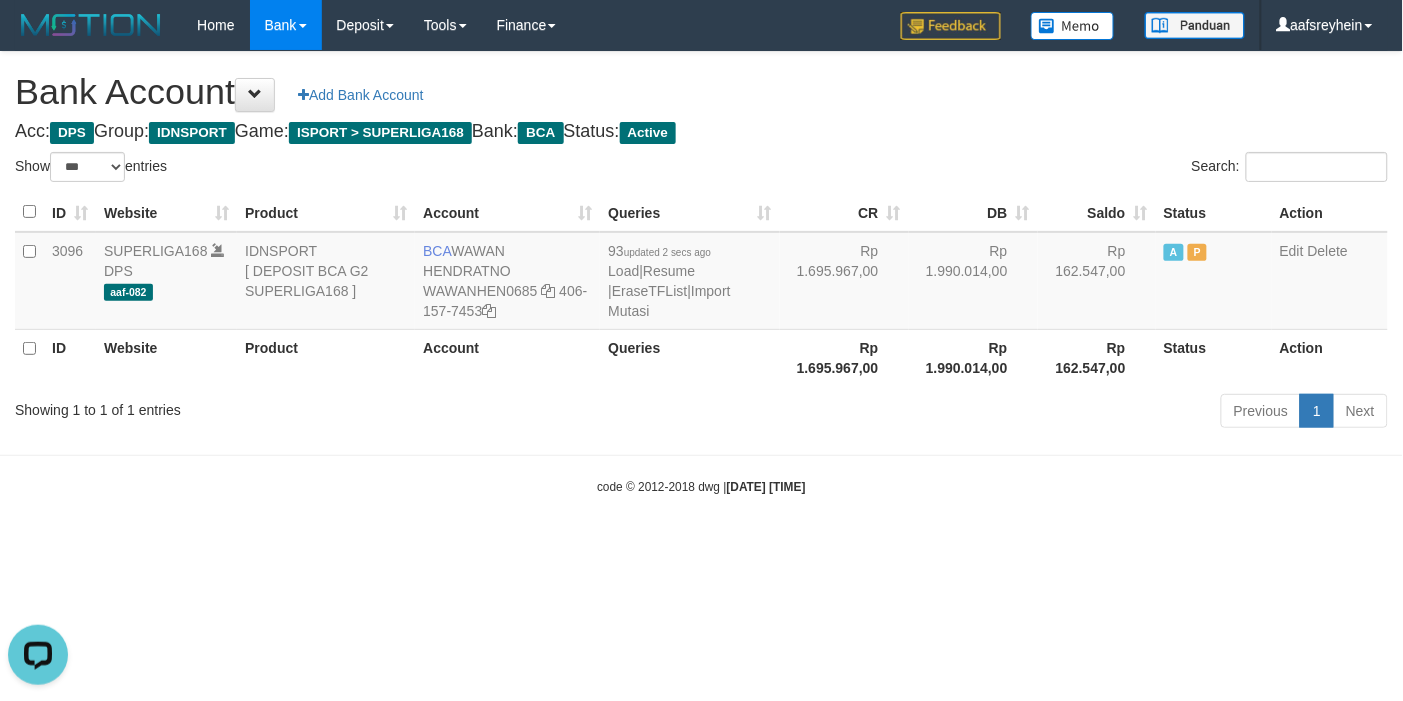 scroll, scrollTop: 0, scrollLeft: 0, axis: both 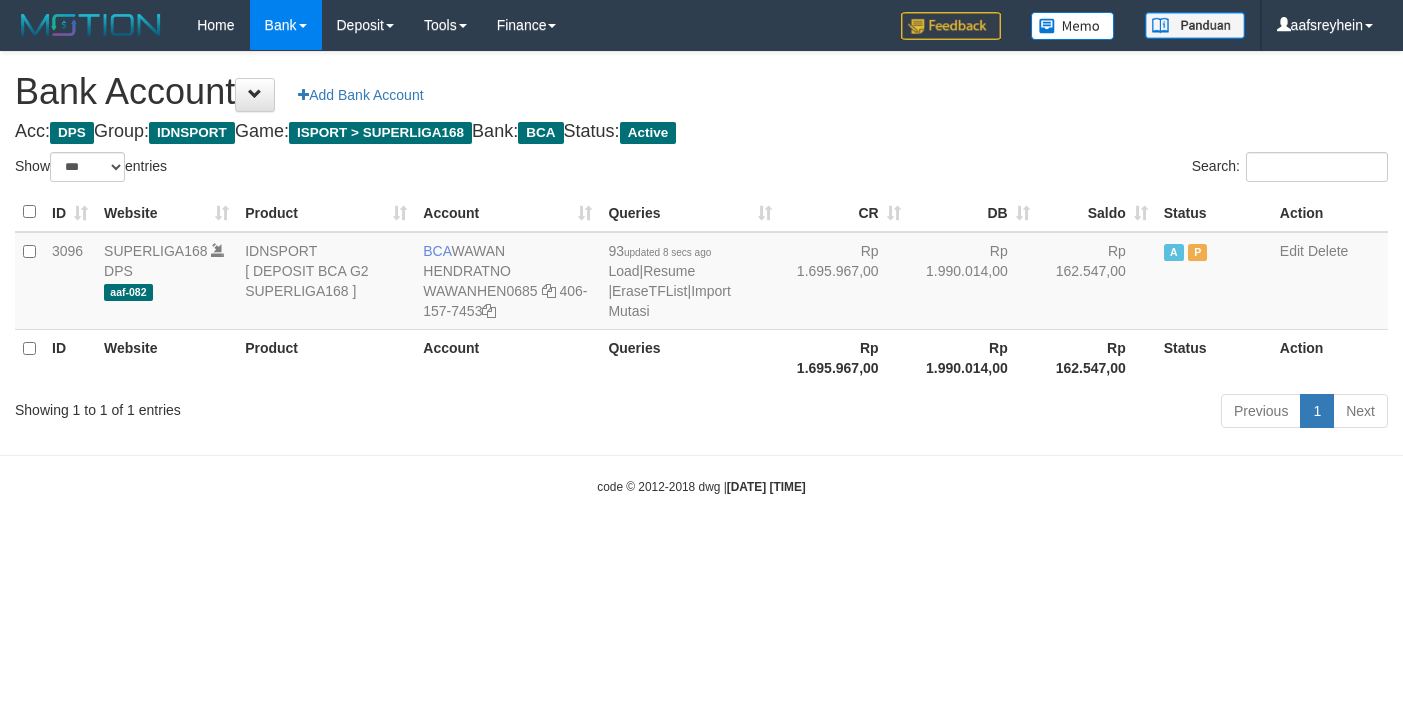 select on "***" 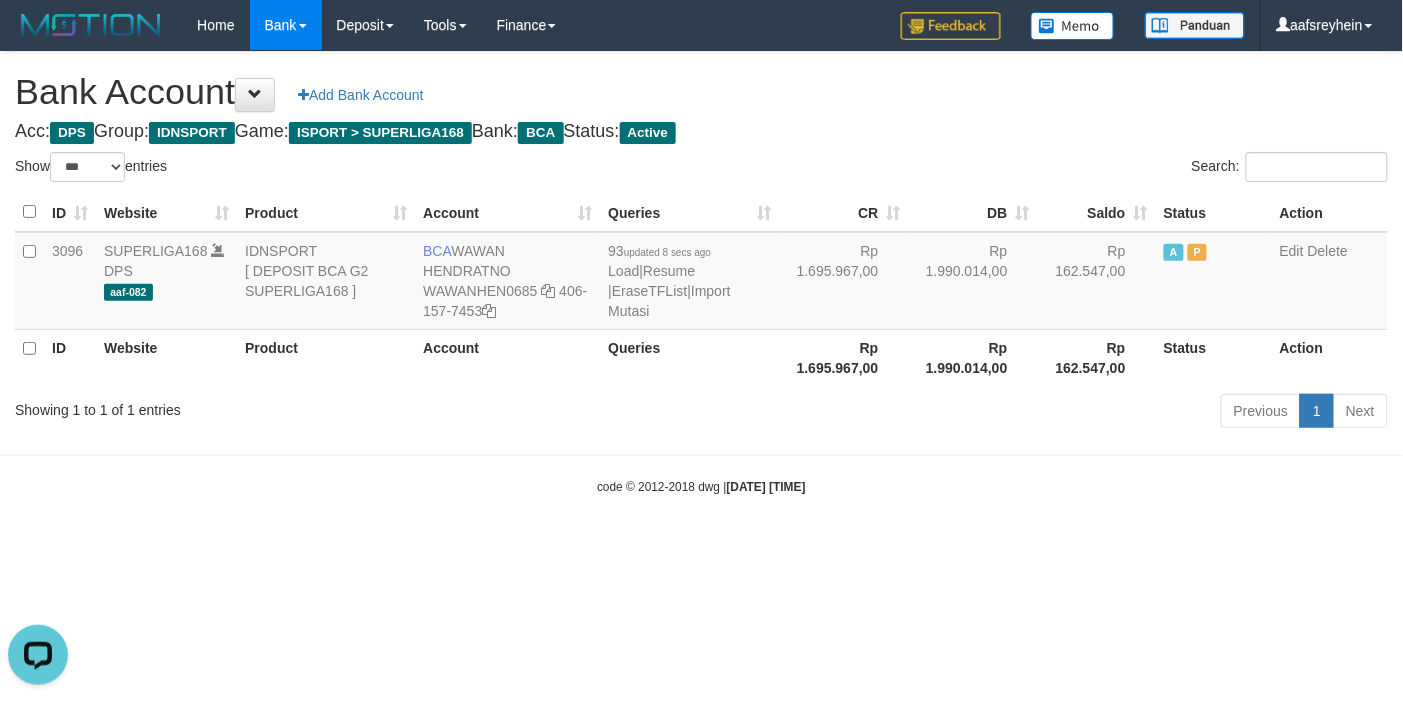 scroll, scrollTop: 0, scrollLeft: 0, axis: both 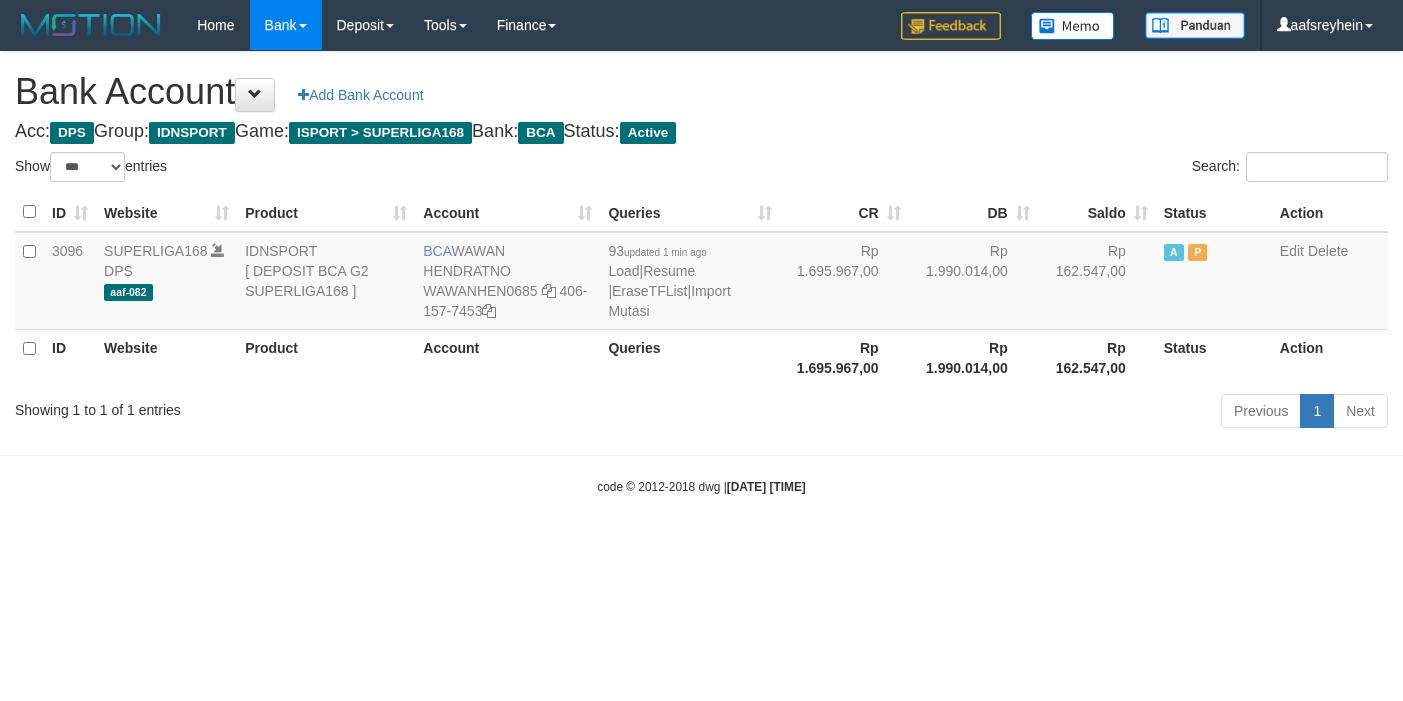 select on "***" 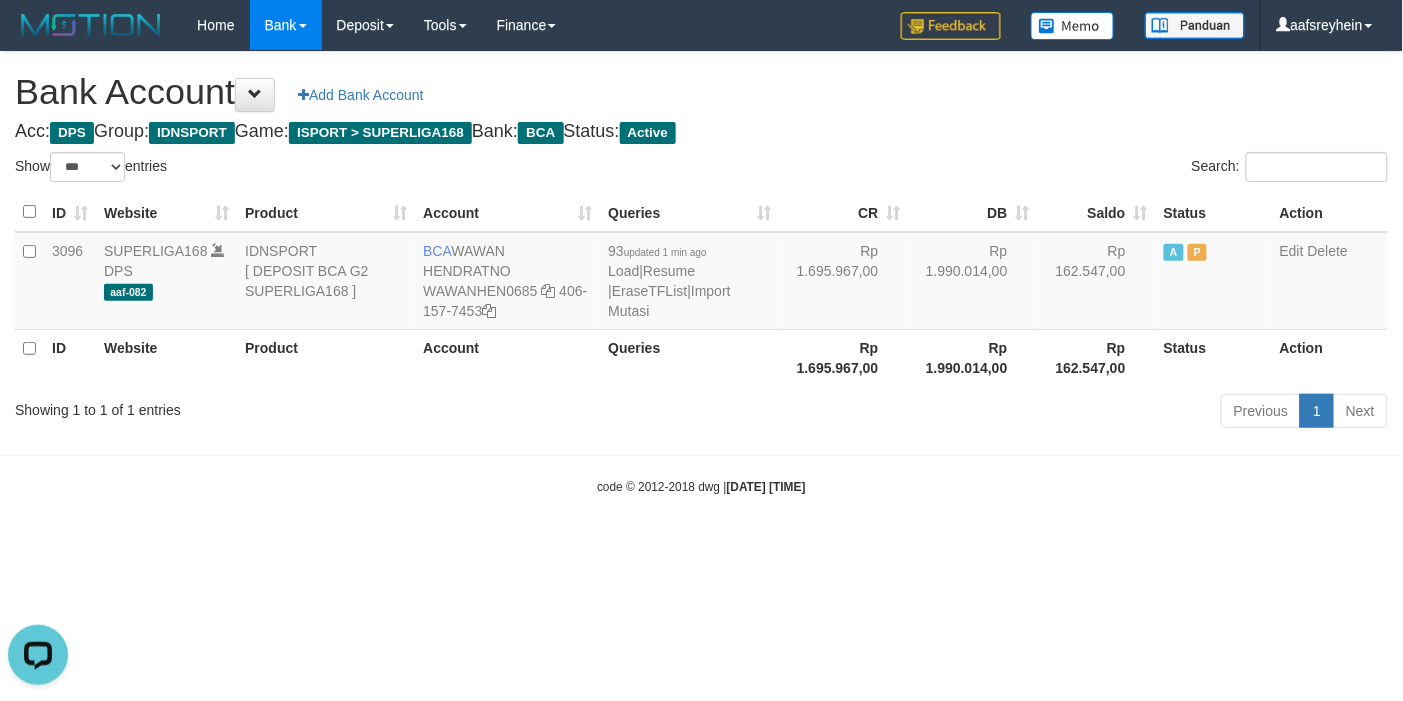 scroll, scrollTop: 0, scrollLeft: 0, axis: both 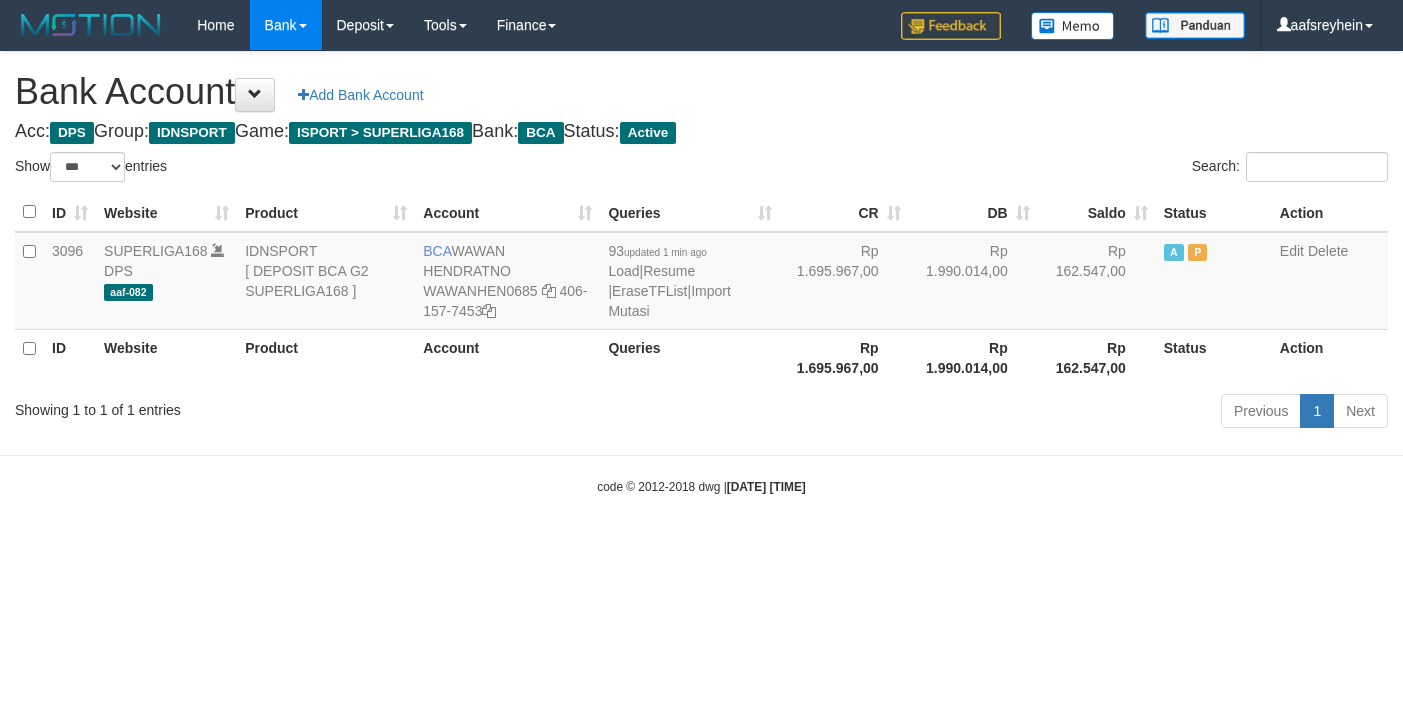 select on "***" 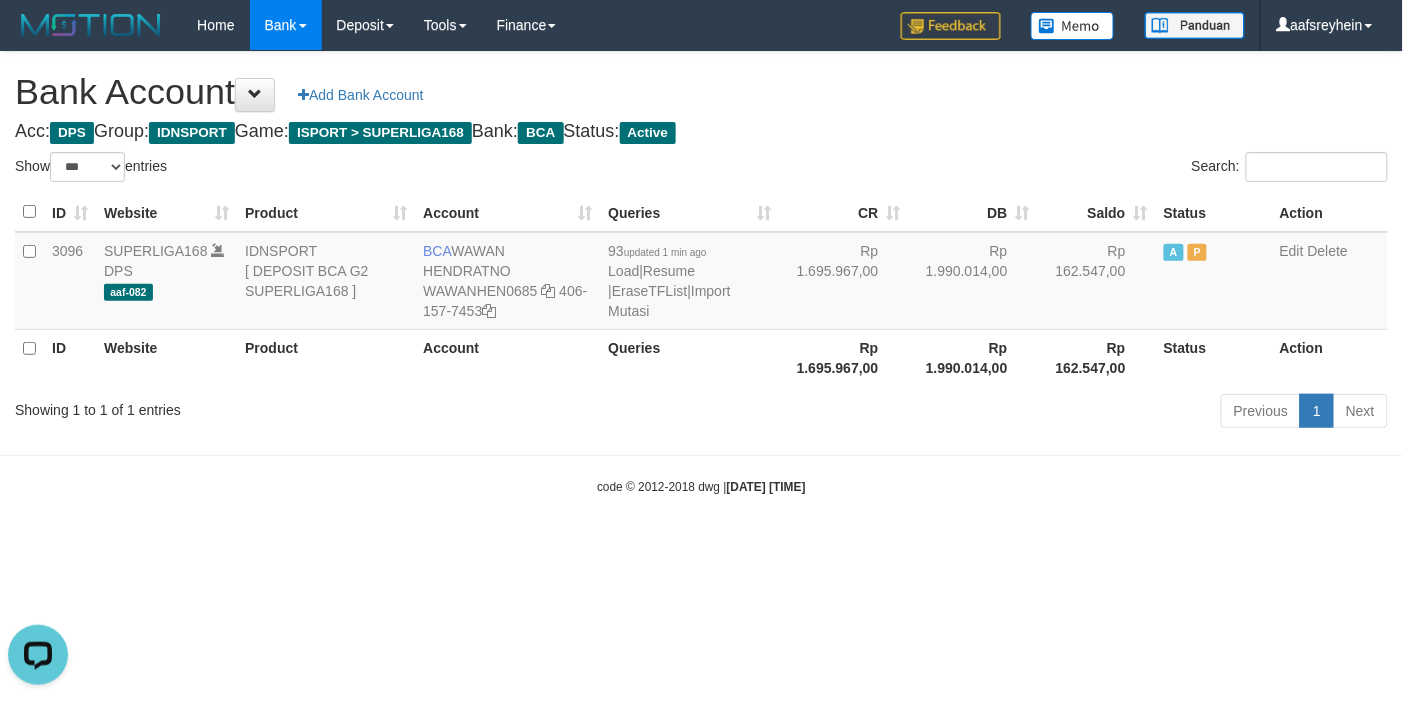 scroll, scrollTop: 0, scrollLeft: 0, axis: both 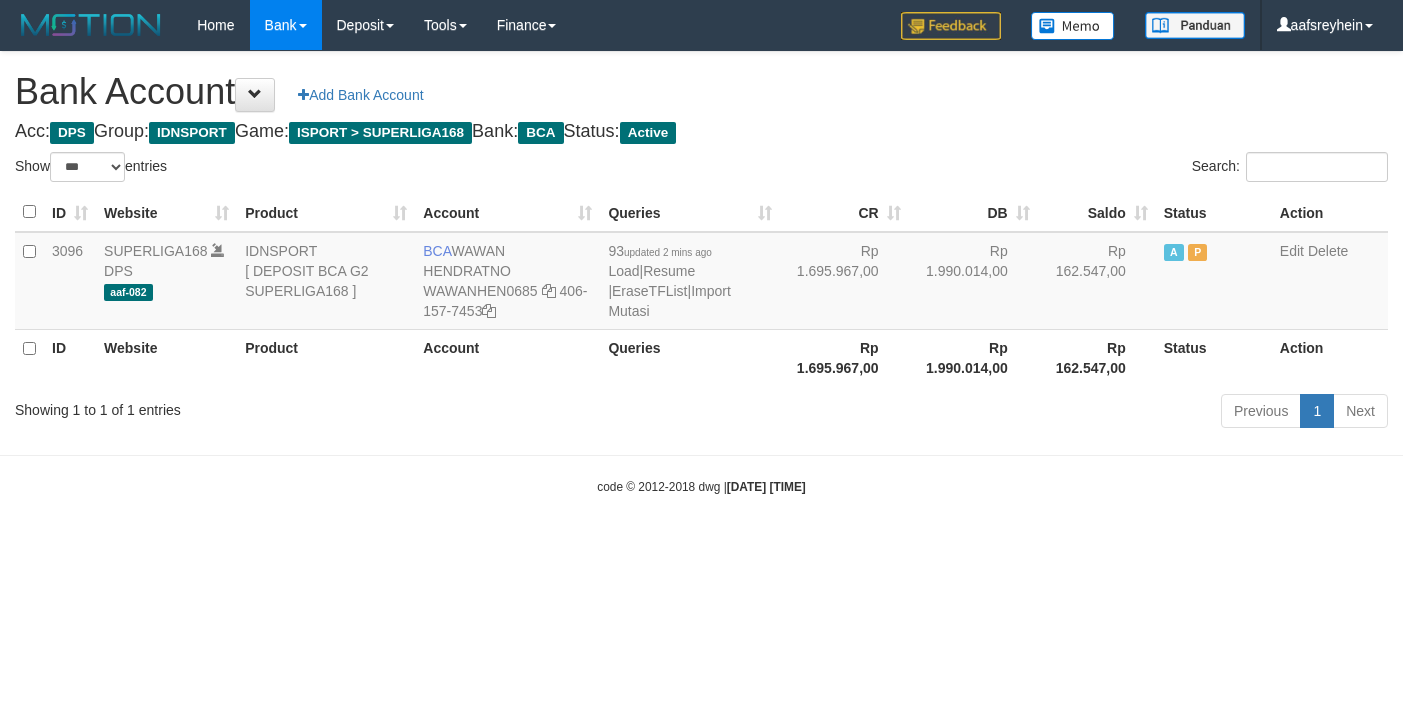 select on "***" 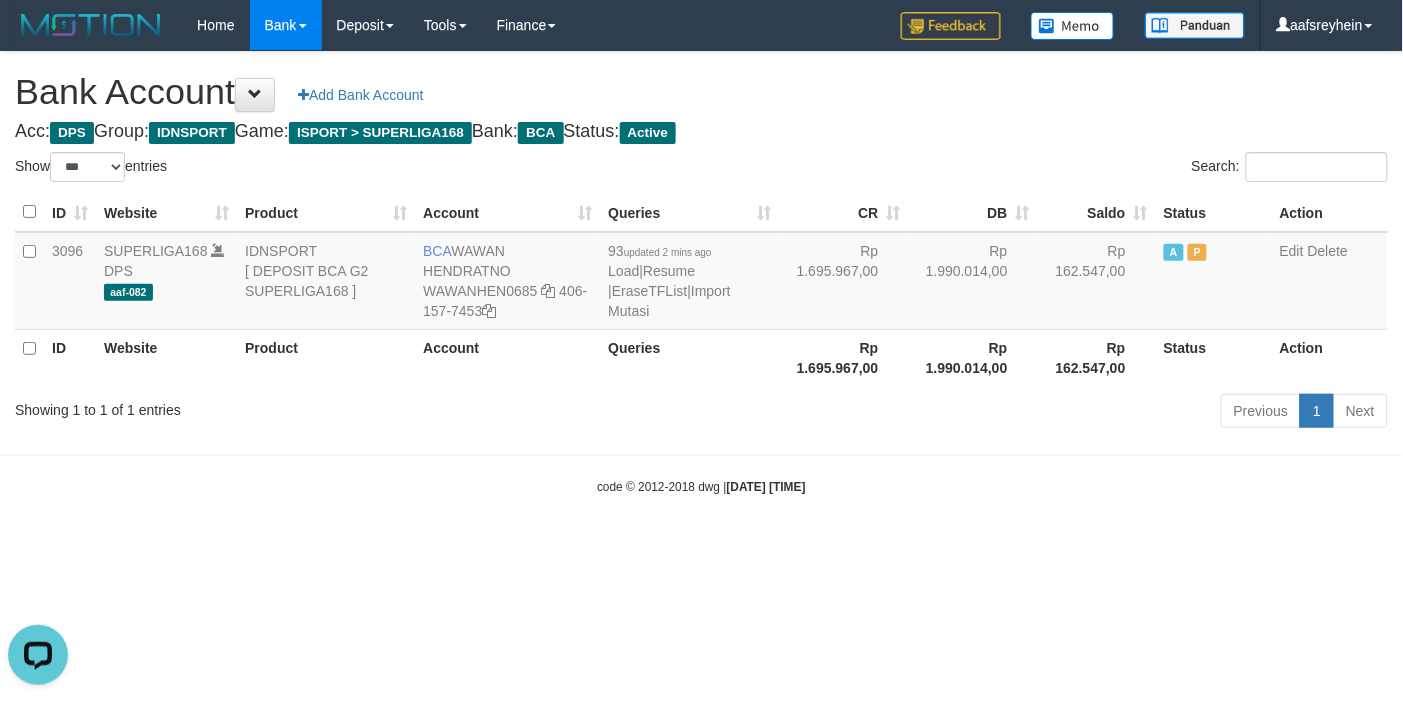 scroll, scrollTop: 0, scrollLeft: 0, axis: both 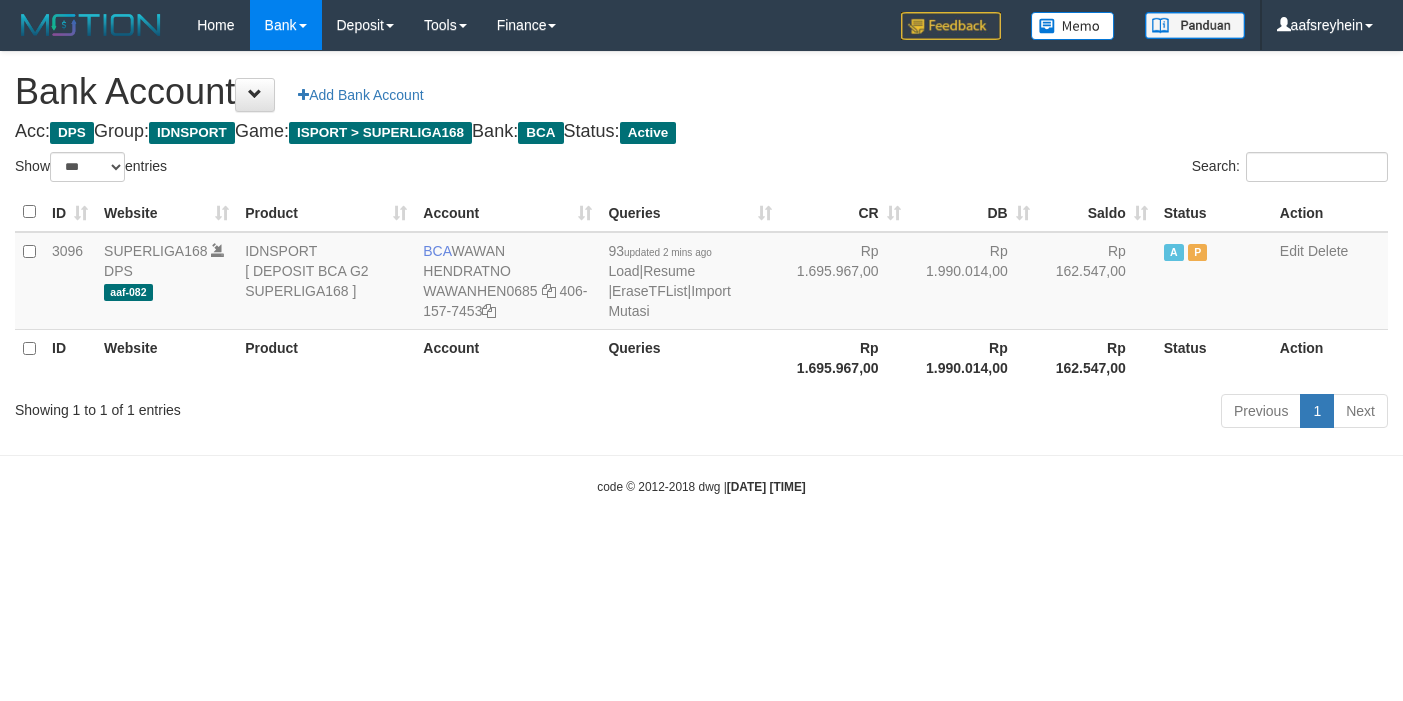 select on "***" 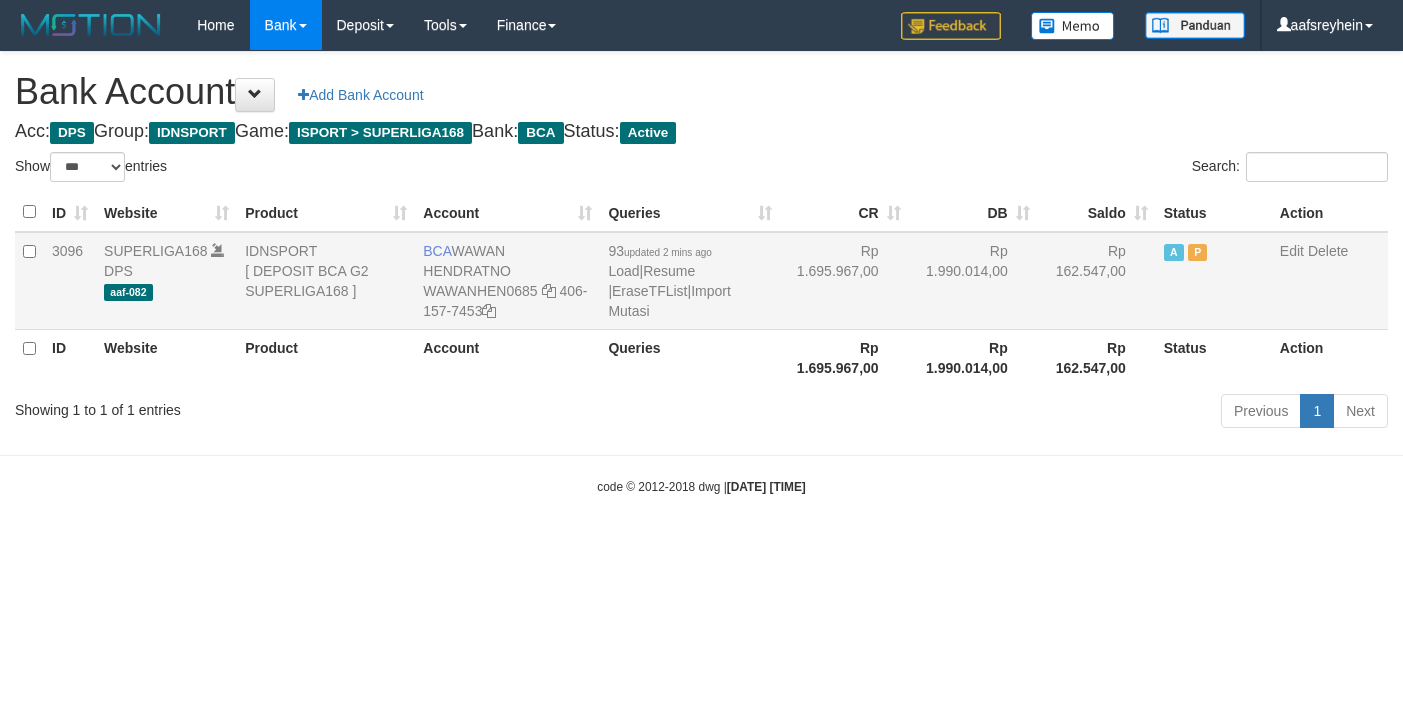 scroll, scrollTop: 0, scrollLeft: 0, axis: both 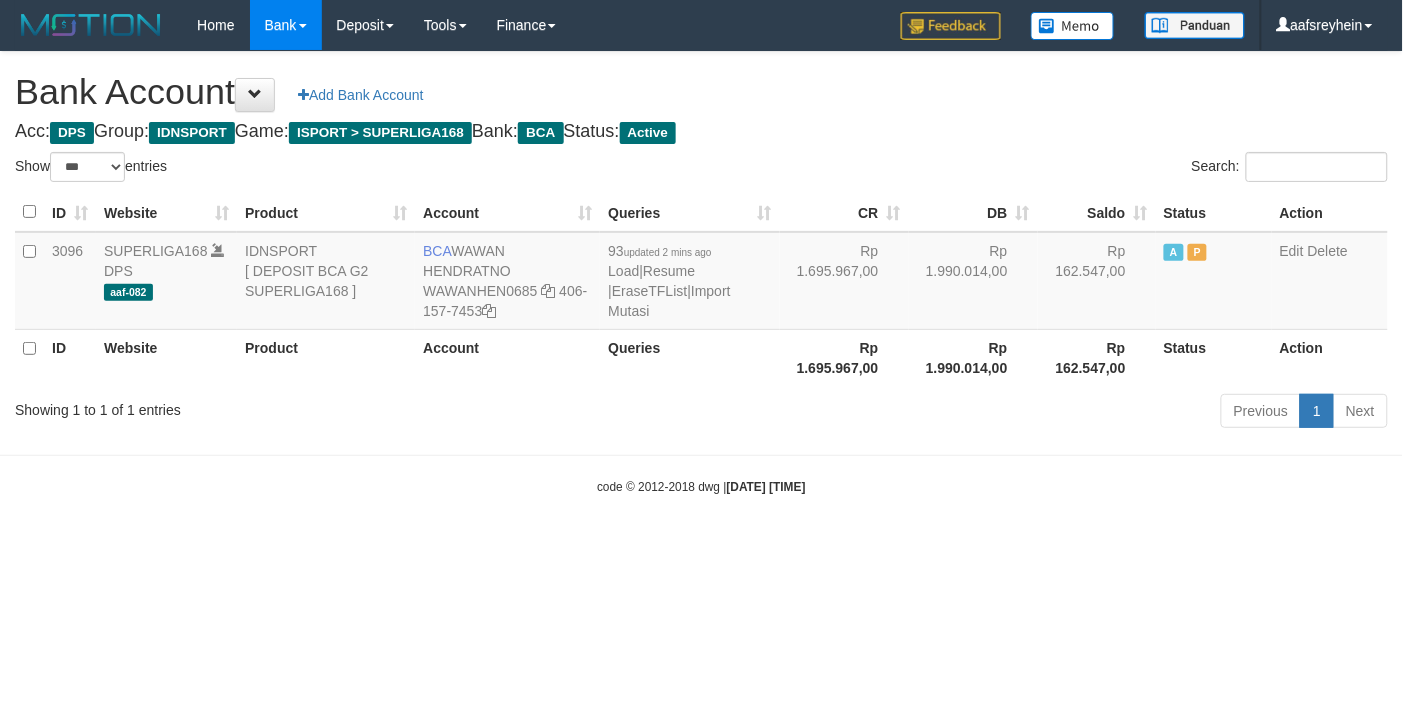 click on "Toggle navigation
Home
Bank
Account List
Load
By Website
Group
[ISPORT]													SUPERLIGA168
By Load Group (DPS)
-" at bounding box center (701, 273) 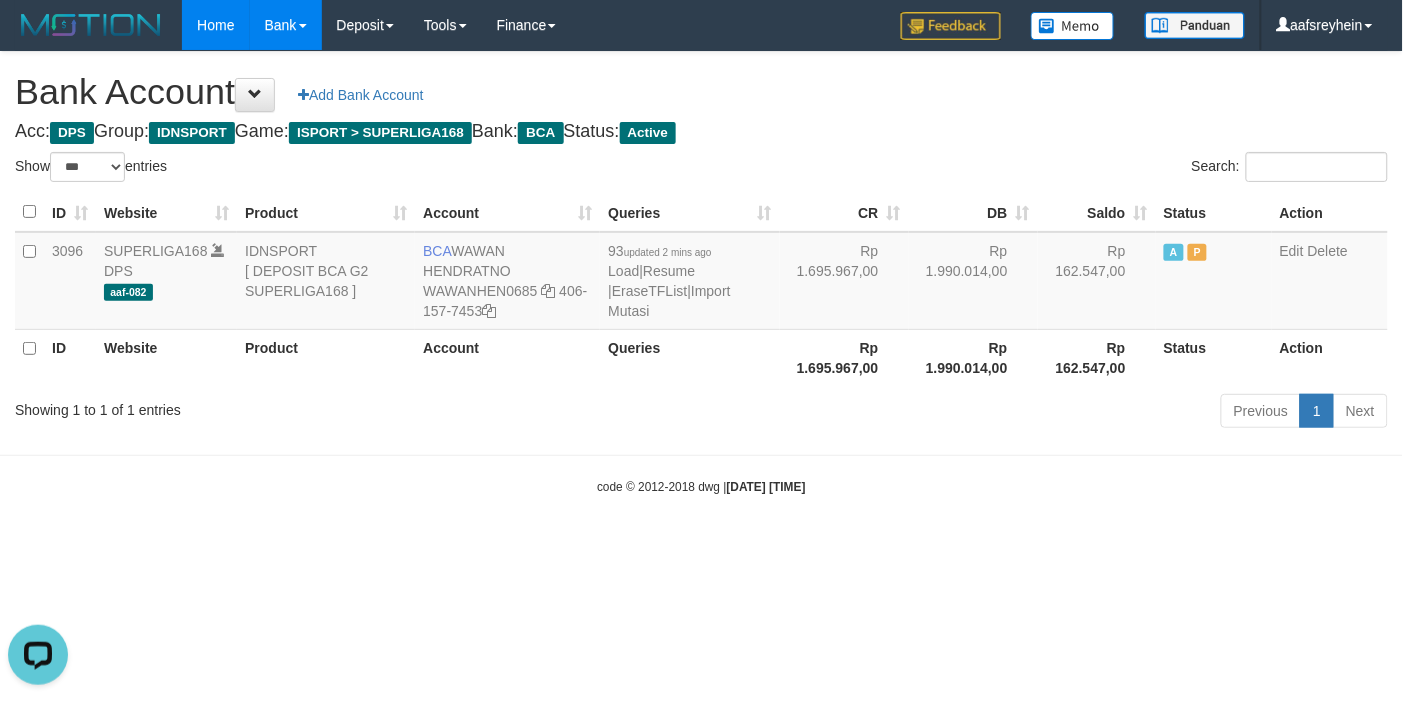 scroll, scrollTop: 0, scrollLeft: 0, axis: both 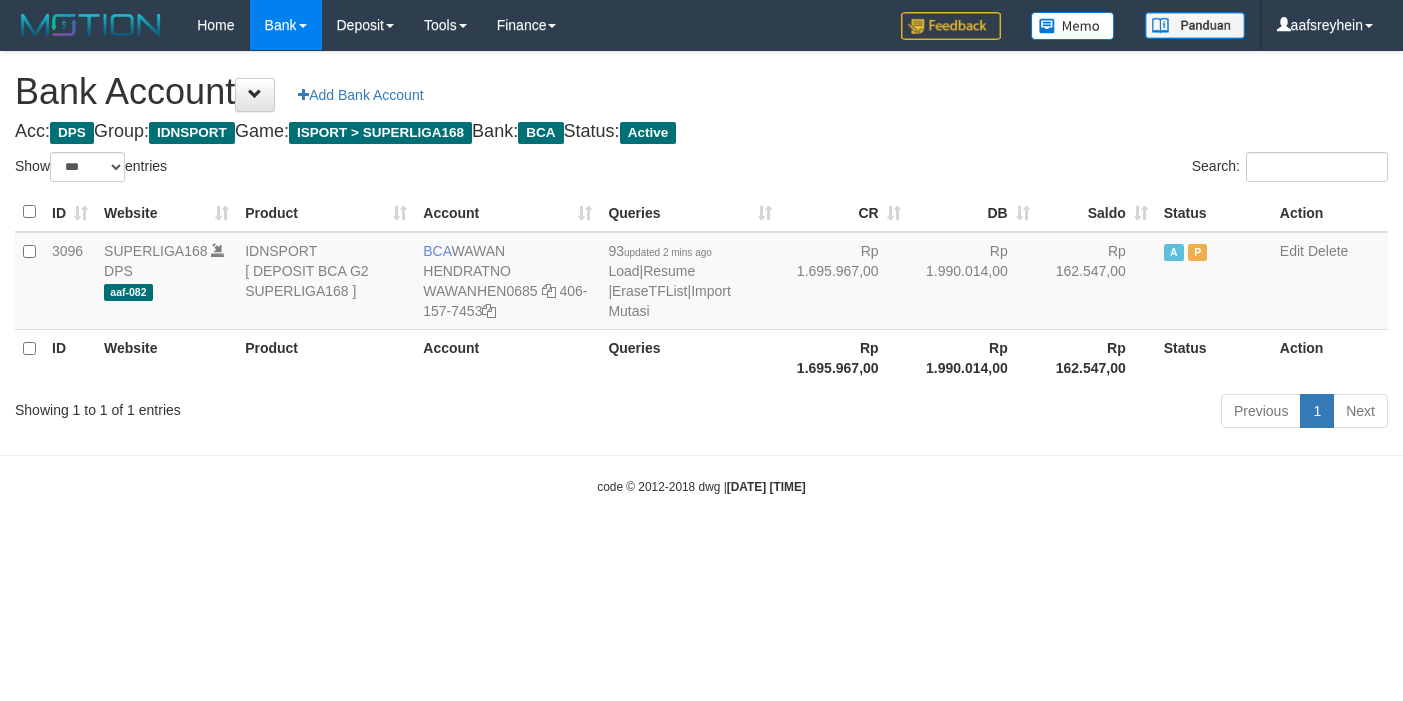 select on "***" 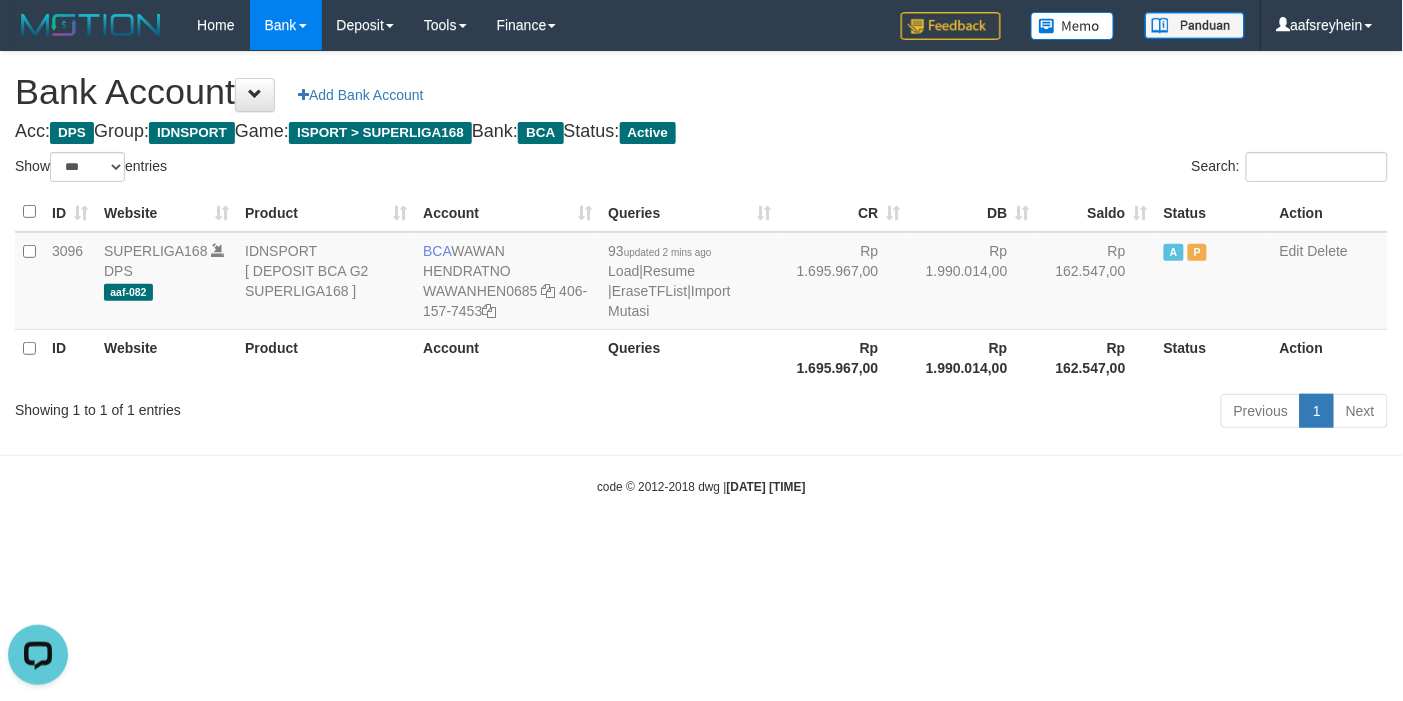 scroll, scrollTop: 0, scrollLeft: 0, axis: both 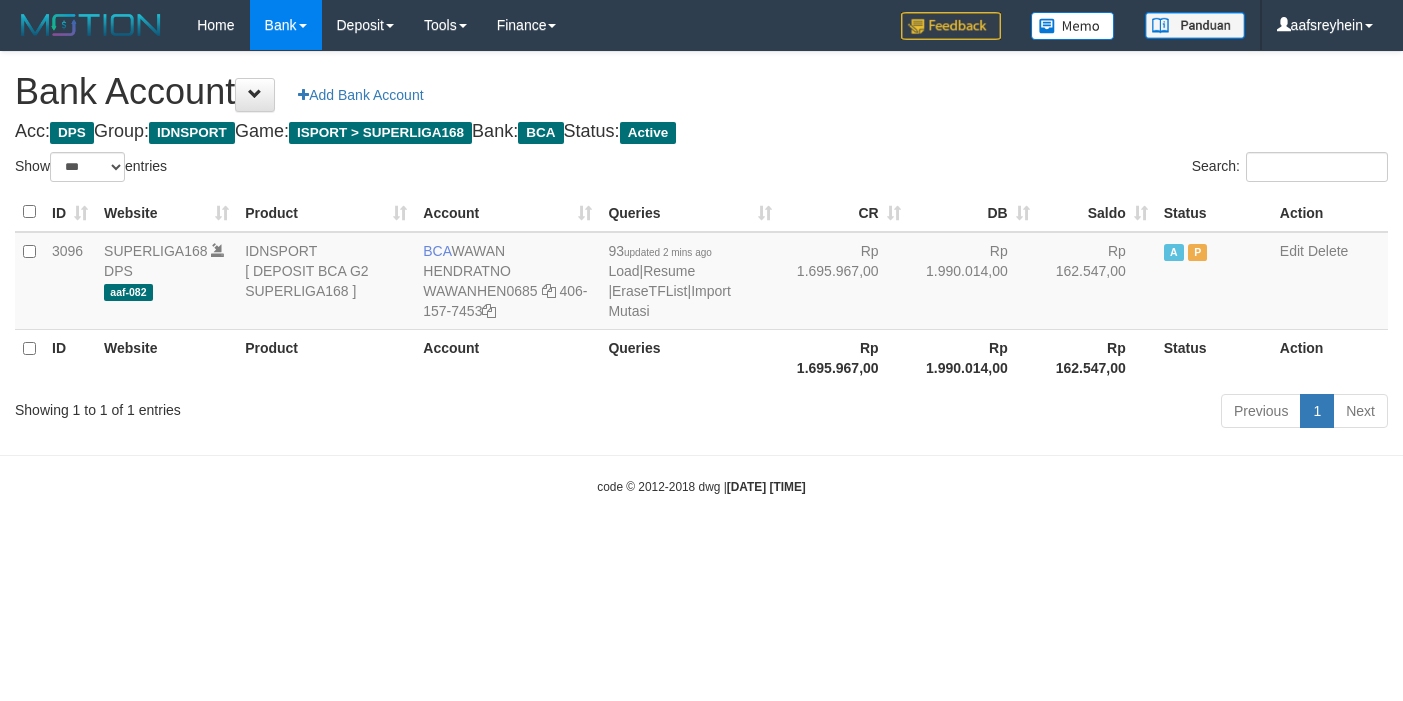 select on "***" 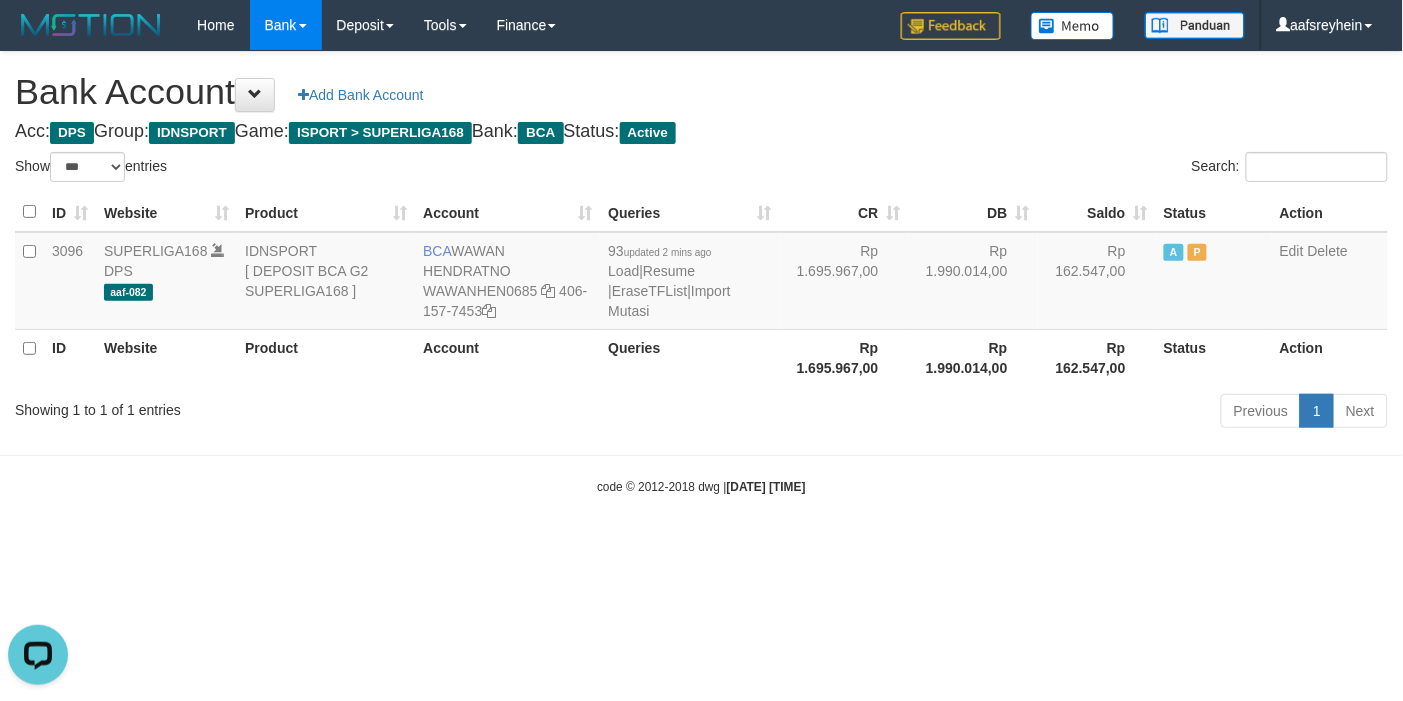 scroll, scrollTop: 0, scrollLeft: 0, axis: both 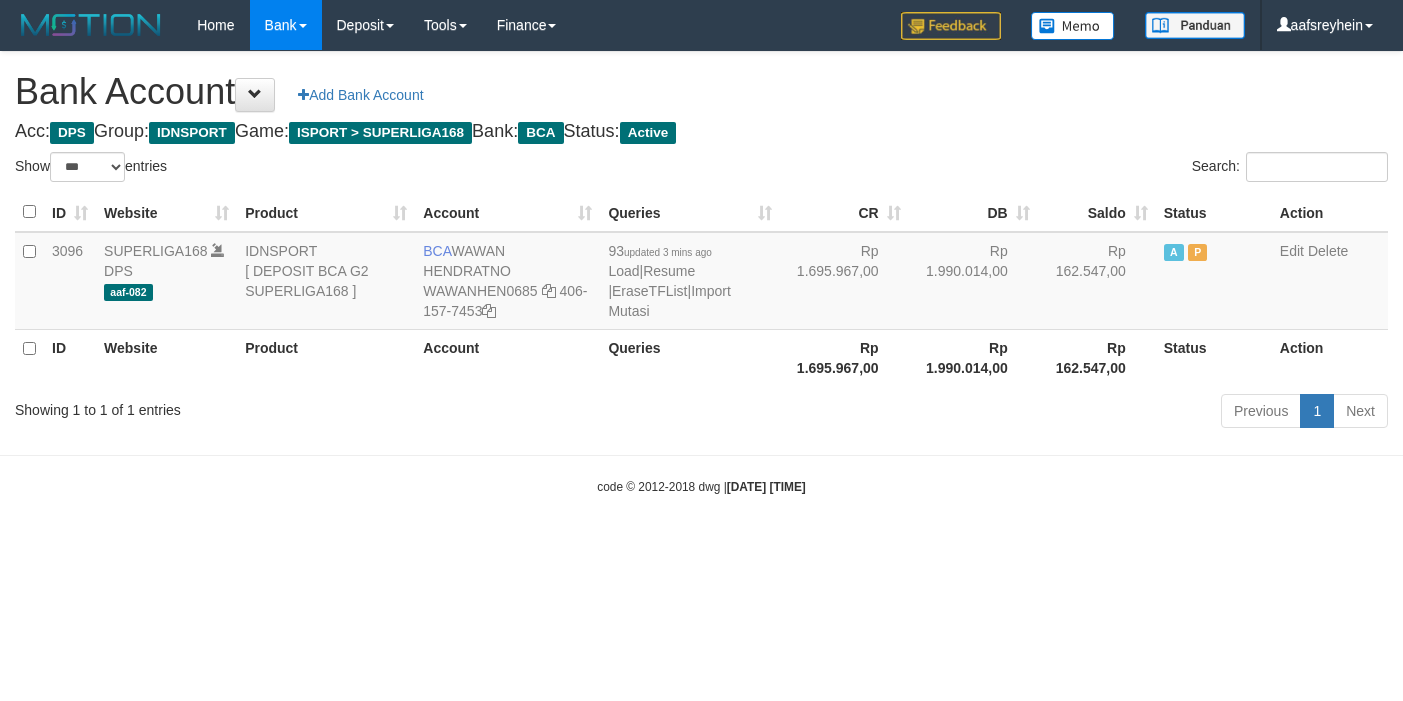 select on "***" 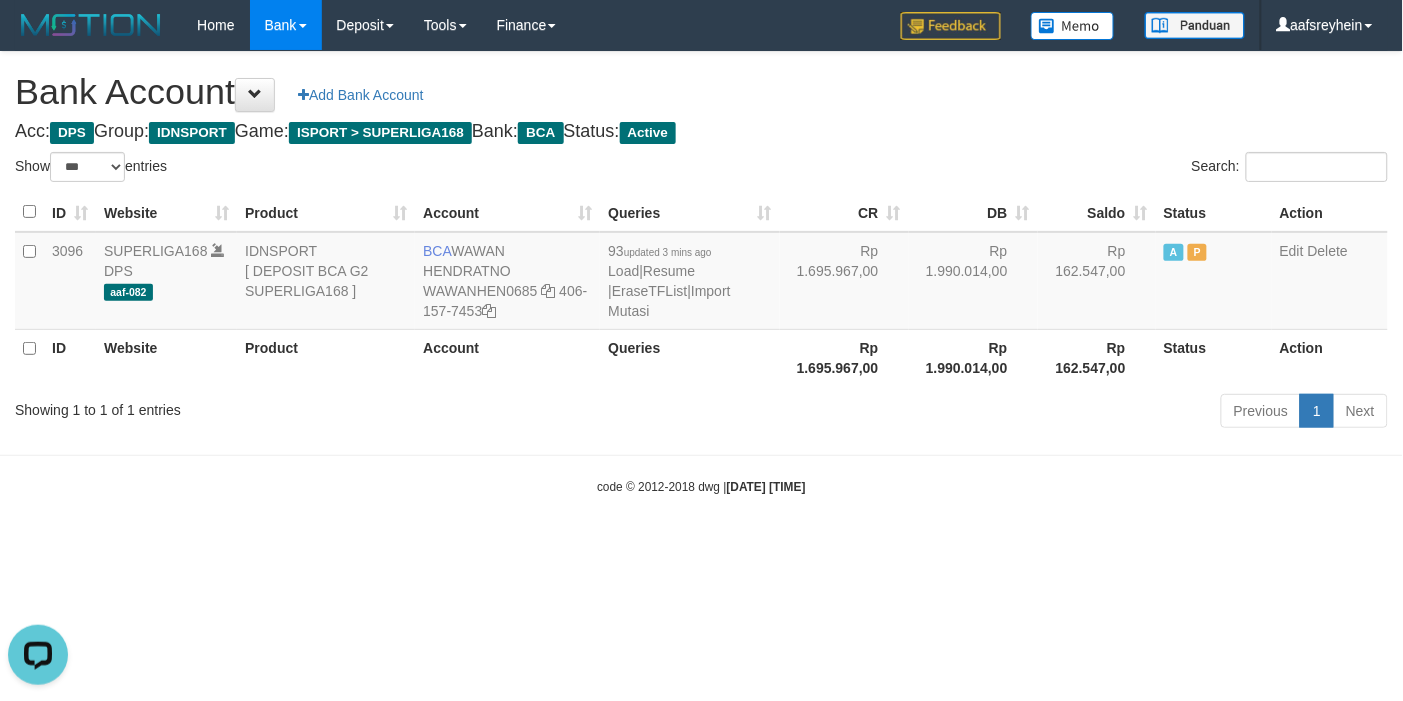 scroll, scrollTop: 0, scrollLeft: 0, axis: both 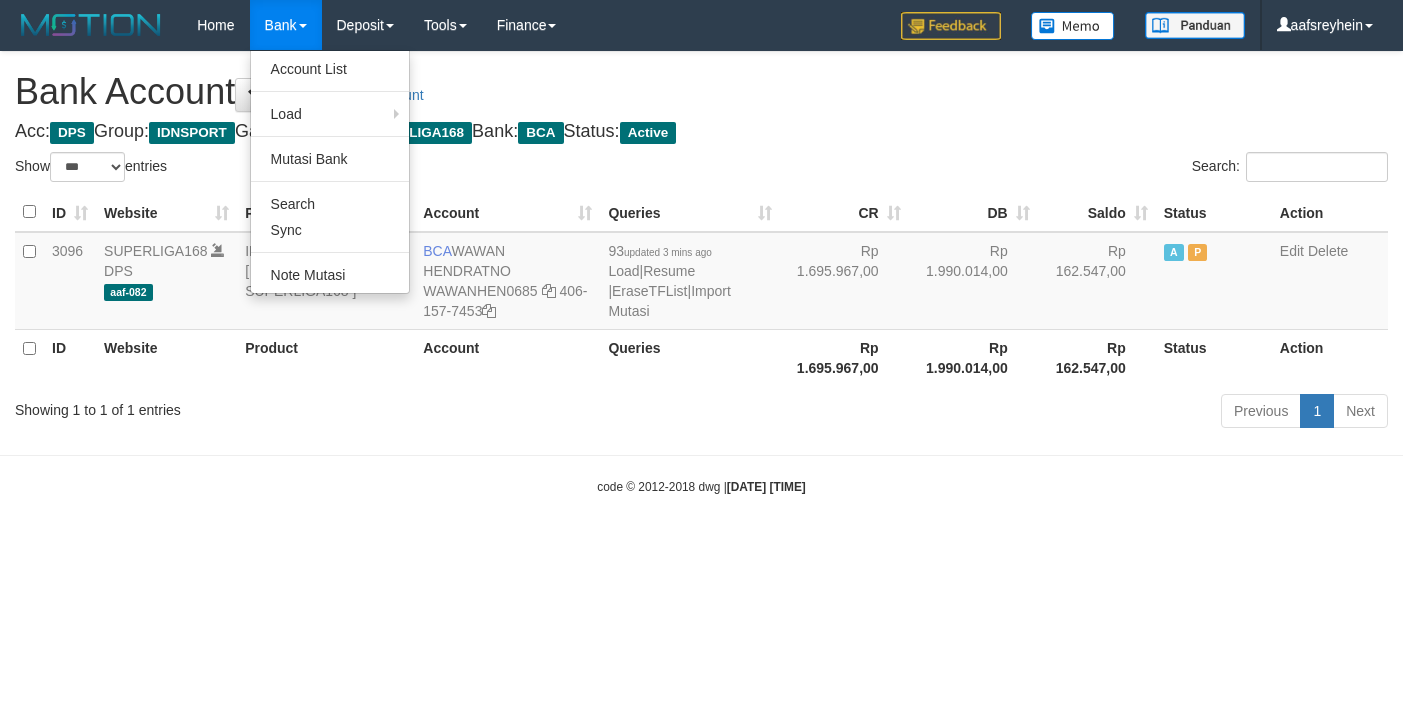 select on "***" 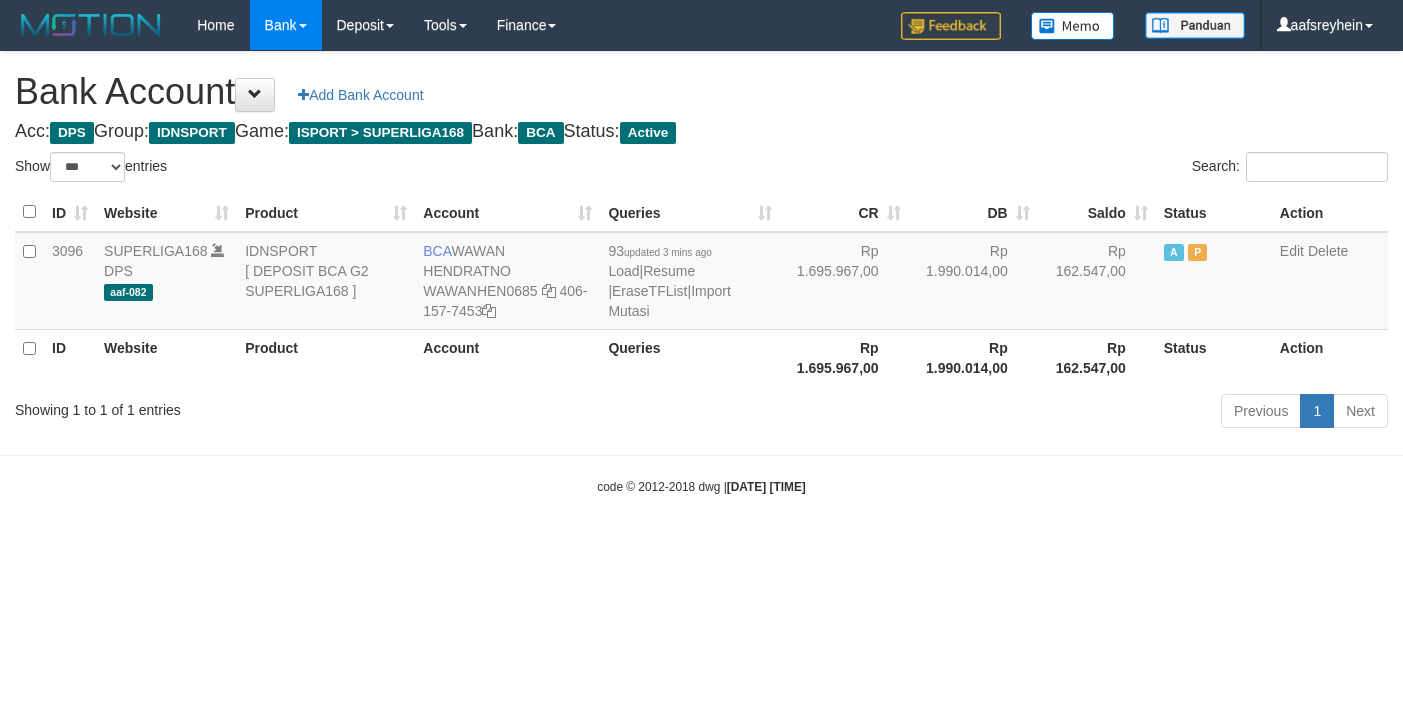 select on "***" 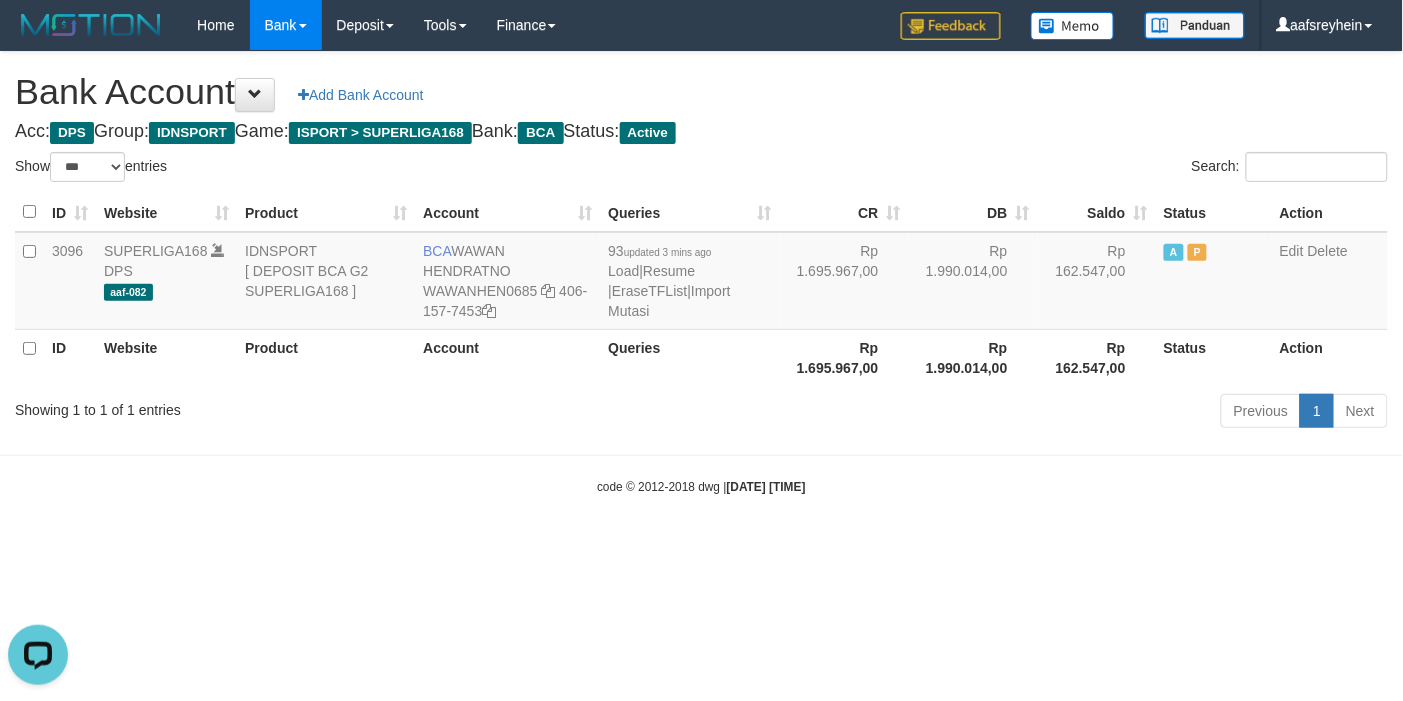 scroll, scrollTop: 0, scrollLeft: 0, axis: both 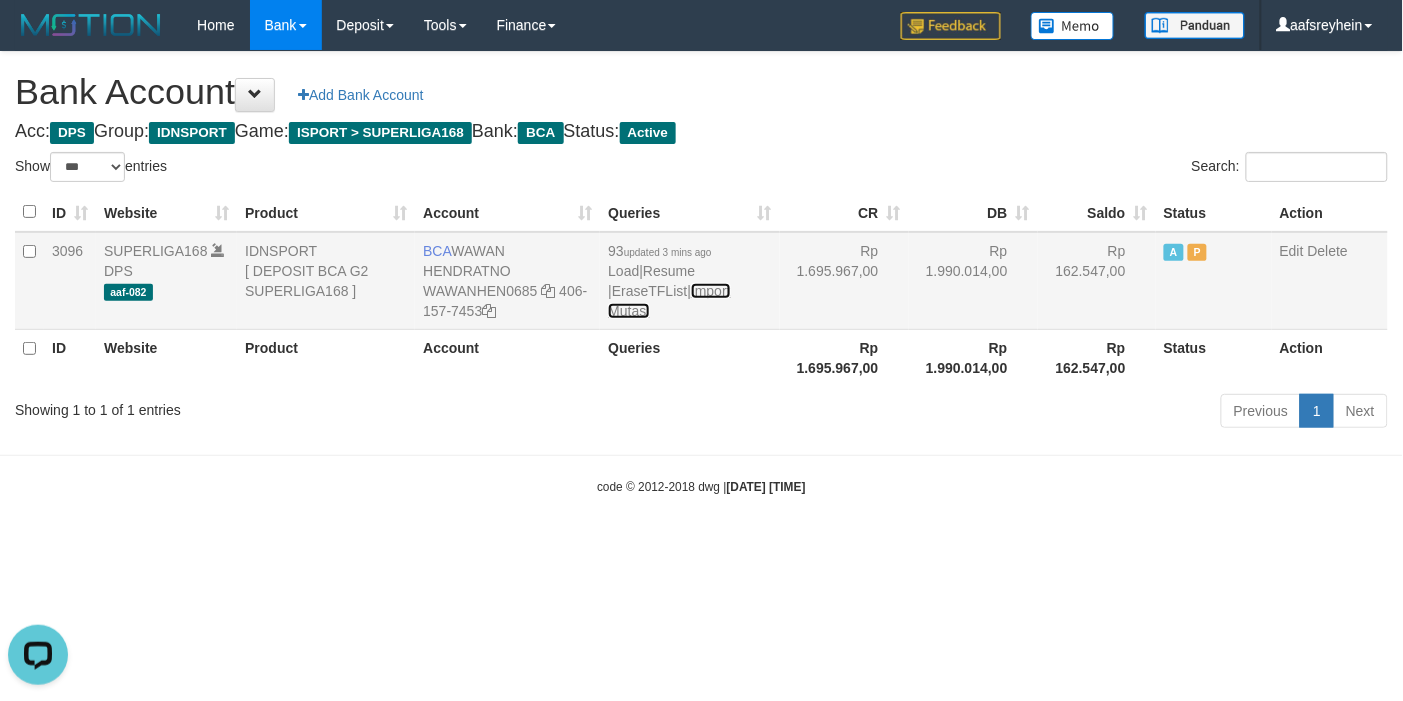 click on "Import Mutasi" at bounding box center (669, 301) 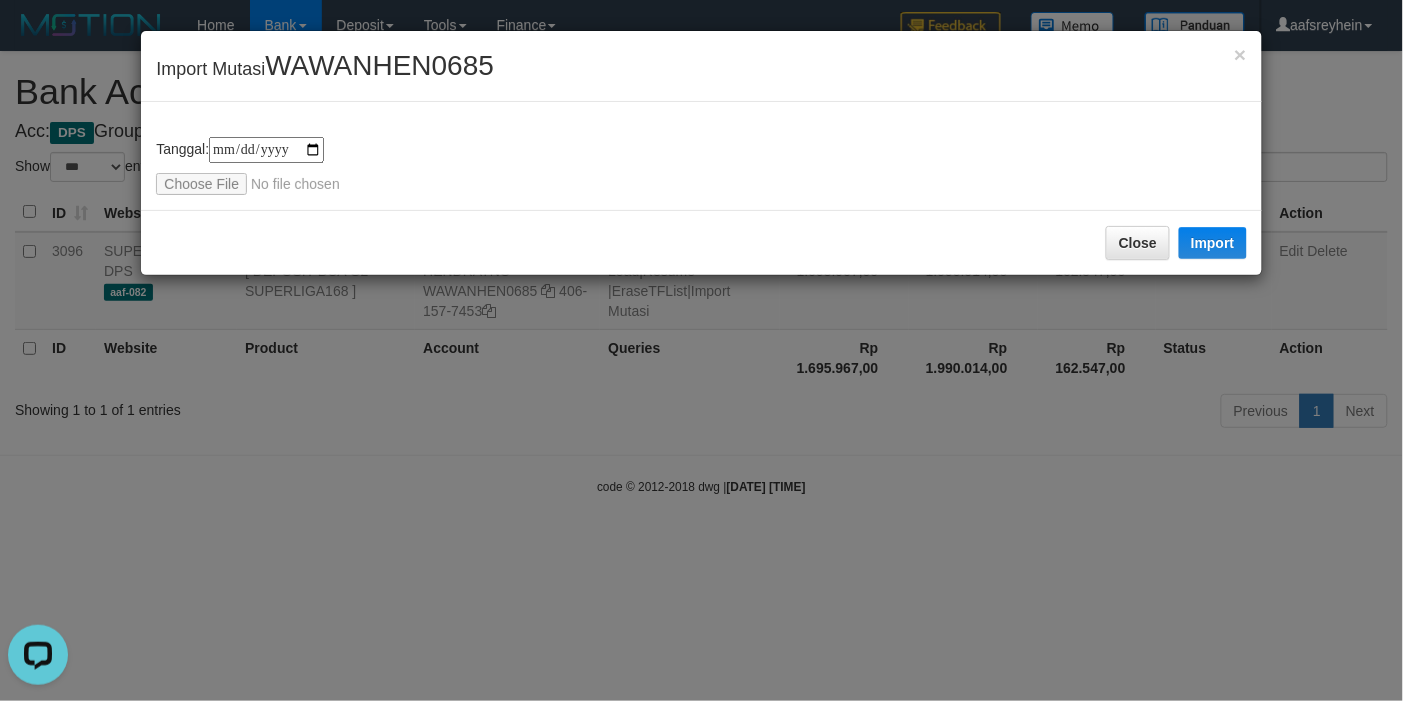 type on "**********" 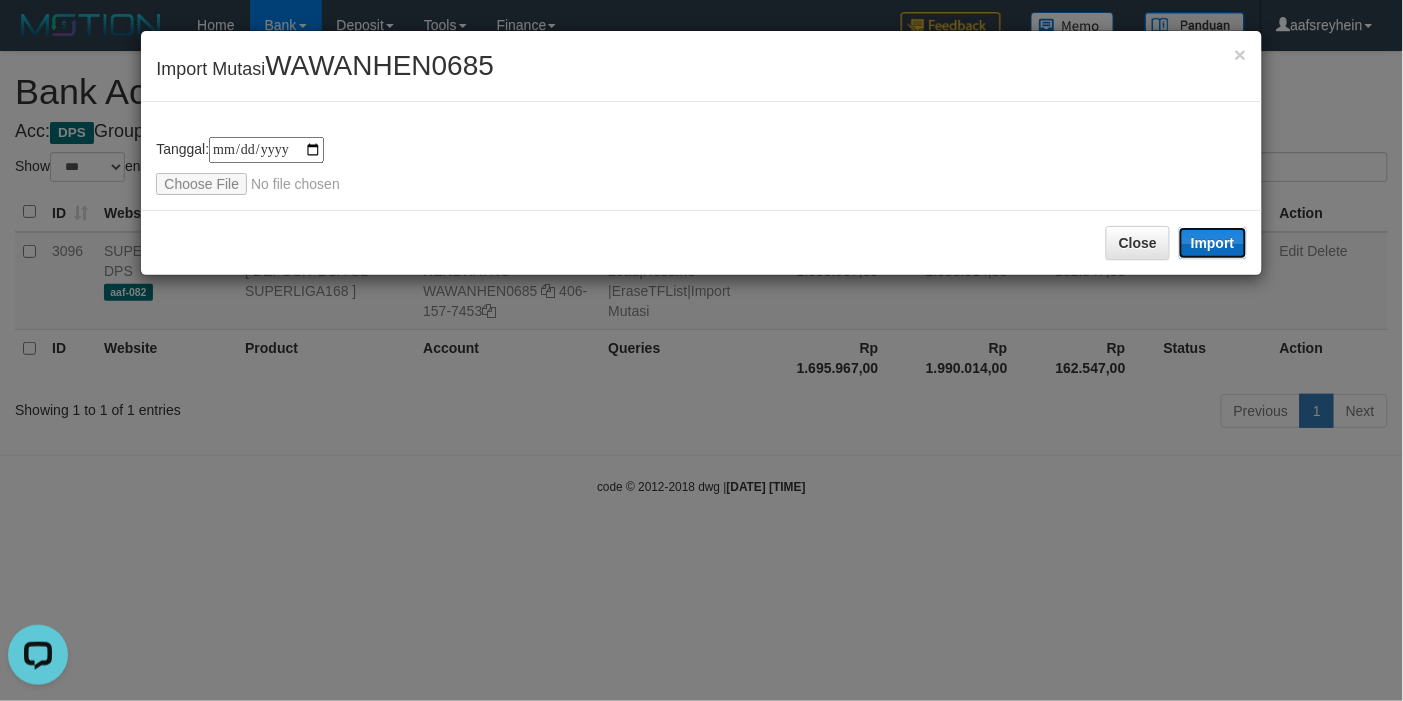 click on "Import" at bounding box center [1213, 243] 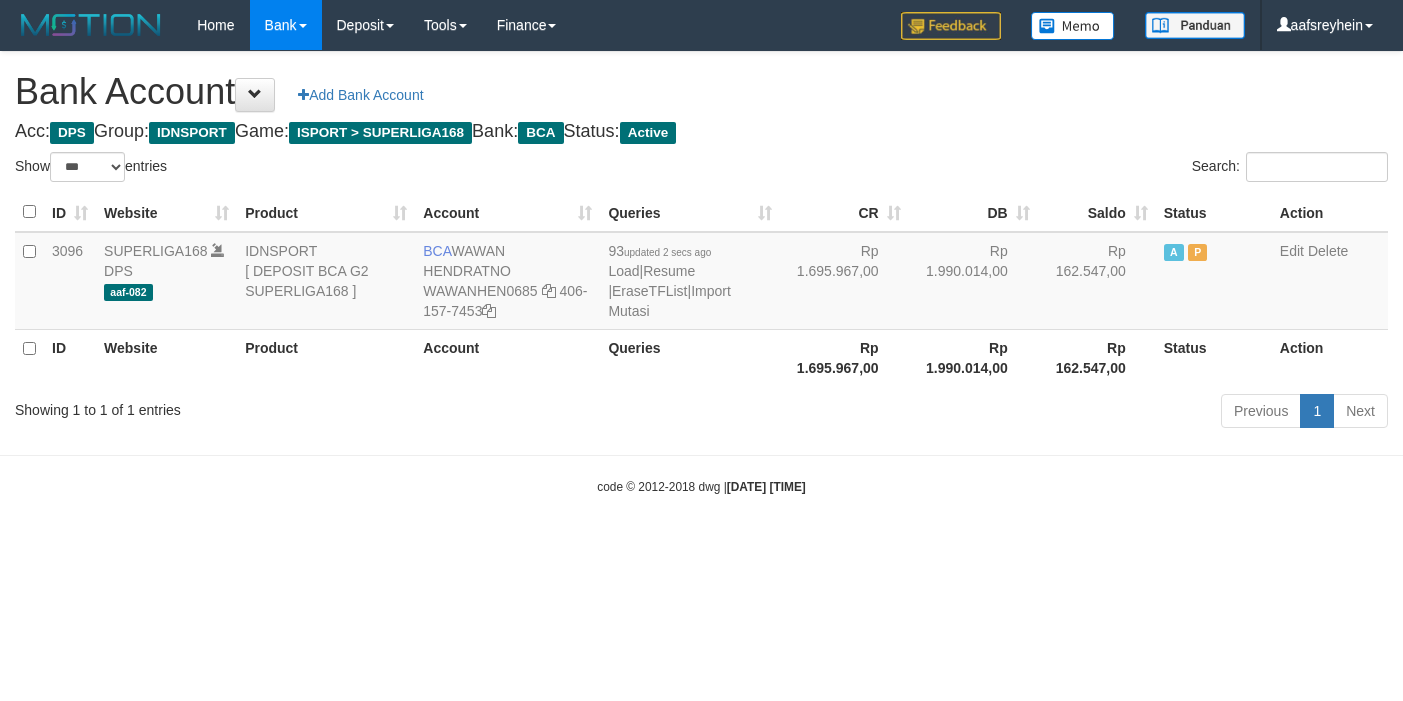 select on "***" 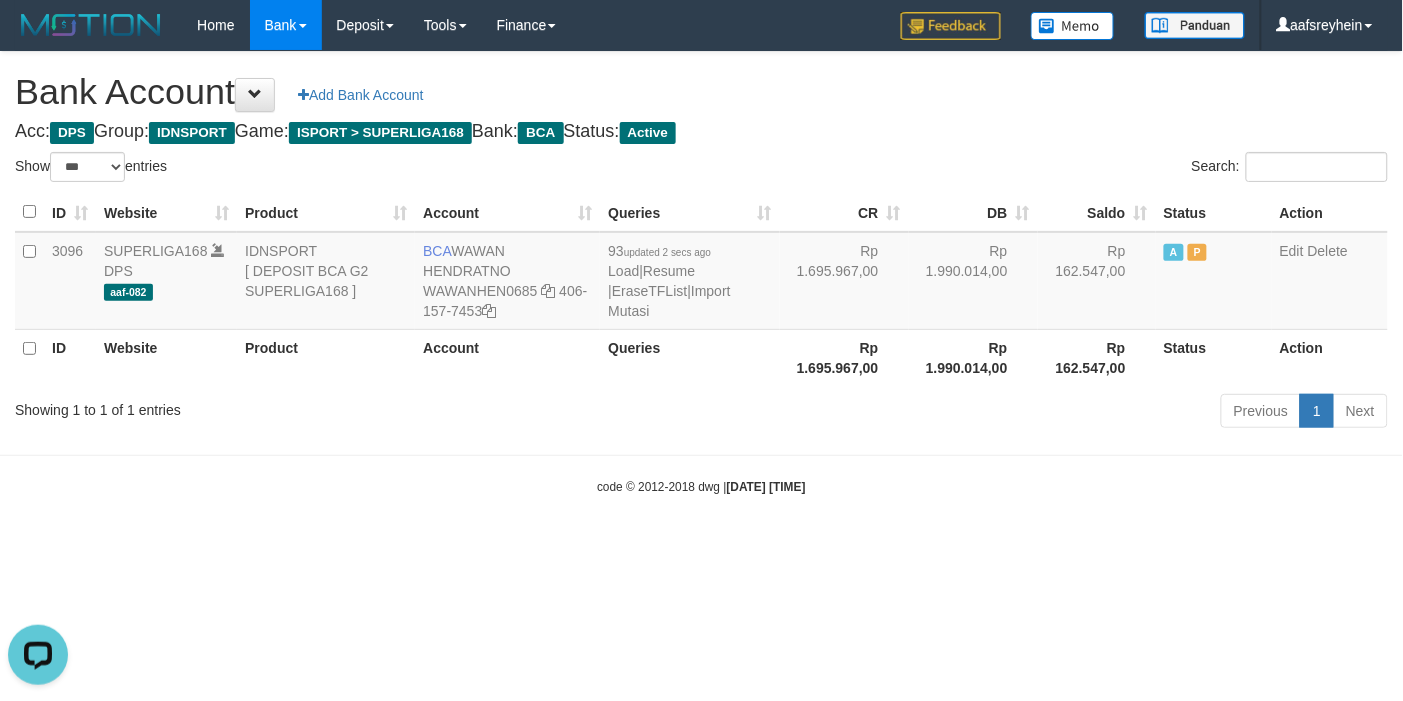 scroll, scrollTop: 0, scrollLeft: 0, axis: both 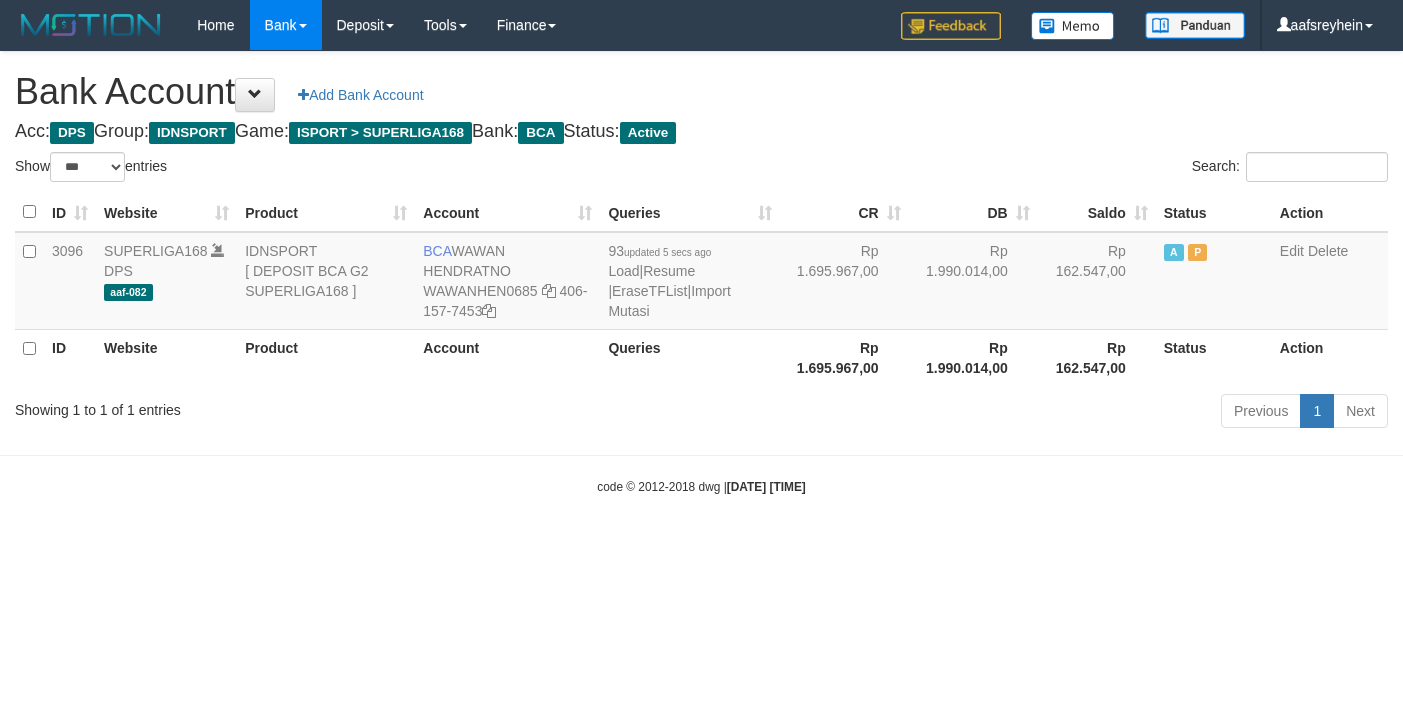 select on "***" 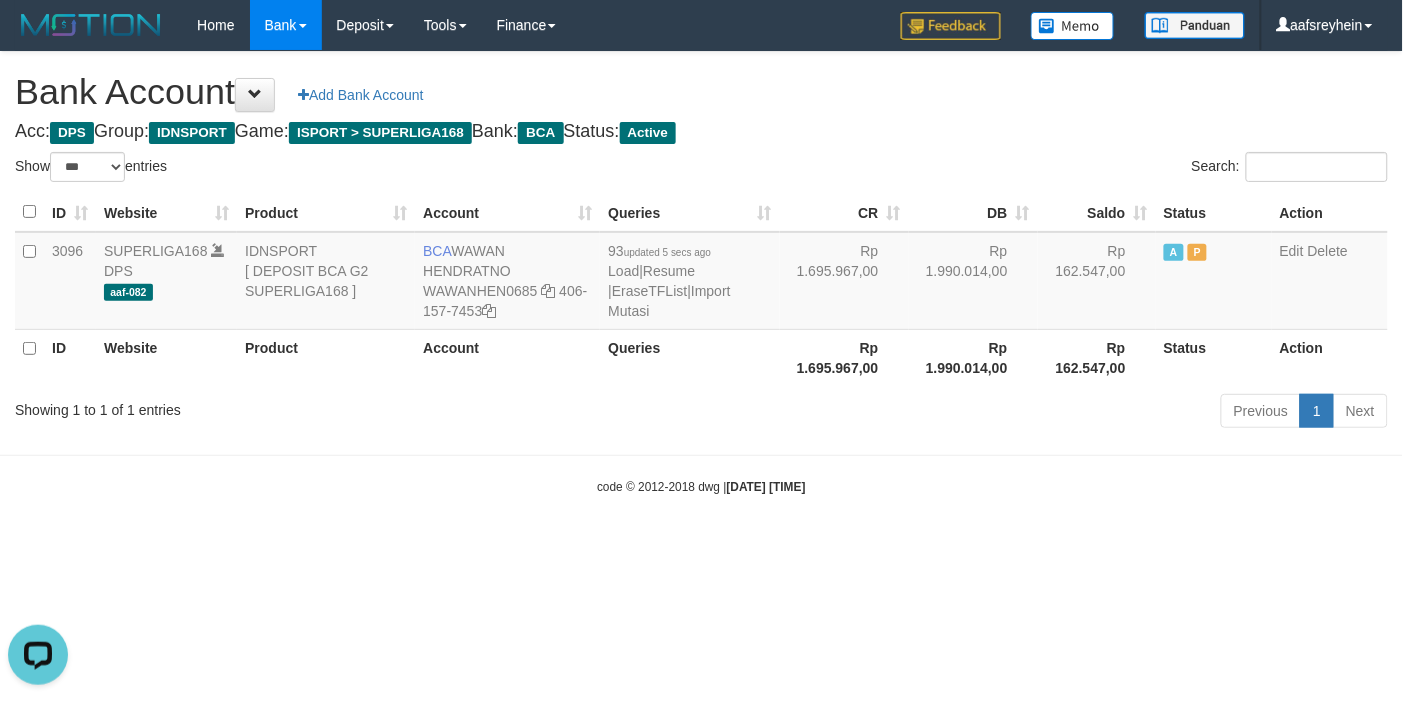 scroll, scrollTop: 0, scrollLeft: 0, axis: both 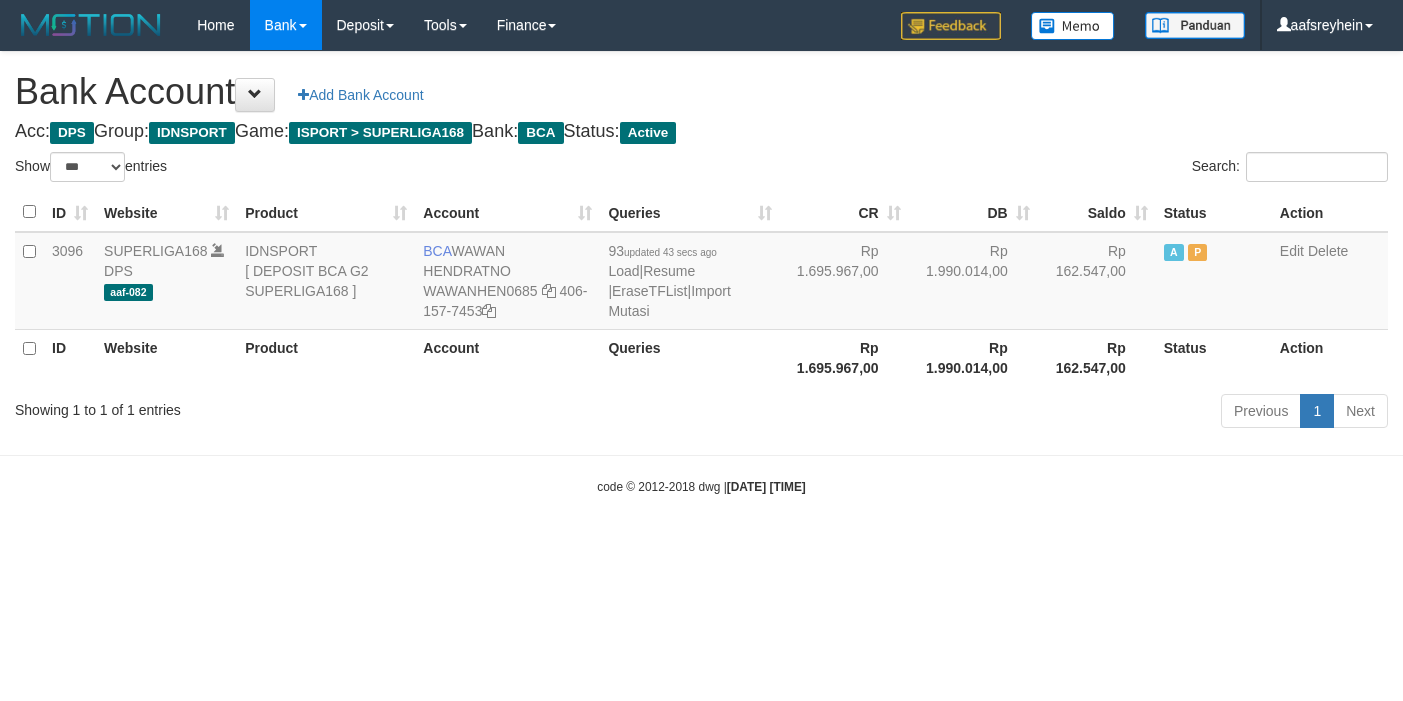 select on "***" 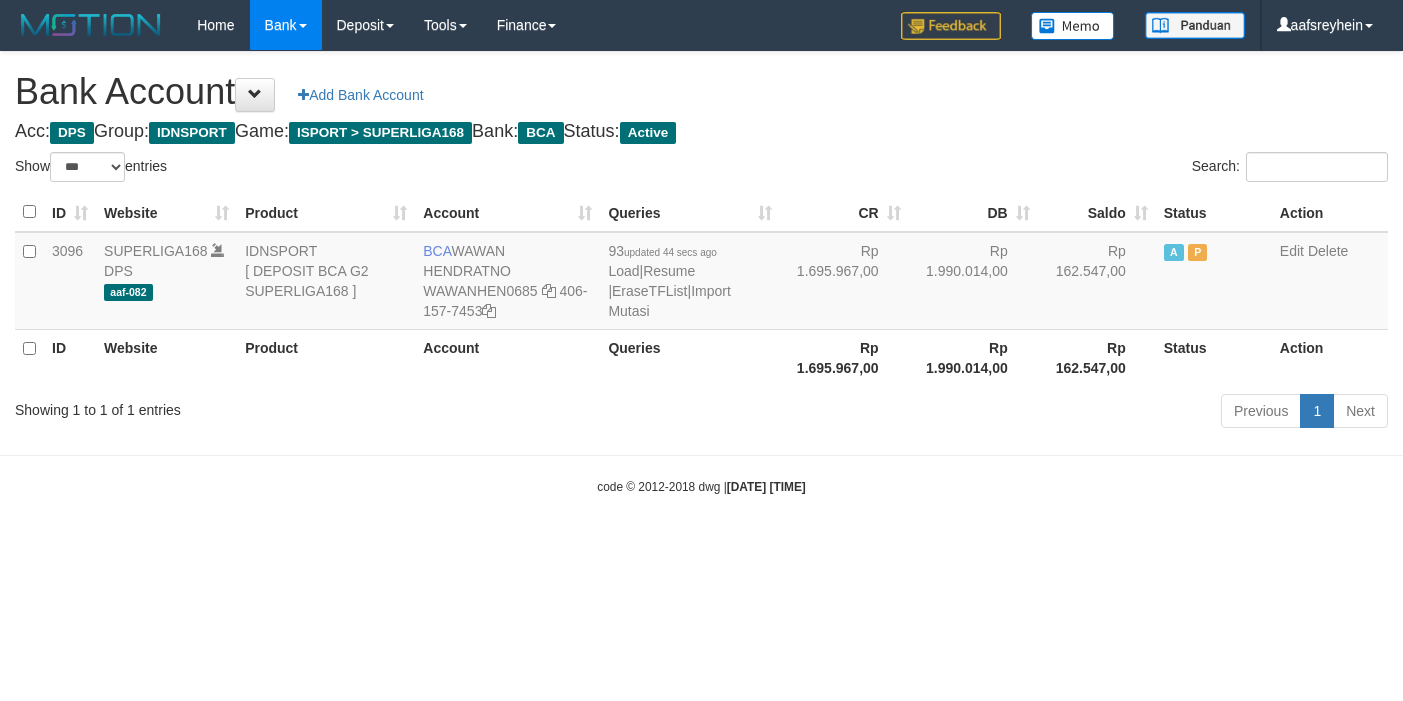 select on "***" 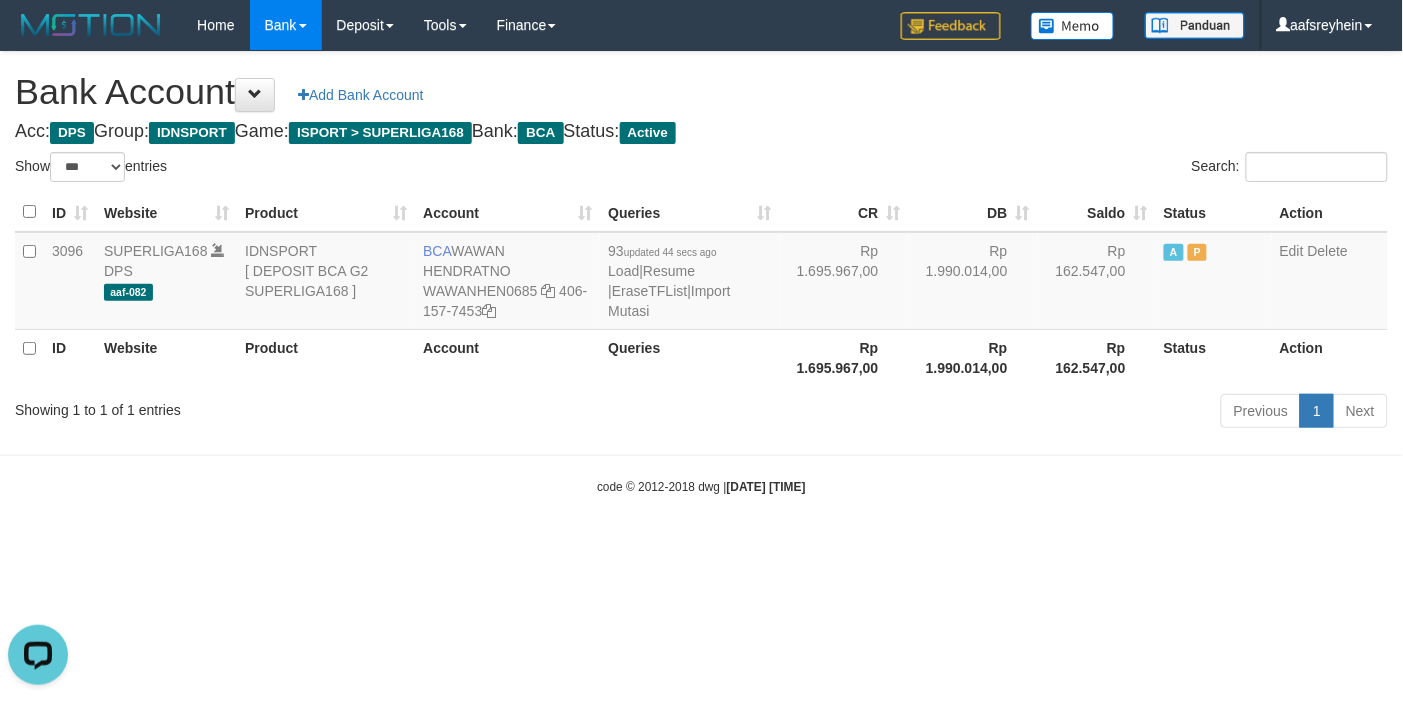 scroll, scrollTop: 0, scrollLeft: 0, axis: both 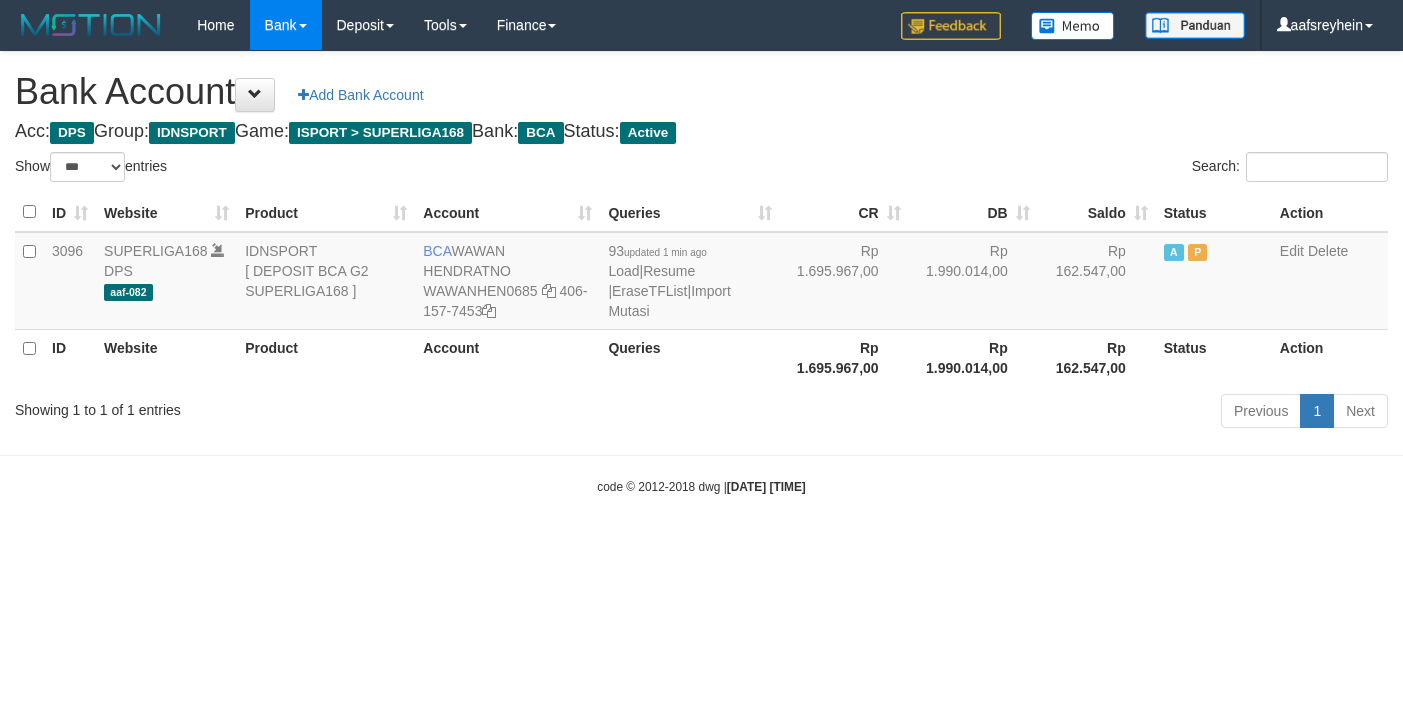 select on "***" 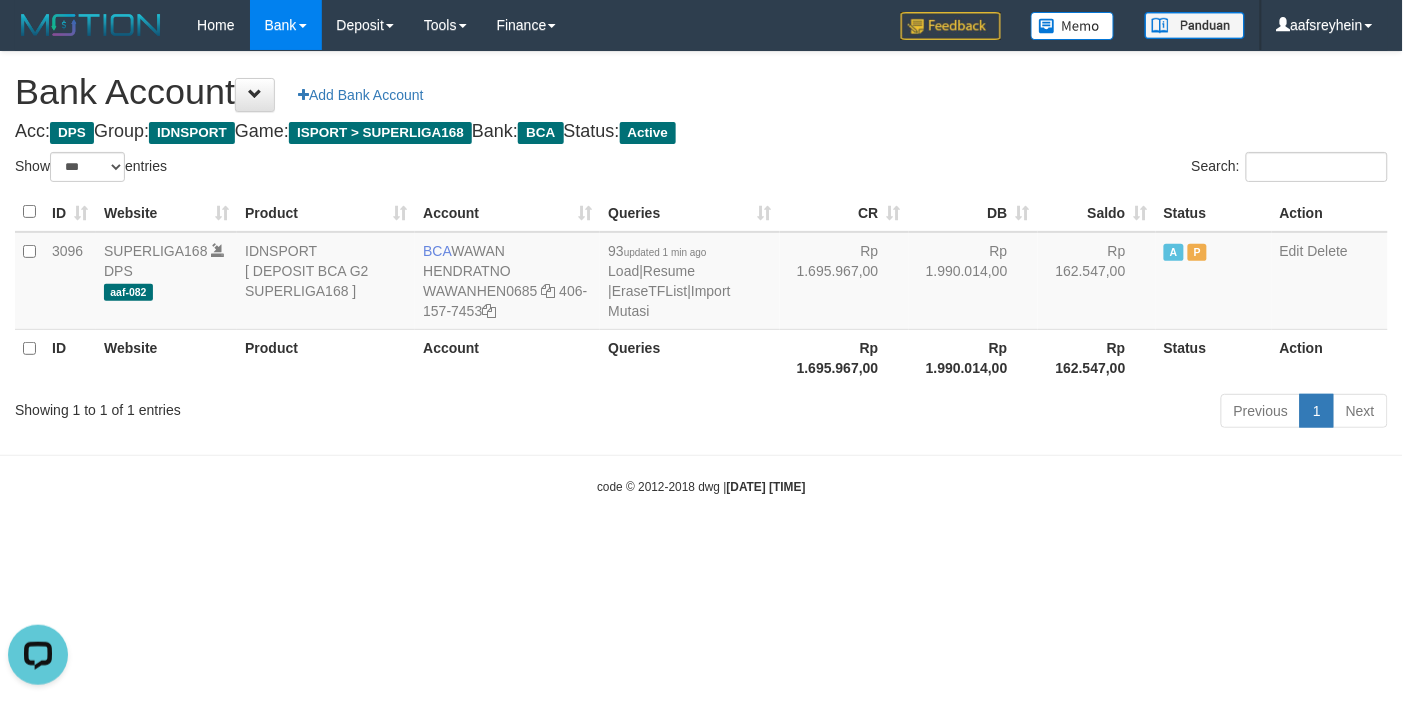 scroll, scrollTop: 0, scrollLeft: 0, axis: both 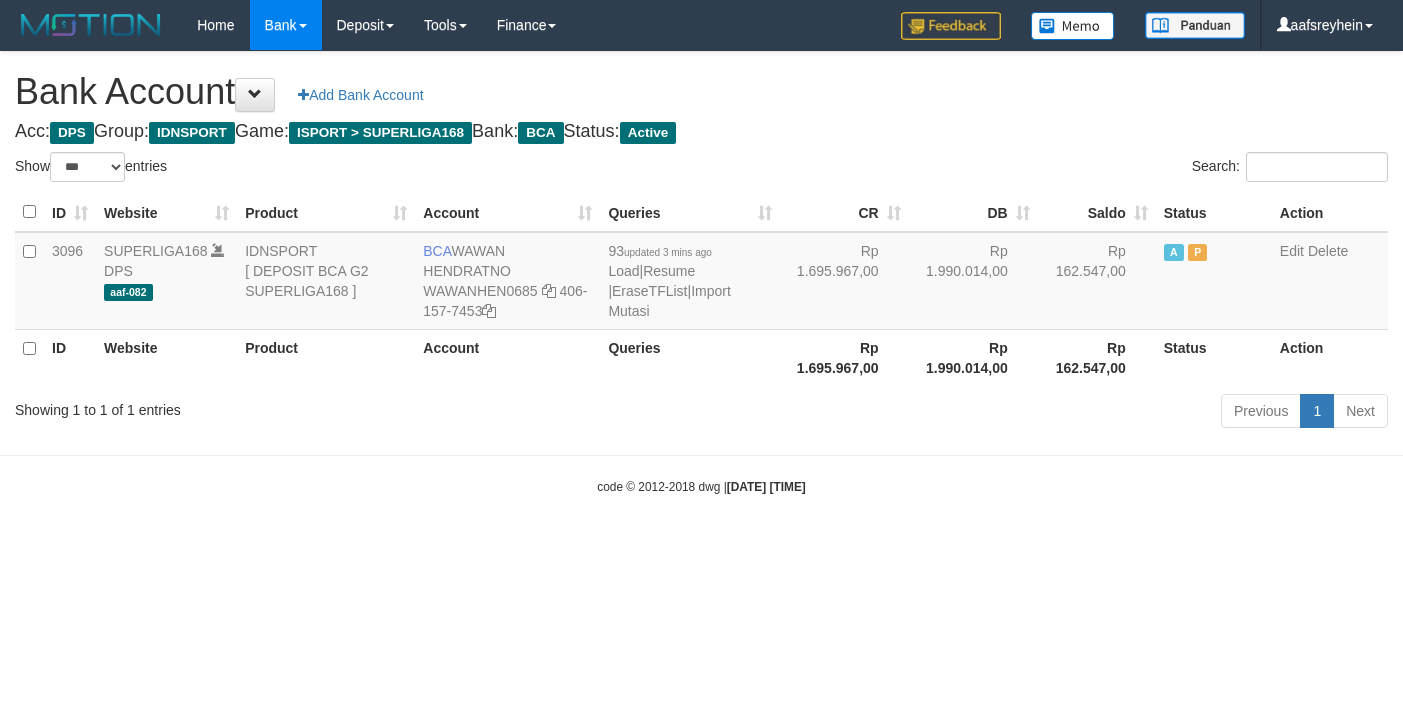 select on "***" 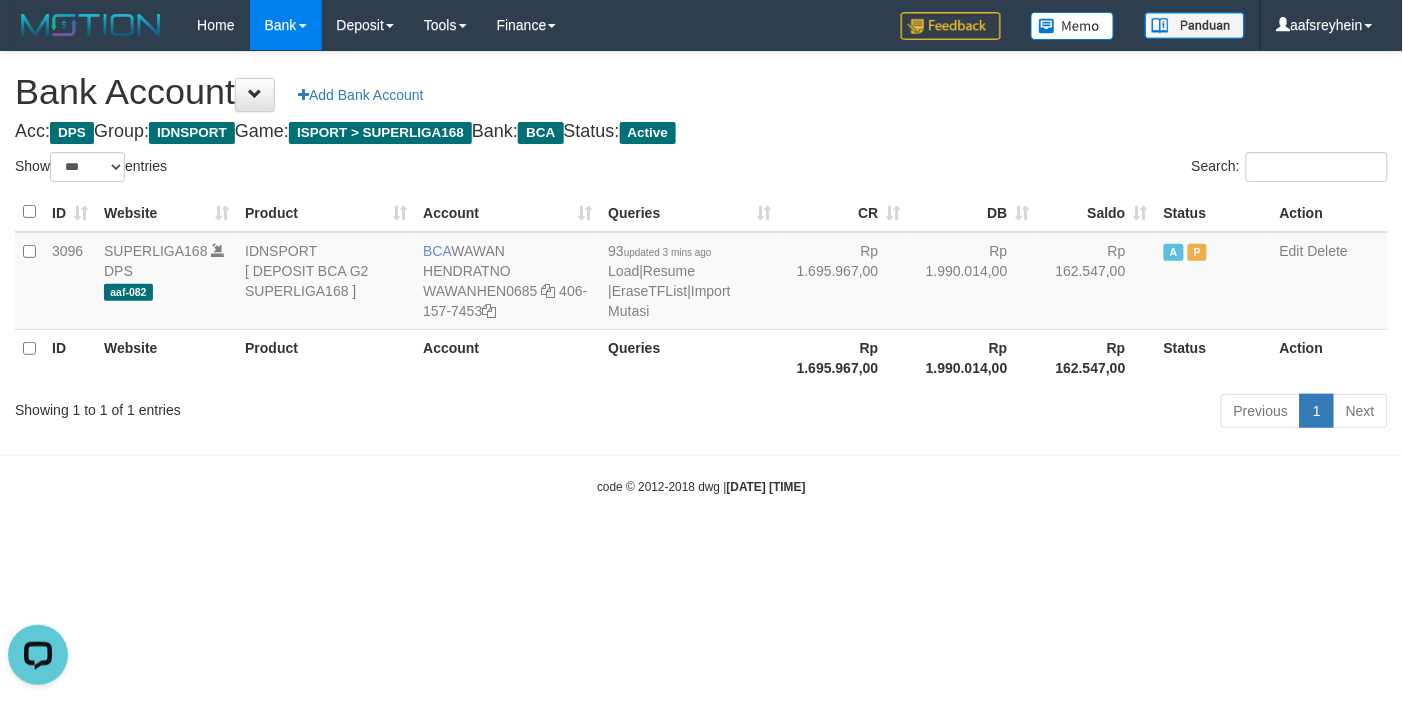 scroll, scrollTop: 0, scrollLeft: 0, axis: both 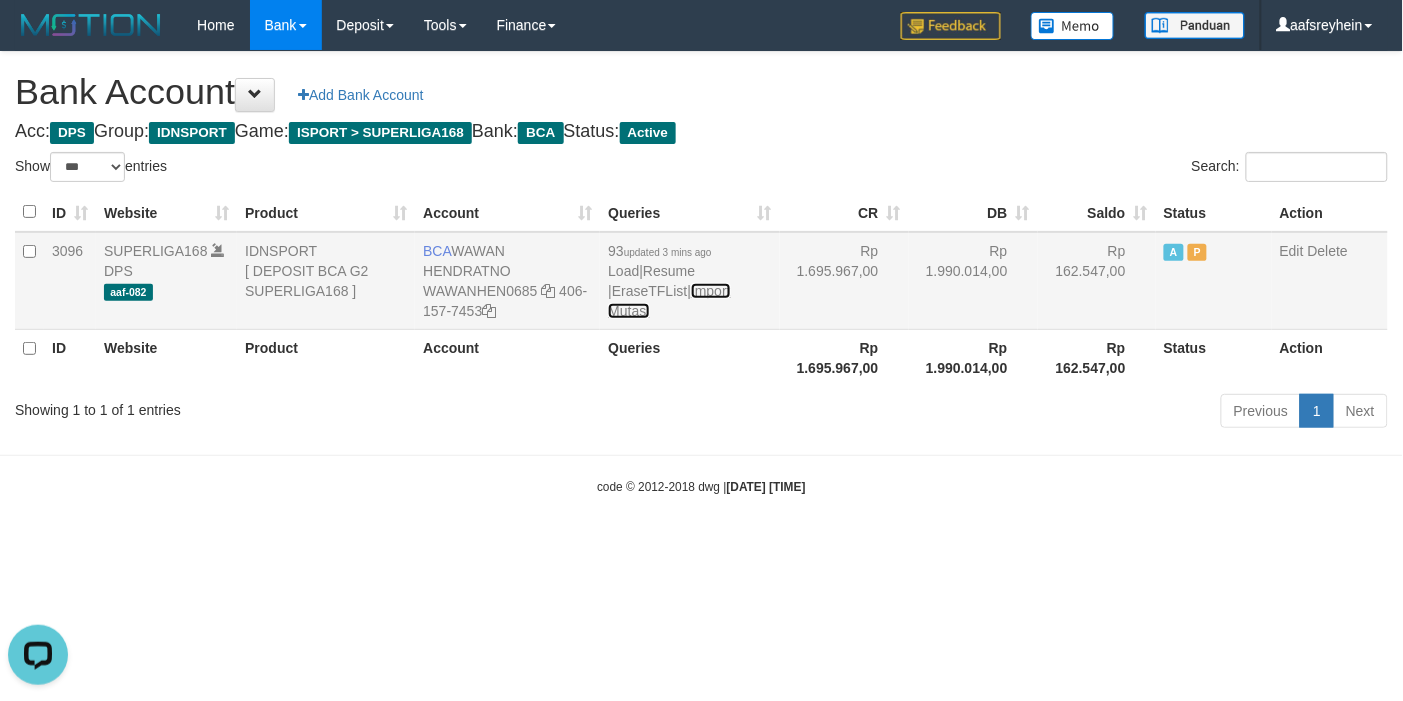 click on "Import Mutasi" at bounding box center (669, 301) 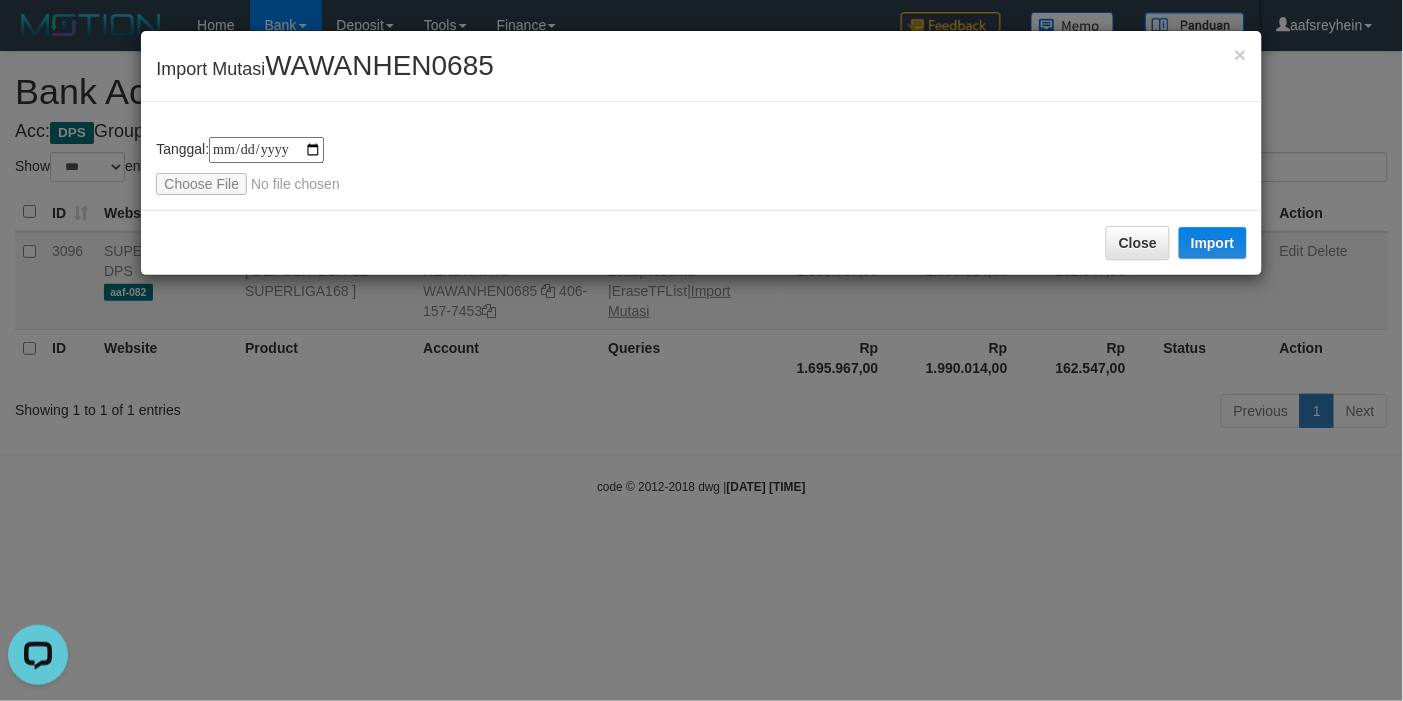 type on "**********" 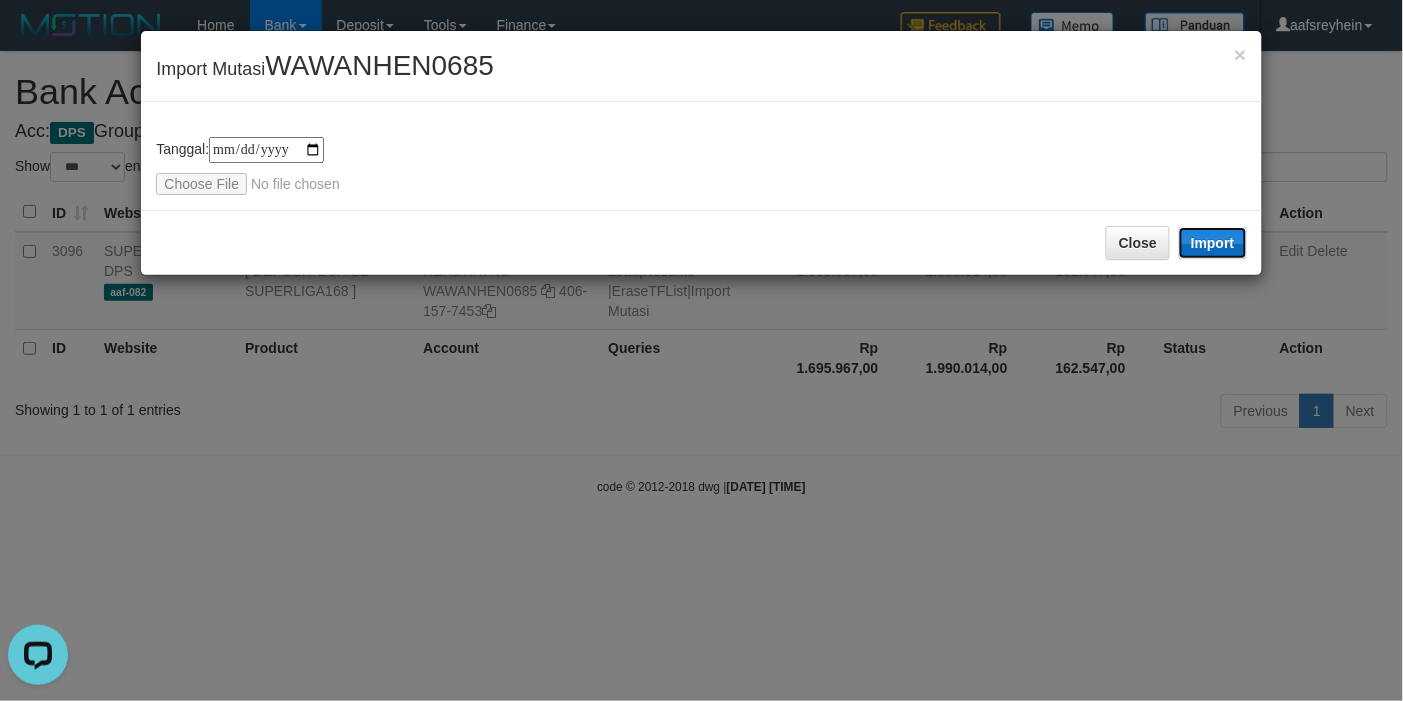 click on "Import" at bounding box center (1213, 243) 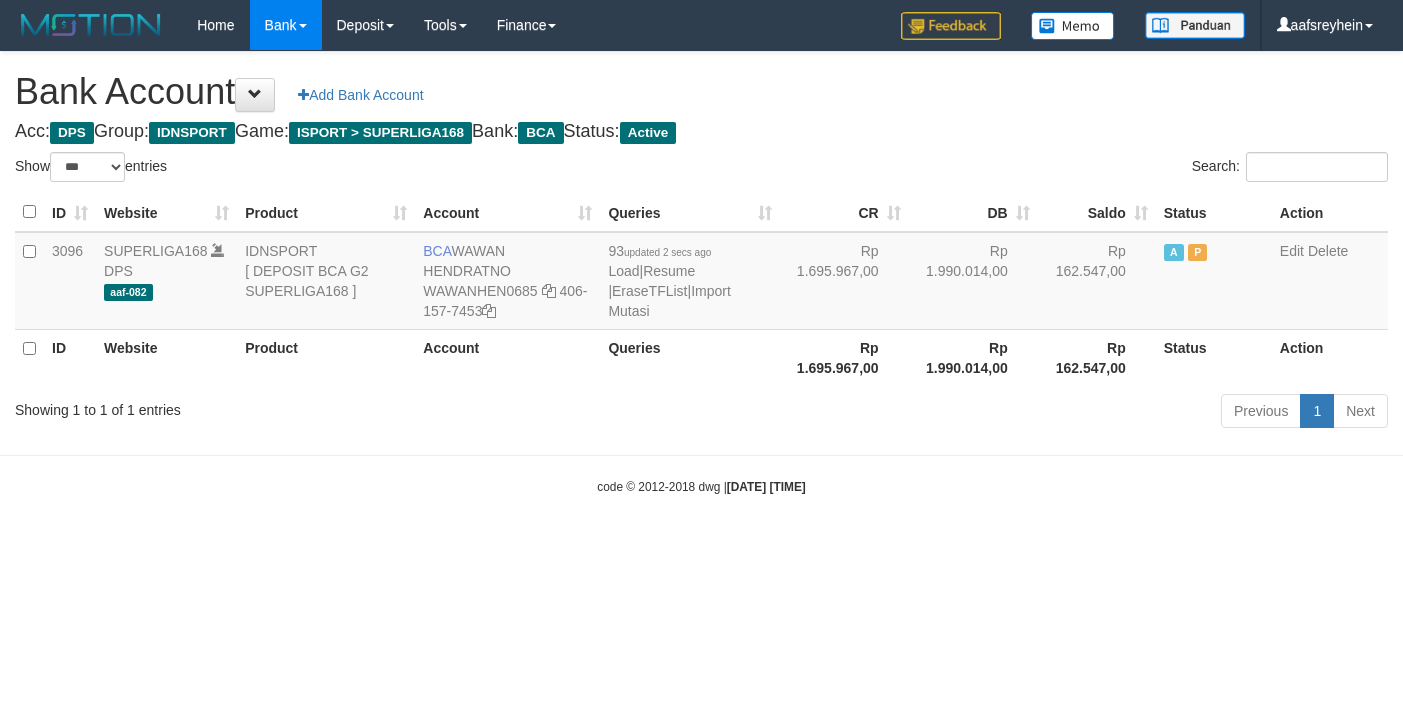 select on "***" 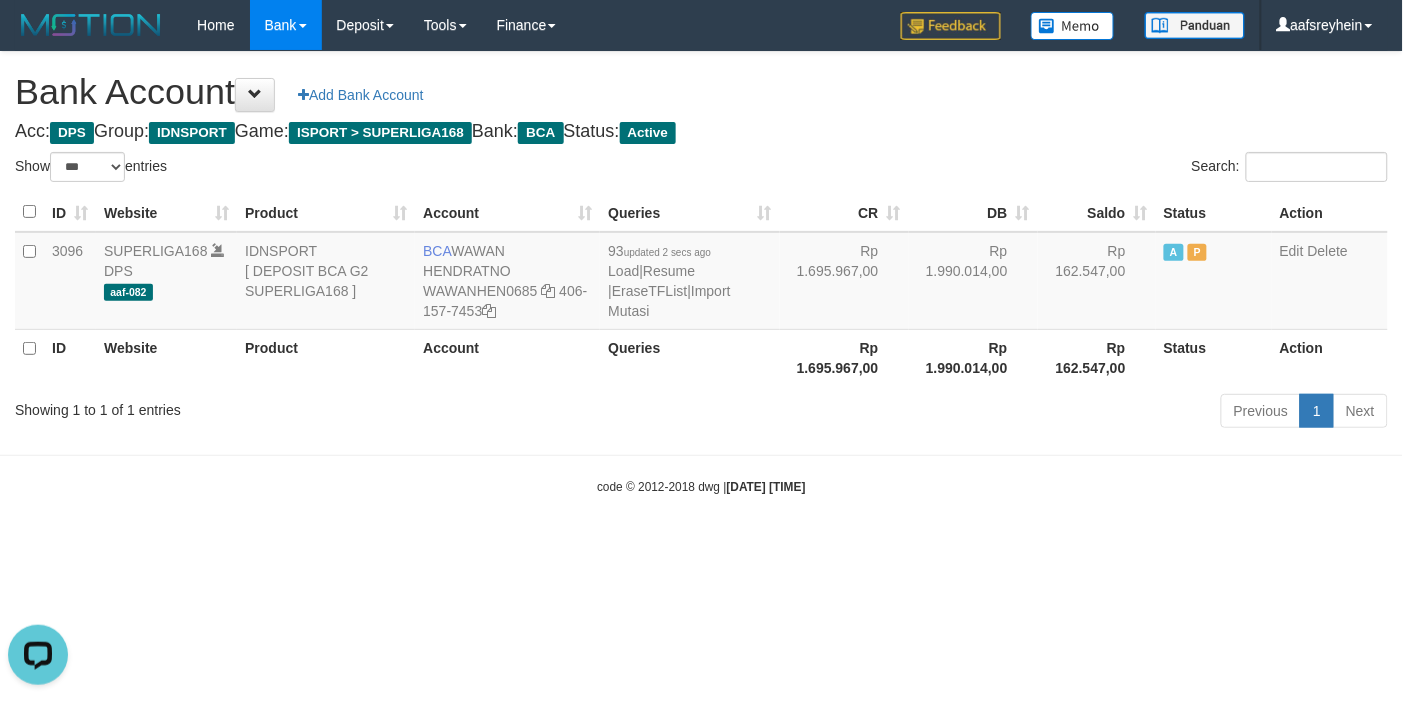 scroll, scrollTop: 0, scrollLeft: 0, axis: both 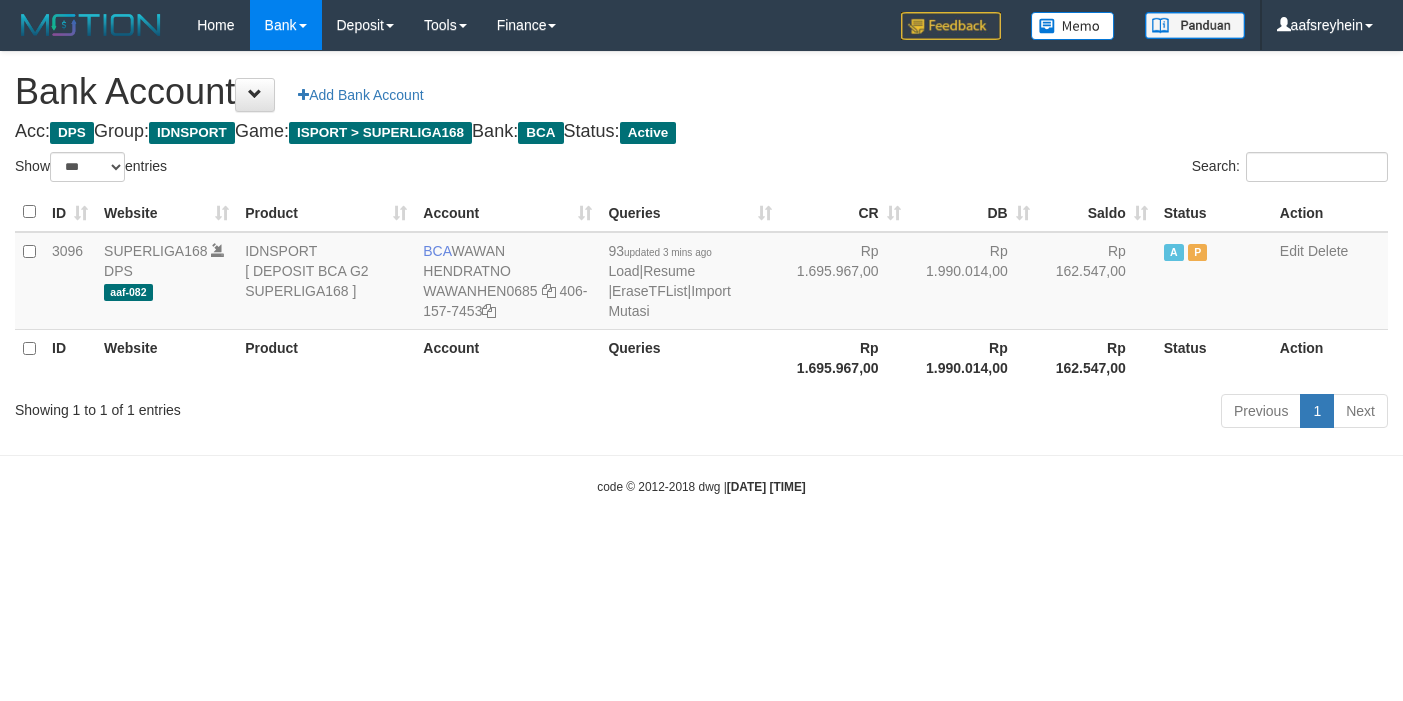 select on "***" 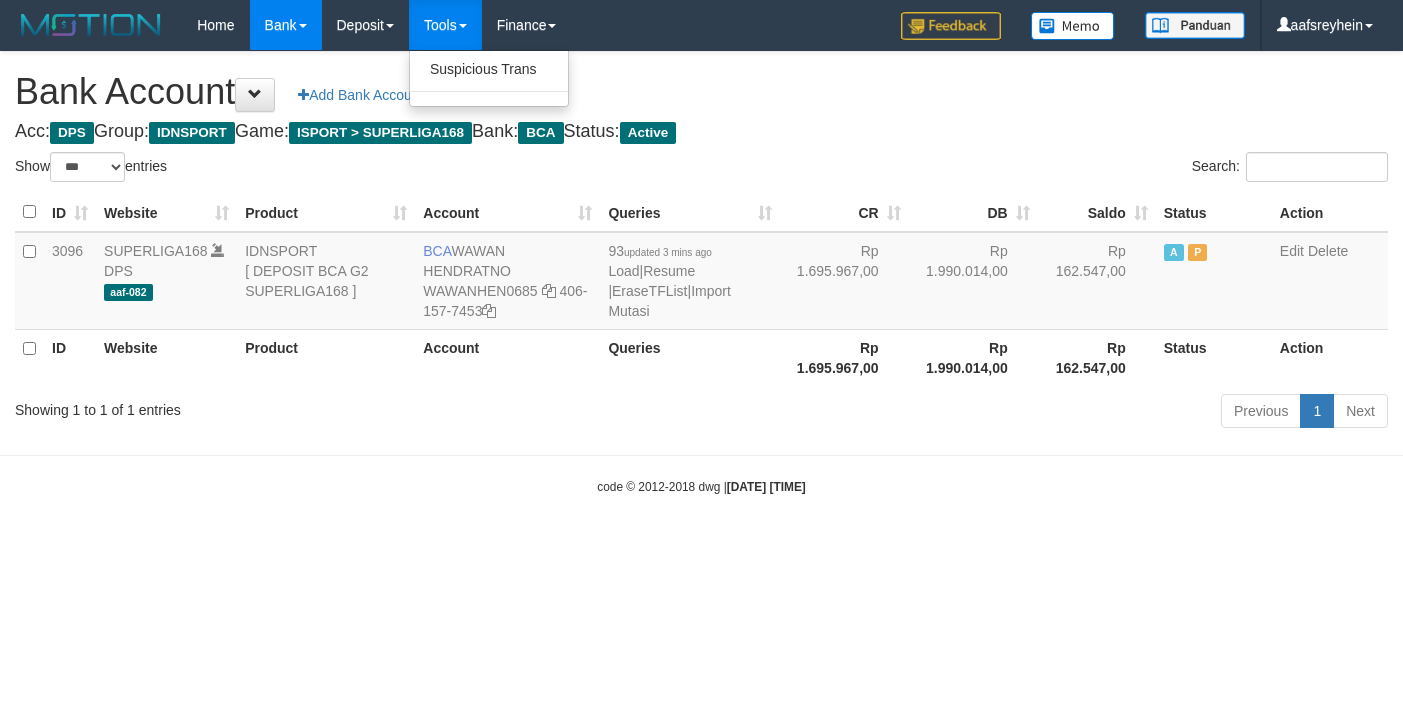 select on "***" 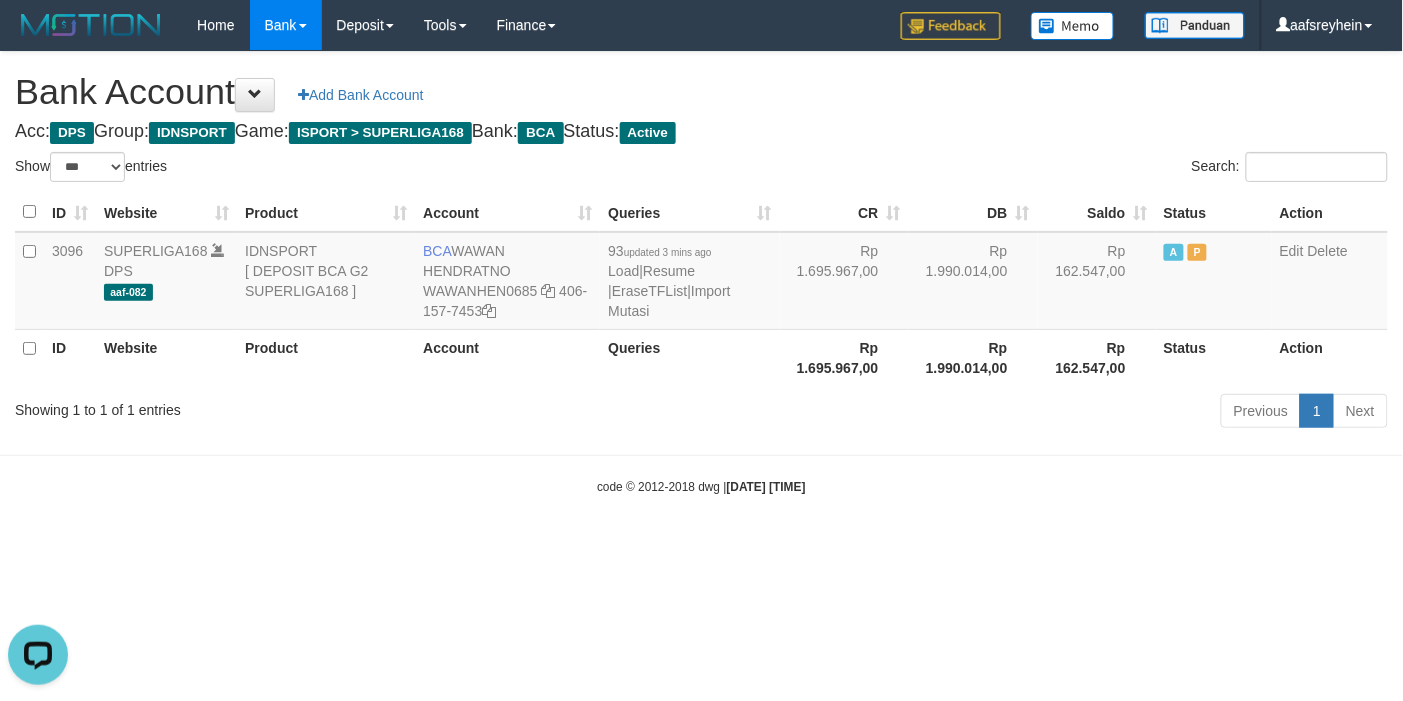 scroll, scrollTop: 0, scrollLeft: 0, axis: both 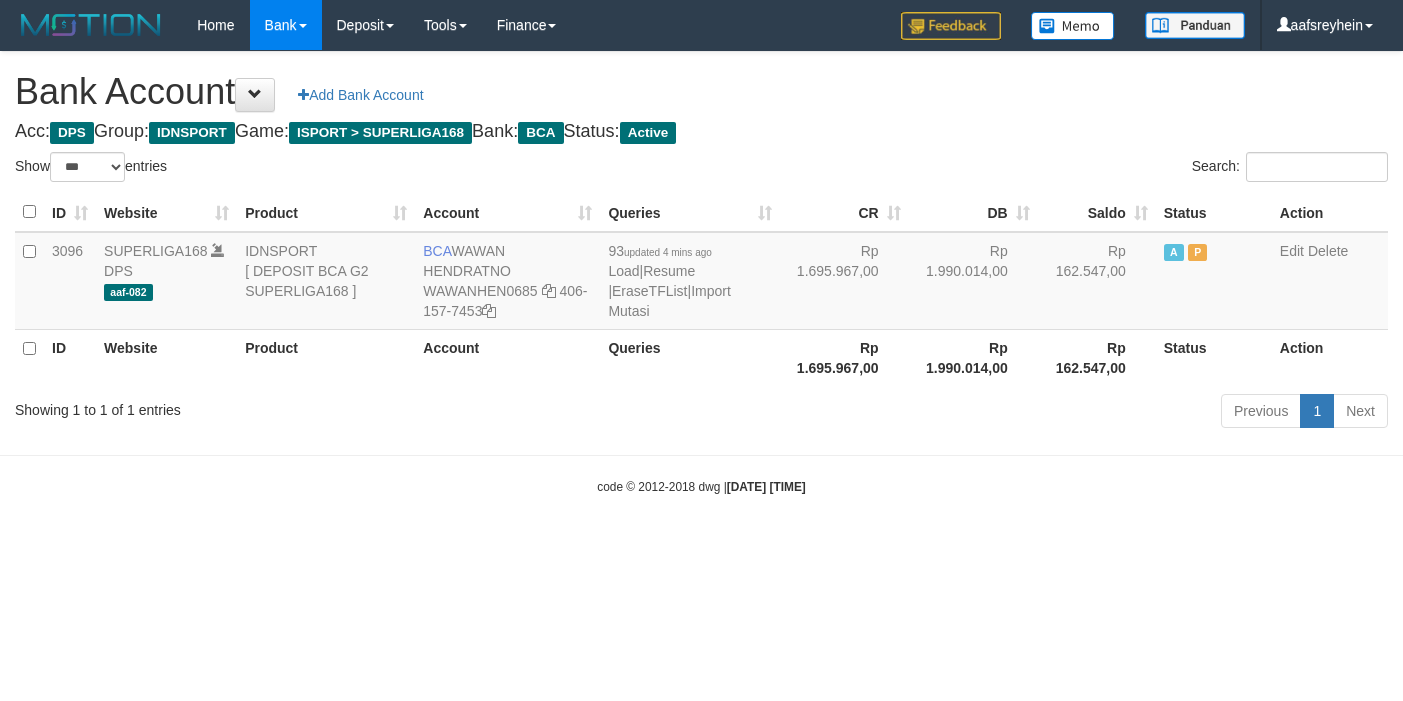 select on "***" 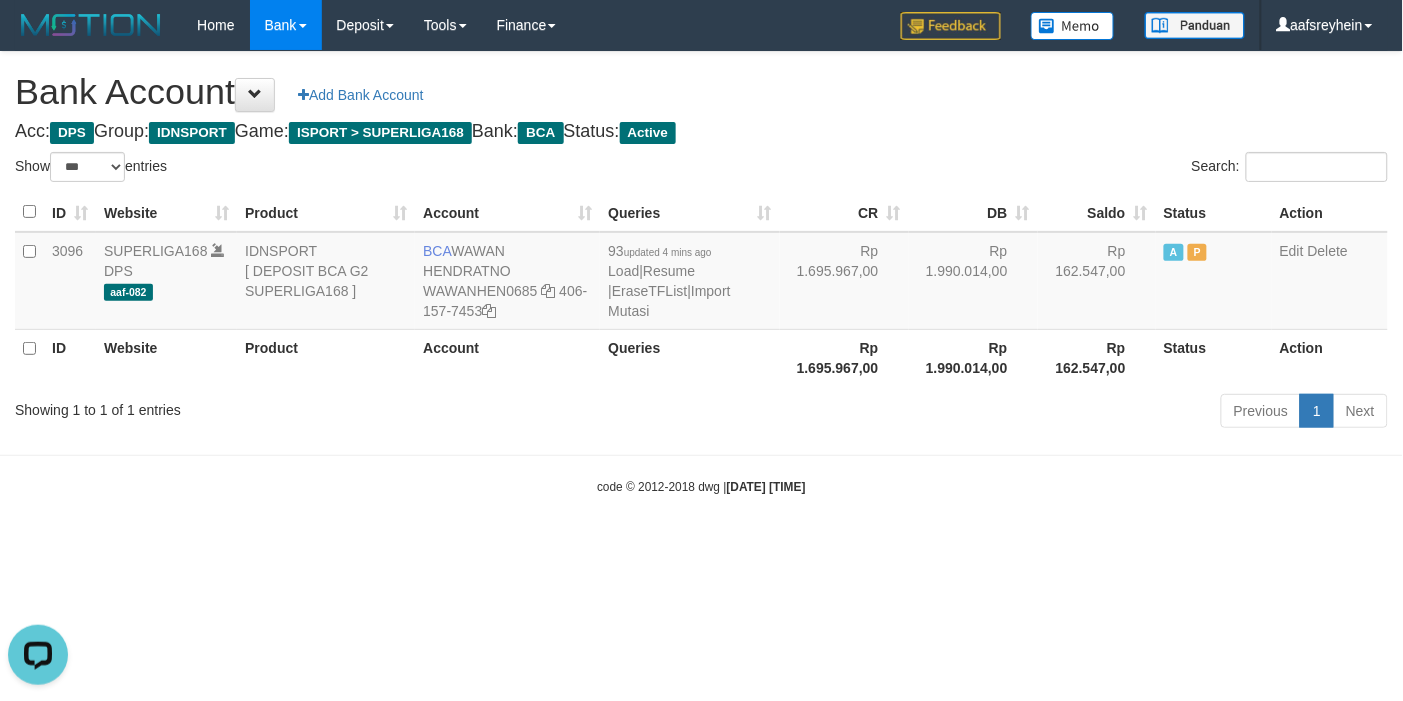 scroll, scrollTop: 0, scrollLeft: 0, axis: both 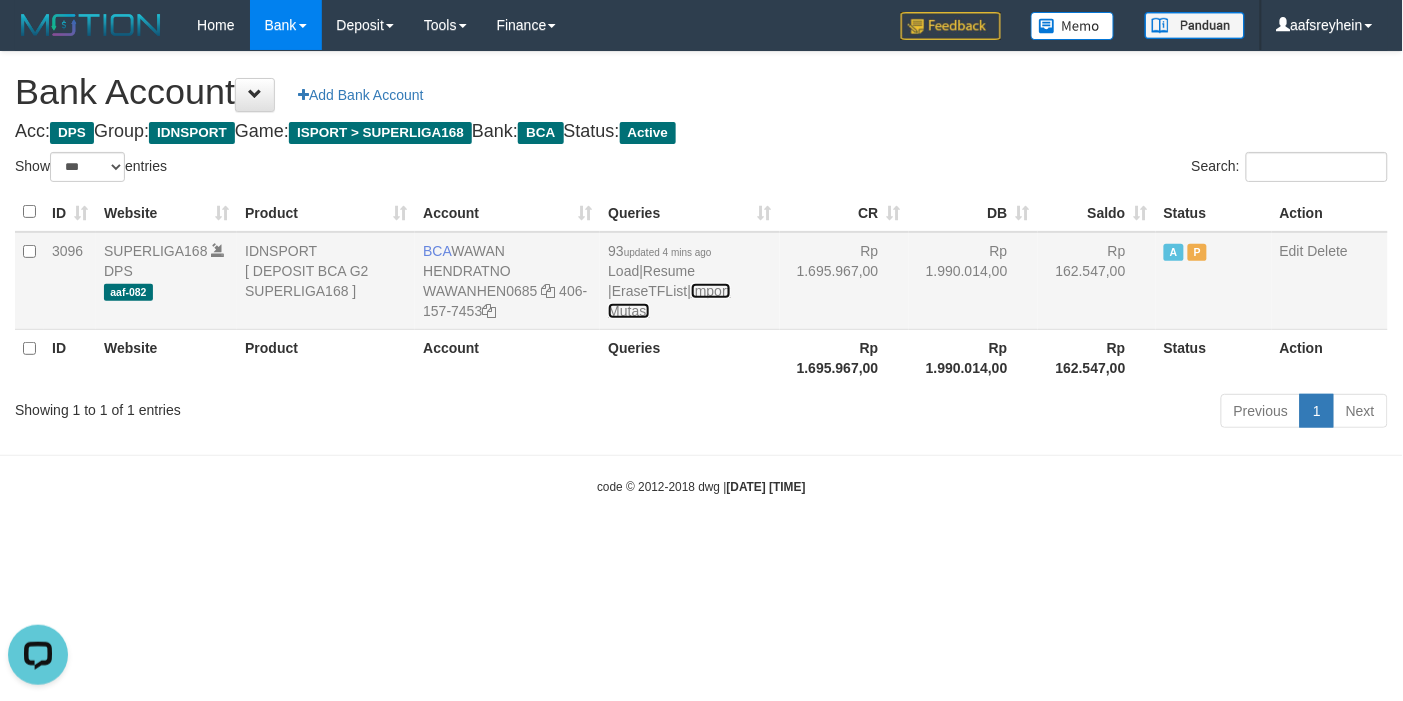 click on "Import Mutasi" at bounding box center [669, 301] 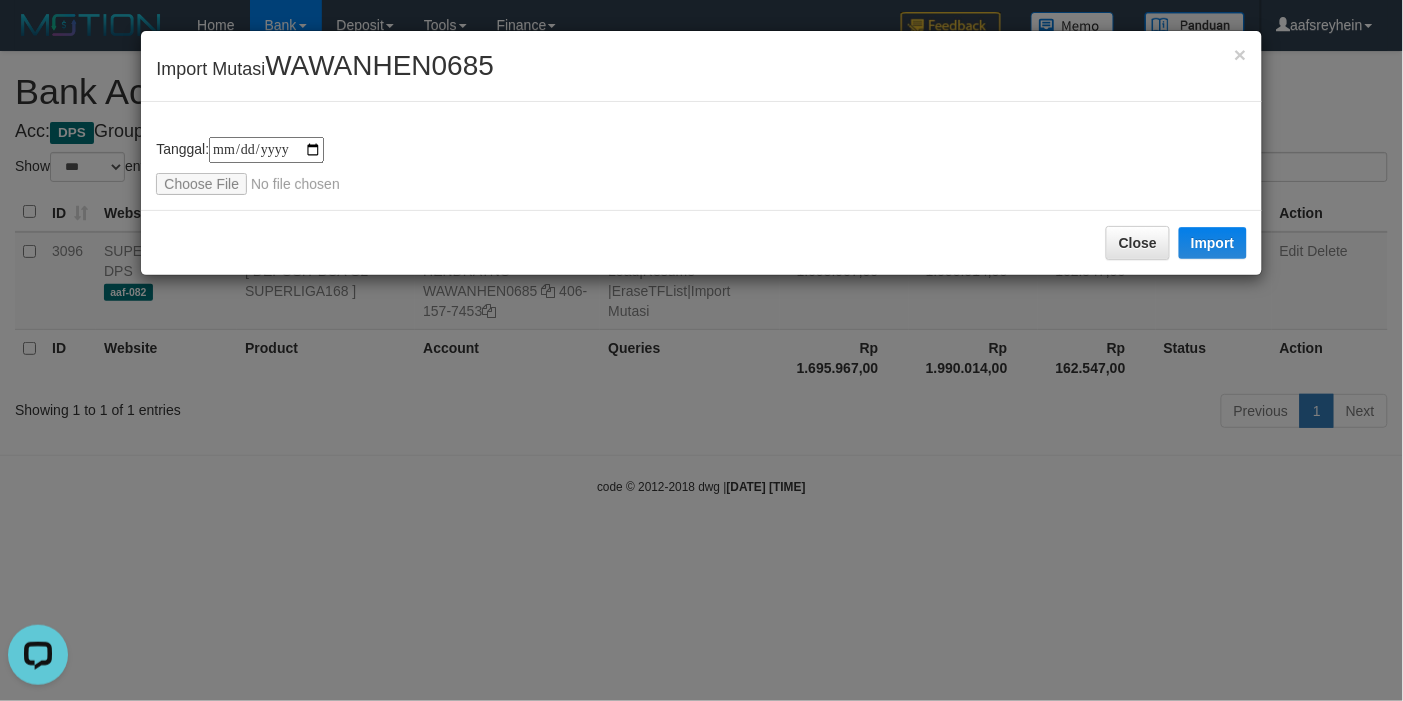 type on "**********" 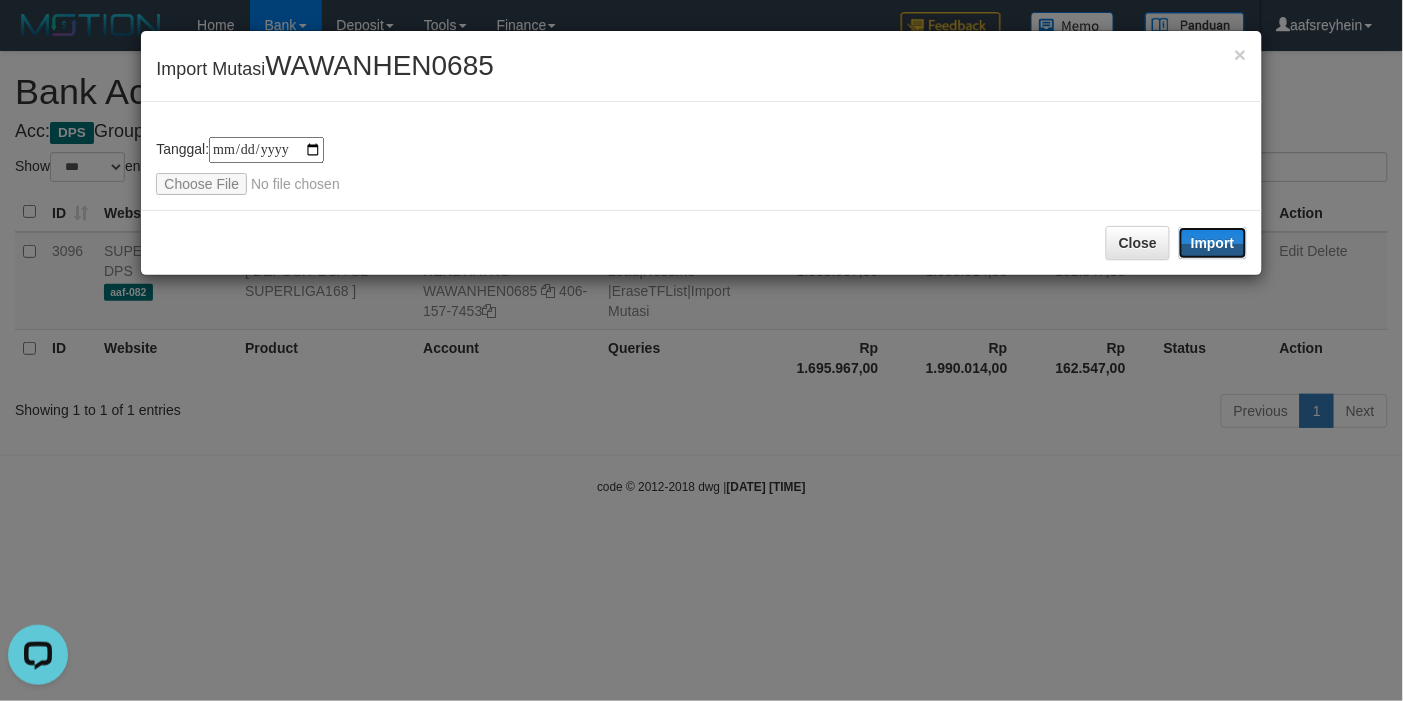 drag, startPoint x: 1231, startPoint y: 232, endPoint x: 1398, endPoint y: 312, distance: 185.1729 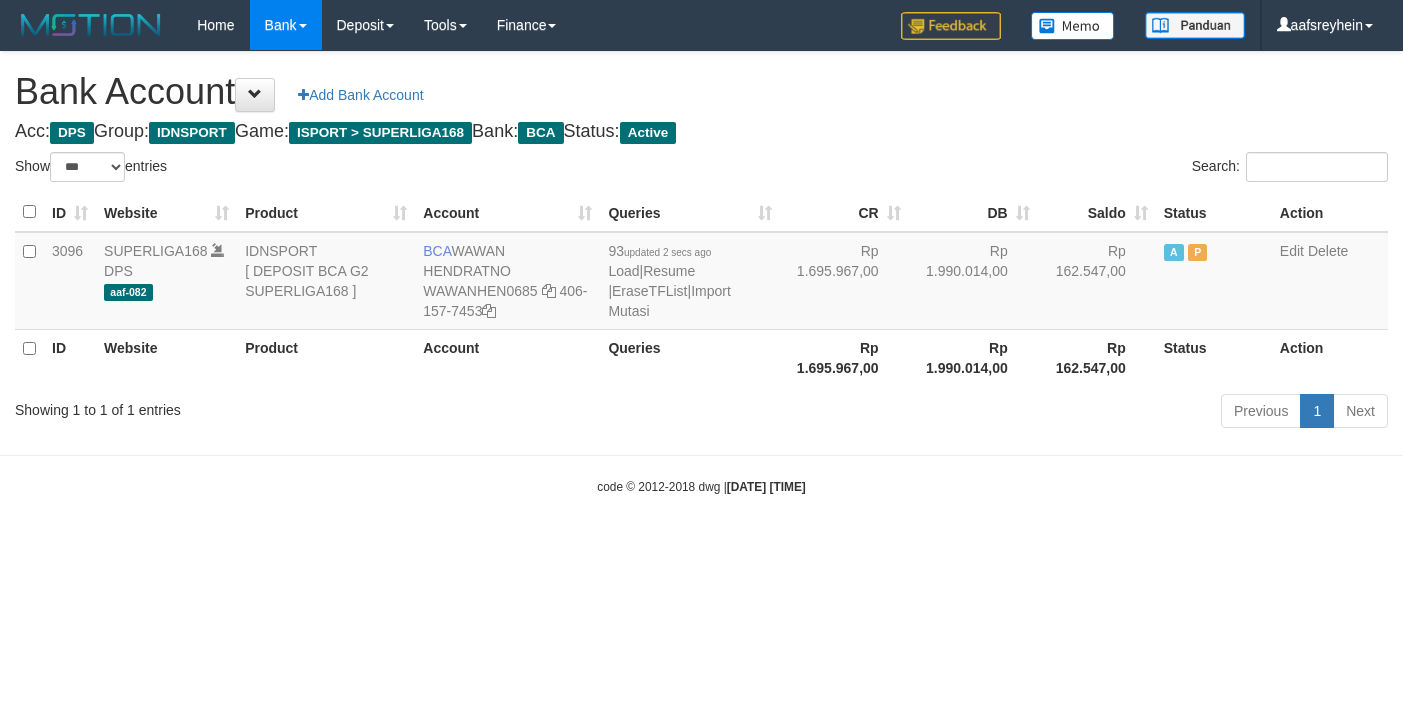 select on "***" 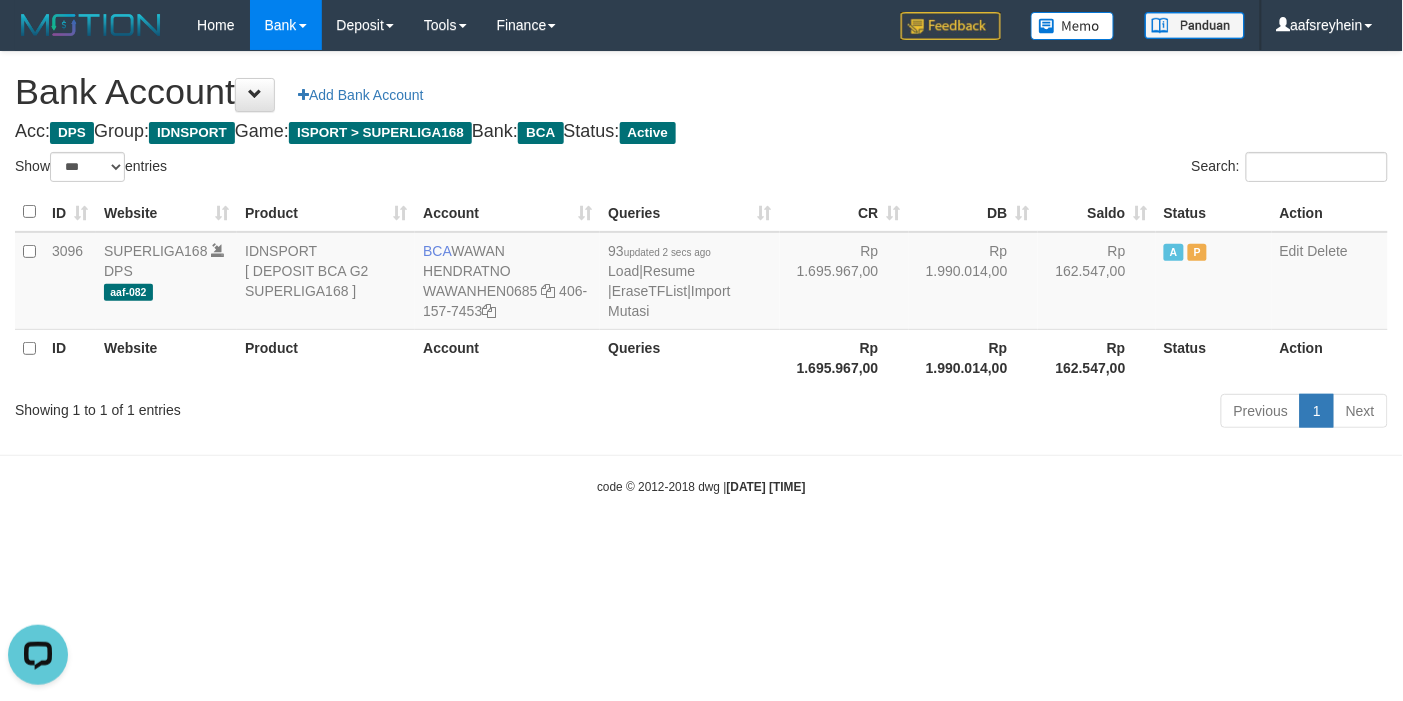 scroll, scrollTop: 0, scrollLeft: 0, axis: both 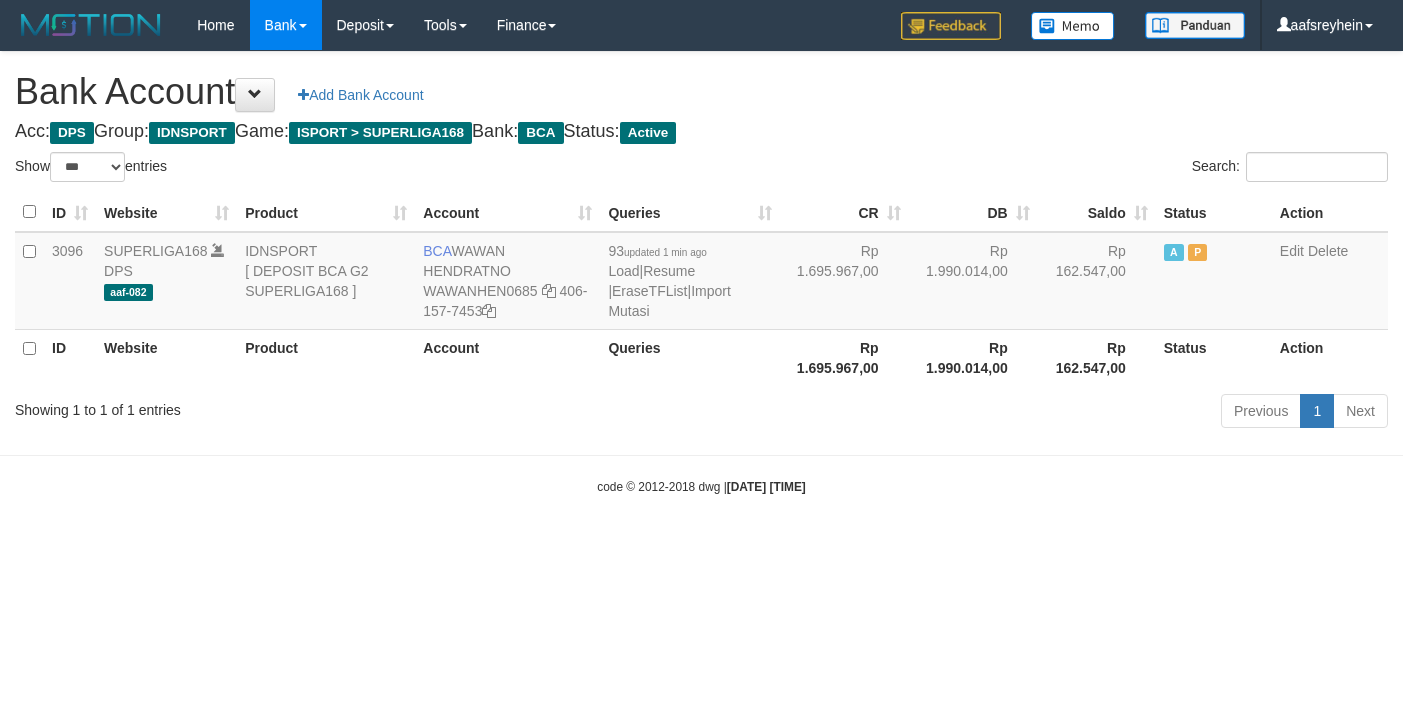 select on "***" 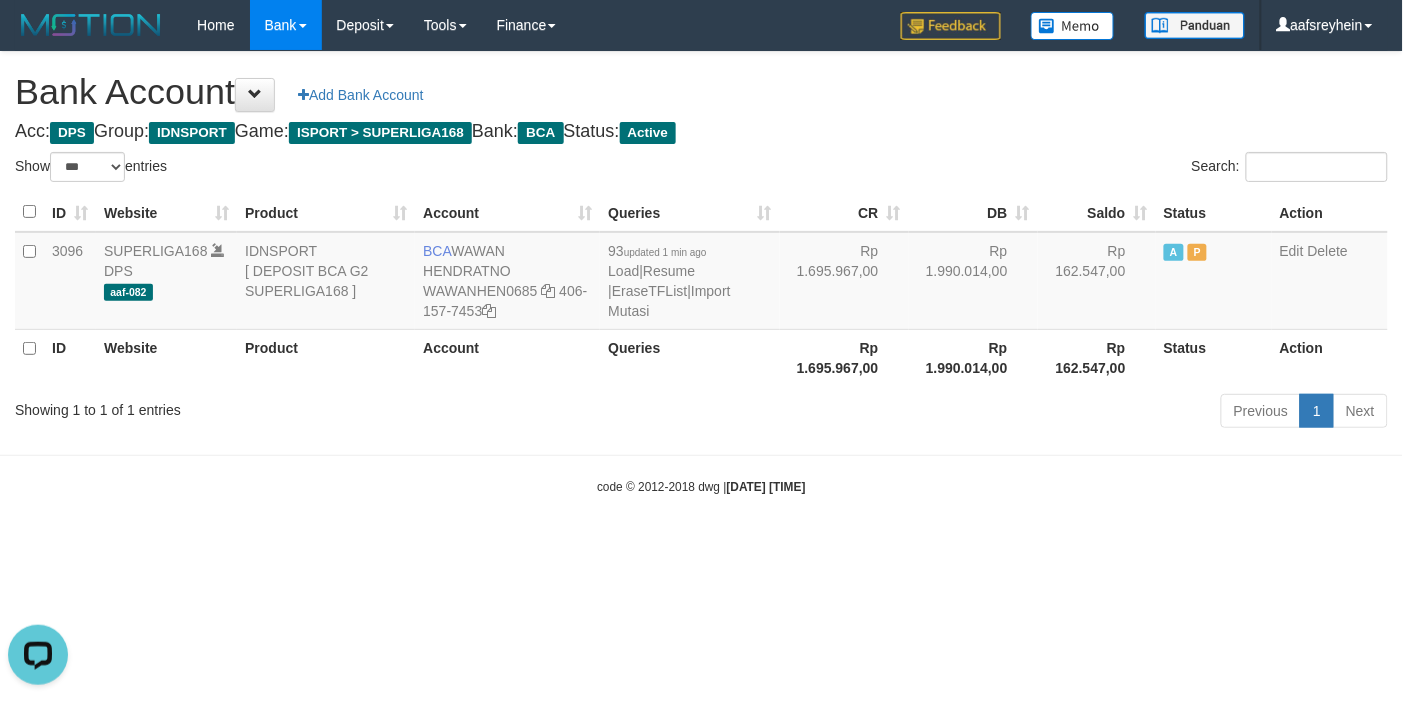 scroll, scrollTop: 0, scrollLeft: 0, axis: both 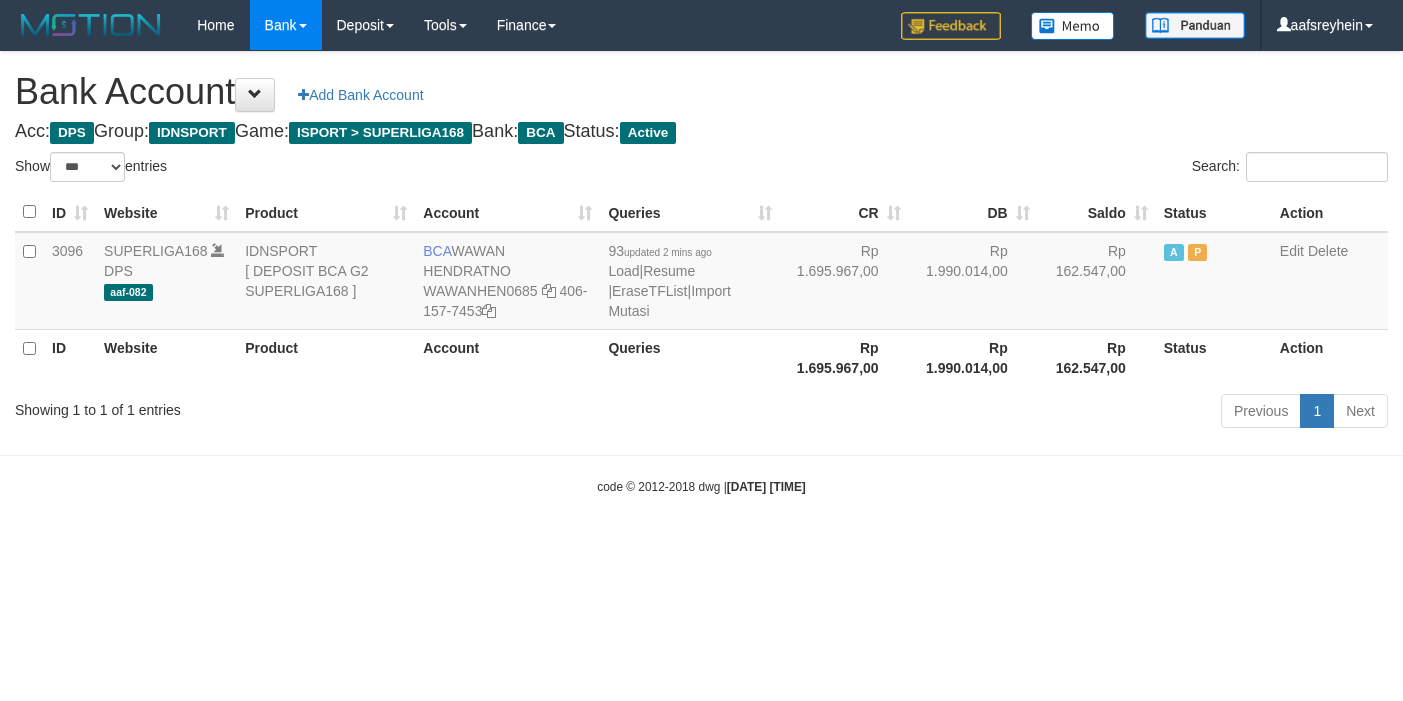 select on "***" 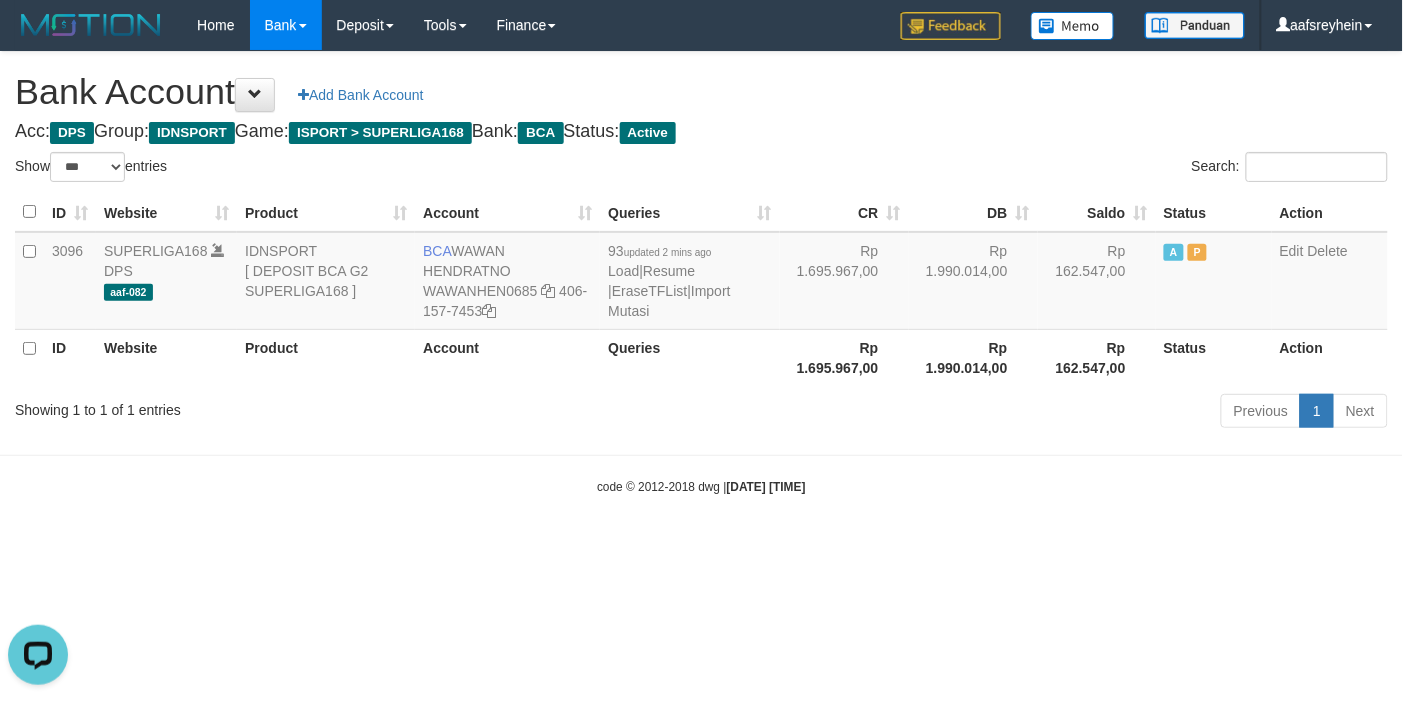 scroll, scrollTop: 0, scrollLeft: 0, axis: both 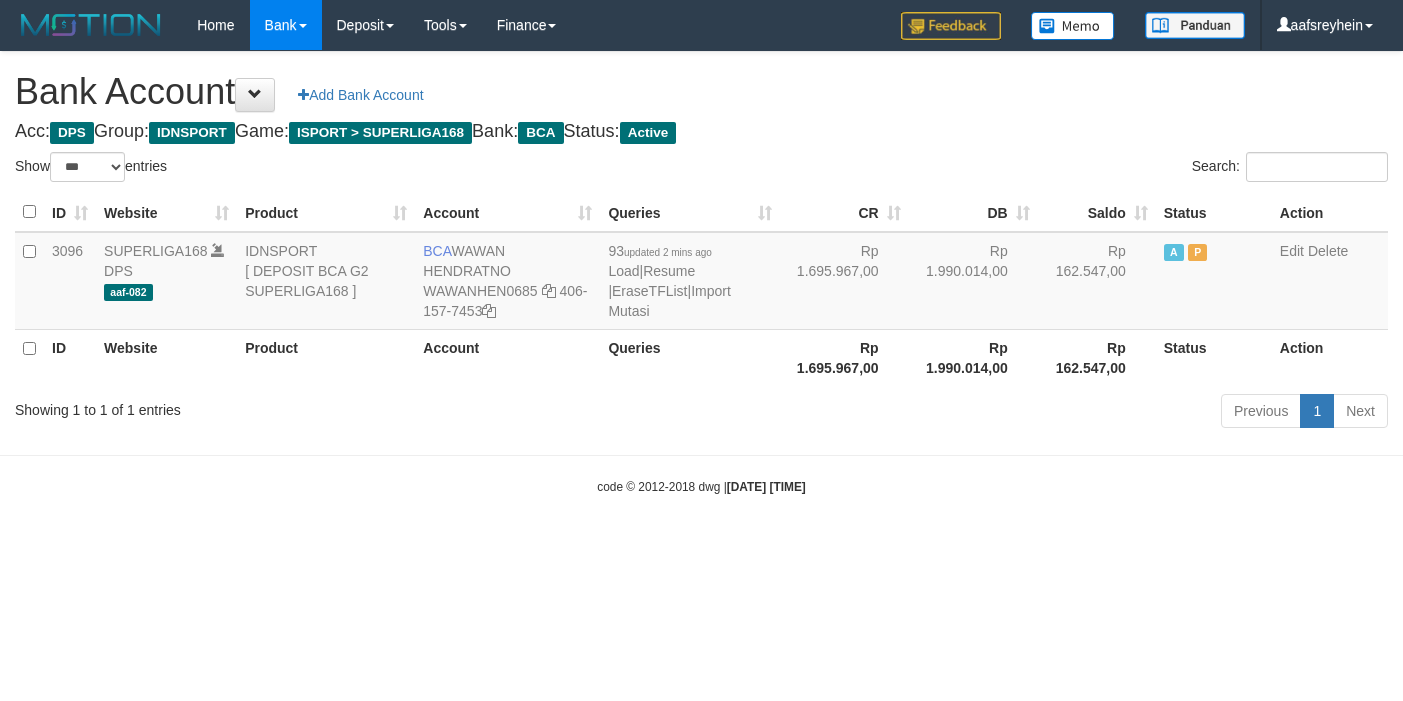 select on "***" 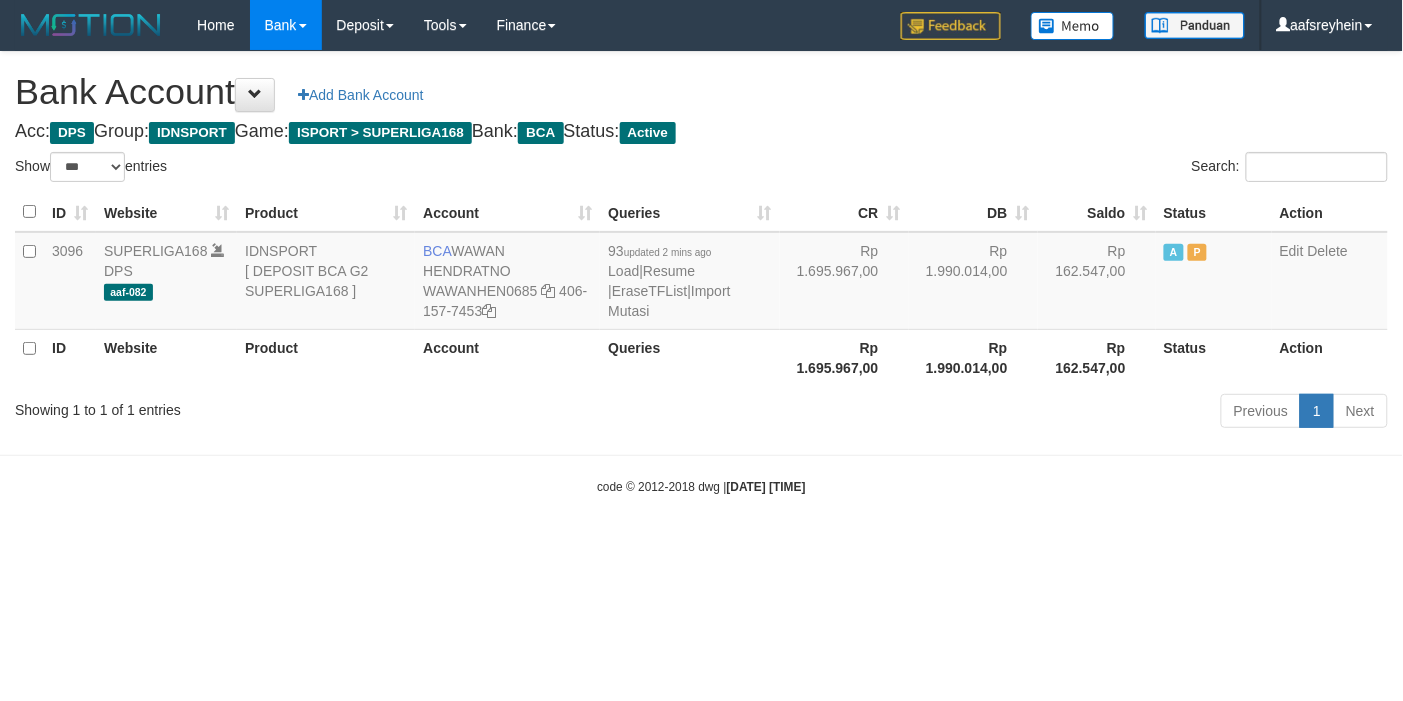 click on "Toggle navigation
Home
Bank
Account List
Load
By Website
Group
[ISPORT]													SUPERLIGA168
By Load Group (DPS)
-" at bounding box center [701, 273] 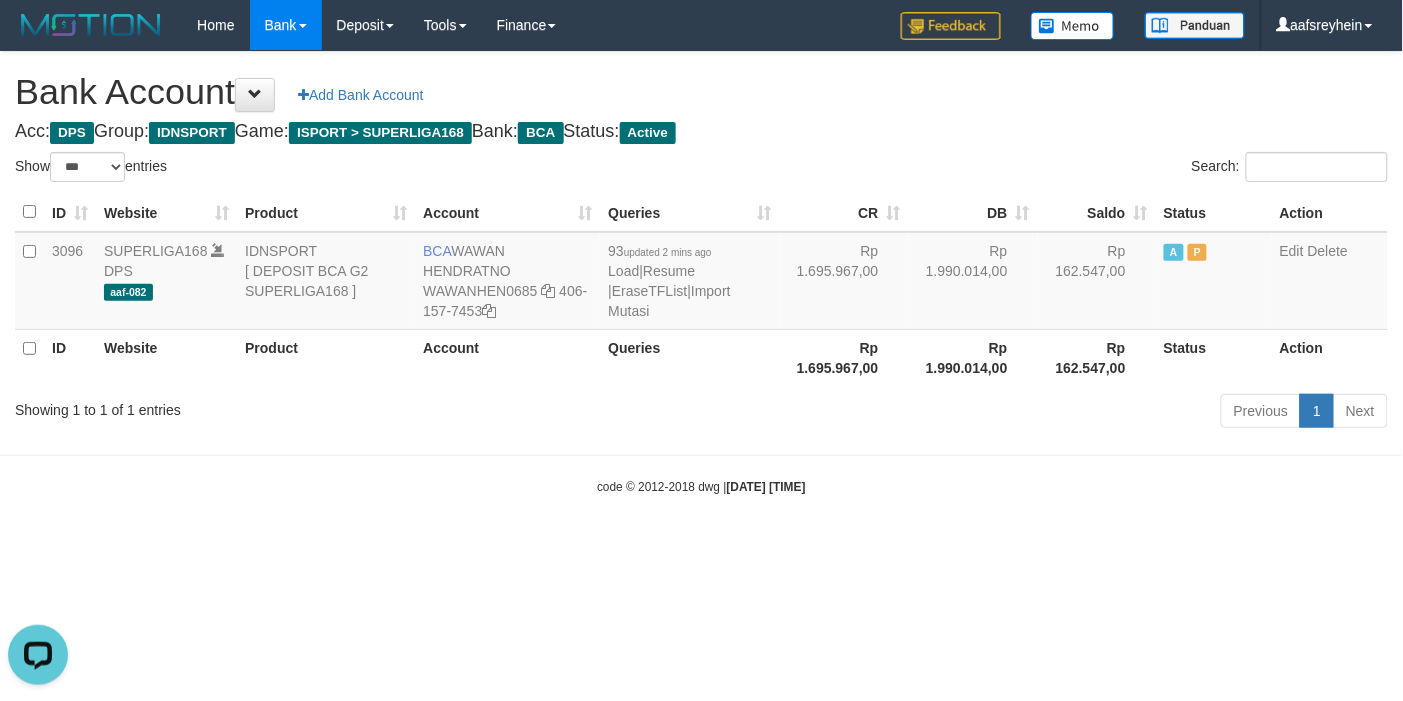 scroll, scrollTop: 0, scrollLeft: 0, axis: both 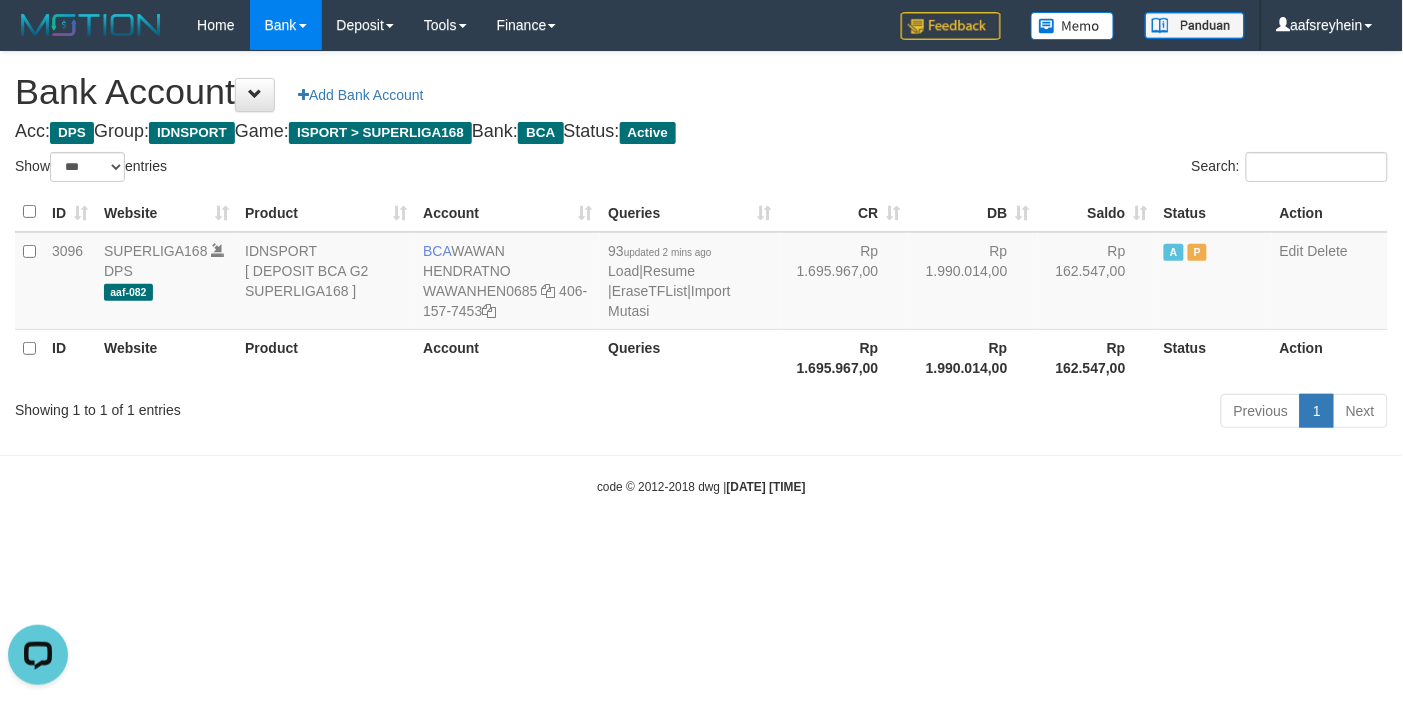 click on "Toggle navigation
Home
Bank
Account List
Load
By Website
Group
[ISPORT]													SUPERLIGA168
By Load Group (DPS)" at bounding box center [701, 273] 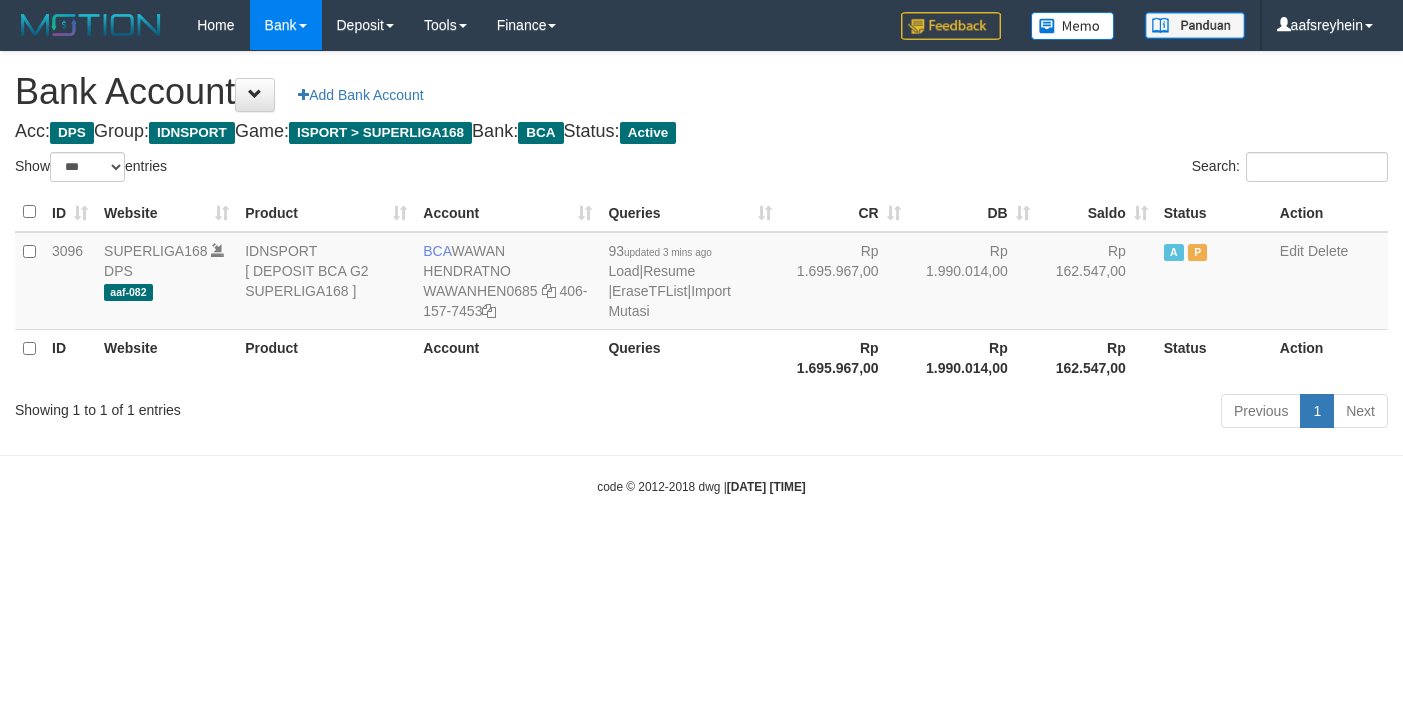 select on "***" 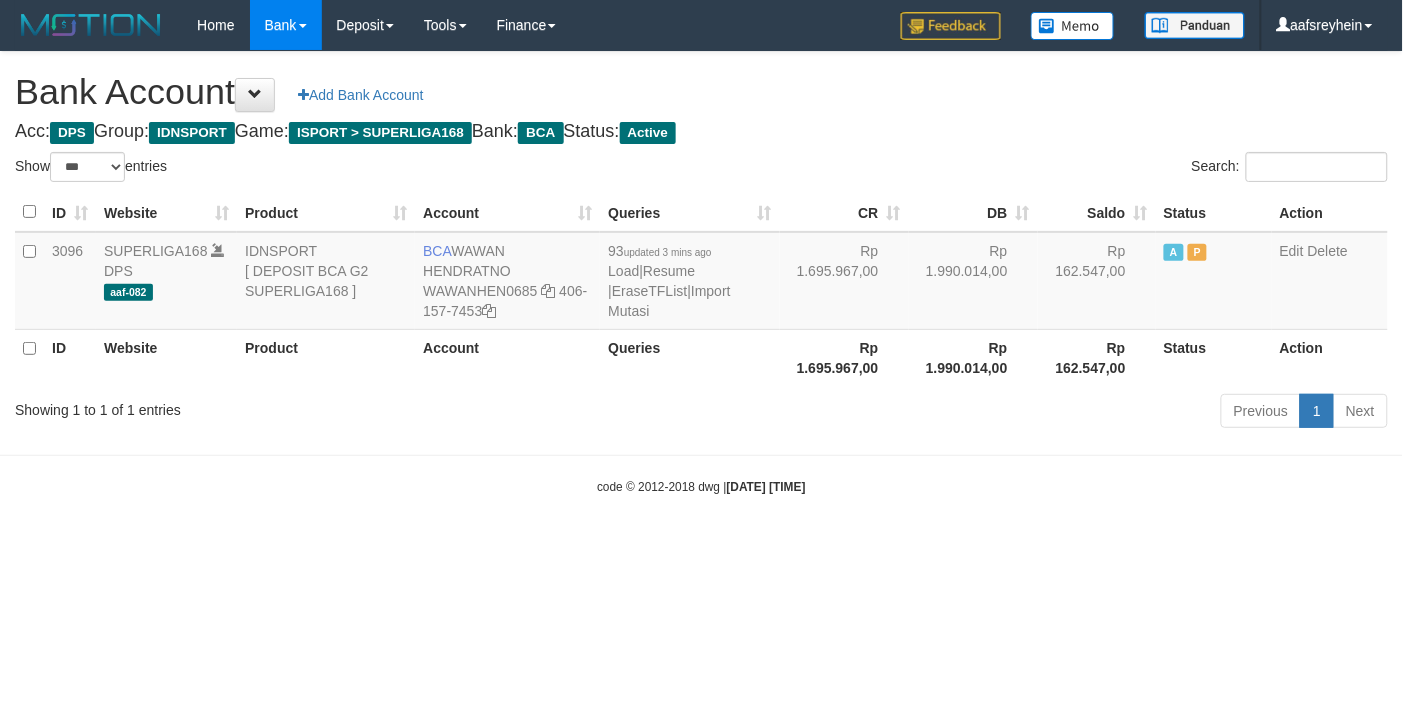 click on "Toggle navigation
Home
Bank
Account List
Load
By Website
Group
[ISPORT]													SUPERLIGA168
By Load Group (DPS)
-" at bounding box center [701, 273] 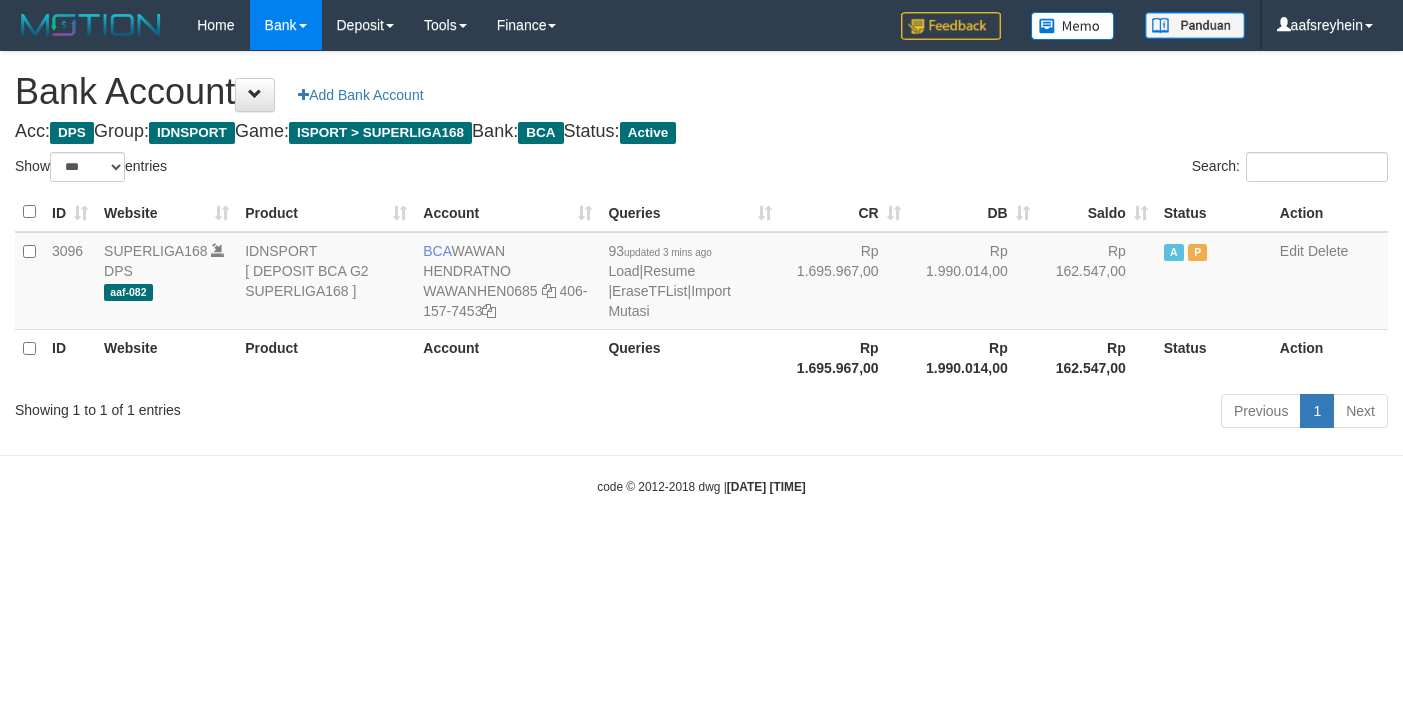 select on "***" 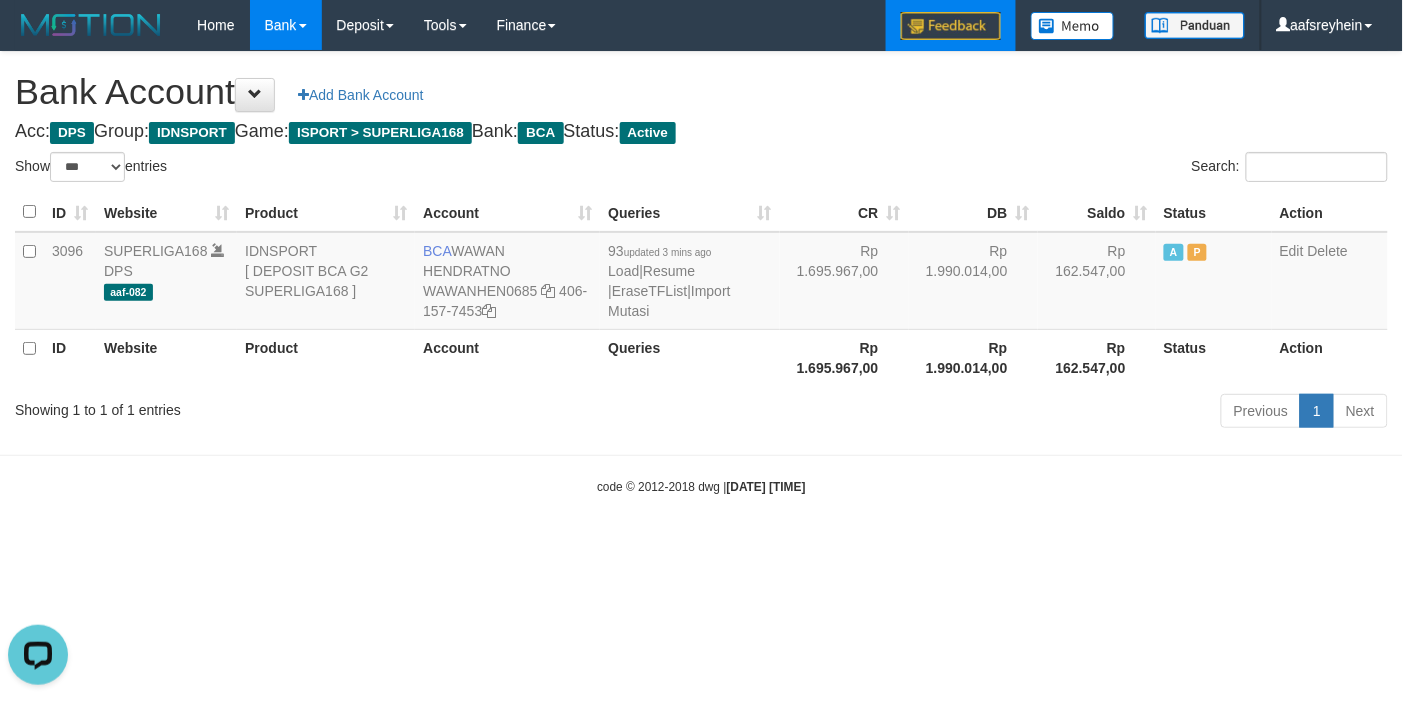 scroll, scrollTop: 0, scrollLeft: 0, axis: both 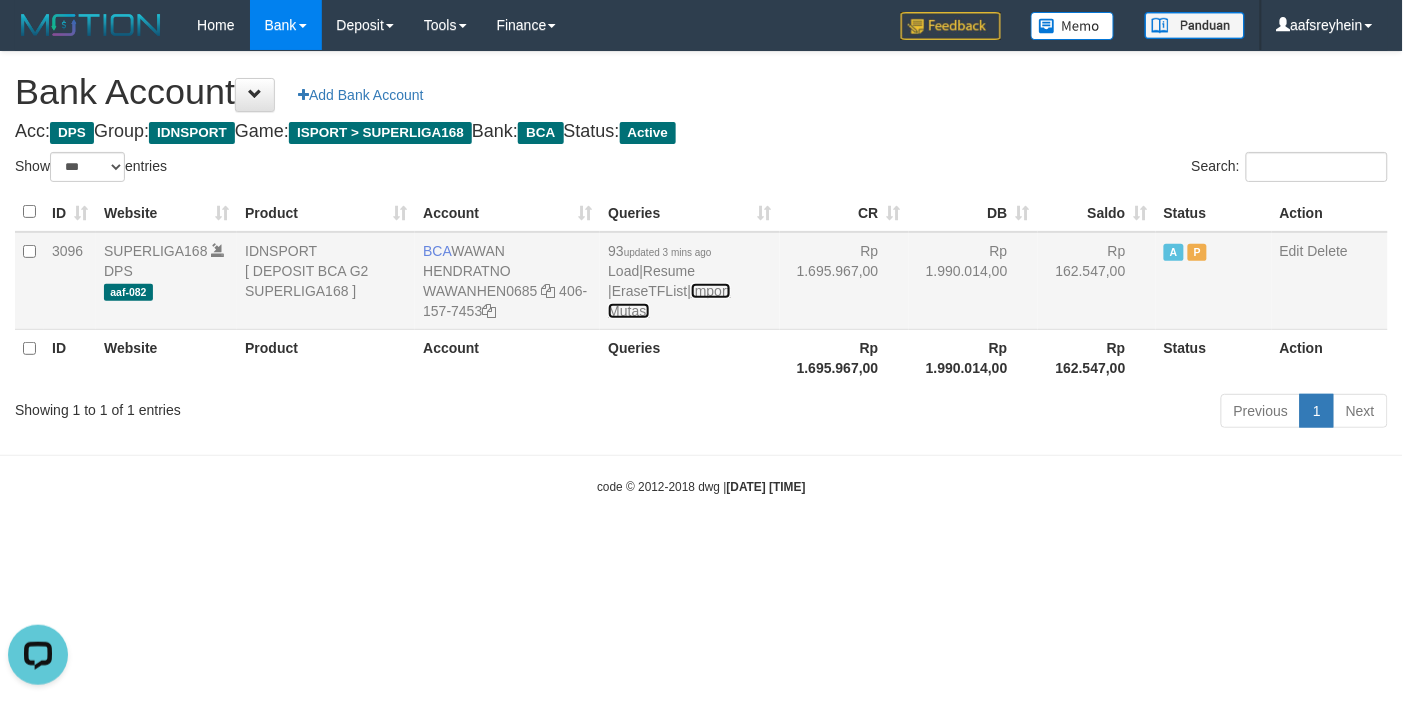 click on "Import Mutasi" at bounding box center (669, 301) 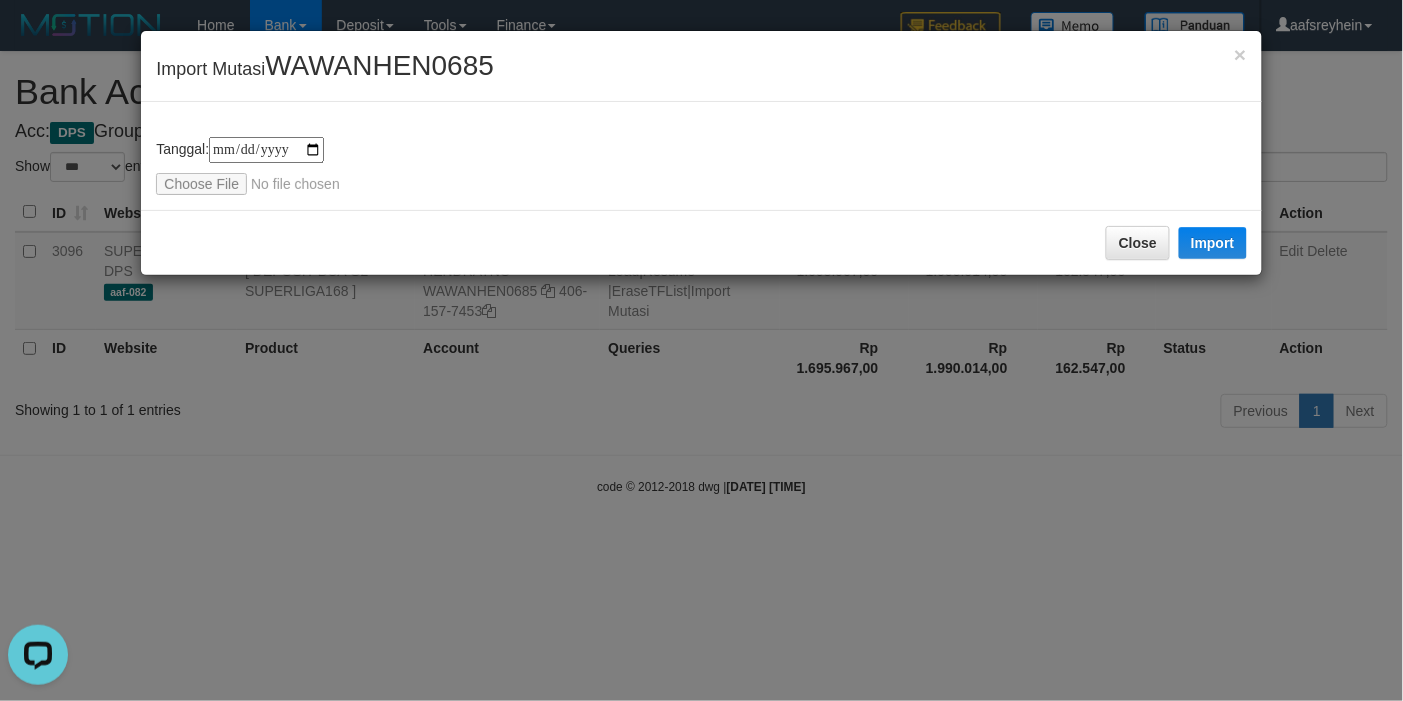 type on "**********" 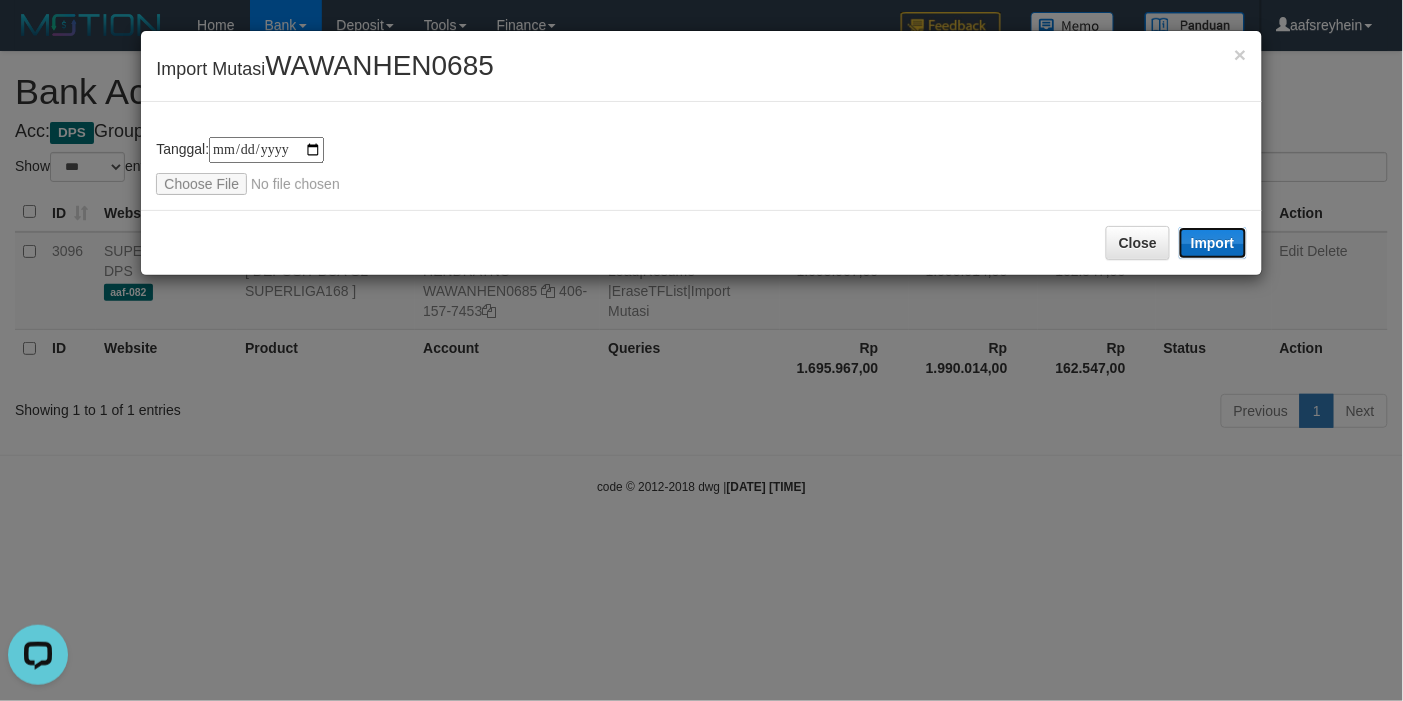 click on "Import" at bounding box center (1213, 243) 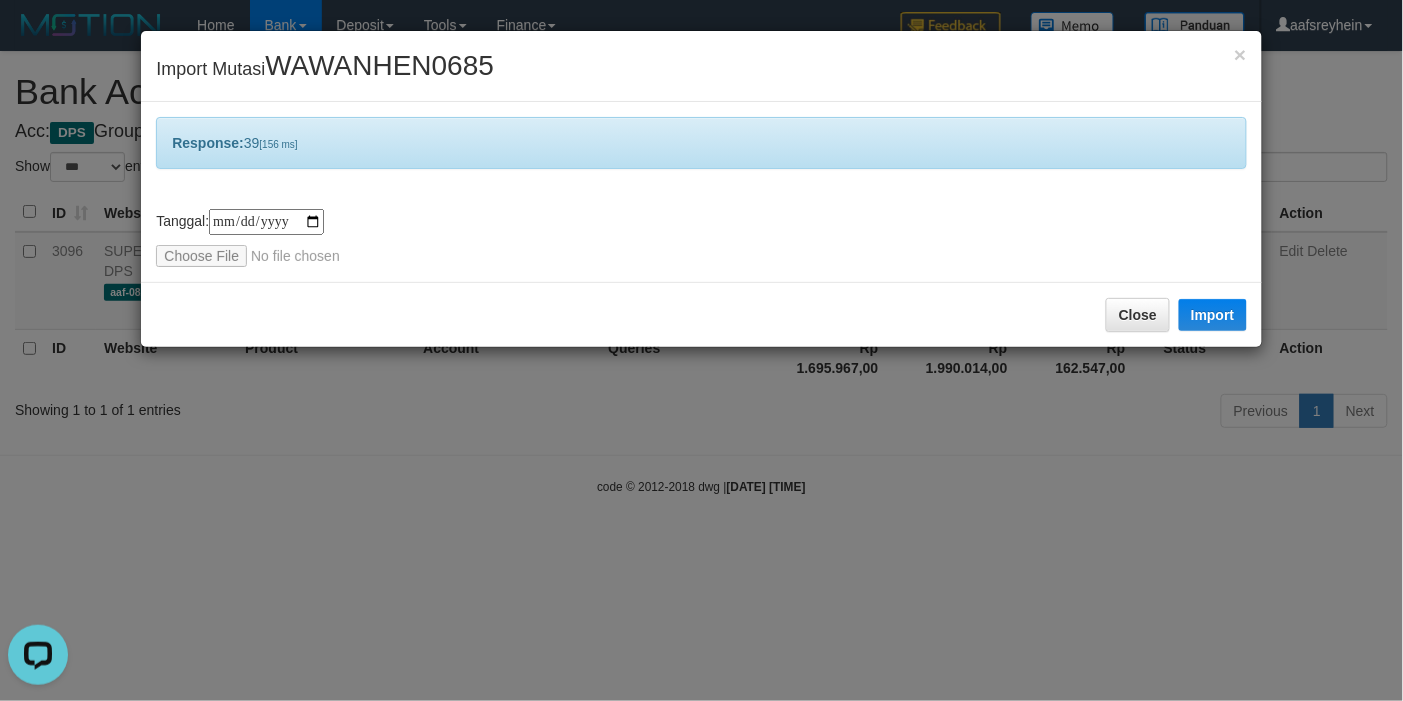 click on "**********" at bounding box center [701, 350] 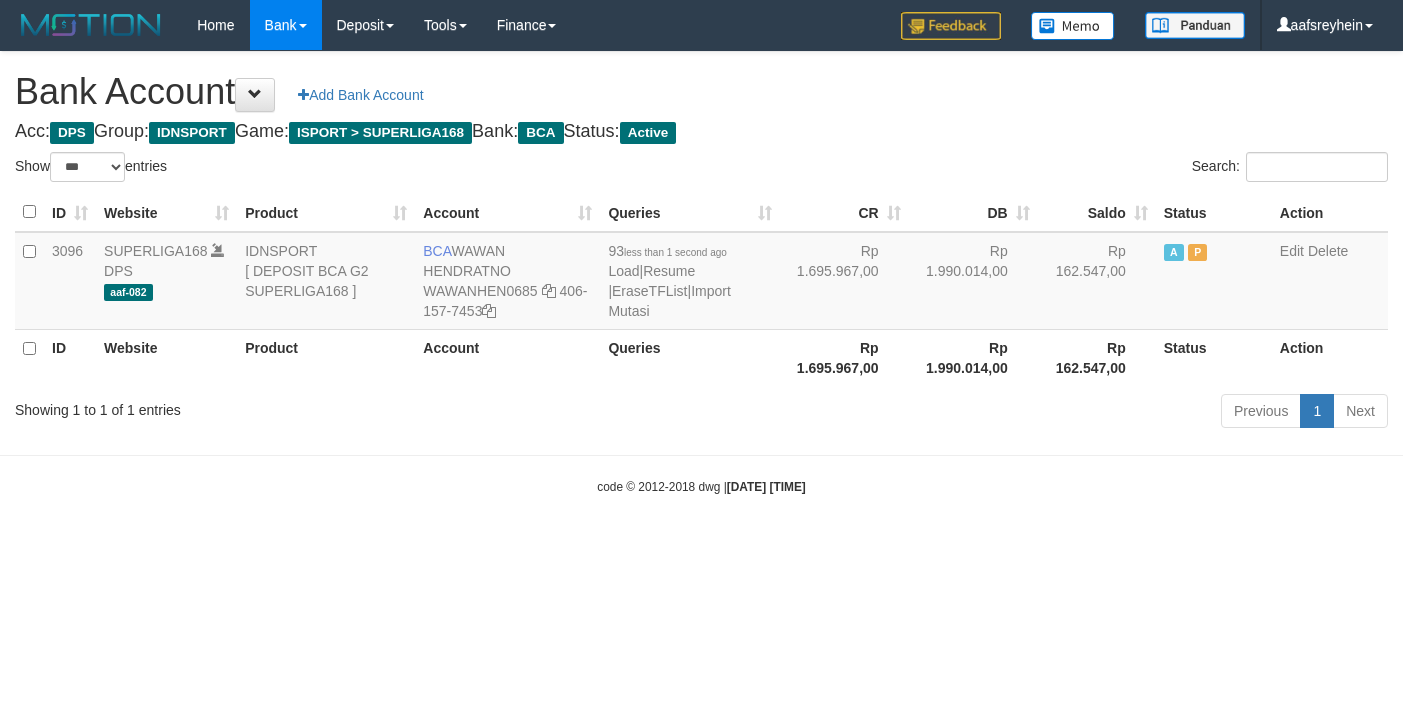 select on "***" 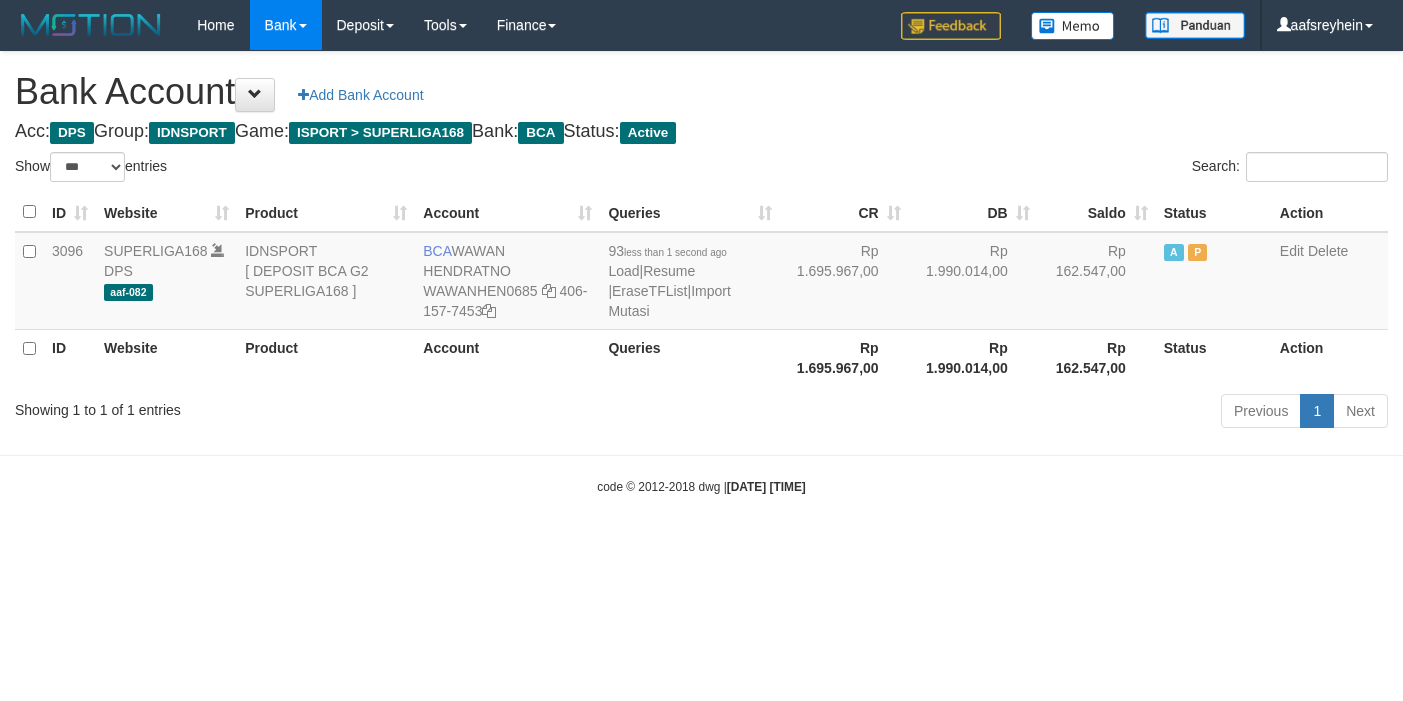 scroll, scrollTop: 0, scrollLeft: 0, axis: both 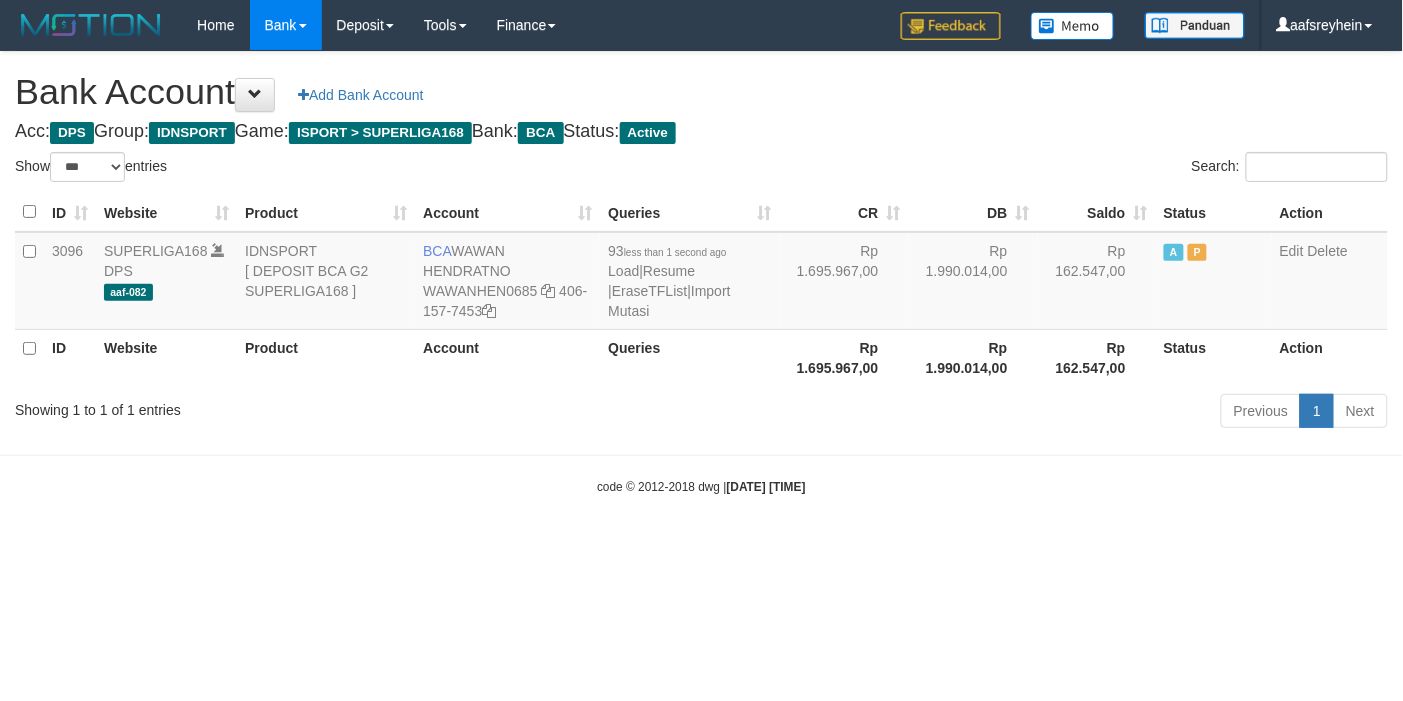 click on "Toggle navigation
Home
Bank
Account List
Load
By Website
Group
[ISPORT]													SUPERLIGA168
By Load Group (DPS)" at bounding box center [701, 273] 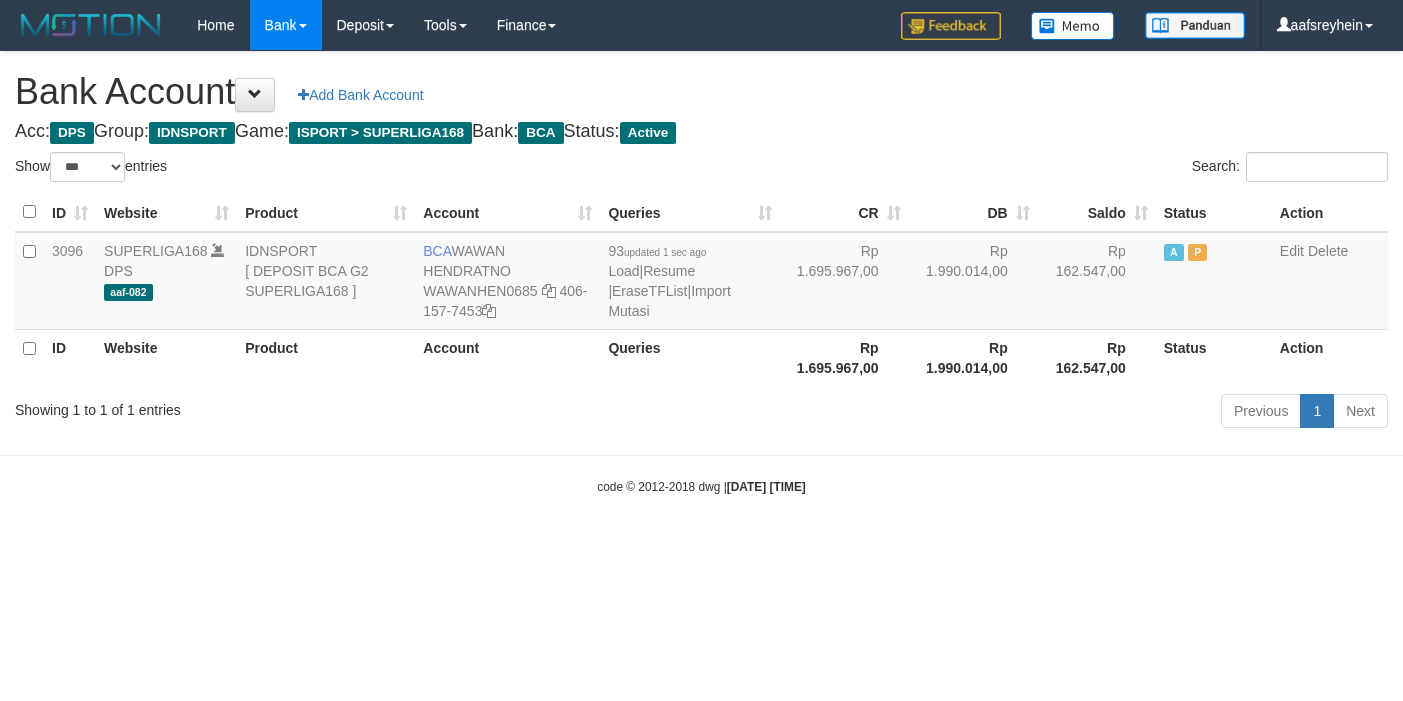 select on "***" 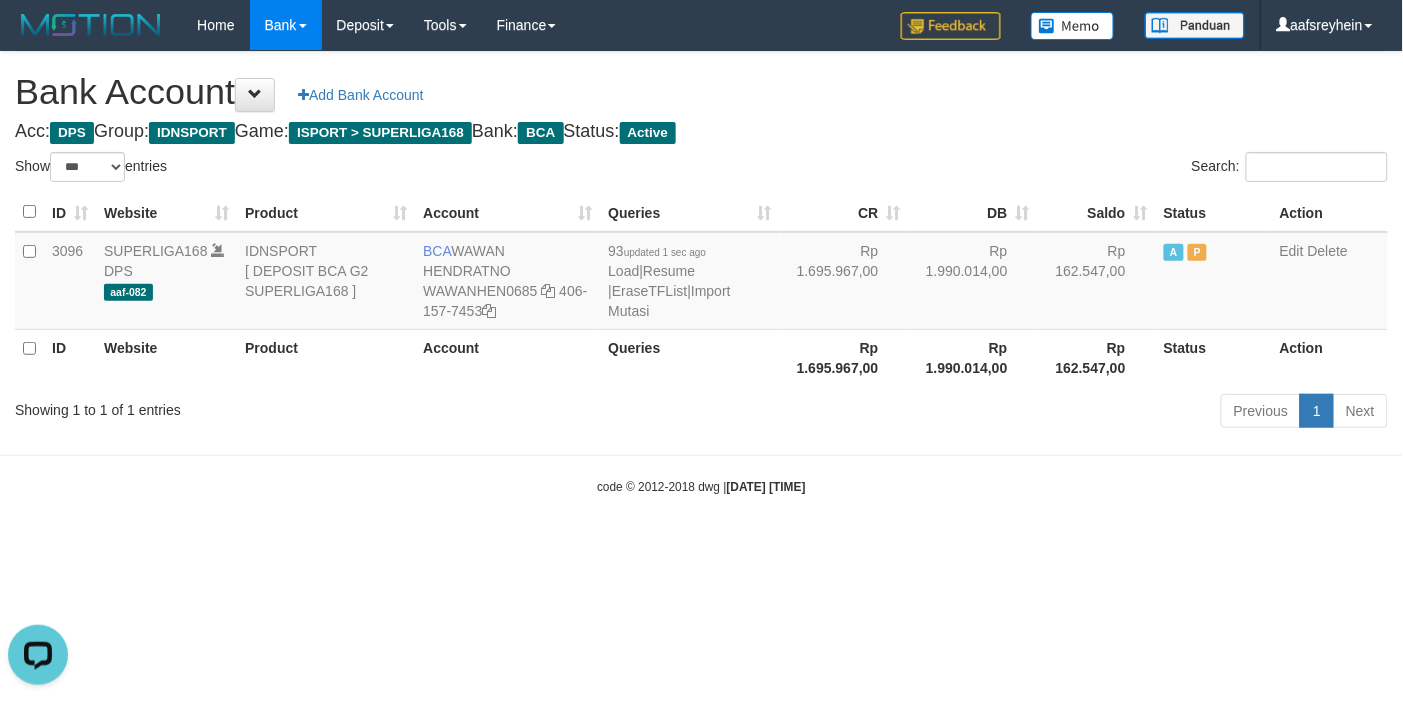 scroll, scrollTop: 0, scrollLeft: 0, axis: both 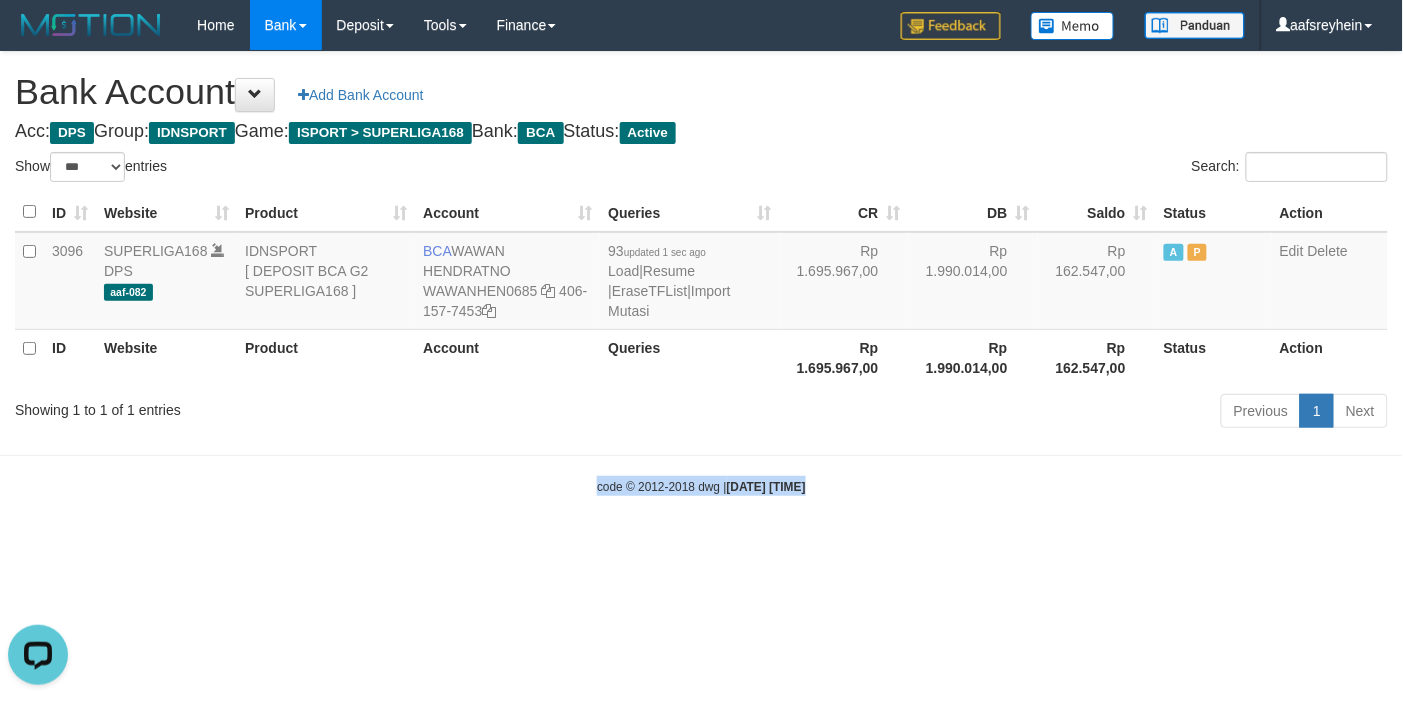 click on "Toggle navigation
Home
Bank
Account List
Load
By Website
Group
[ISPORT]													SUPERLIGA168
By Load Group (DPS)
-" at bounding box center (701, 273) 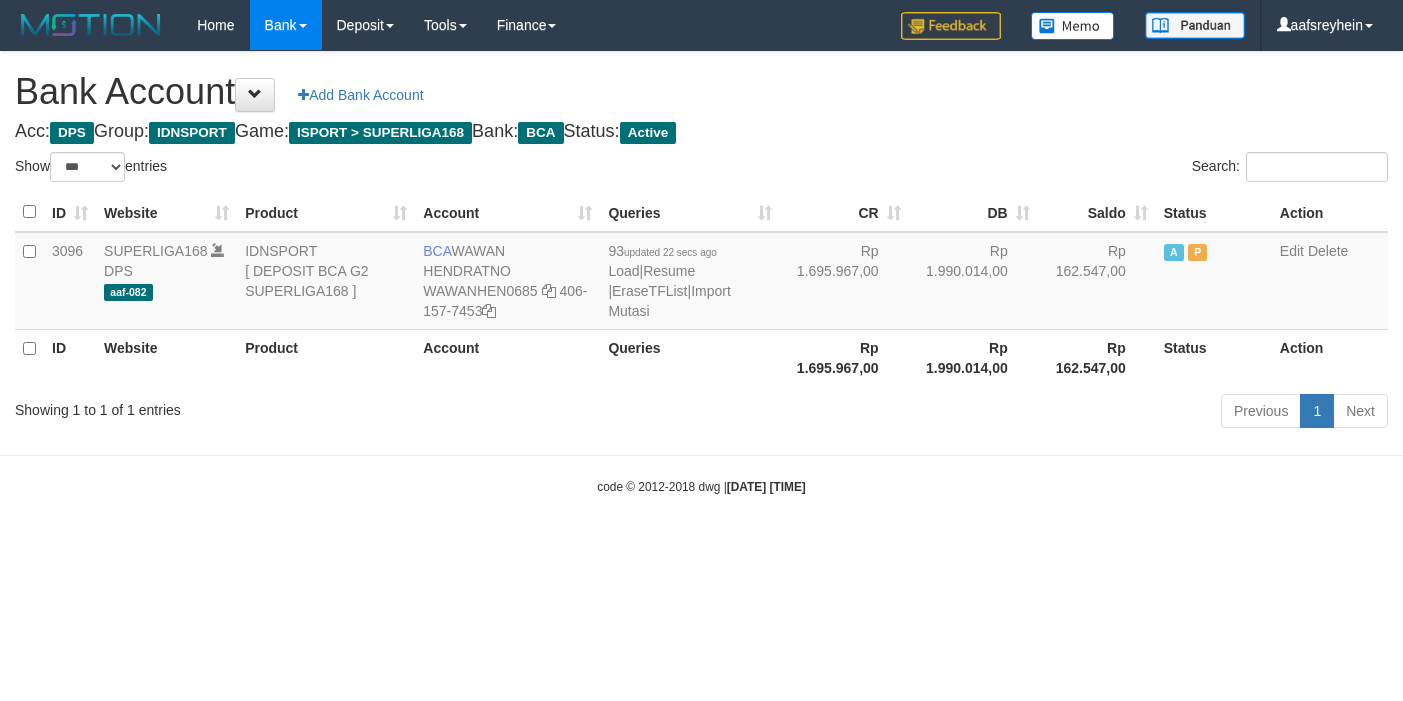 select on "***" 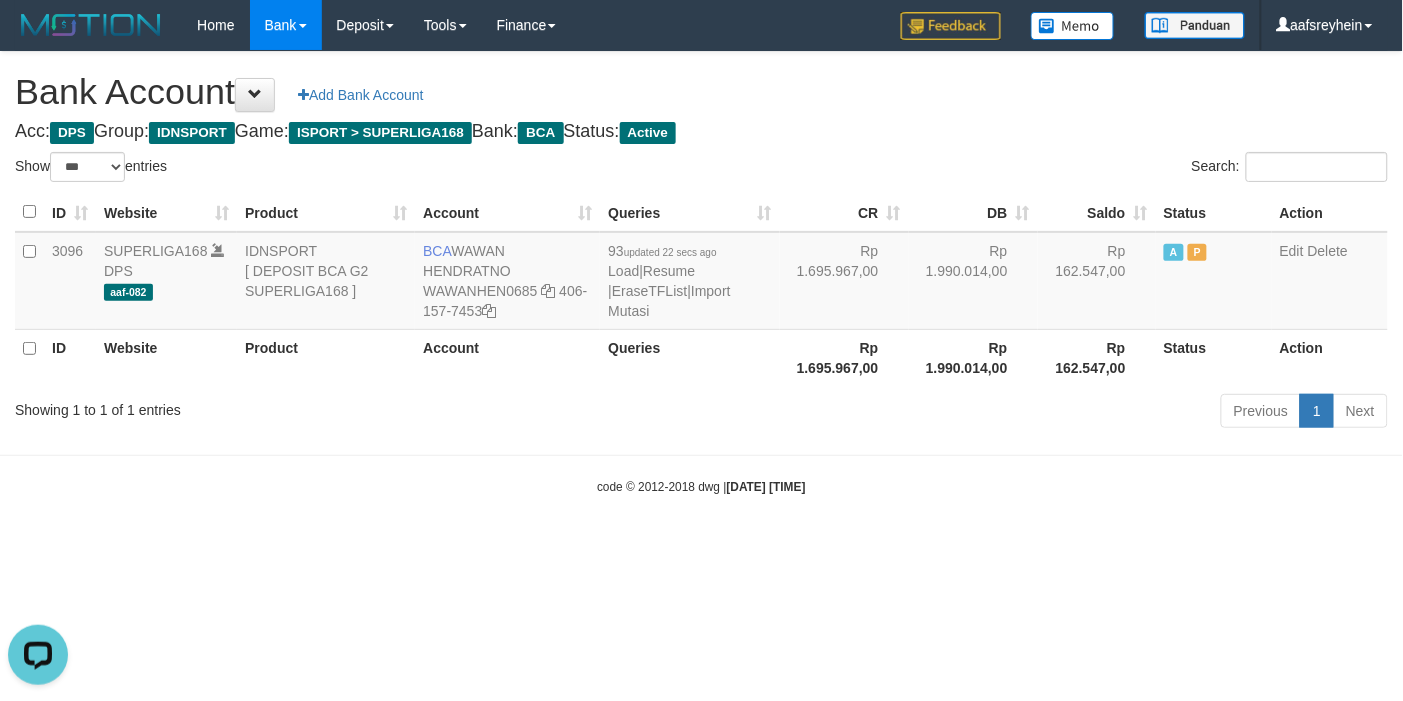 scroll, scrollTop: 0, scrollLeft: 0, axis: both 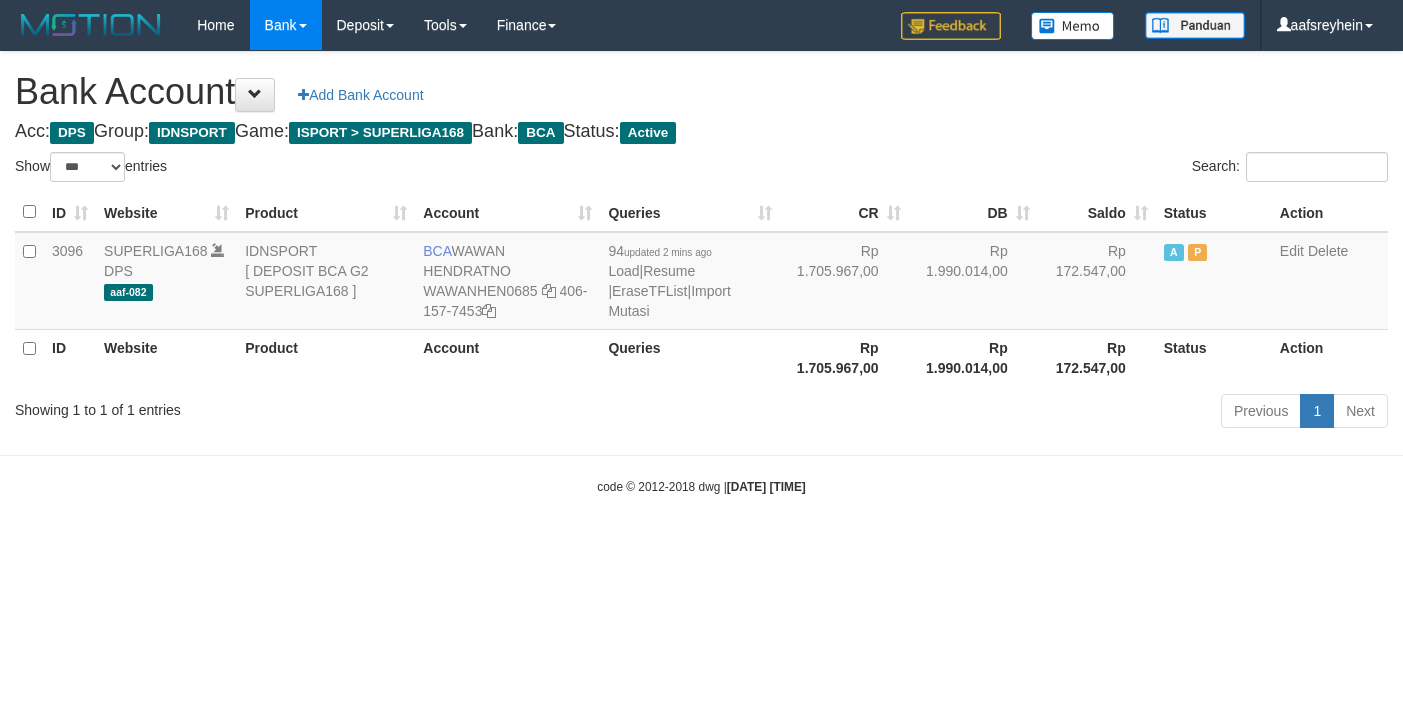 select on "***" 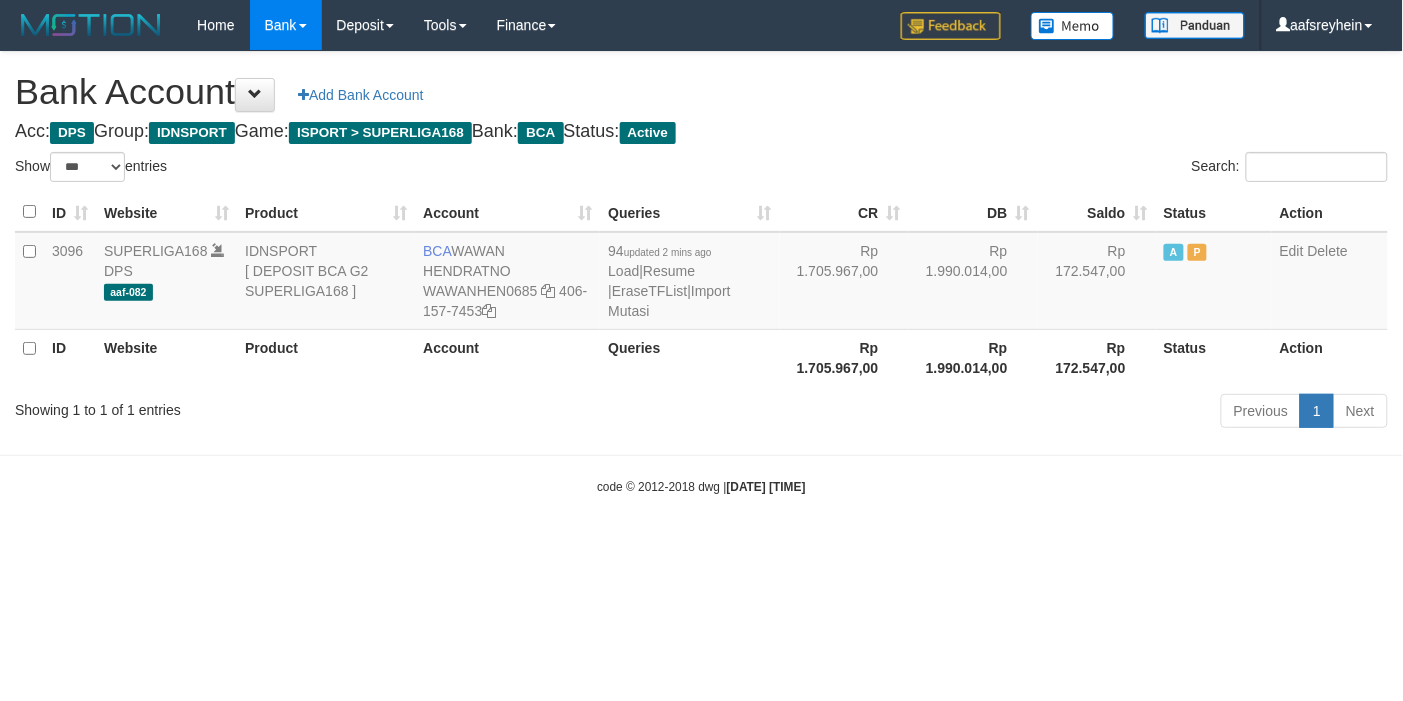 click on "Toggle navigation
Home
Bank
Account List
Load
By Website
Group
[ISPORT]													SUPERLIGA168
By Load Group (DPS)" at bounding box center [701, 273] 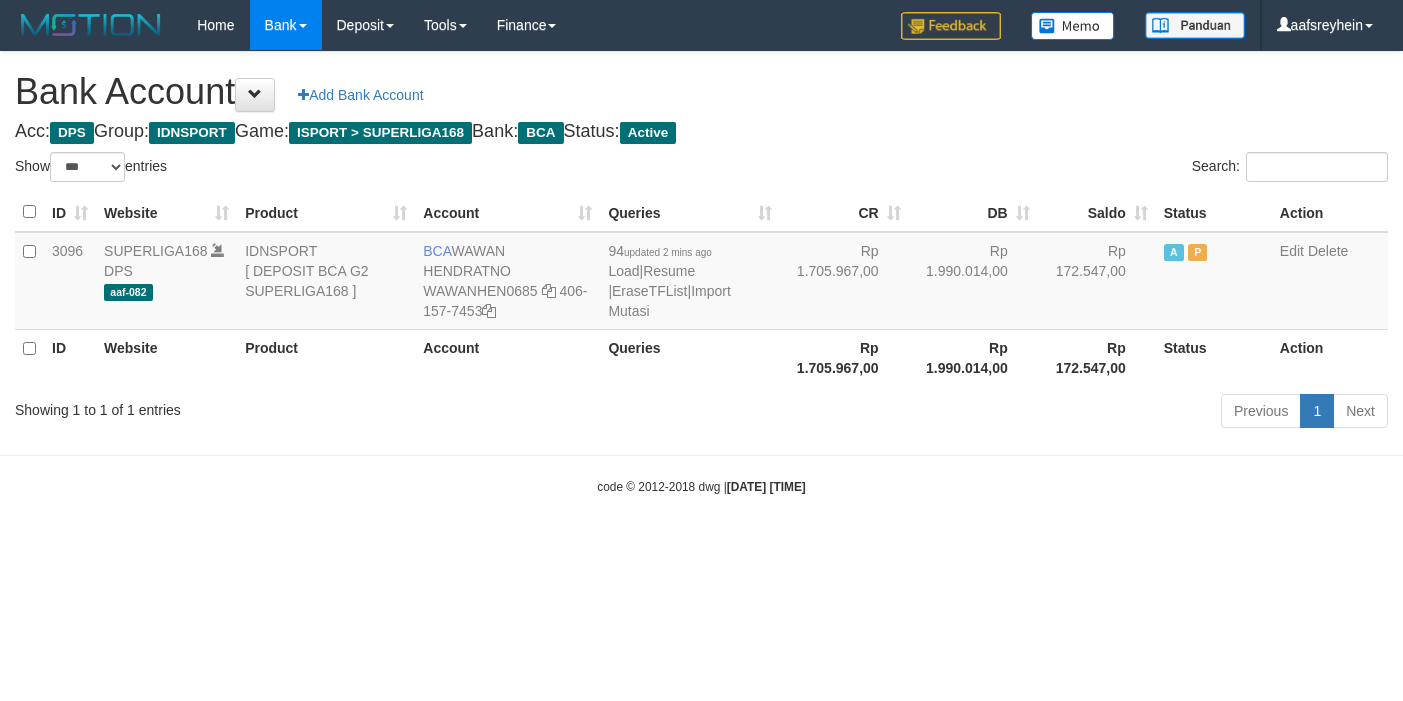 select on "***" 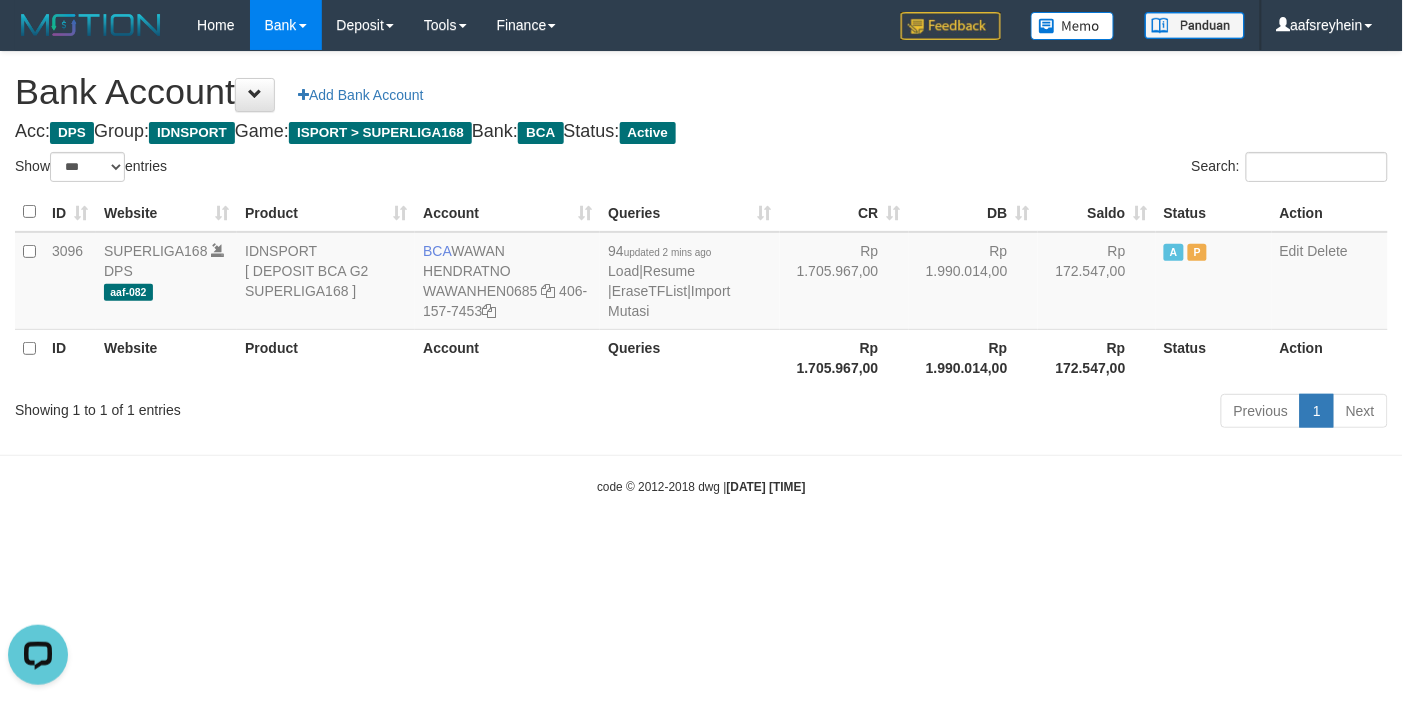 scroll, scrollTop: 0, scrollLeft: 0, axis: both 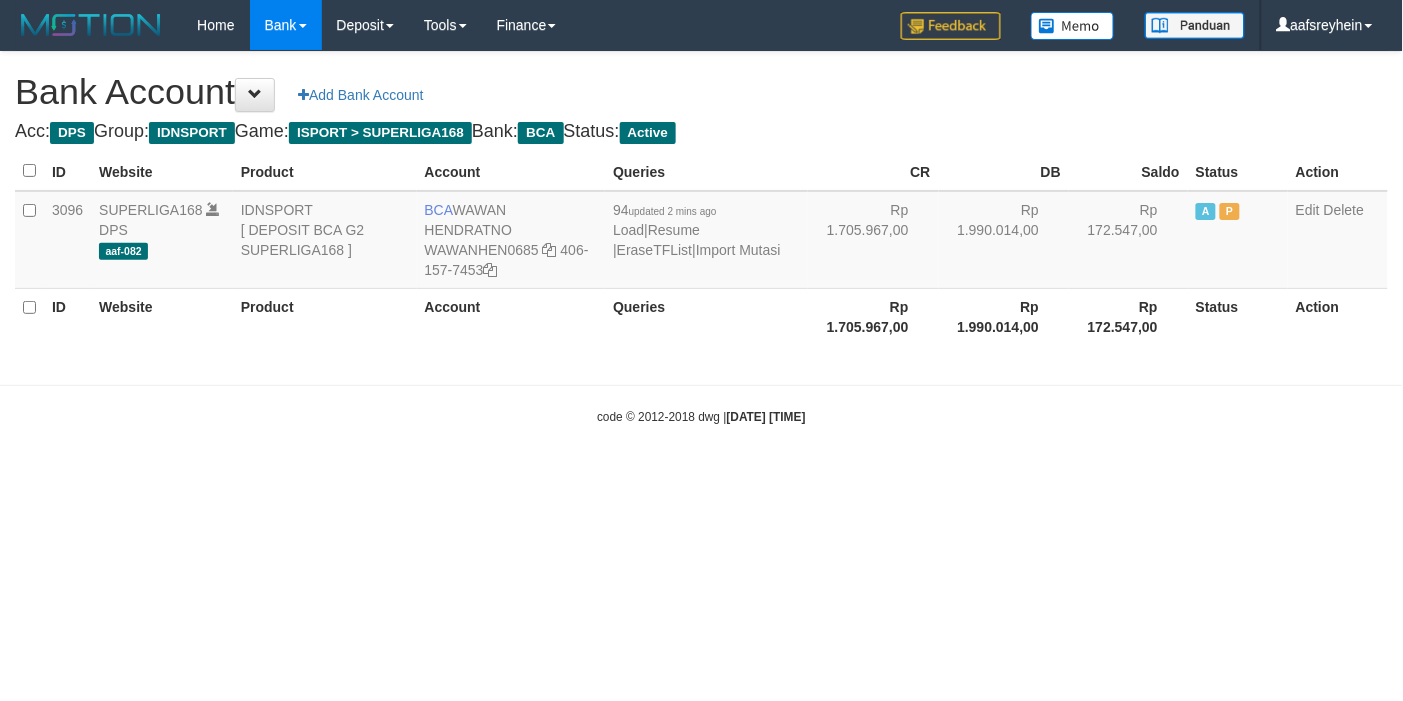 select on "***" 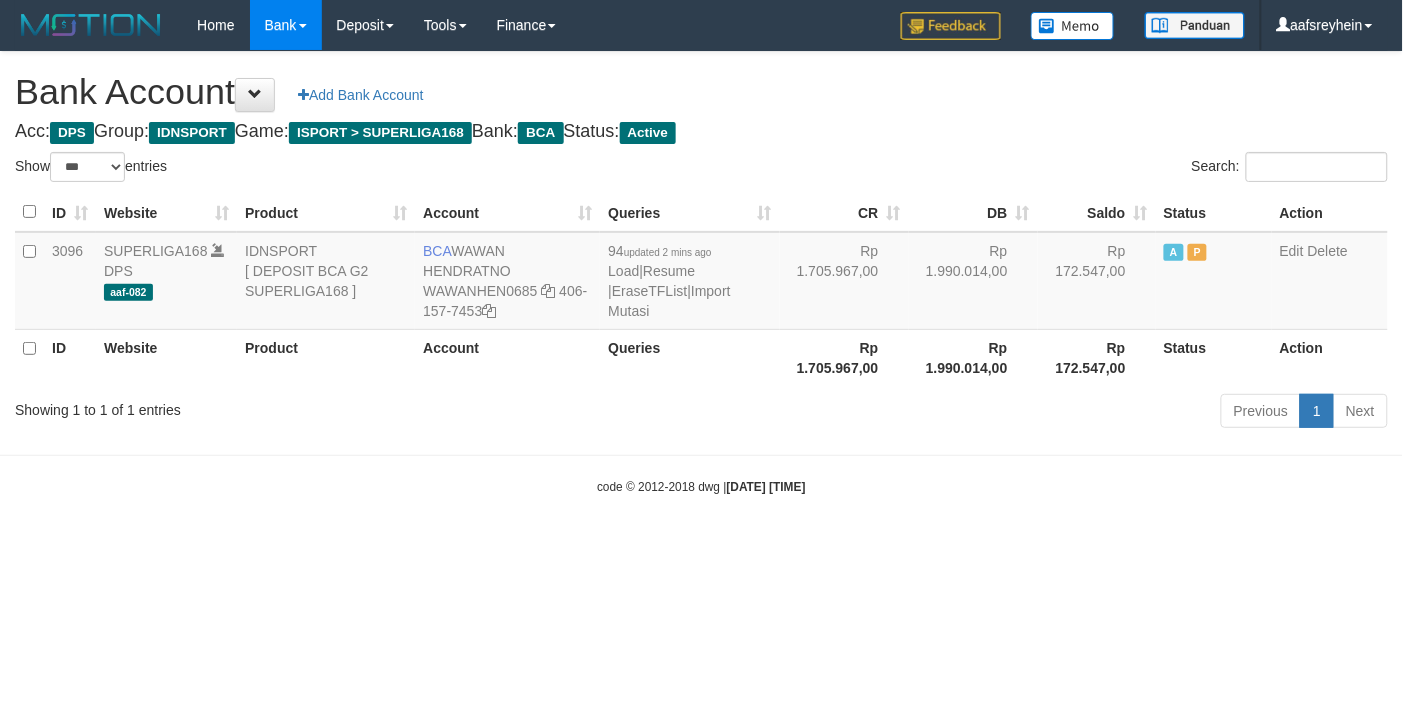 click on "Toggle navigation
Home
Bank
Account List
Load
By Website
Group
[ISPORT]													SUPERLIGA168
By Load Group (DPS)" at bounding box center (701, 273) 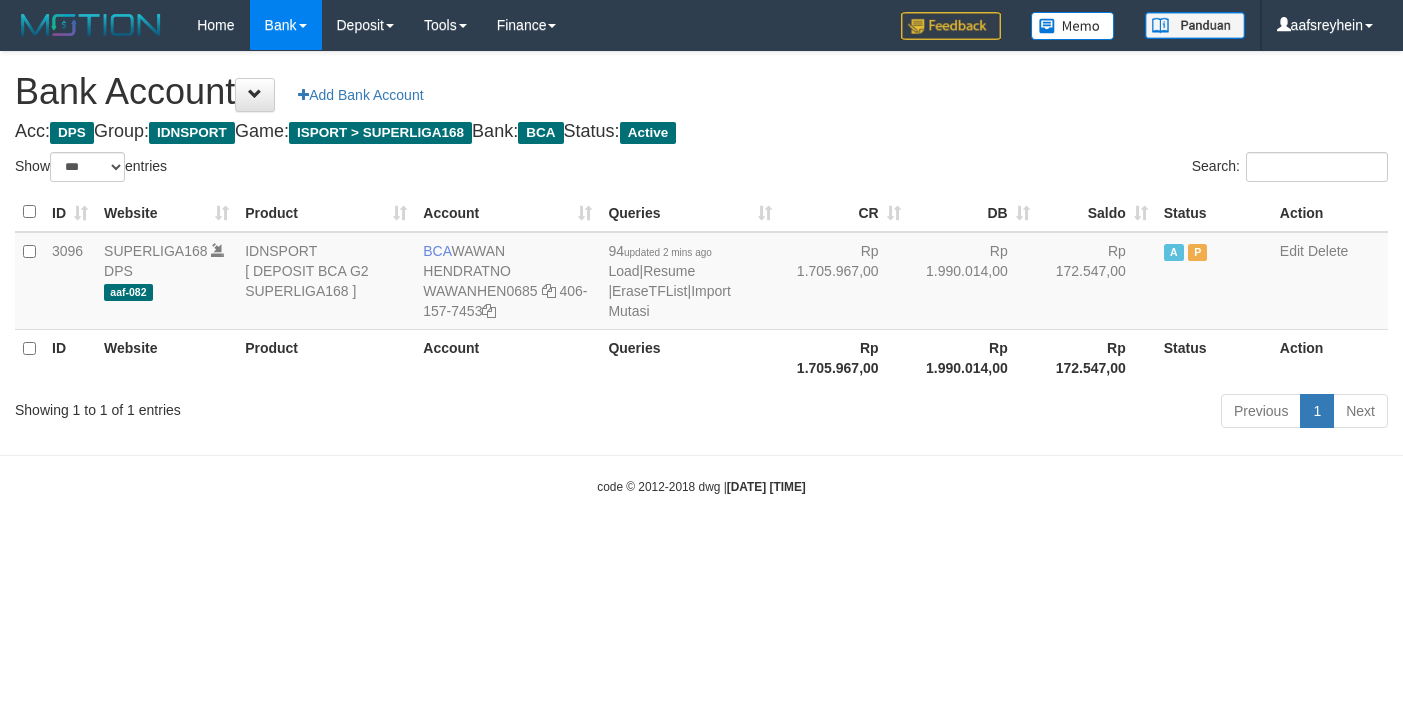 select on "***" 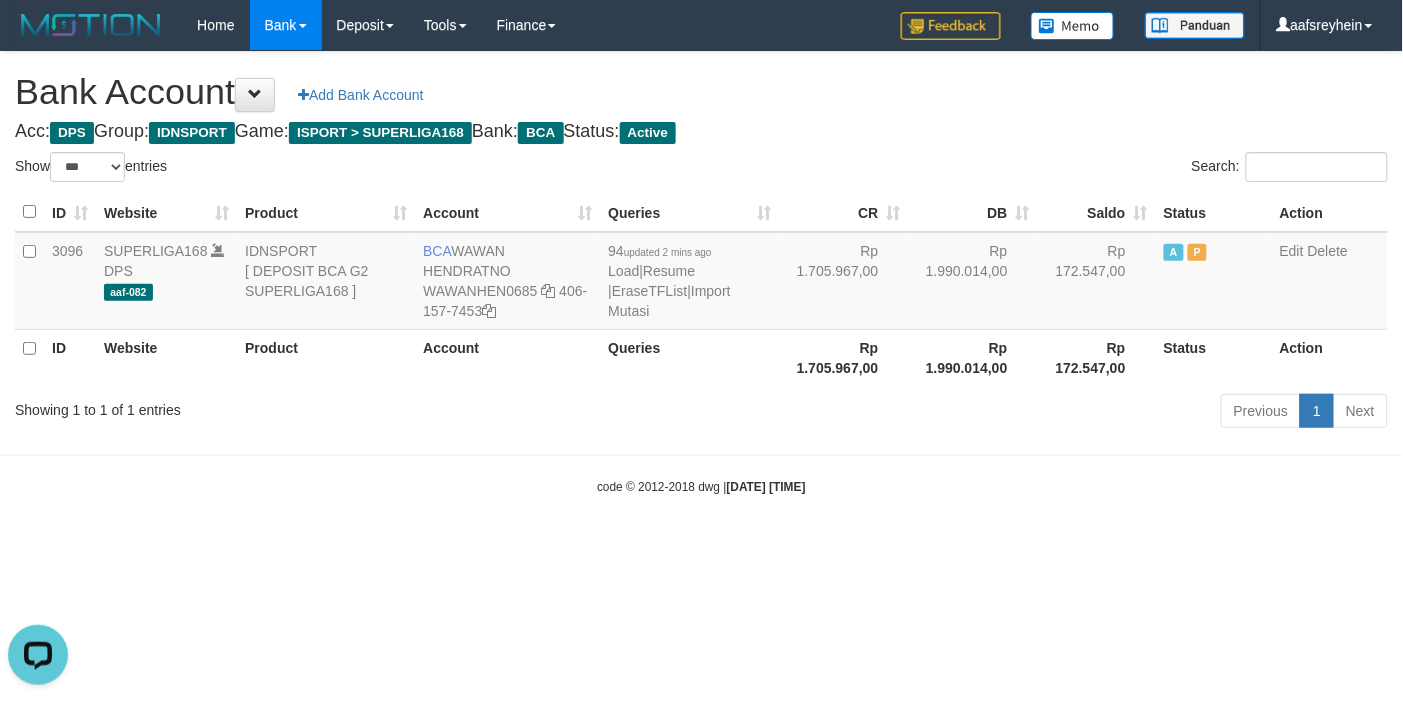 scroll, scrollTop: 0, scrollLeft: 0, axis: both 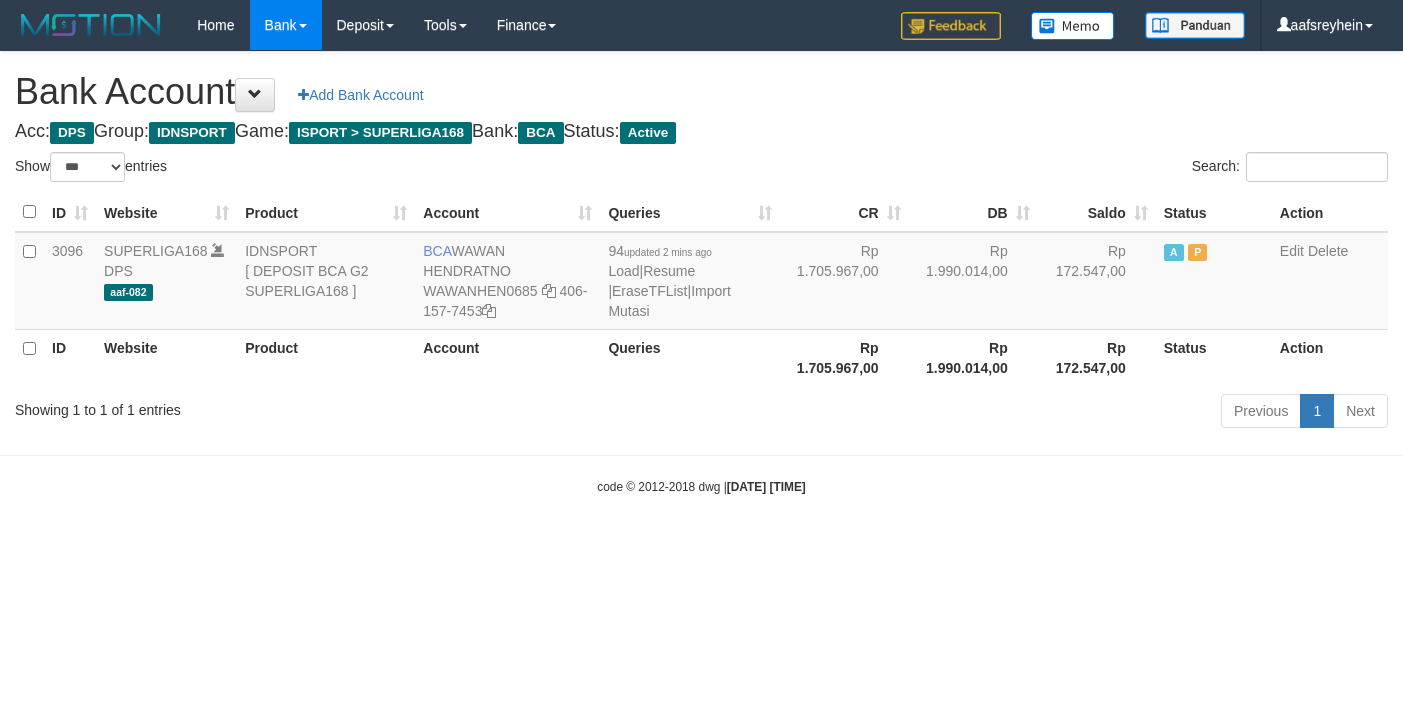 select on "***" 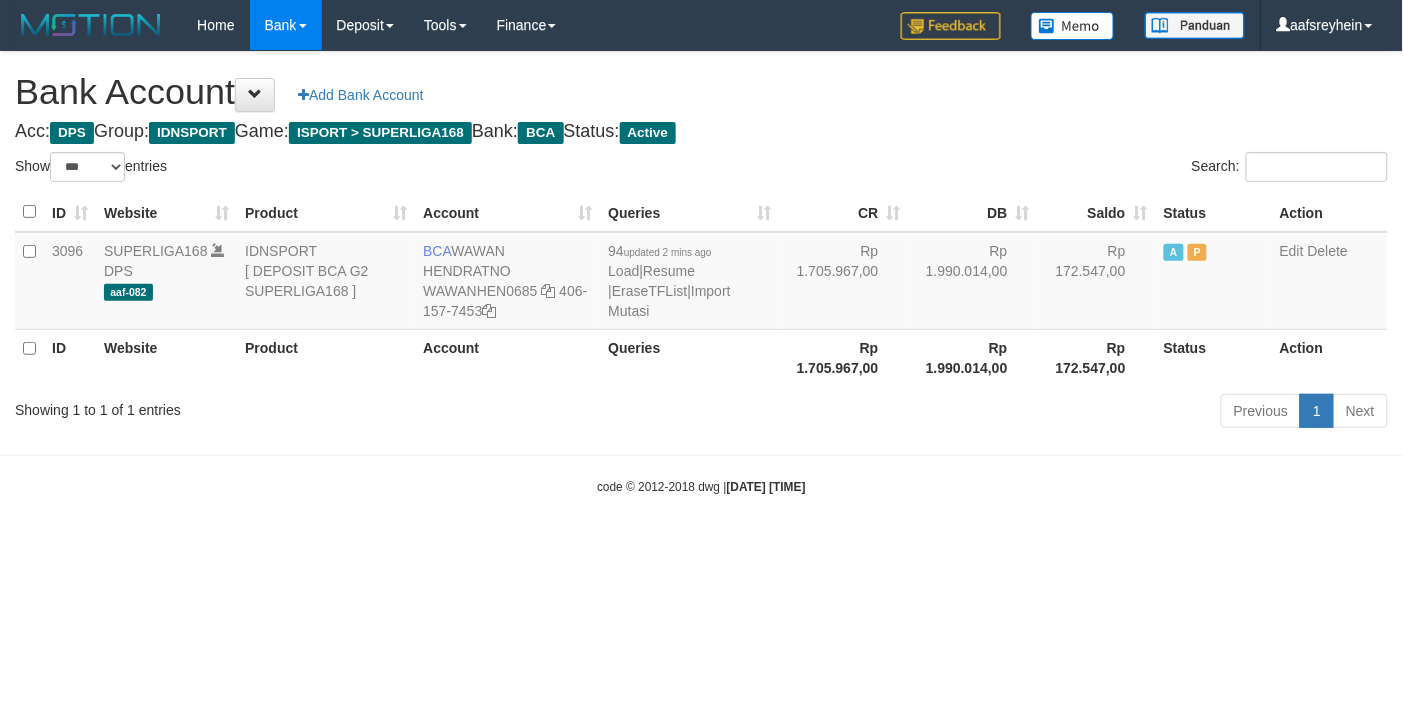 click on "Toggle navigation
Home
Bank
Account List
Load
By Website
Group
[ISPORT]													SUPERLIGA168
By Load Group (DPS)
-" at bounding box center [701, 273] 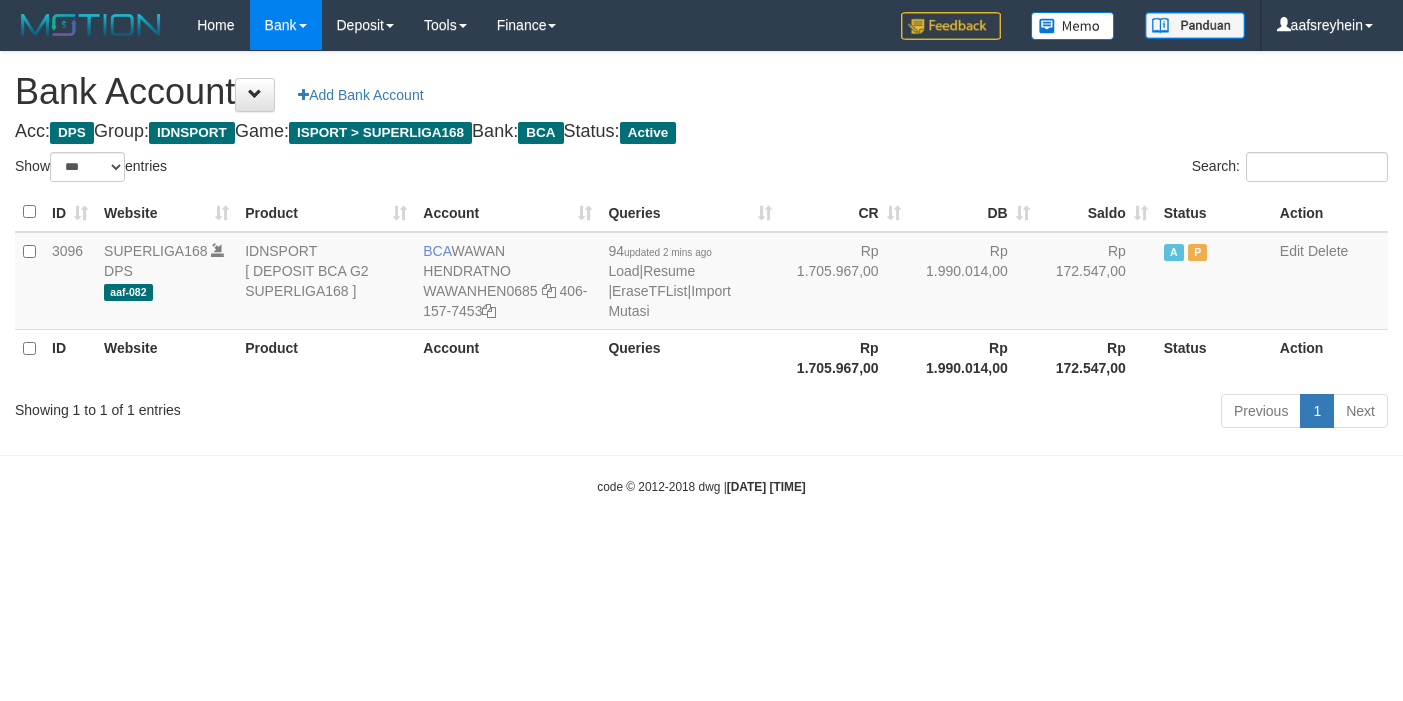 select on "***" 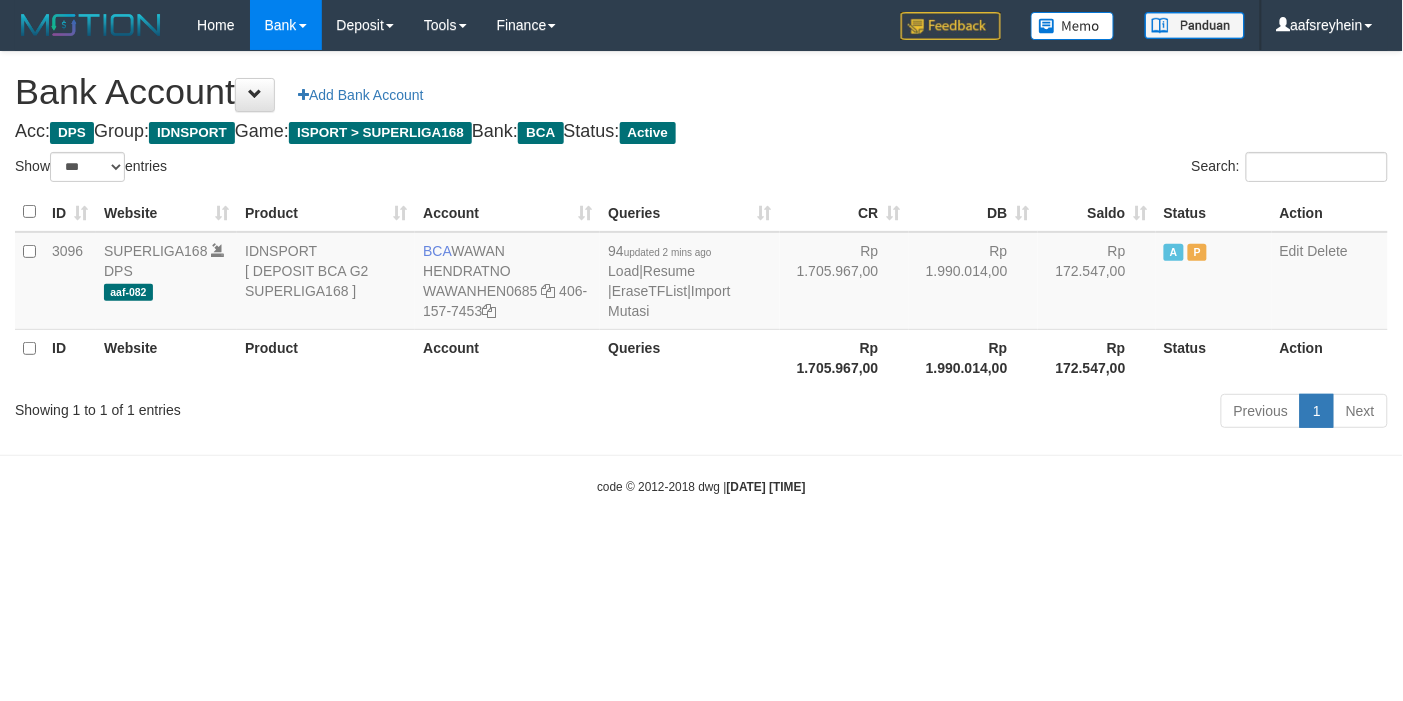 click on "Toggle navigation
Home
Bank
Account List
Load
By Website
Group
[ISPORT]													SUPERLIGA168
By Load Group (DPS)
-" at bounding box center [701, 273] 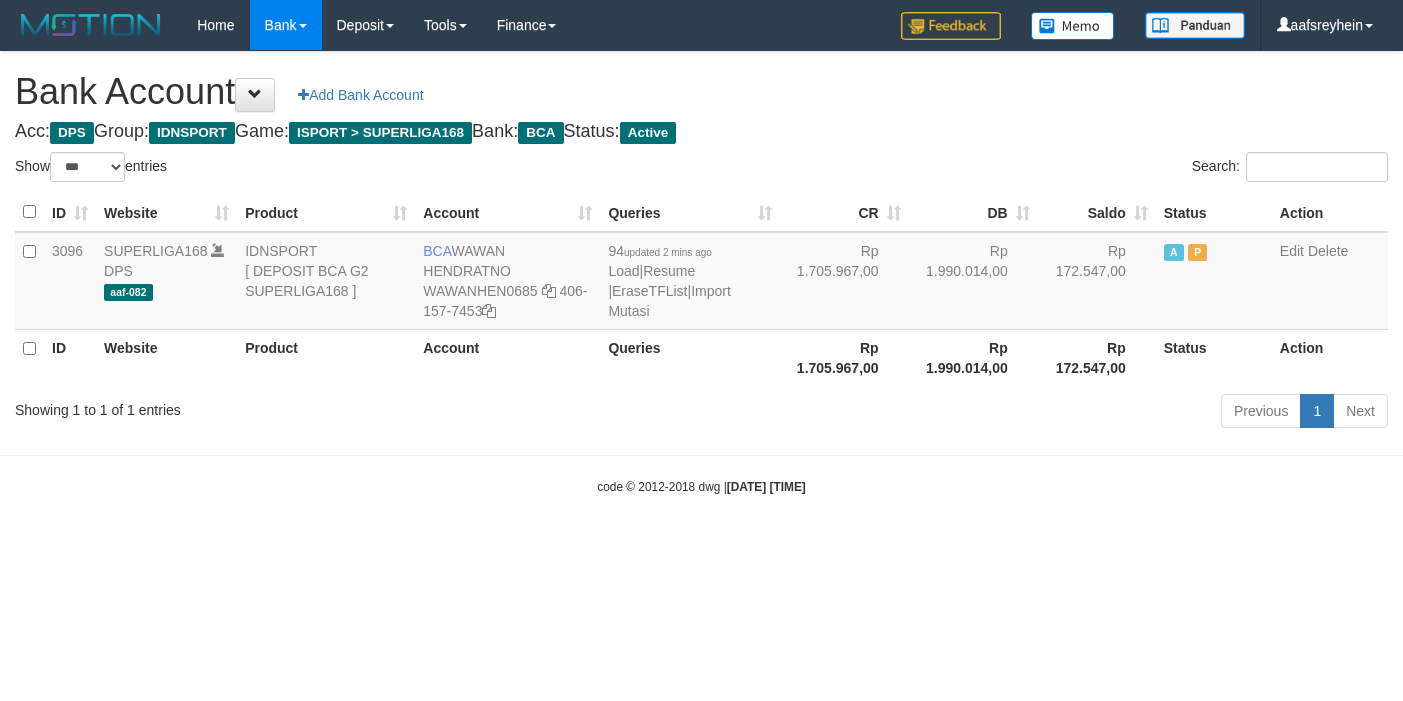 select on "***" 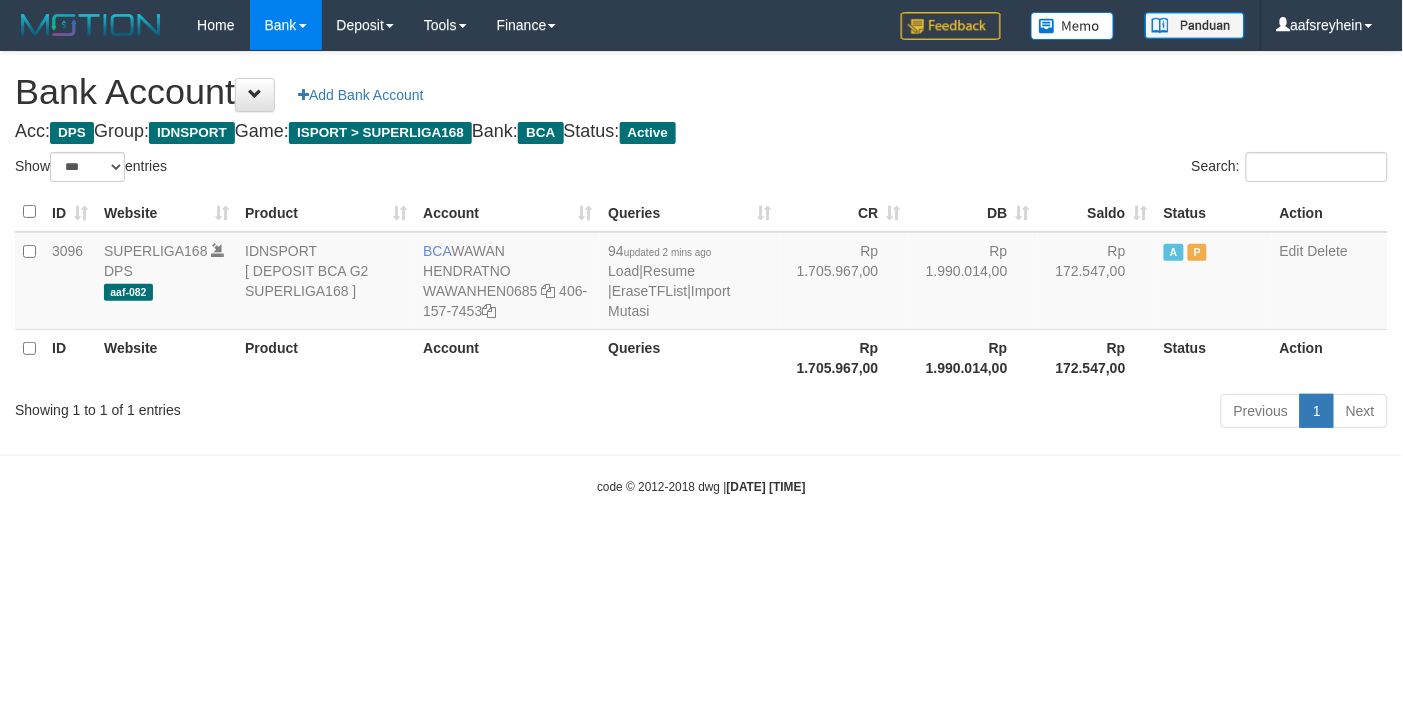 click on "Toggle navigation
Home
Bank
Account List
Load
By Website
Group
[ISPORT]													SUPERLIGA168
By Load Group (DPS)" at bounding box center [701, 273] 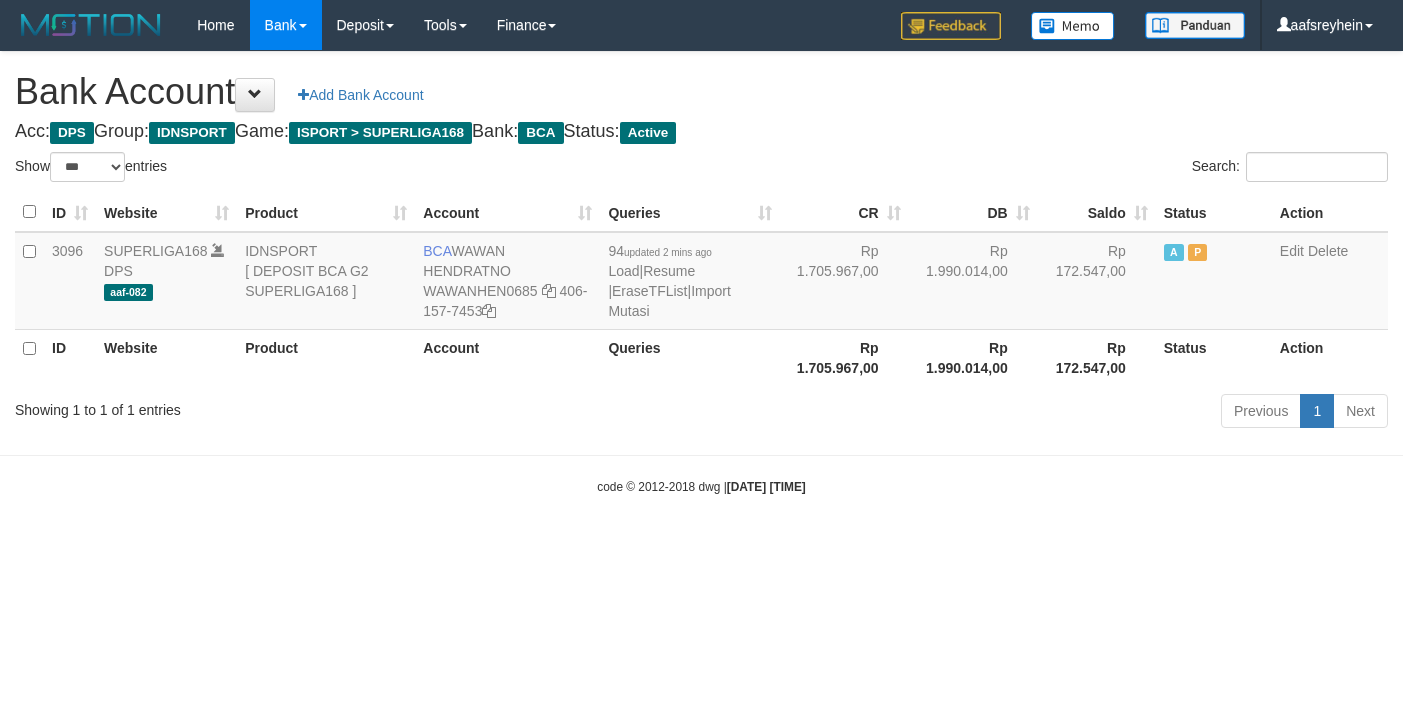 select on "***" 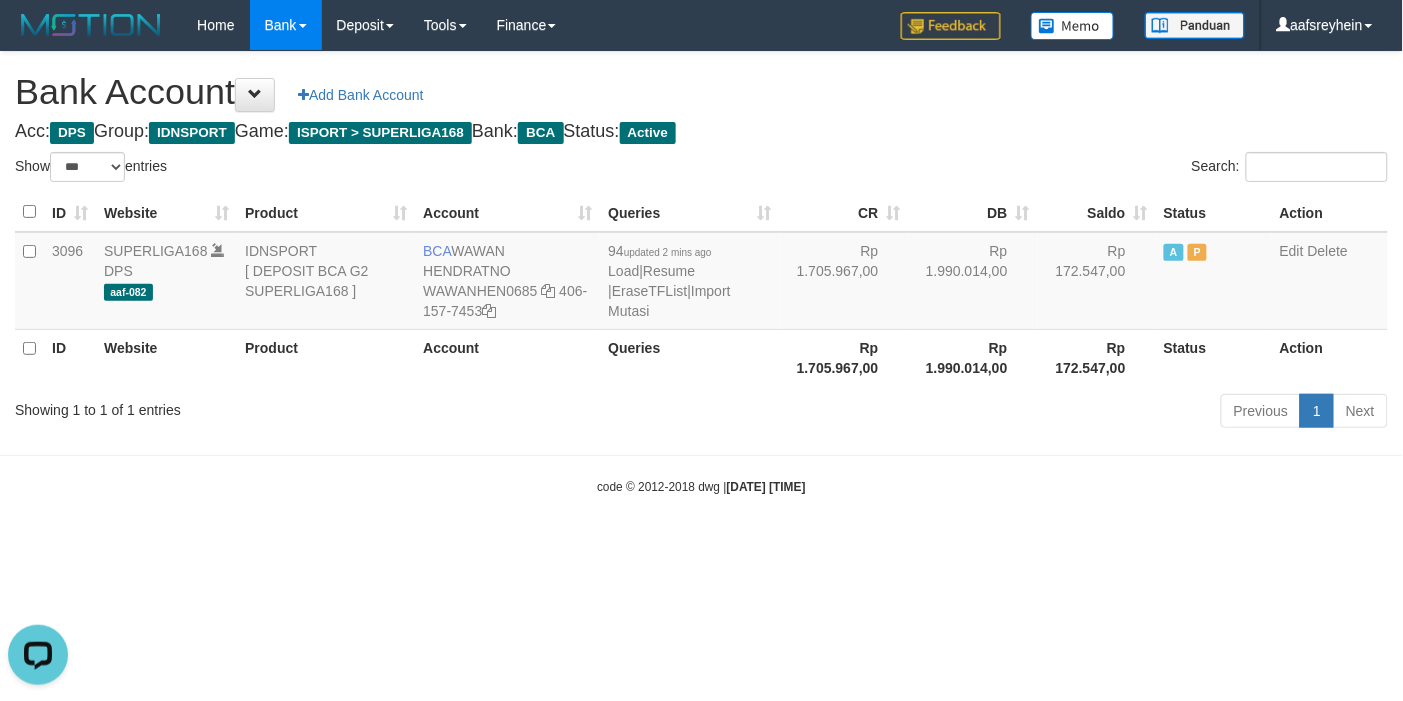 scroll, scrollTop: 0, scrollLeft: 0, axis: both 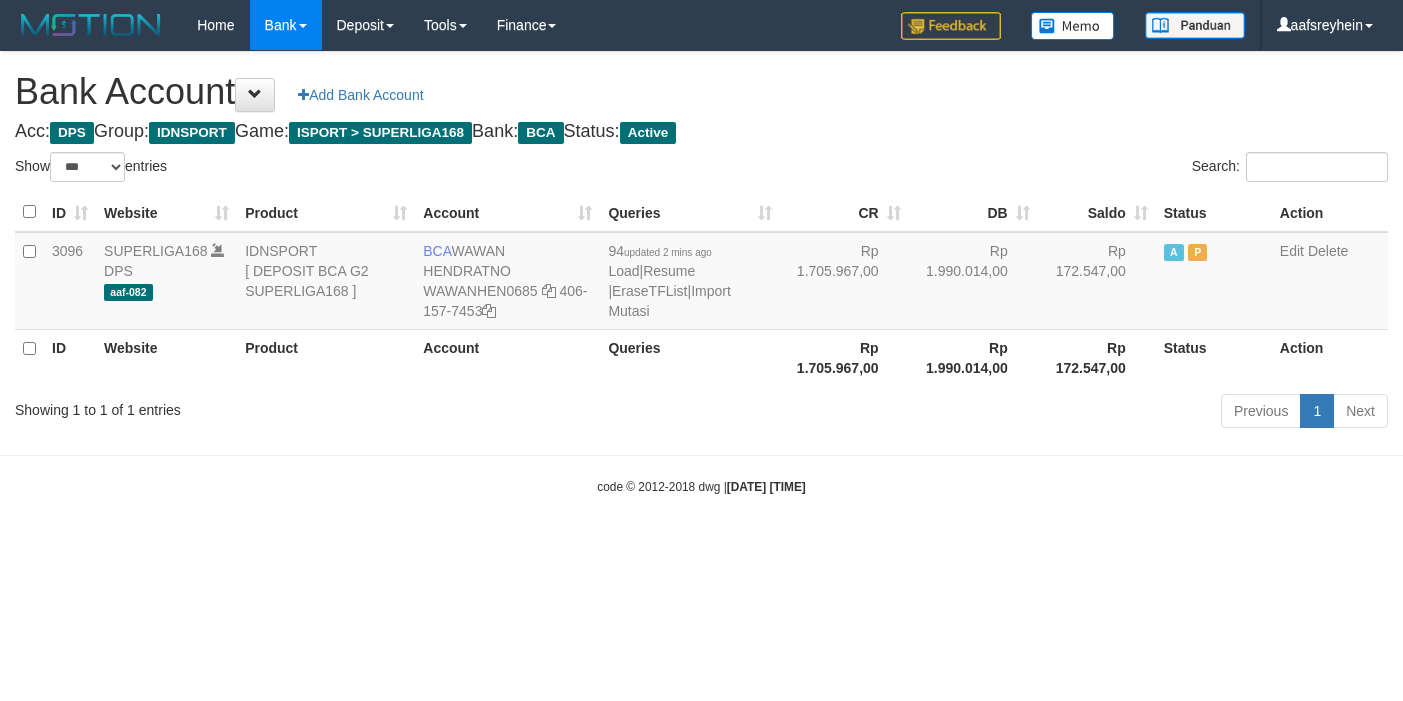 select on "***" 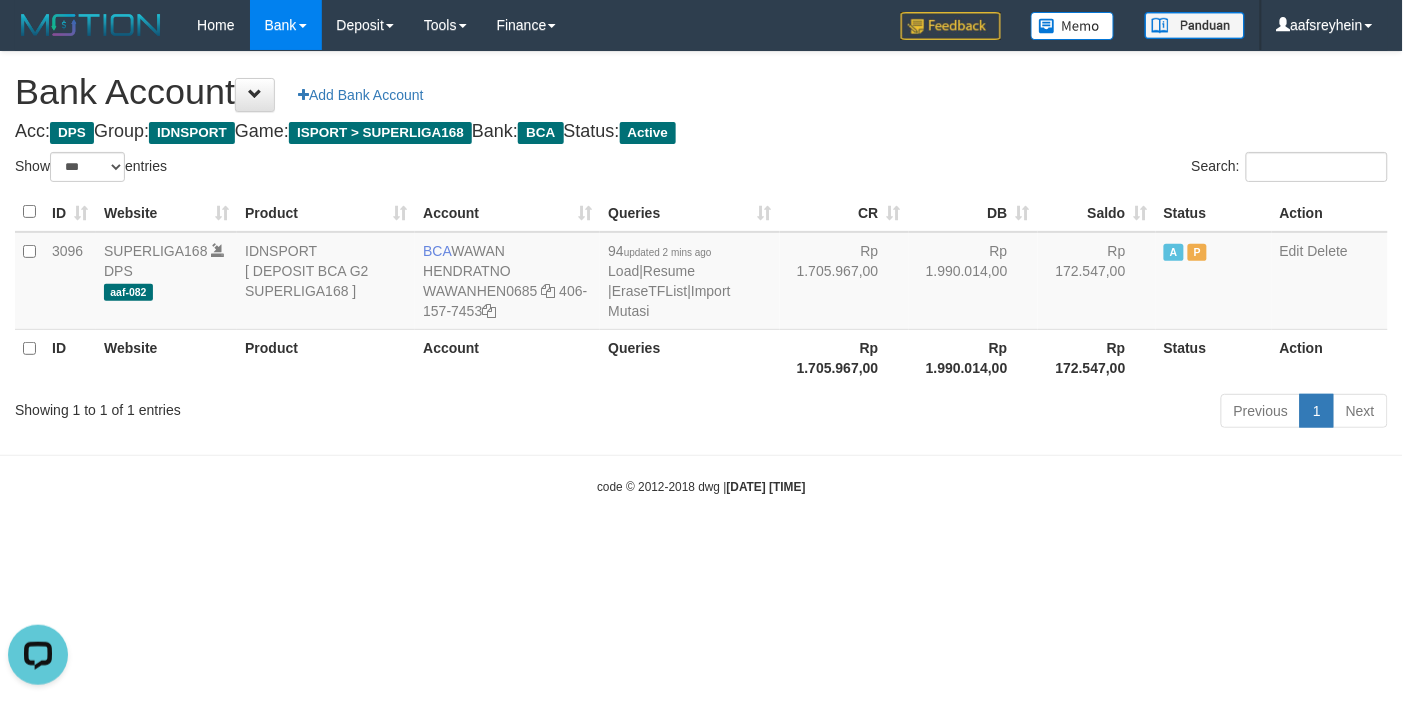 scroll, scrollTop: 0, scrollLeft: 0, axis: both 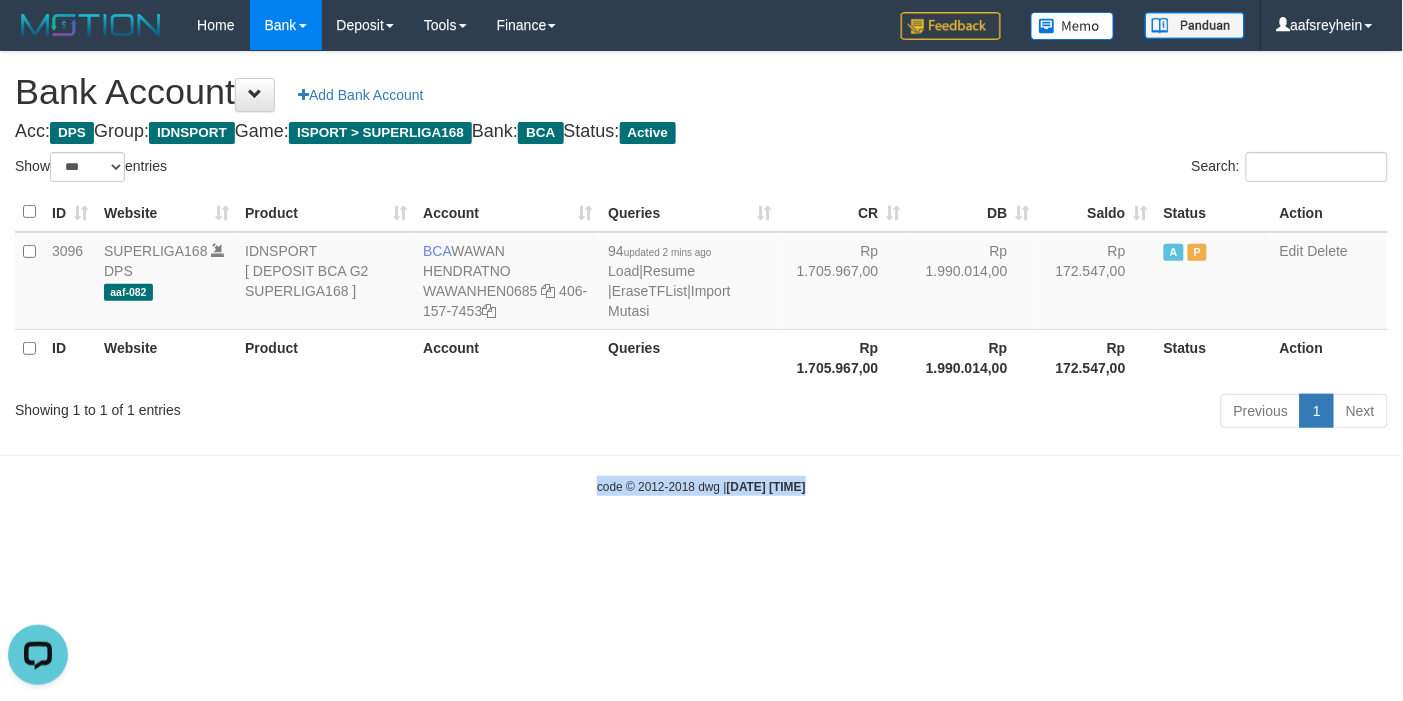 click on "Toggle navigation
Home
Bank
Account List
Load
By Website
Group
[ISPORT]													SUPERLIGA168
By Load Group (DPS)" at bounding box center (701, 273) 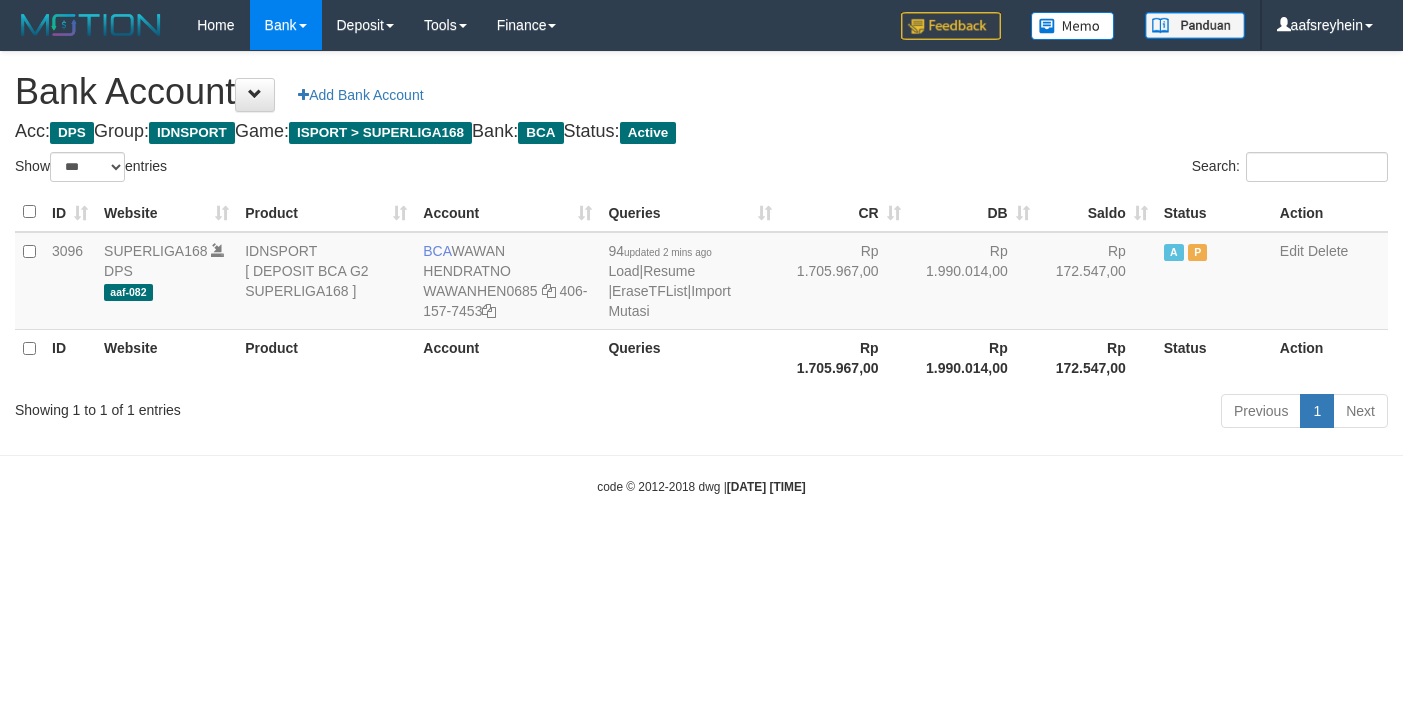 select on "***" 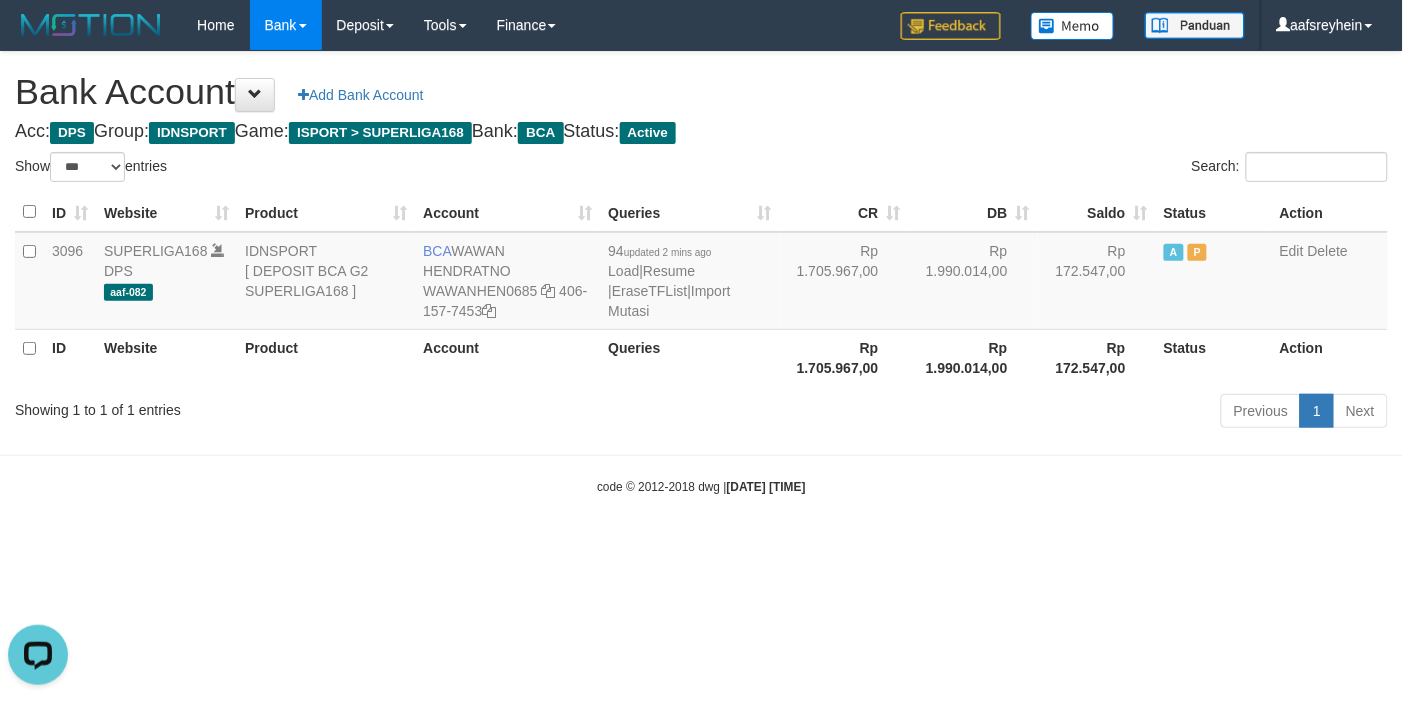 scroll, scrollTop: 0, scrollLeft: 0, axis: both 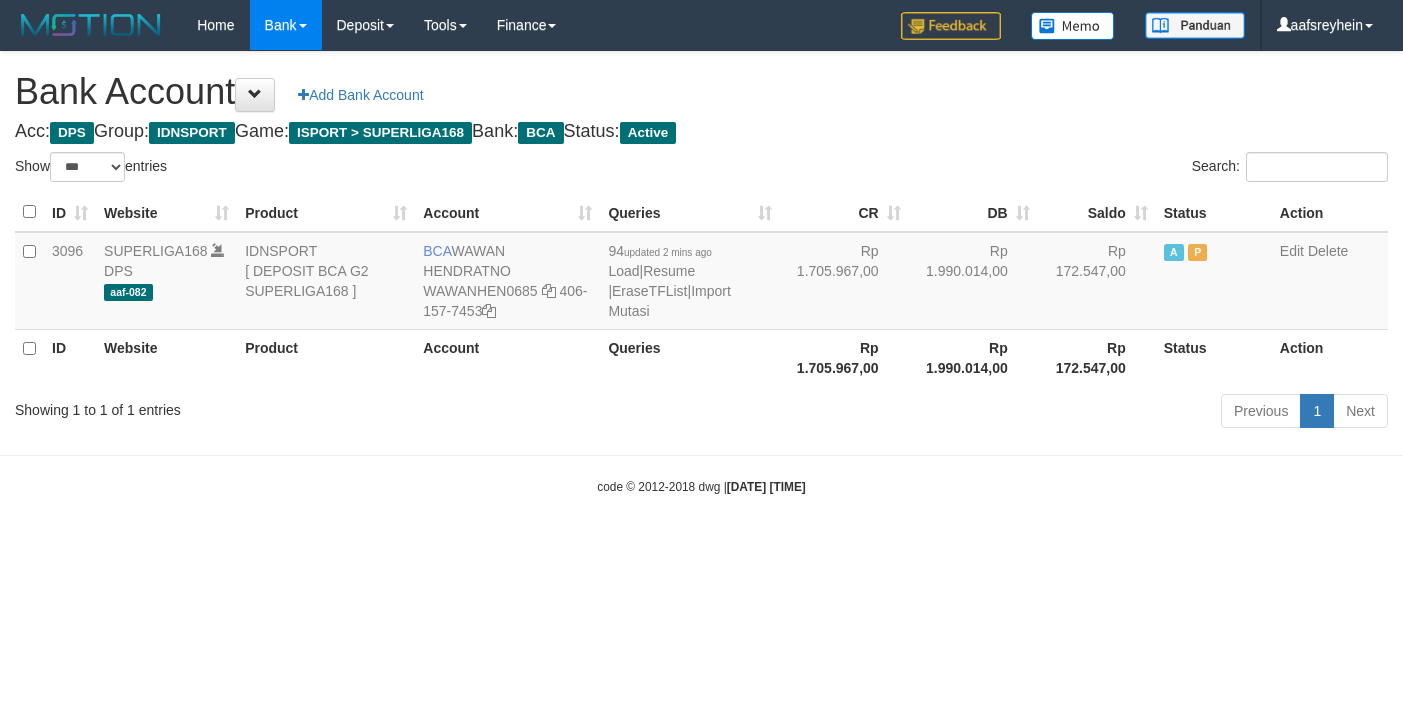 select on "***" 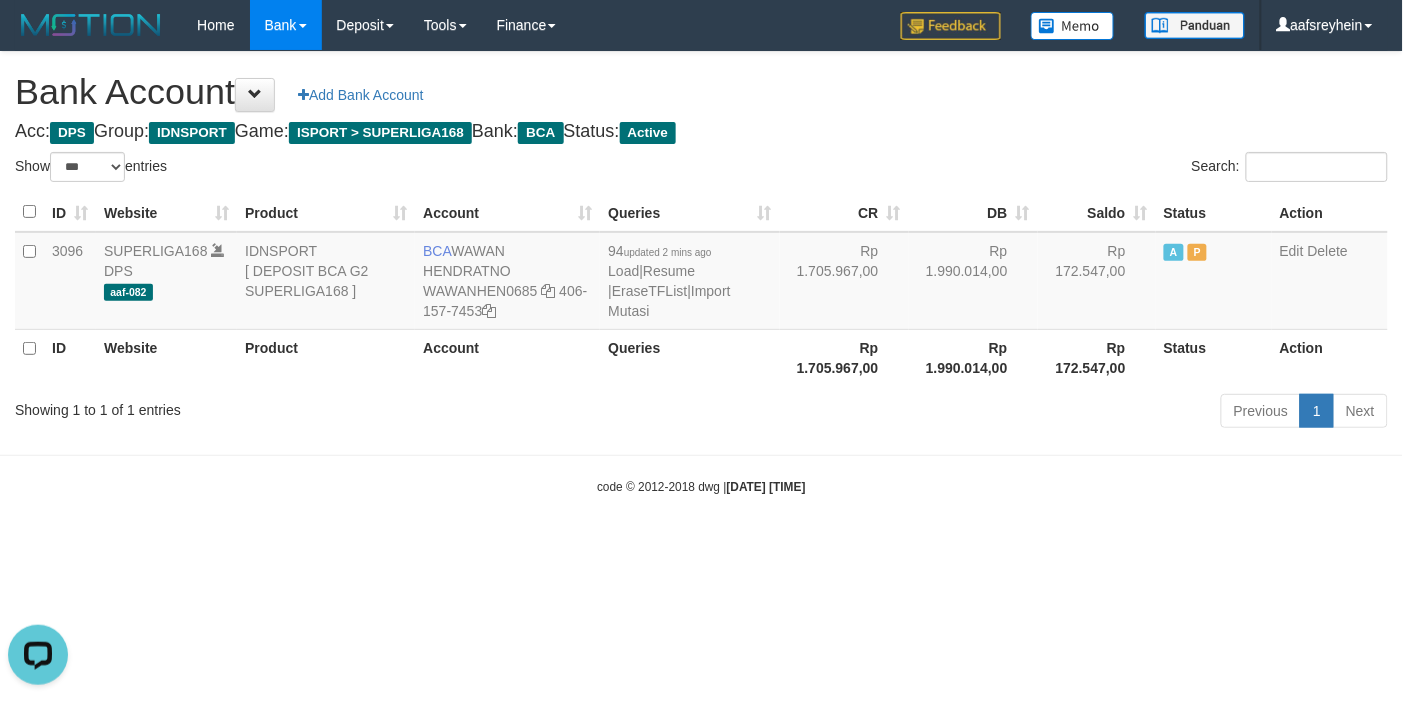 scroll, scrollTop: 0, scrollLeft: 0, axis: both 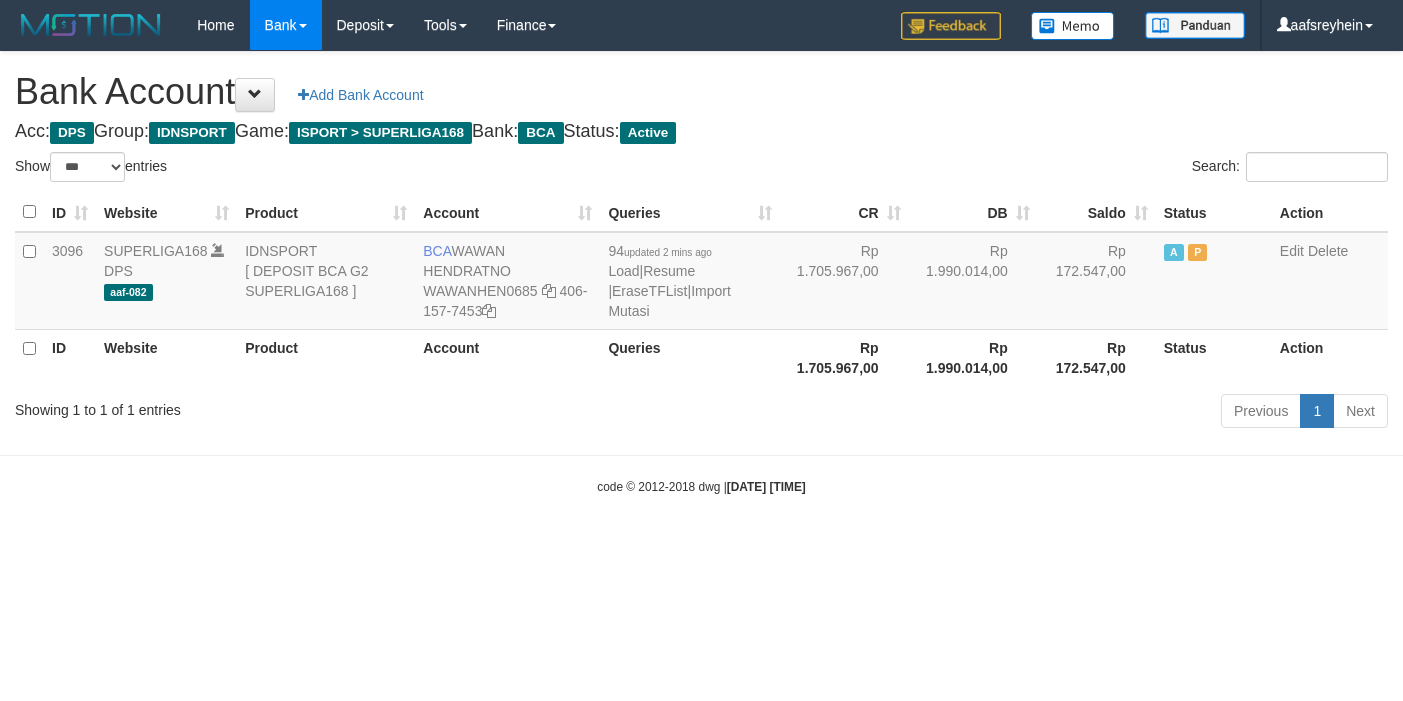 select on "***" 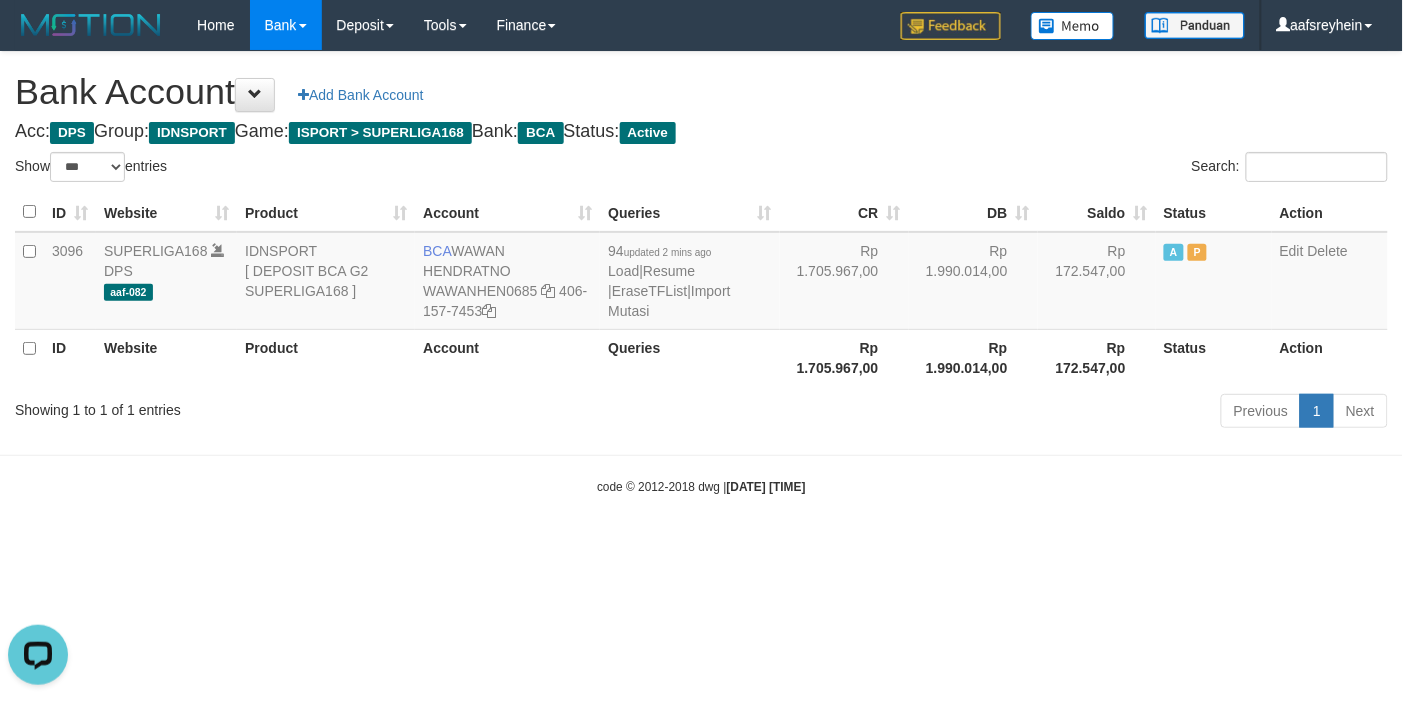scroll, scrollTop: 0, scrollLeft: 0, axis: both 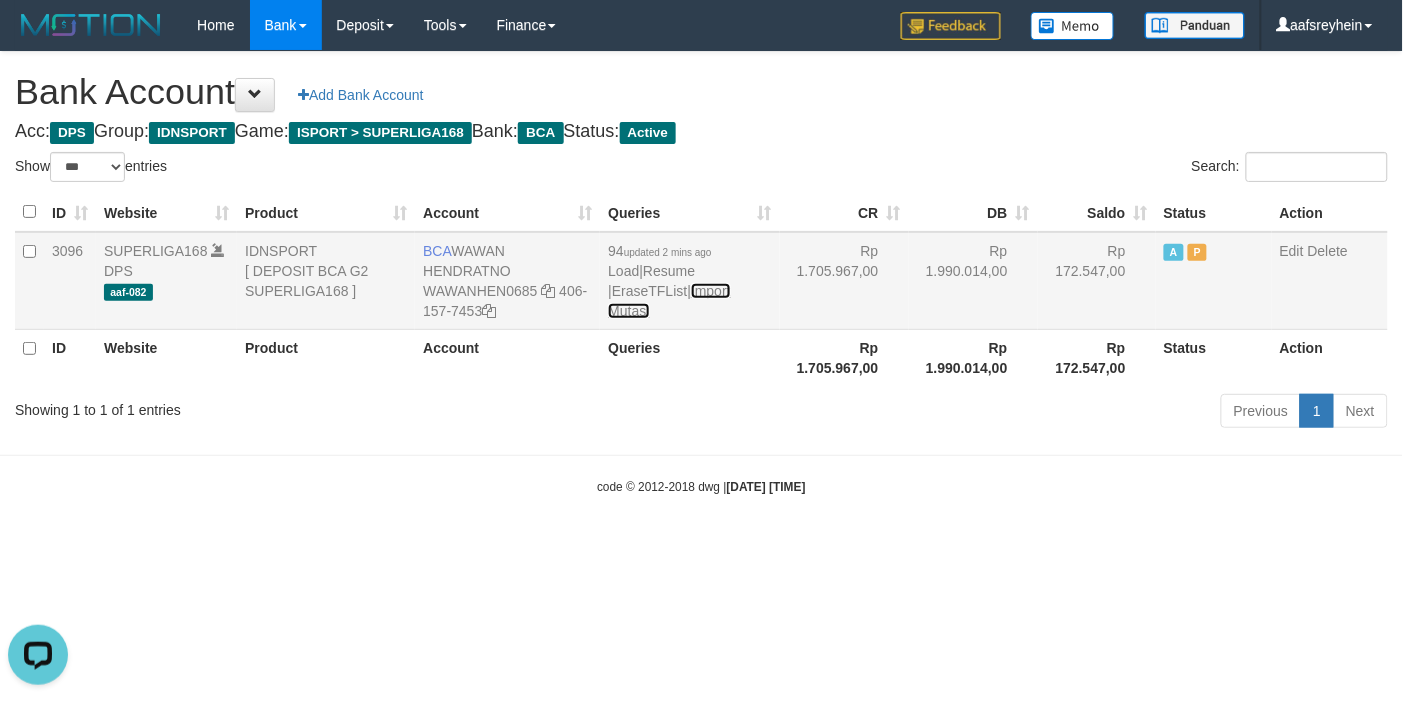click on "Import Mutasi" at bounding box center (669, 301) 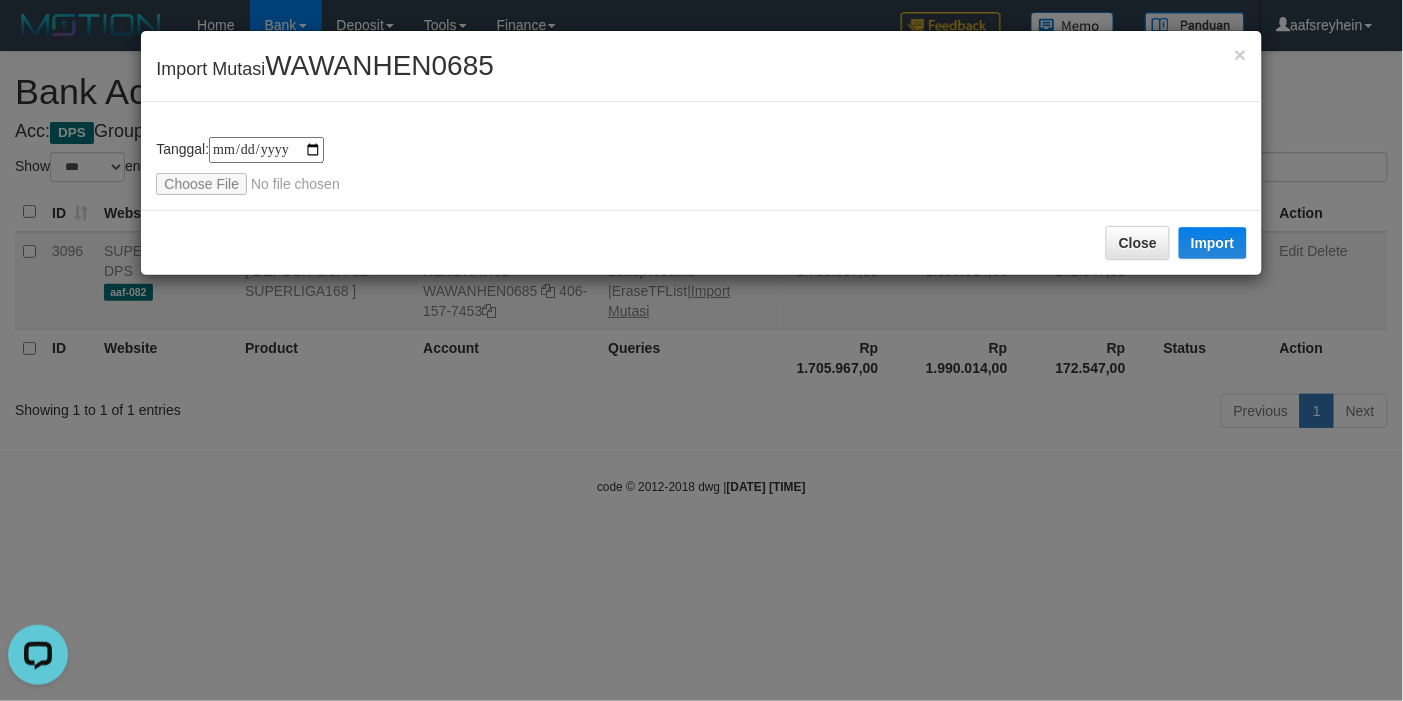 type on "**********" 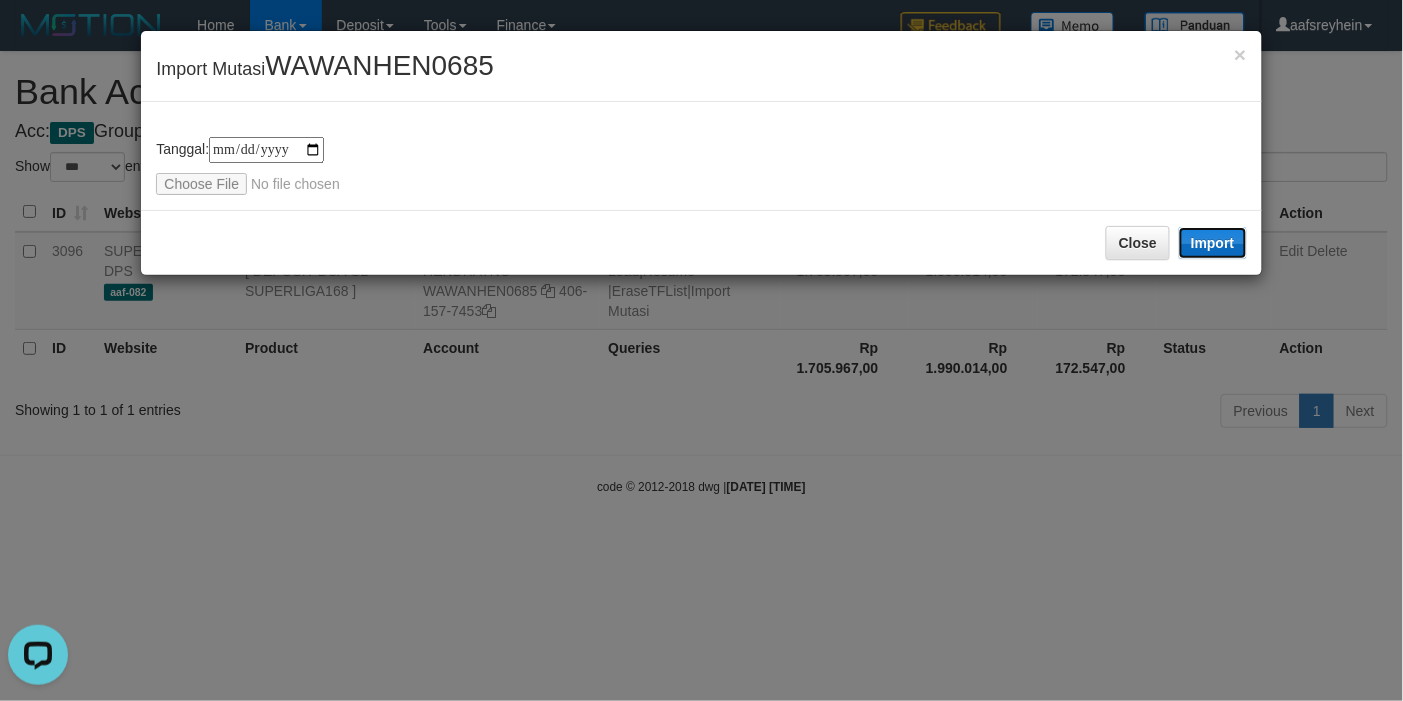 click on "Import" at bounding box center [1213, 243] 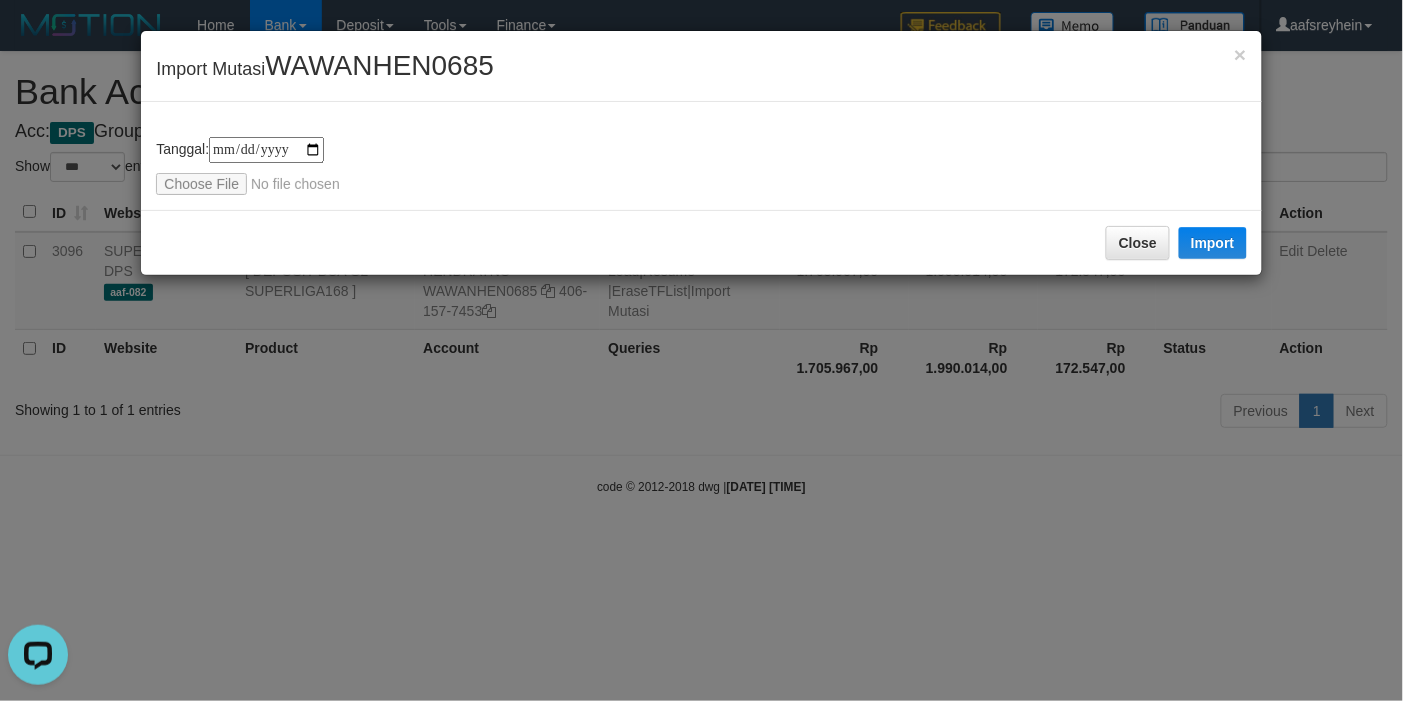 click on "**********" at bounding box center [701, 350] 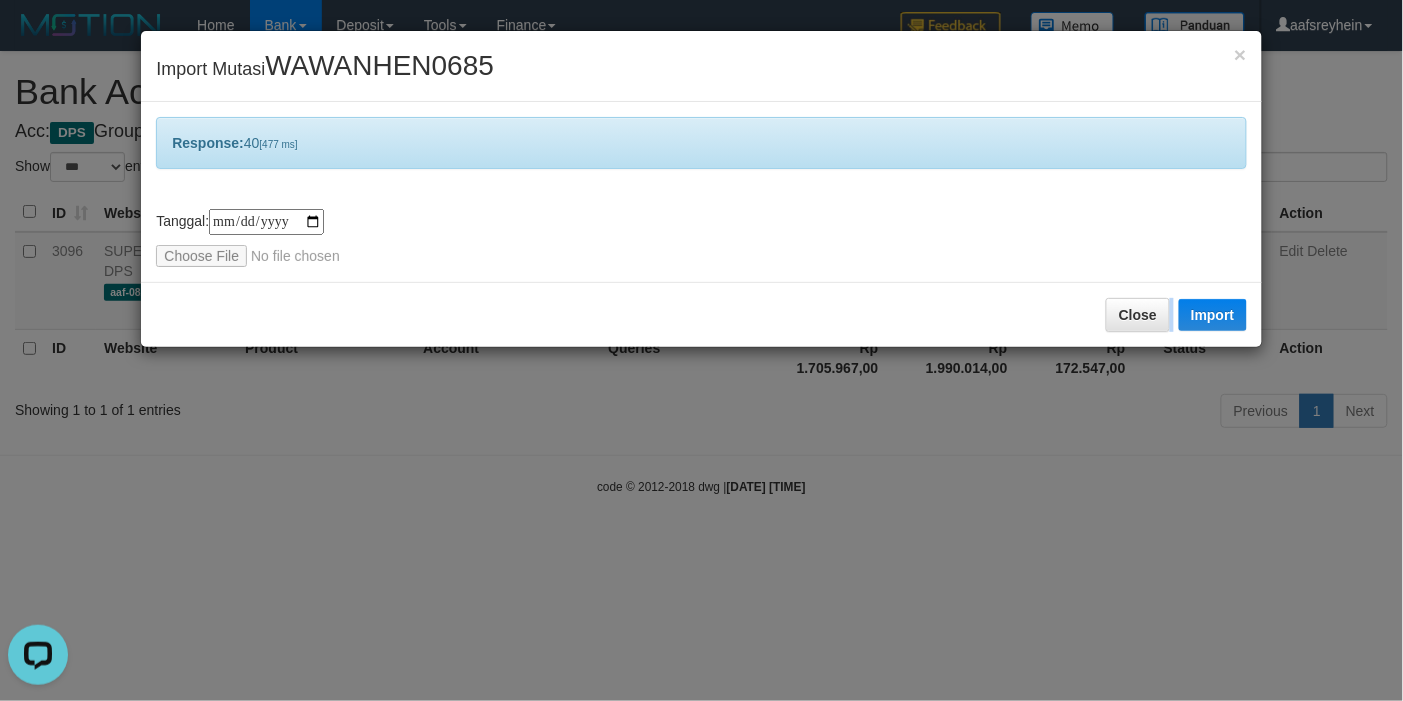 drag, startPoint x: 1031, startPoint y: 513, endPoint x: 1198, endPoint y: 526, distance: 167.50522 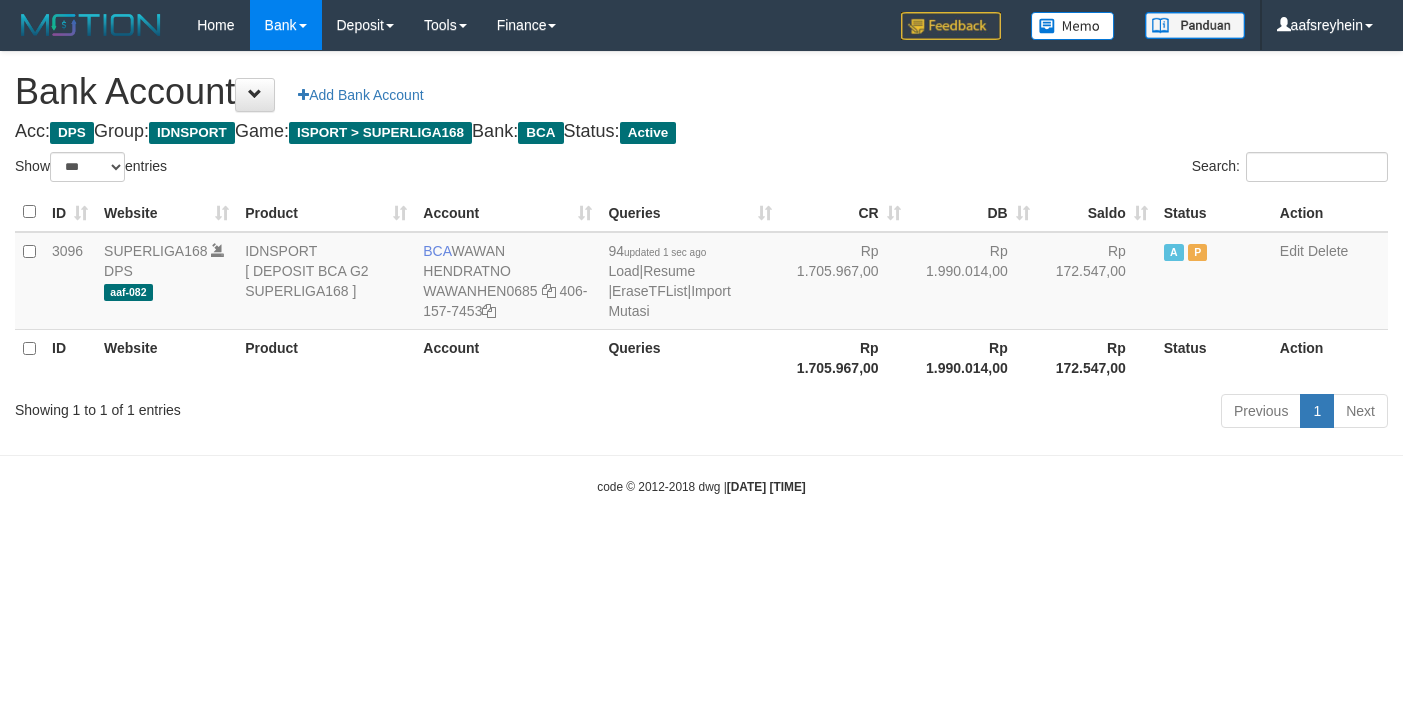 select on "***" 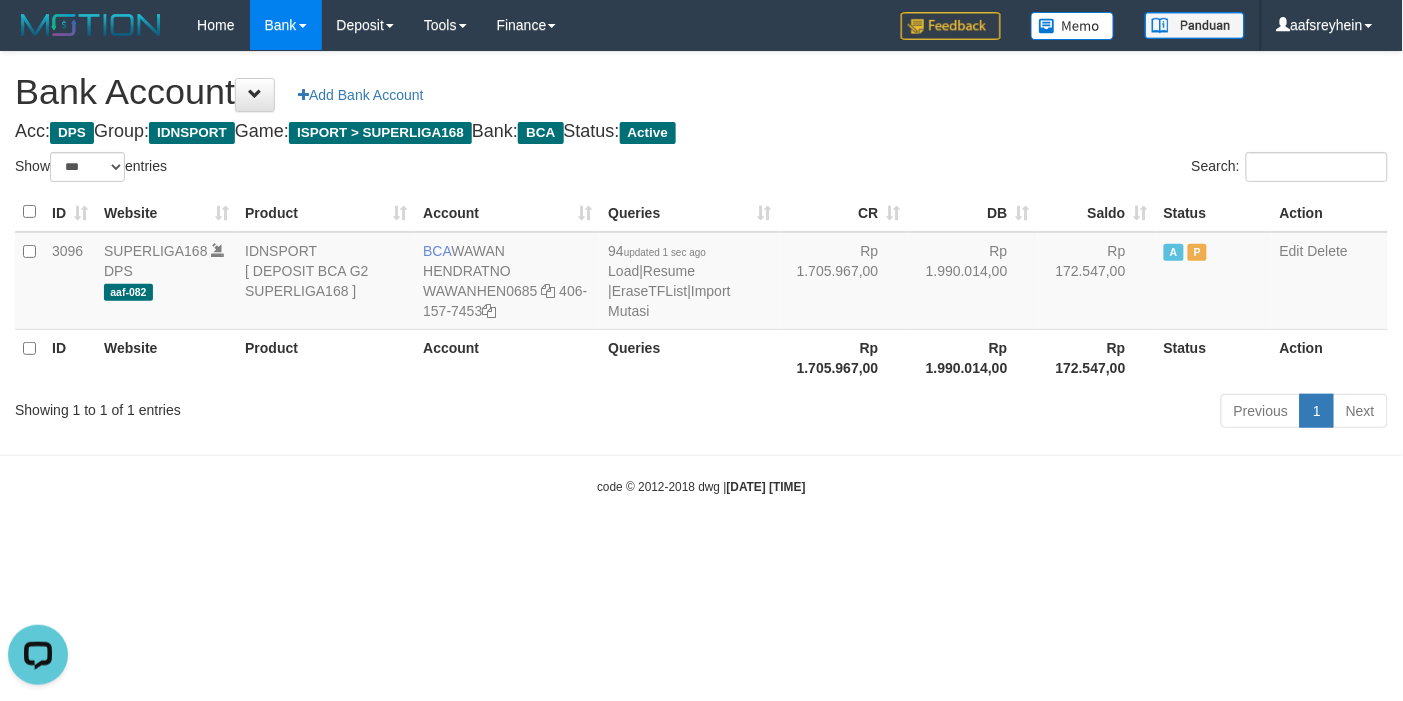 scroll, scrollTop: 0, scrollLeft: 0, axis: both 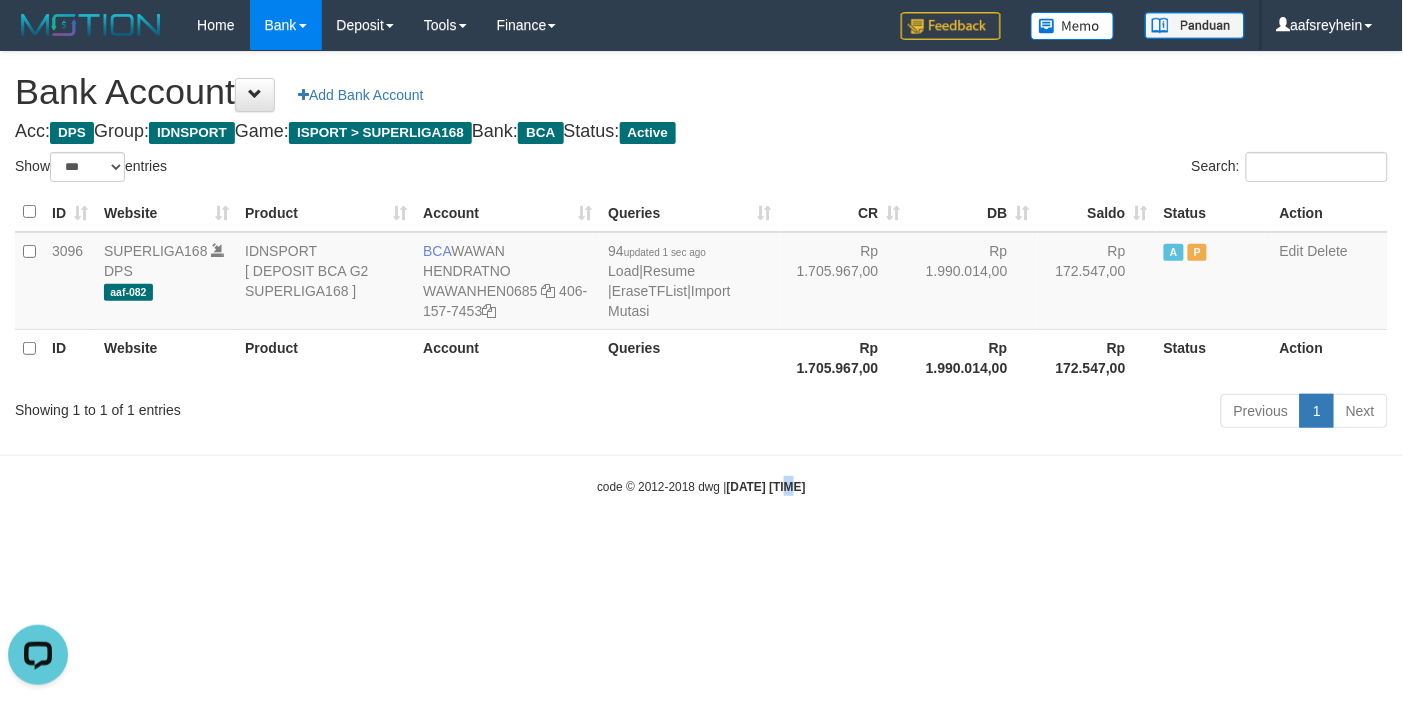 click on "Toggle navigation
Home
Bank
Account List
Load
By Website
Group
[ISPORT]													SUPERLIGA168
By Load Group (DPS)" at bounding box center [701, 273] 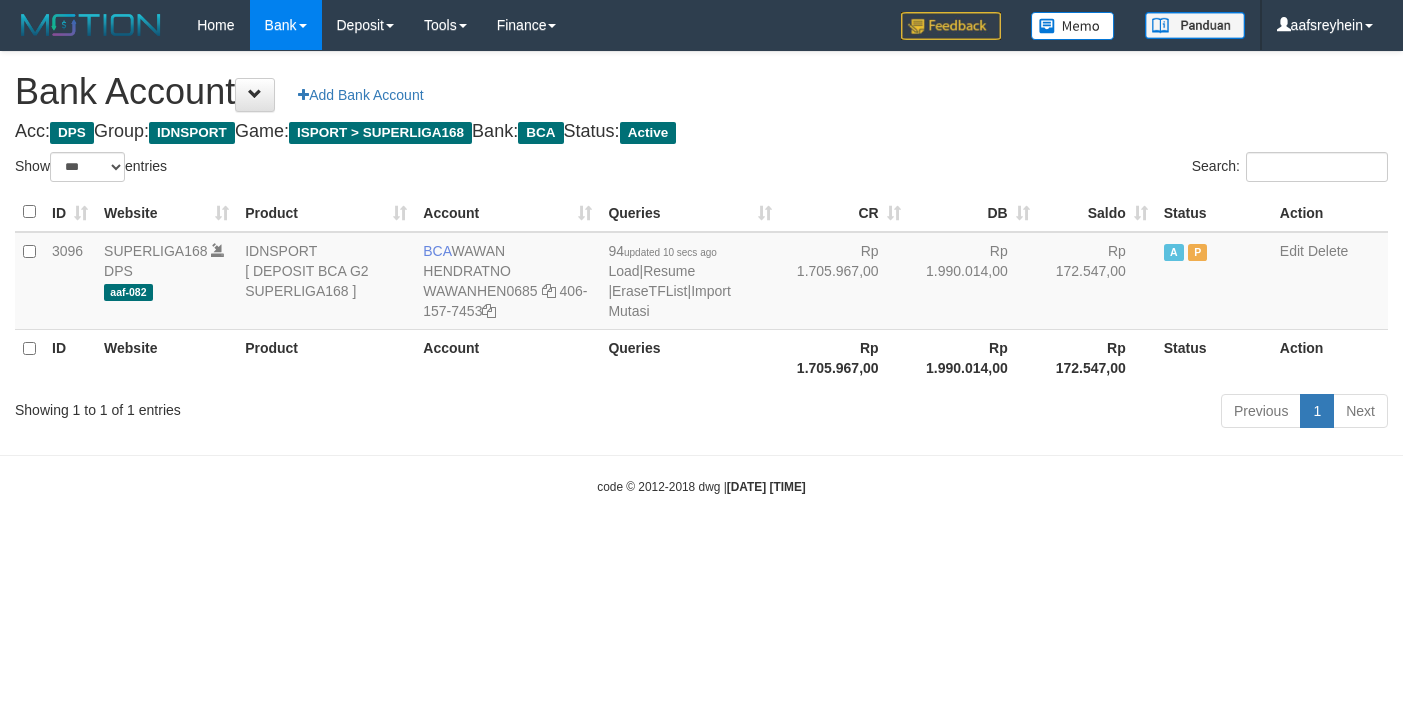 select on "***" 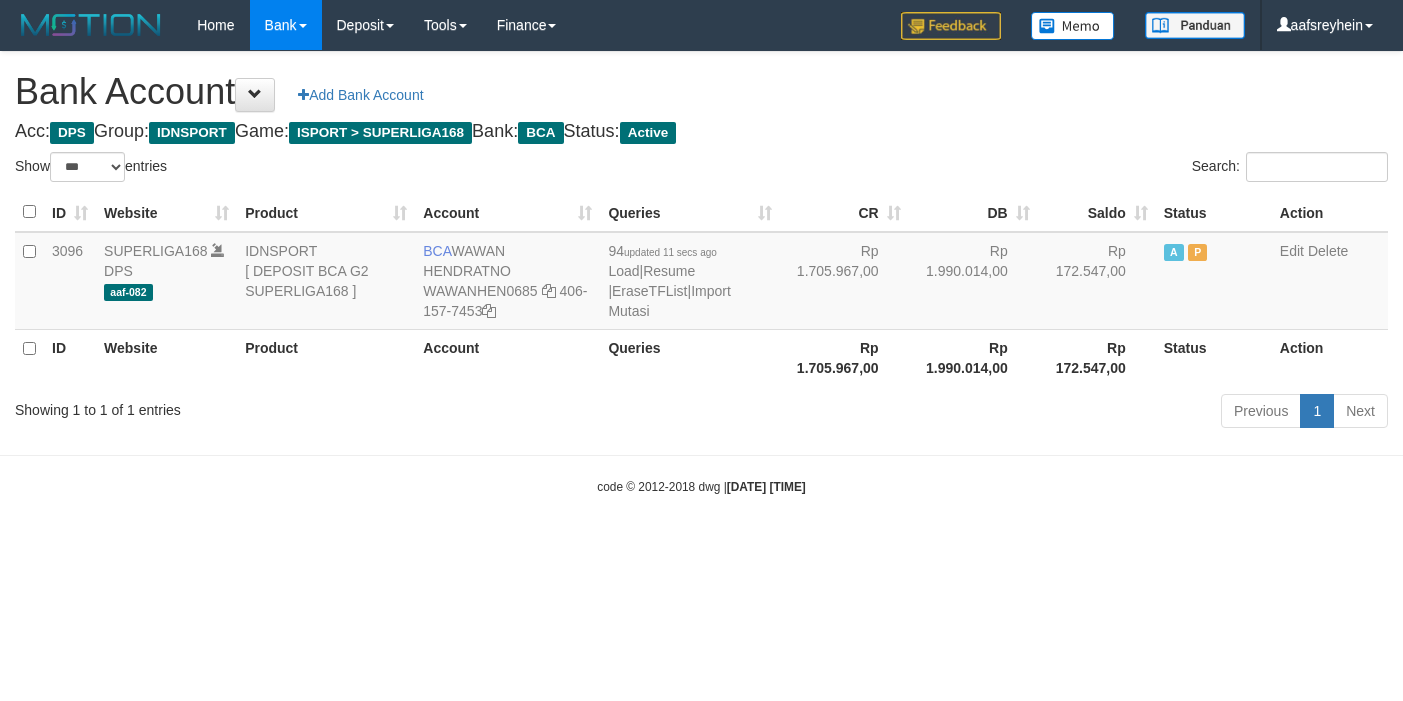 select on "***" 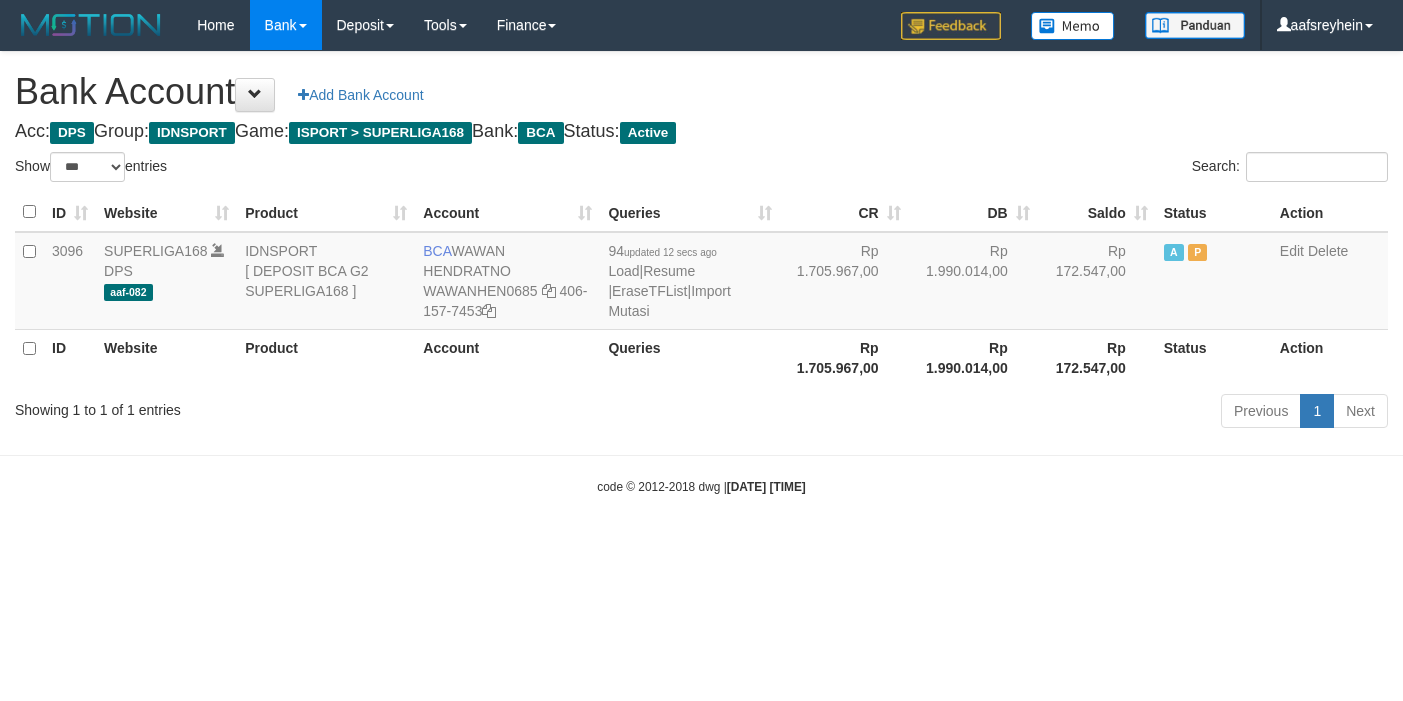 select on "***" 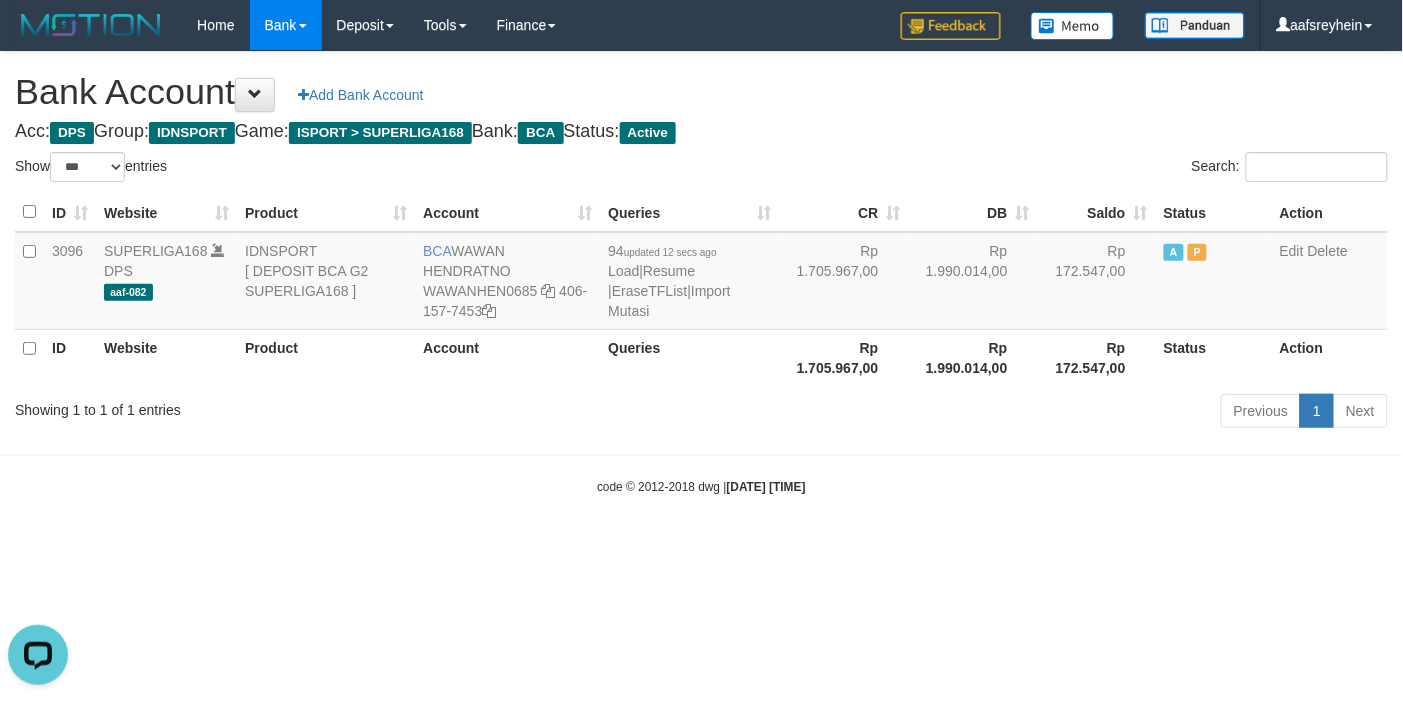 scroll, scrollTop: 0, scrollLeft: 0, axis: both 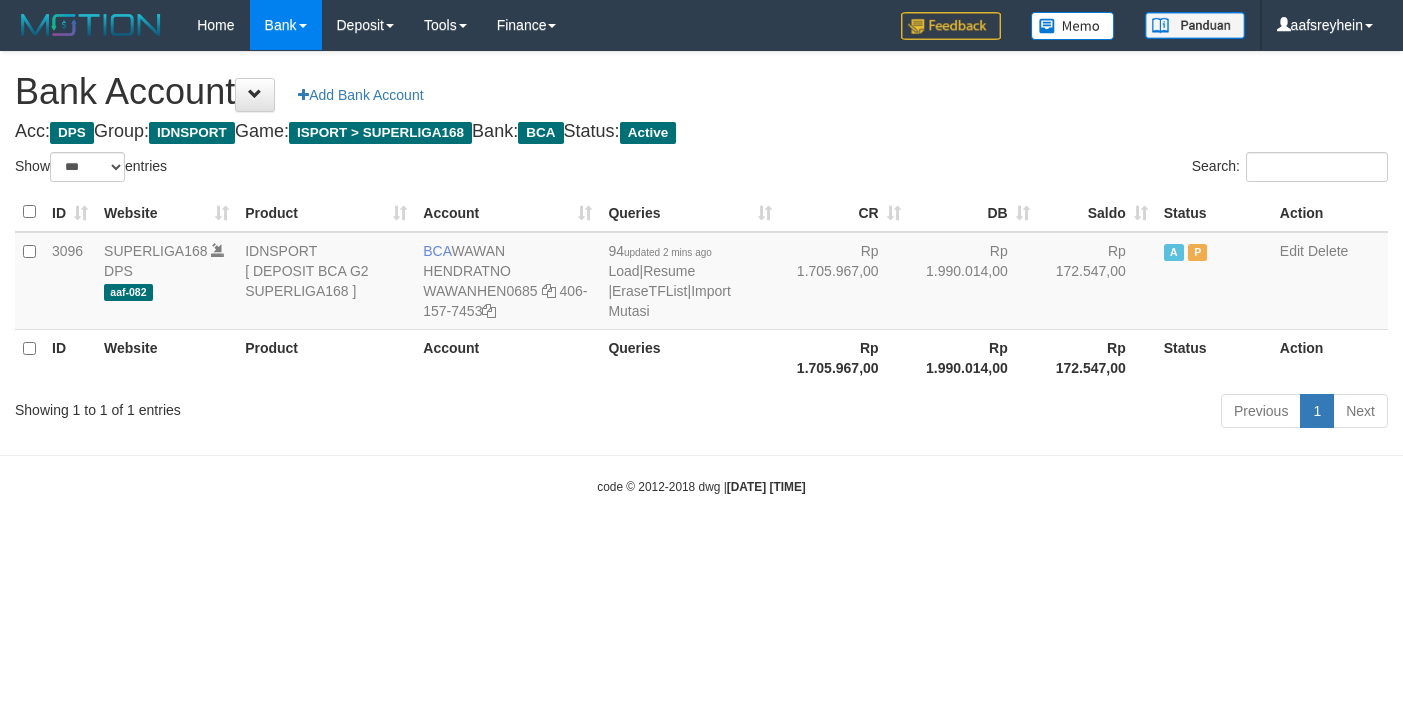 select on "***" 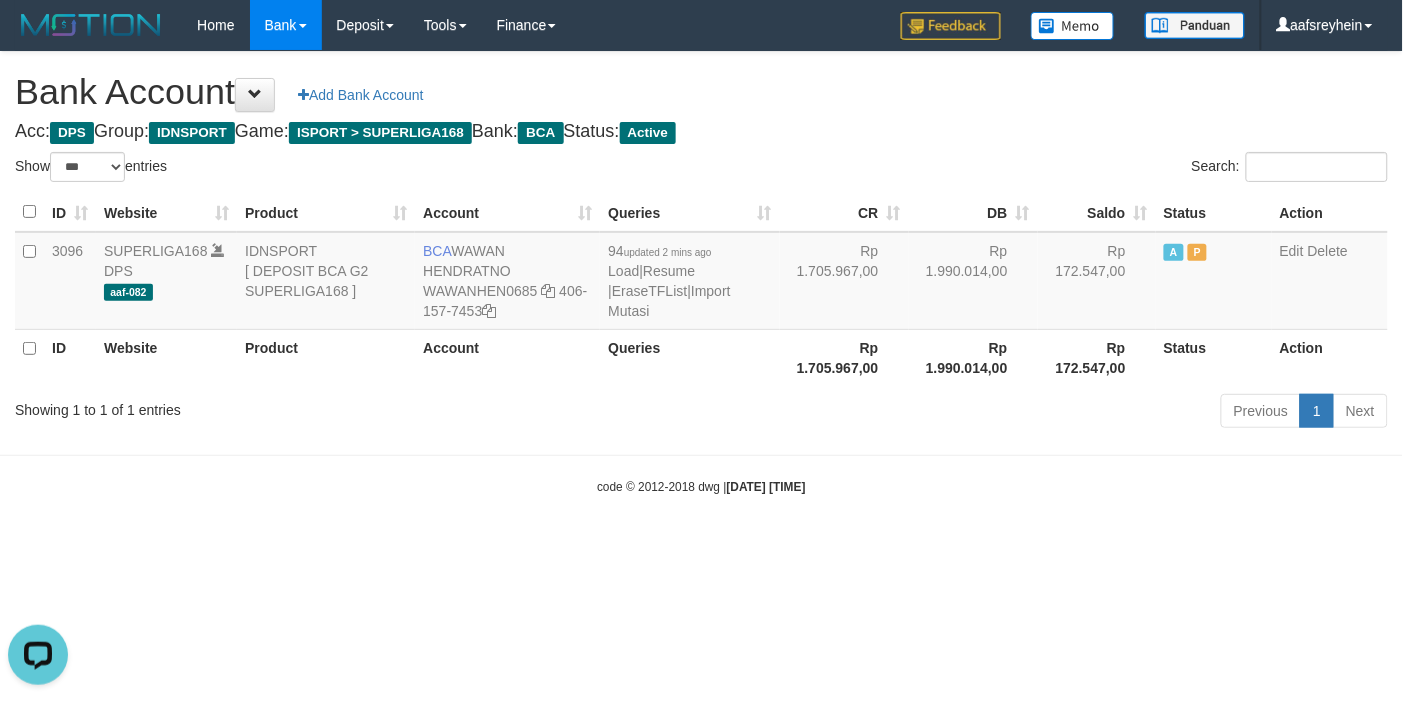 scroll, scrollTop: 0, scrollLeft: 0, axis: both 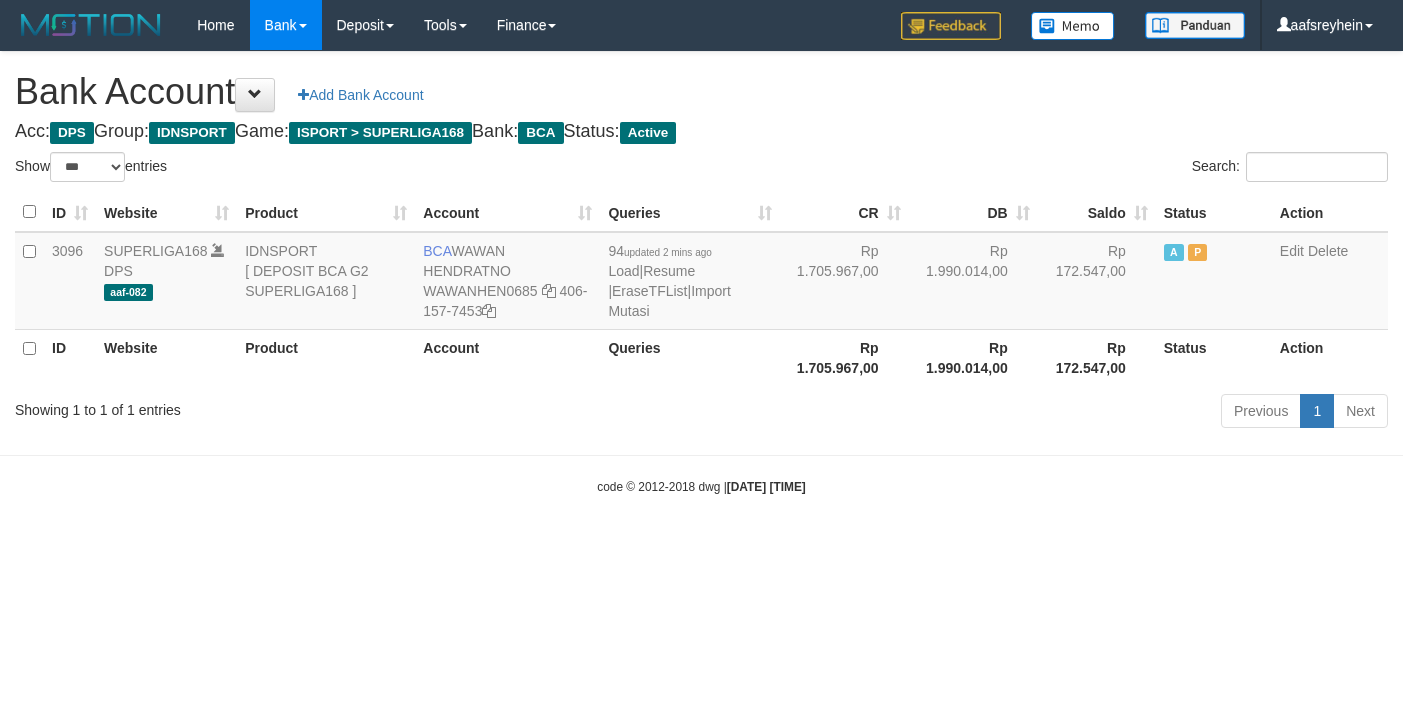 select on "***" 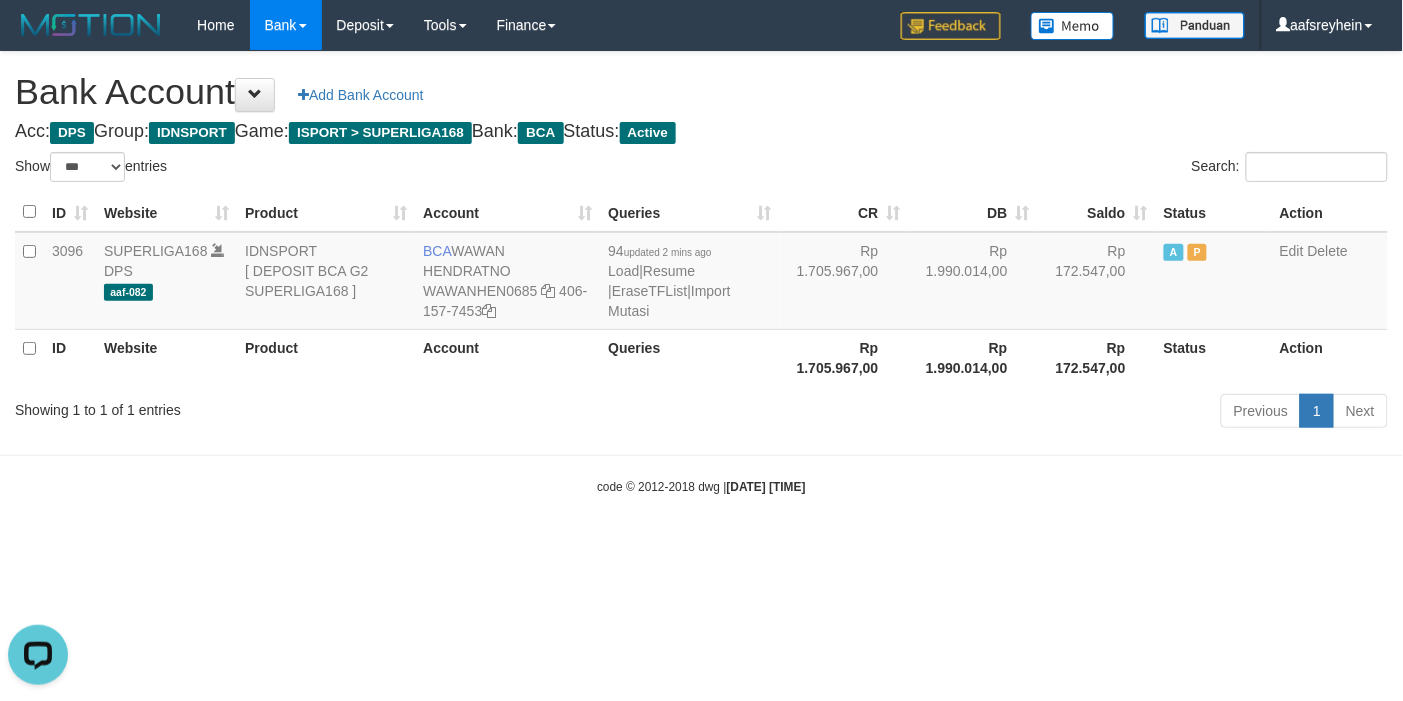 scroll, scrollTop: 0, scrollLeft: 0, axis: both 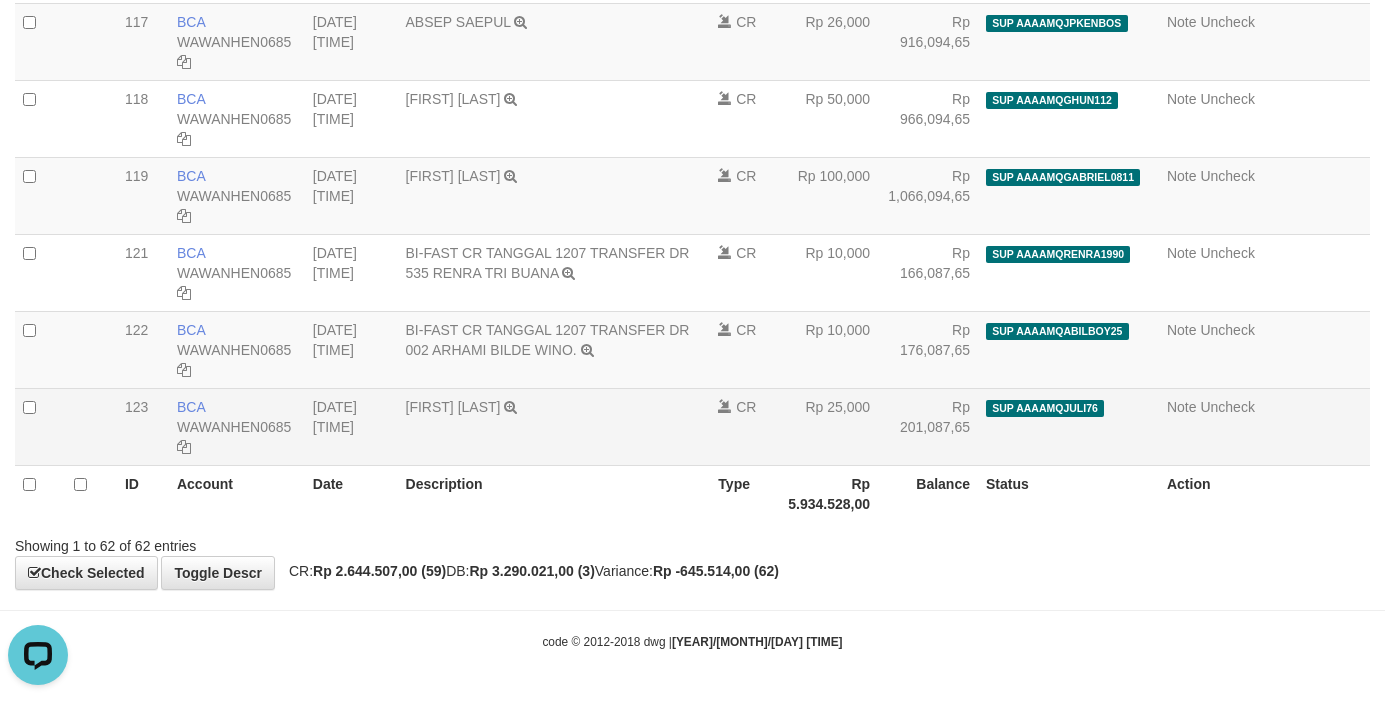 click on "JULI THEODORA       TRSF E-BANKING CR 1207/FTSCY/WS95031
25000.00JULI THEODORA" at bounding box center [554, 426] 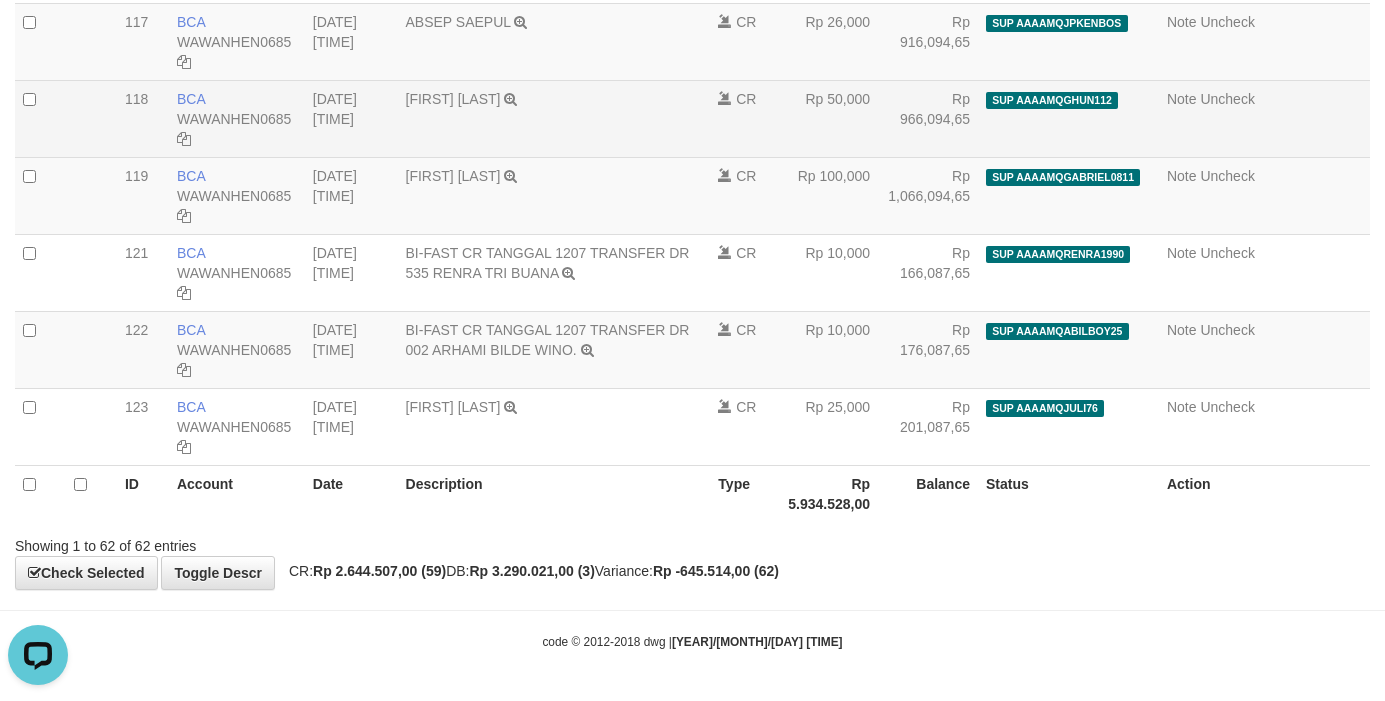 drag, startPoint x: 640, startPoint y: 462, endPoint x: 500, endPoint y: 112, distance: 376.96155 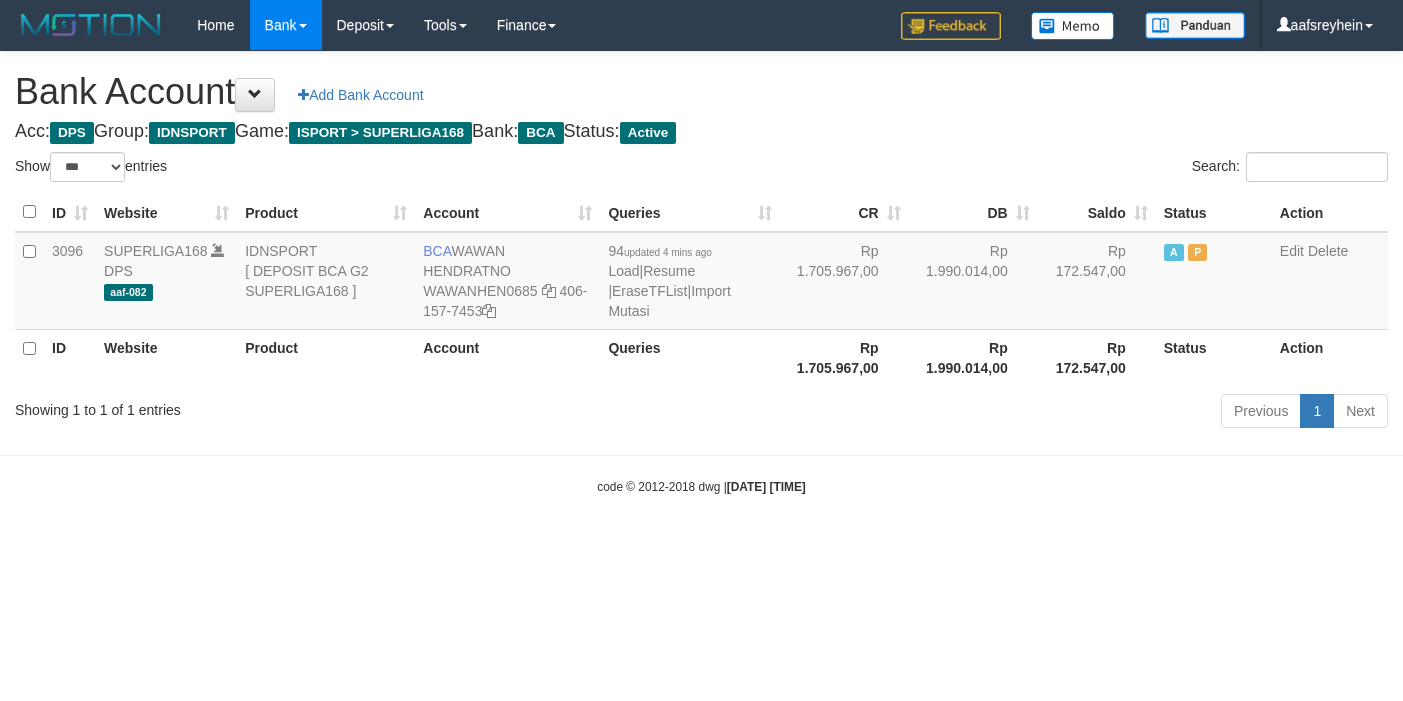 select on "***" 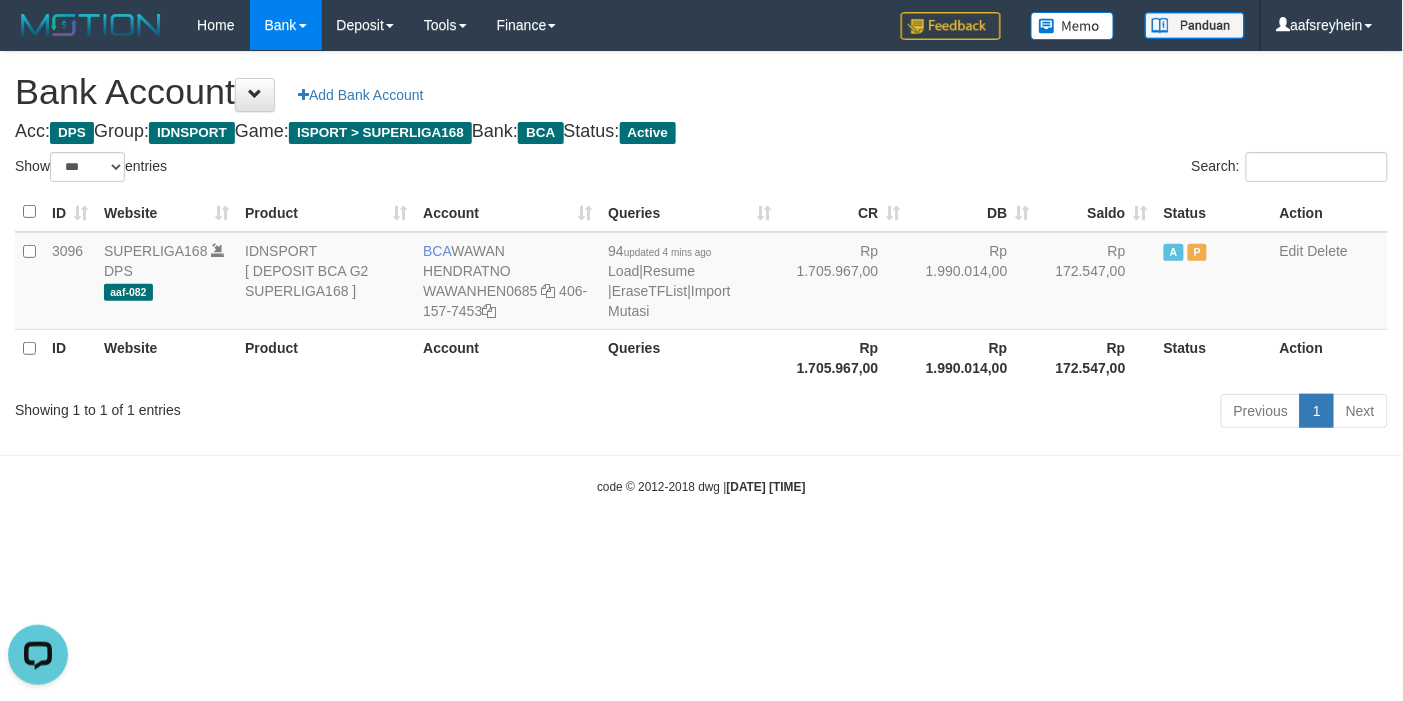 scroll, scrollTop: 0, scrollLeft: 0, axis: both 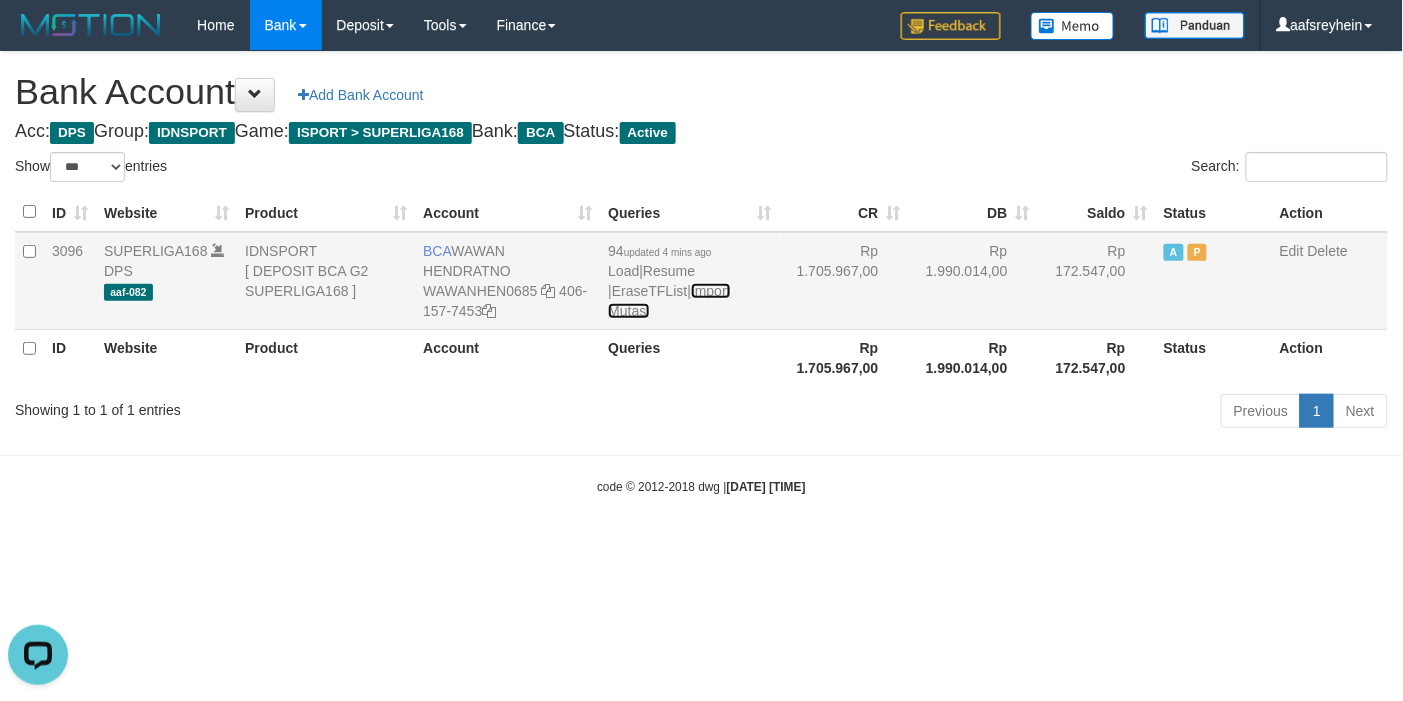 click on "Import Mutasi" at bounding box center [669, 301] 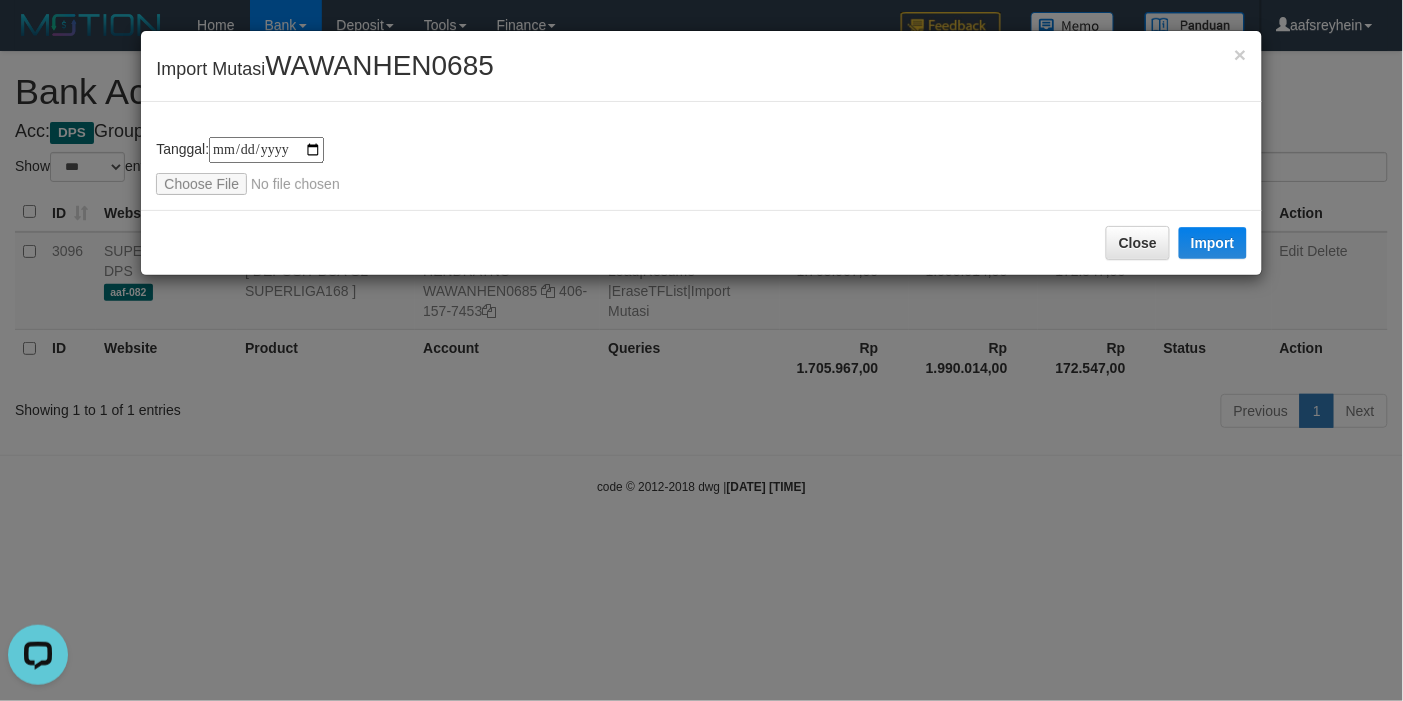 type on "**********" 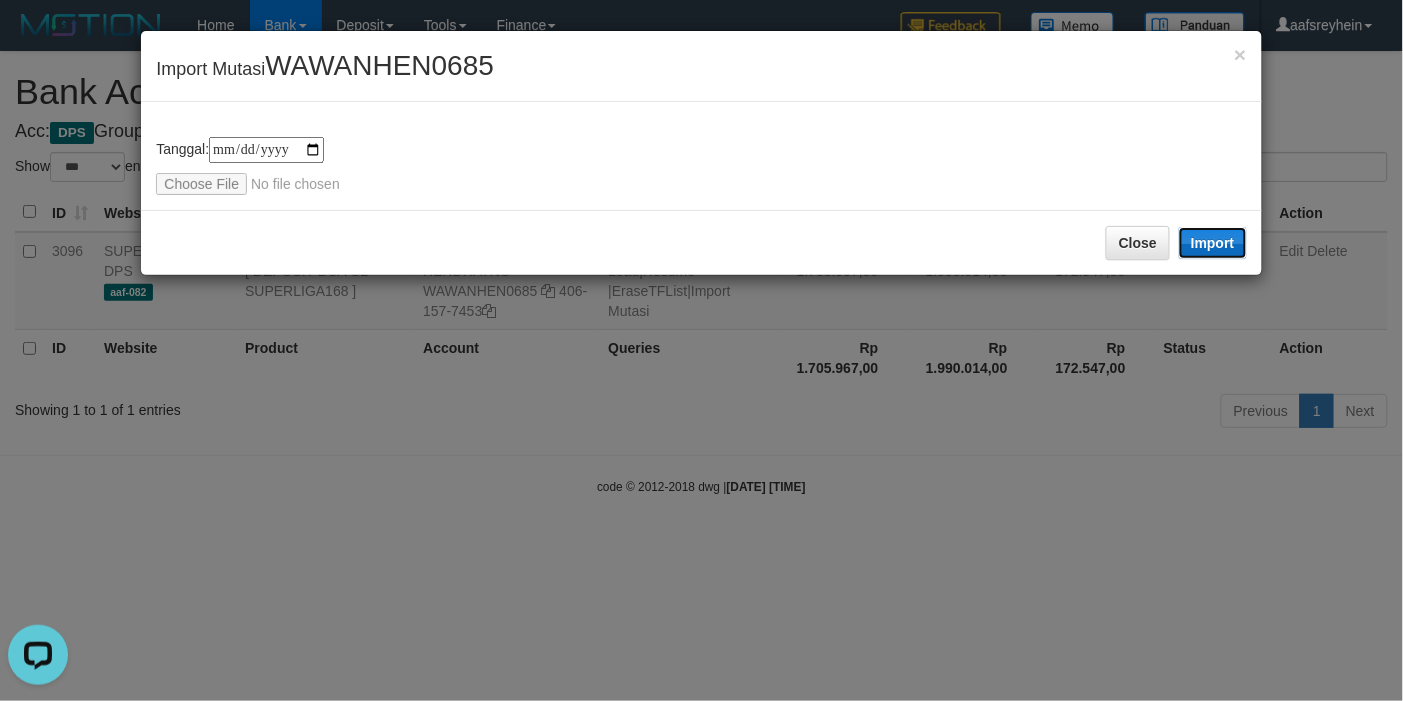click on "Import" at bounding box center (1213, 243) 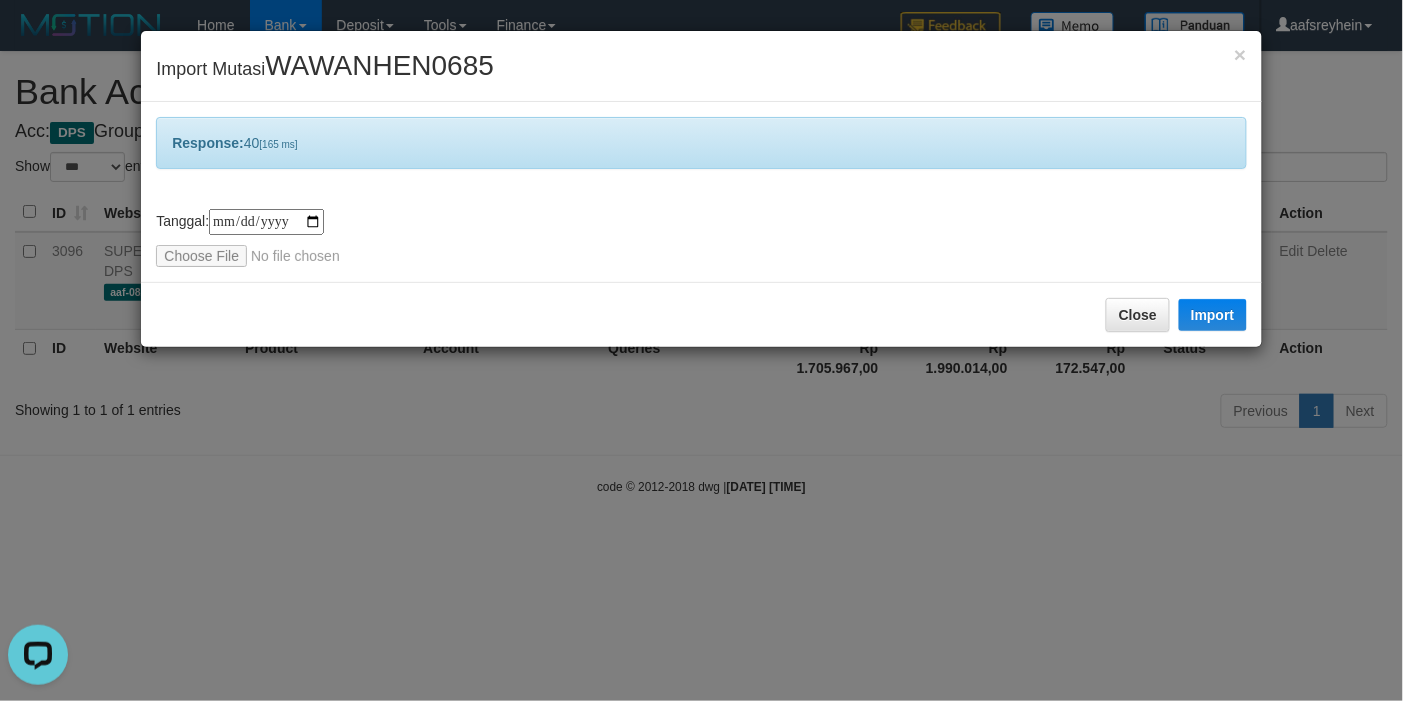click on "**********" at bounding box center (701, 350) 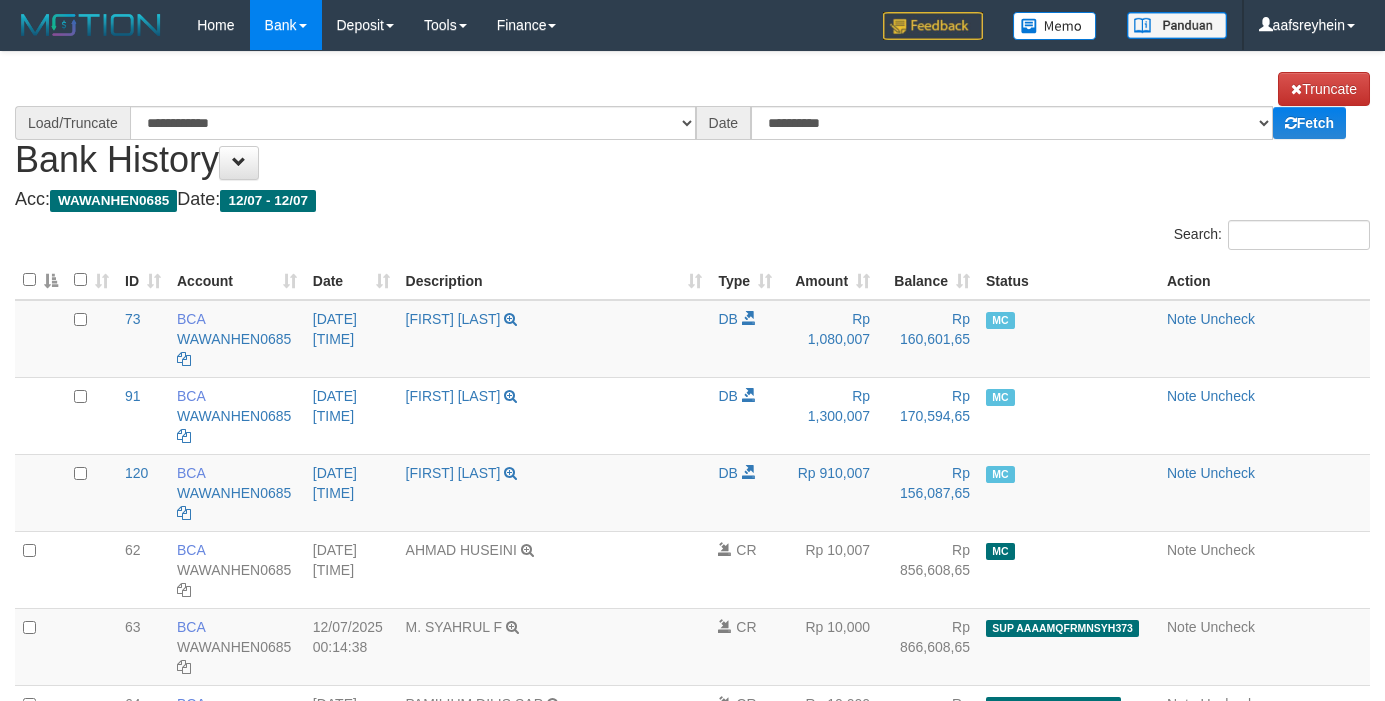 select on "****" 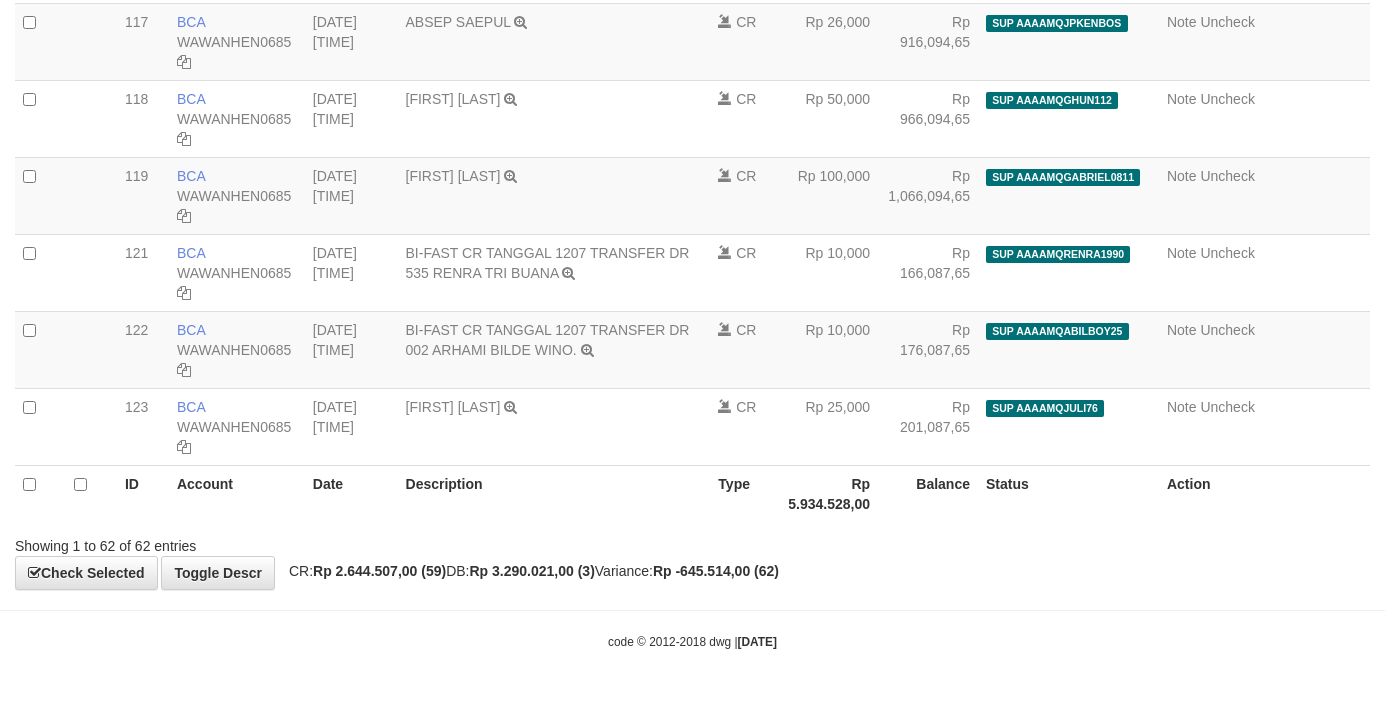 scroll, scrollTop: 4623, scrollLeft: 0, axis: vertical 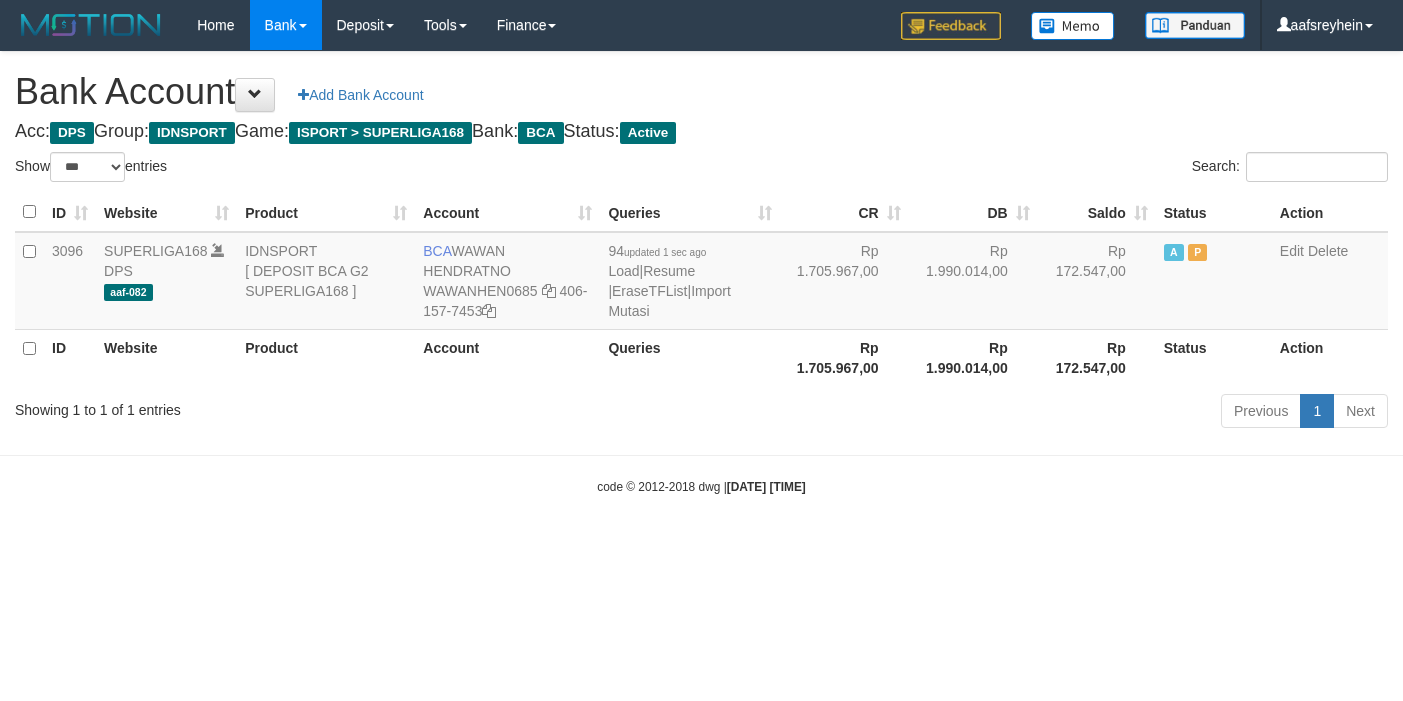 select on "***" 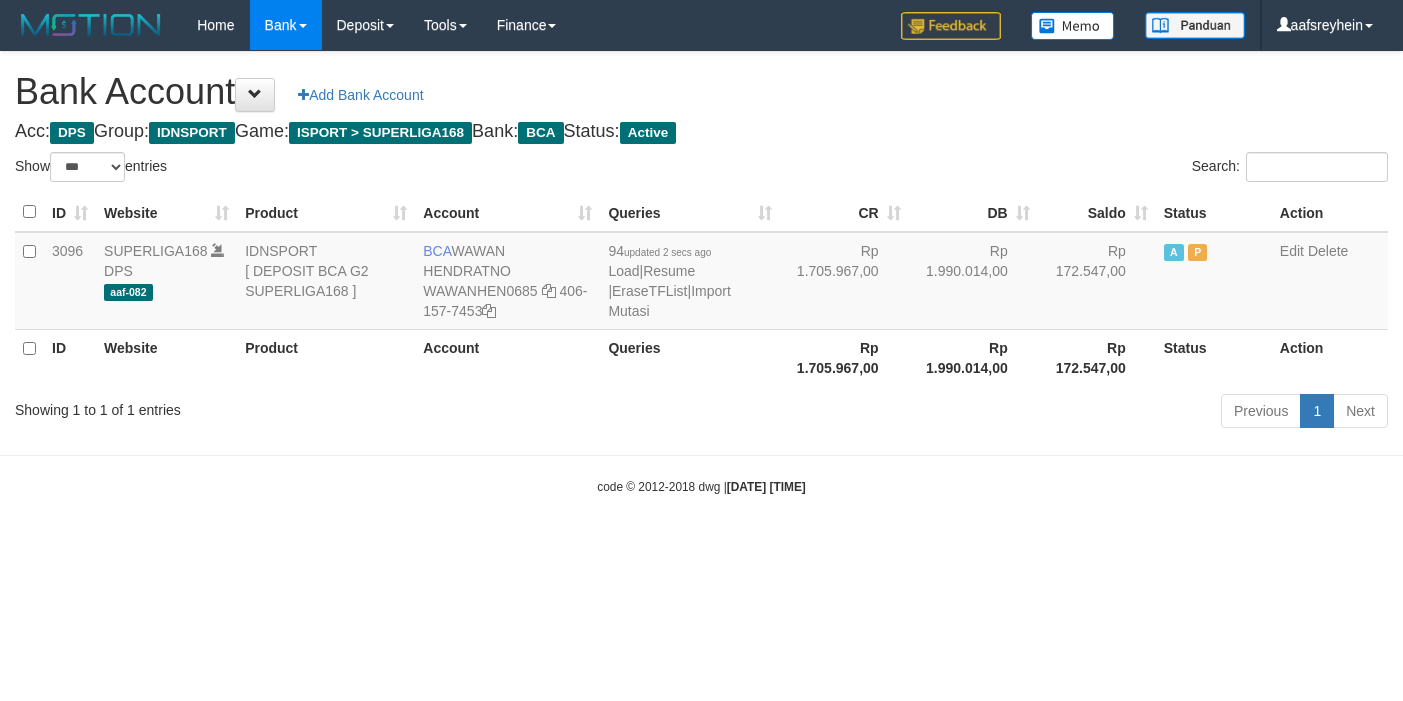 select on "***" 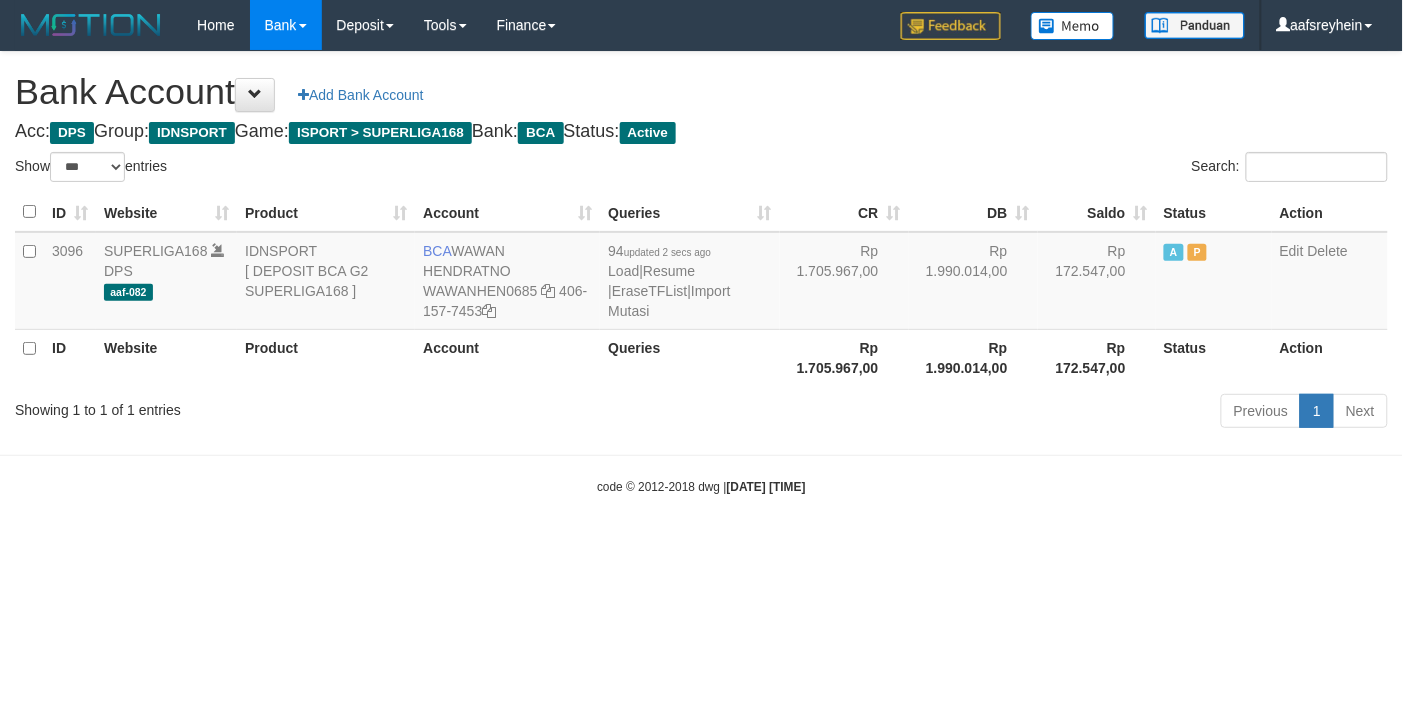 click on "Toggle navigation
Home
Bank
Account List
Load
By Website
Group
[ISPORT]													SUPERLIGA168
By Load Group (DPS)
-" at bounding box center [701, 273] 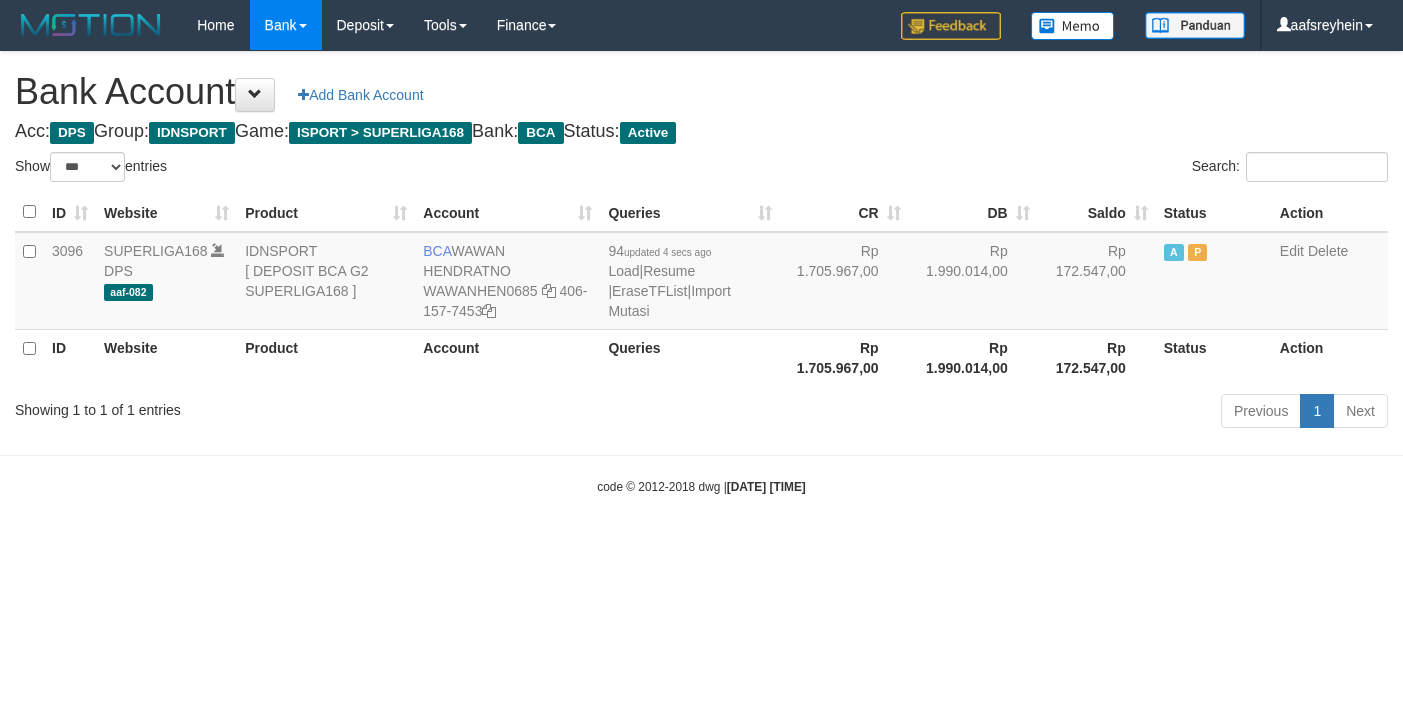 select on "***" 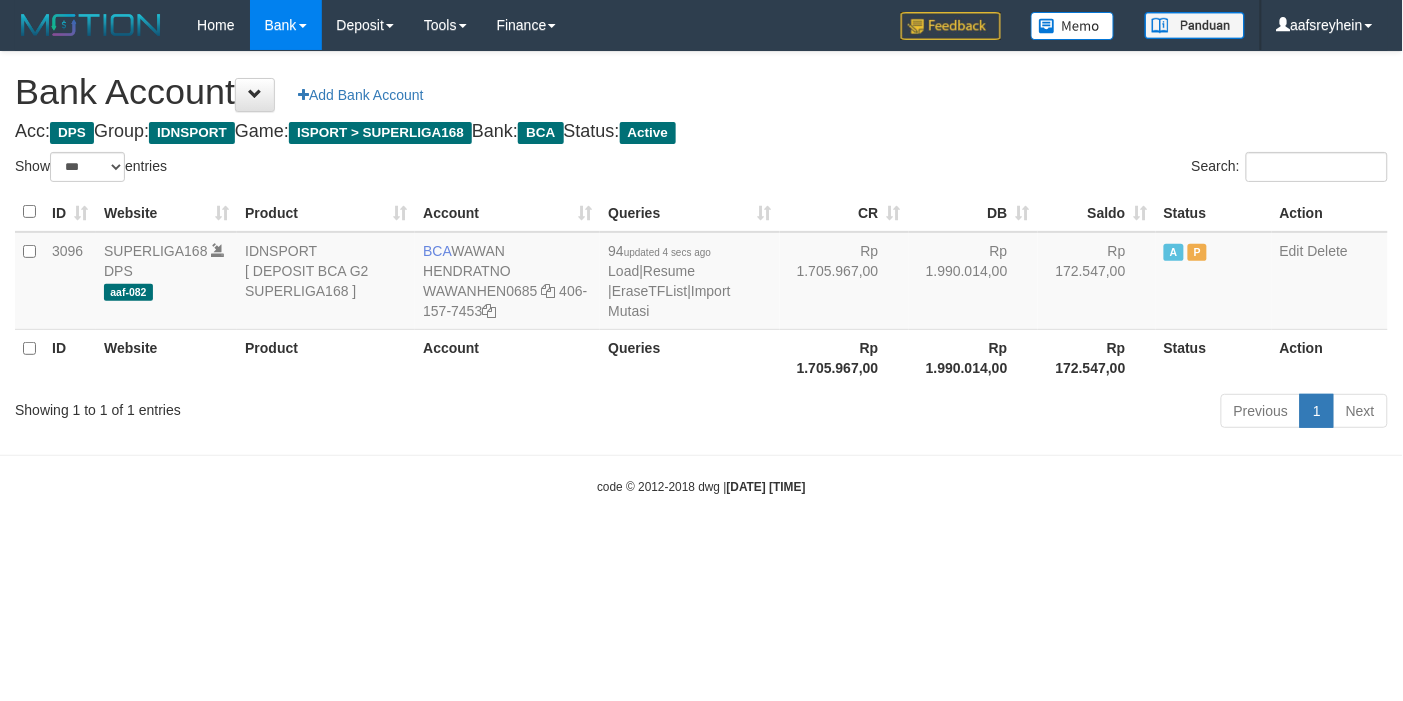 click on "Bank Account
Add Bank Account
Acc: 										 DPS
Group:   IDNSPORT    		Game:   ISPORT > SUPERLIGA168    		Bank:   BCA    		Status:  Active
Filter Account Type
*******
***
**
***
DPS
SELECT ALL  SELECT TYPE  - ALL -
DPS
WD
TMP
Filter Product
*******
******
********
********
*******
********
IDNSPORT
SELECT ALL  SELECT GROUP  - ALL -
BETHUB
IDNPOKER
IDNSPORT
IDNTOTO
LOADONLY
Filter Website
*******" at bounding box center (701, 243) 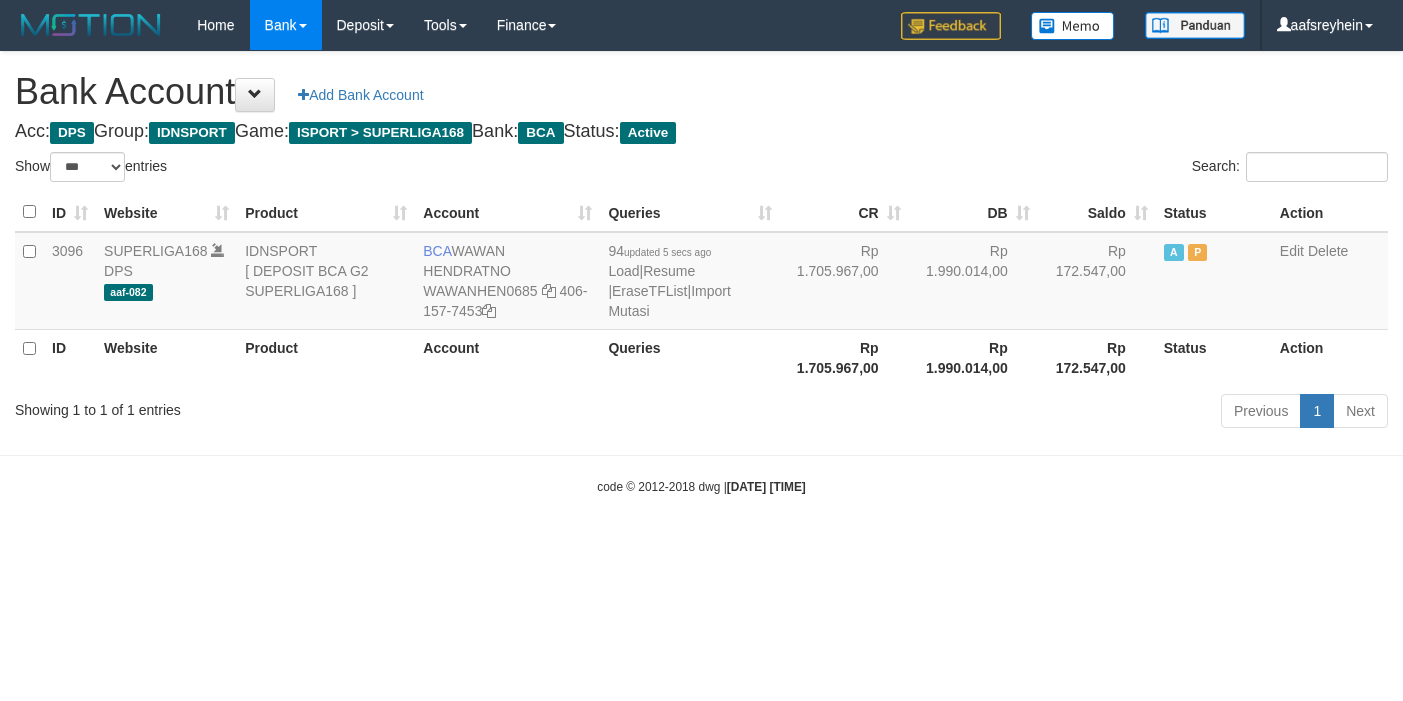 select on "***" 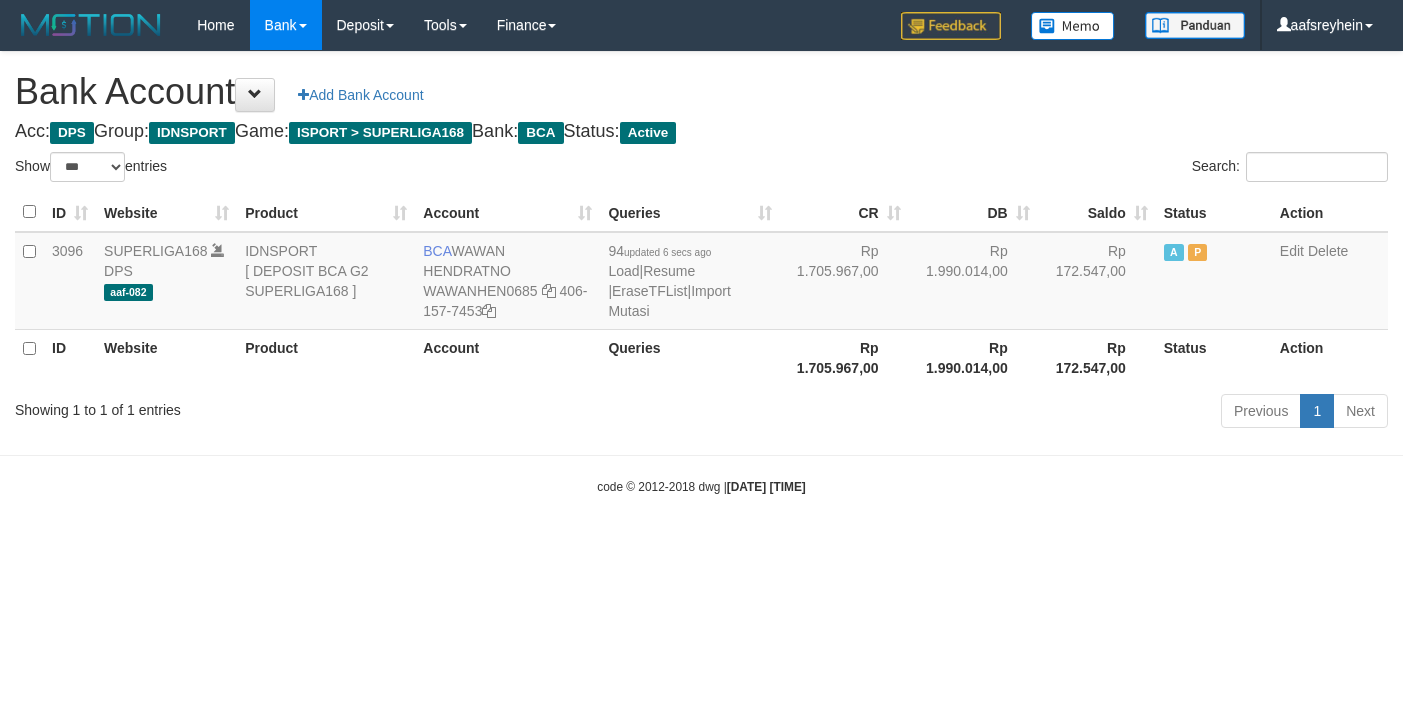 select on "***" 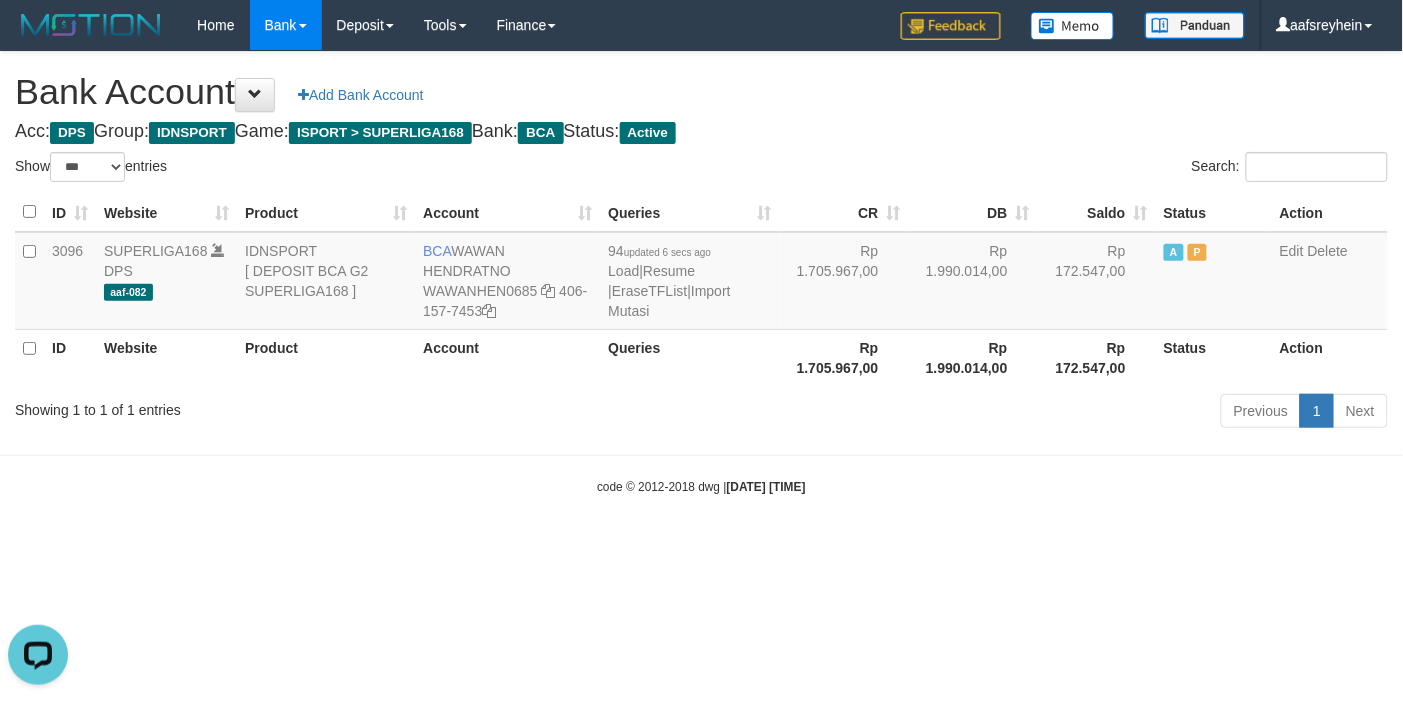 scroll, scrollTop: 0, scrollLeft: 0, axis: both 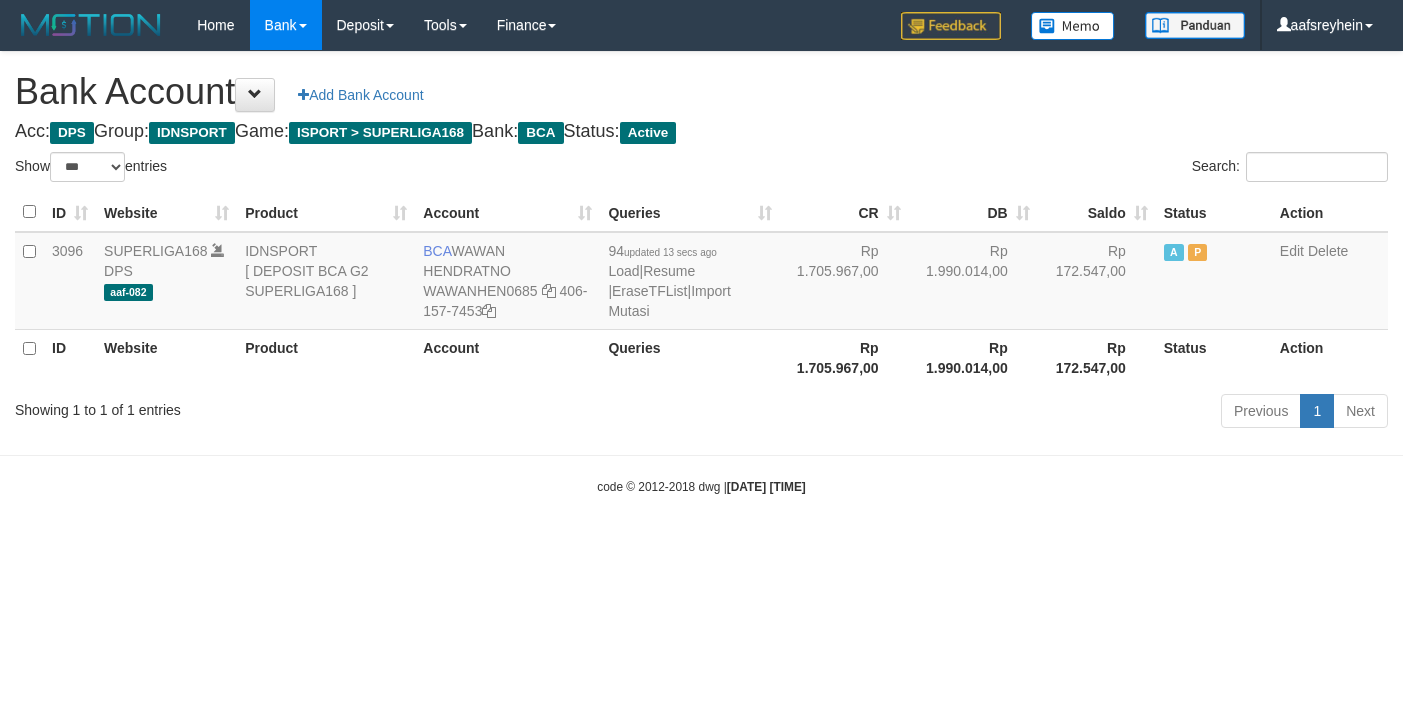 select on "***" 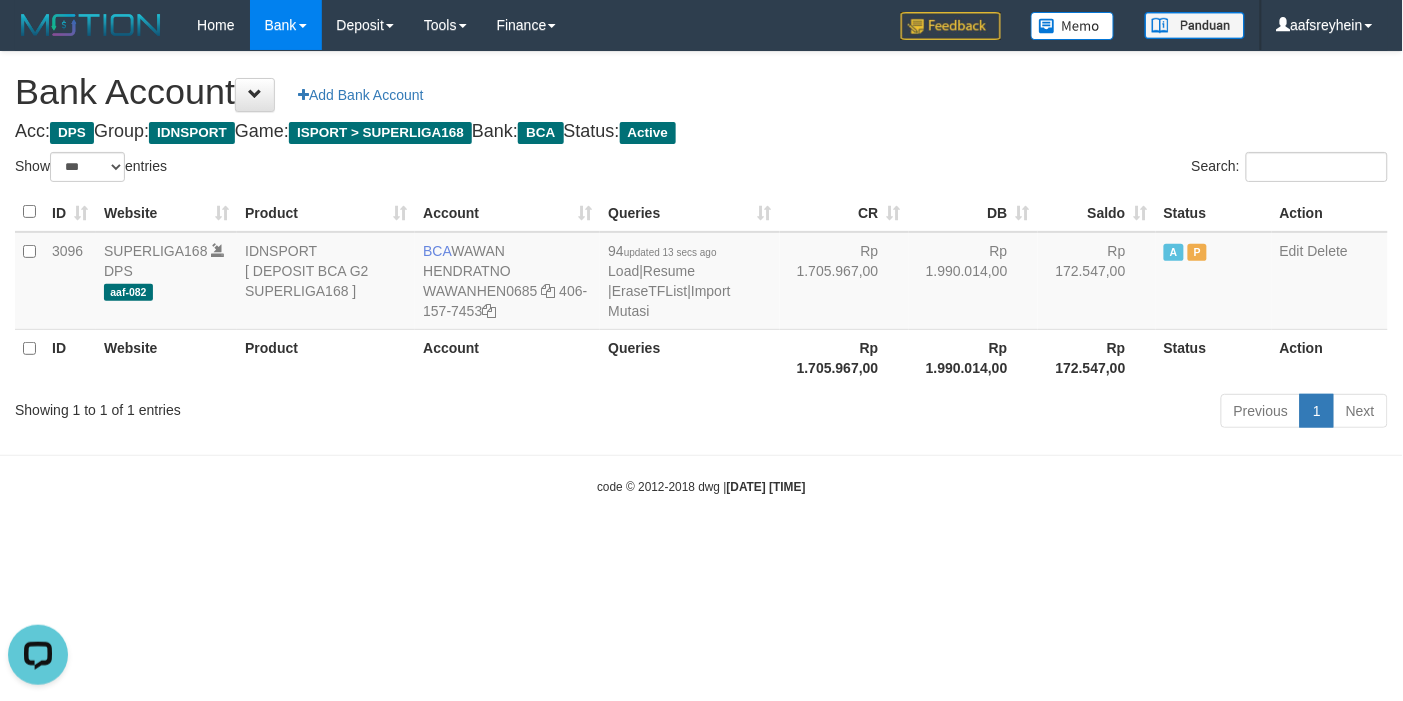 scroll, scrollTop: 0, scrollLeft: 0, axis: both 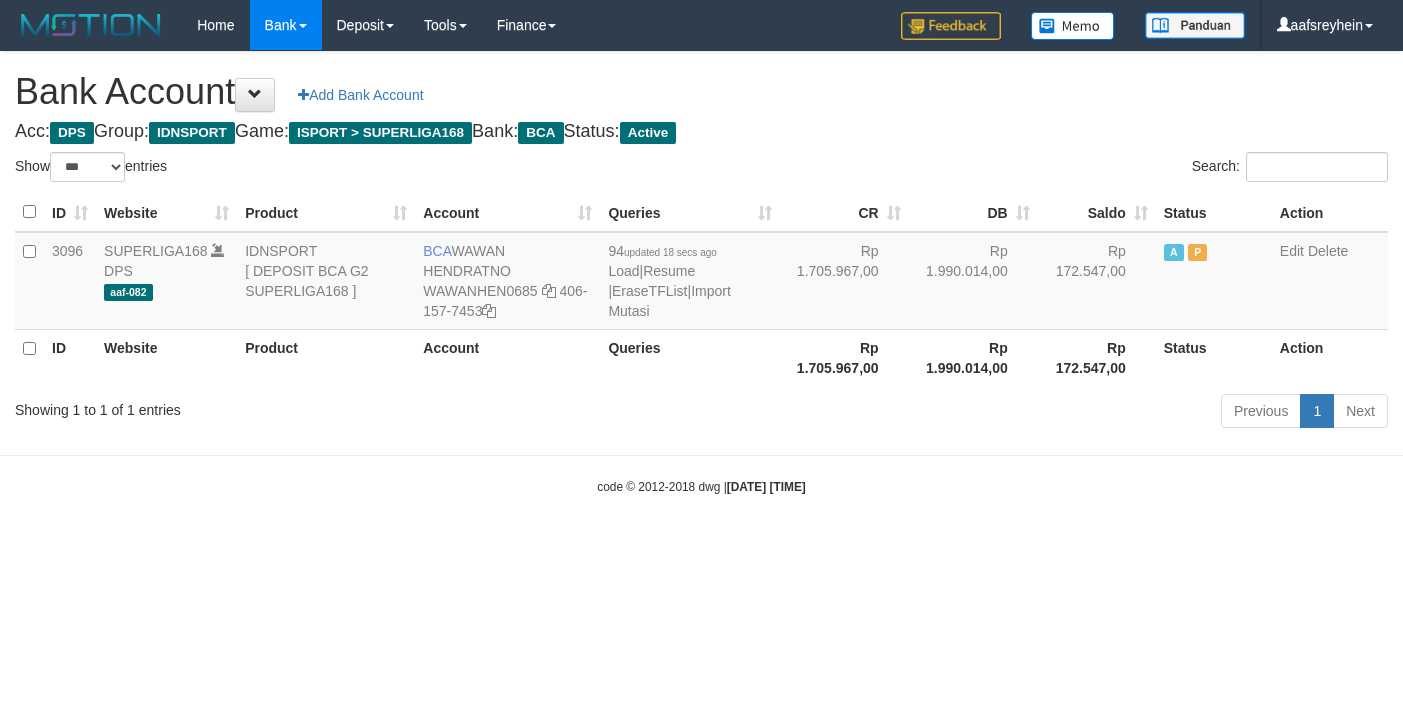 select on "***" 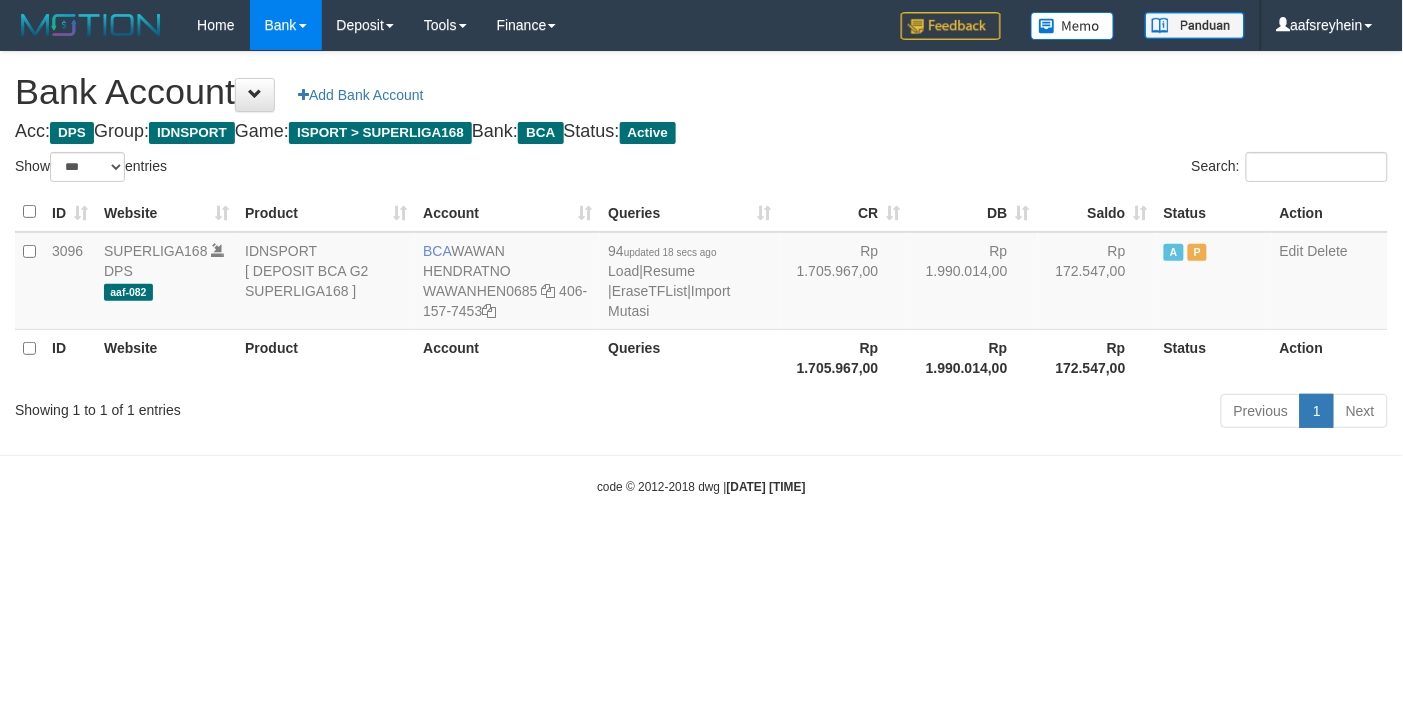 click on "Toggle navigation
Home
Bank
Account List
Load
By Website
Group
[ISPORT]													SUPERLIGA168
By Load Group (DPS)
-" at bounding box center (701, 273) 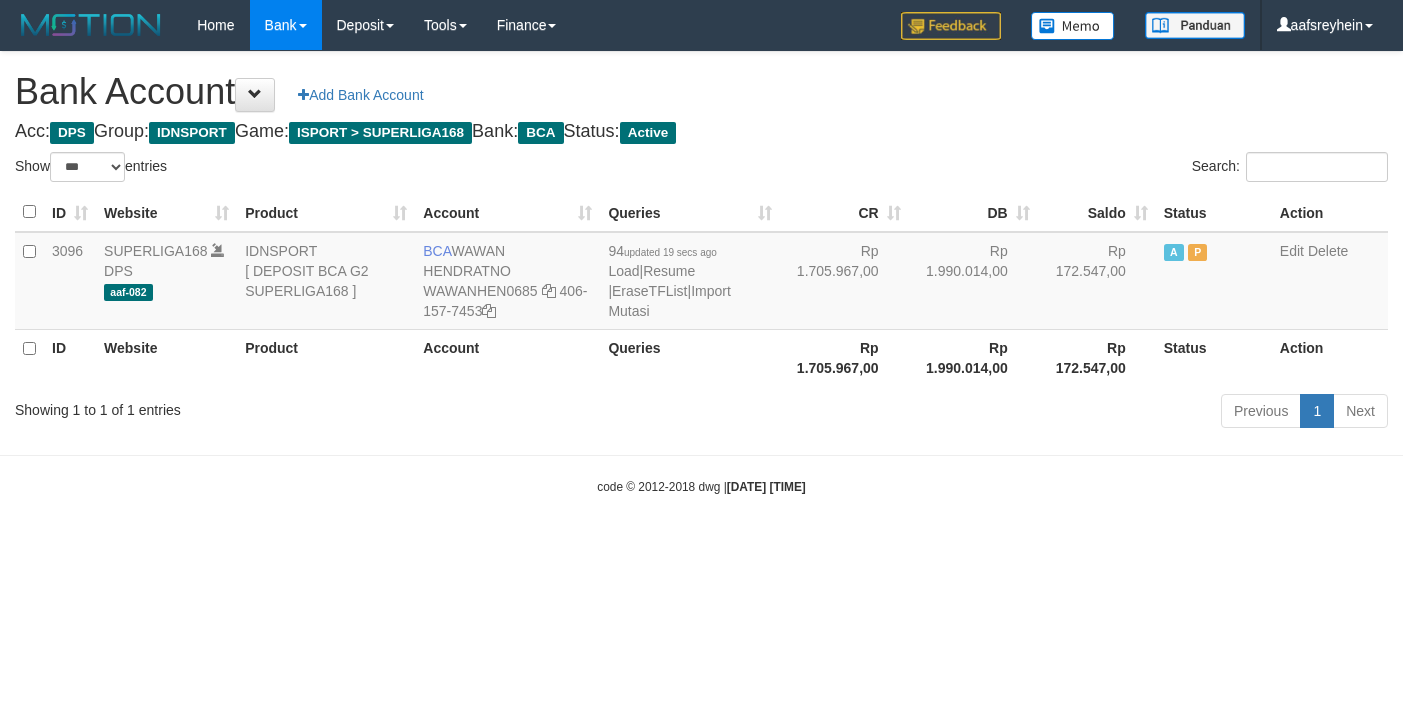 select on "***" 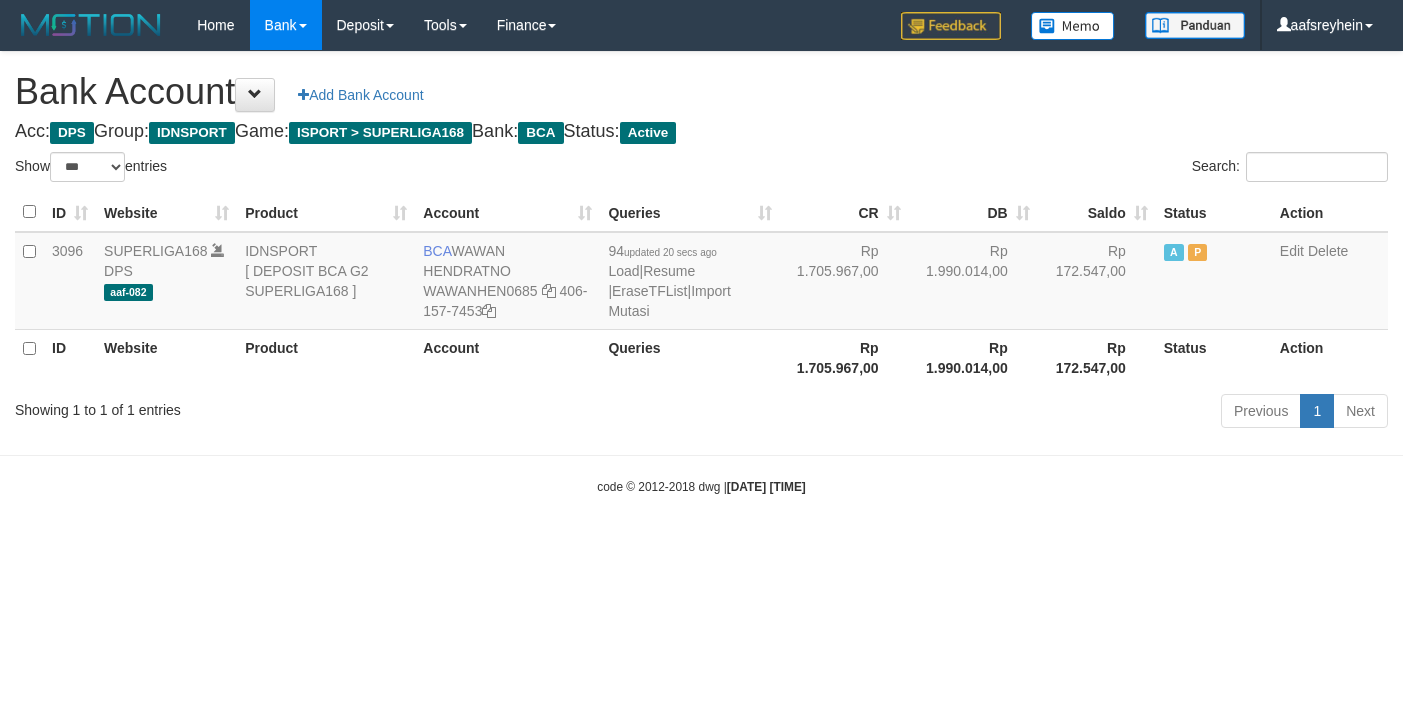 select on "***" 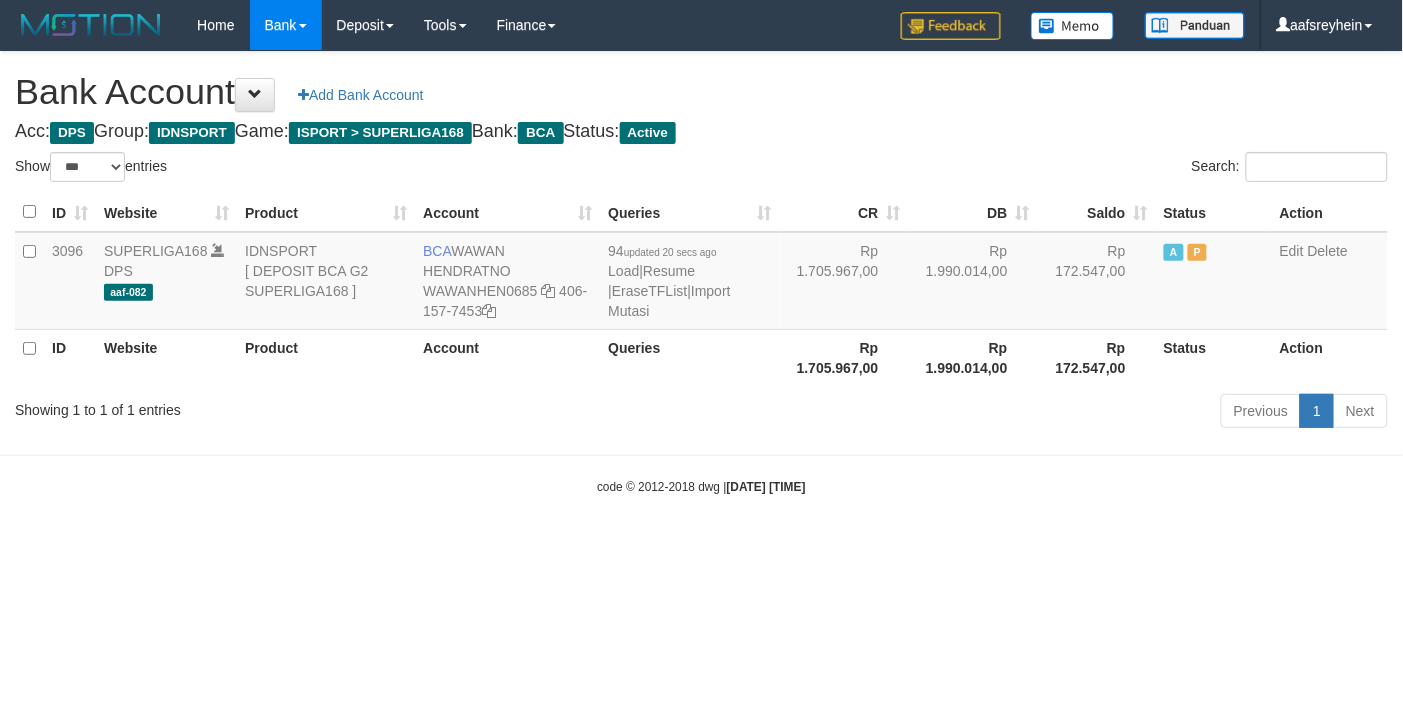drag, startPoint x: 931, startPoint y: 498, endPoint x: 845, endPoint y: 155, distance: 353.61703 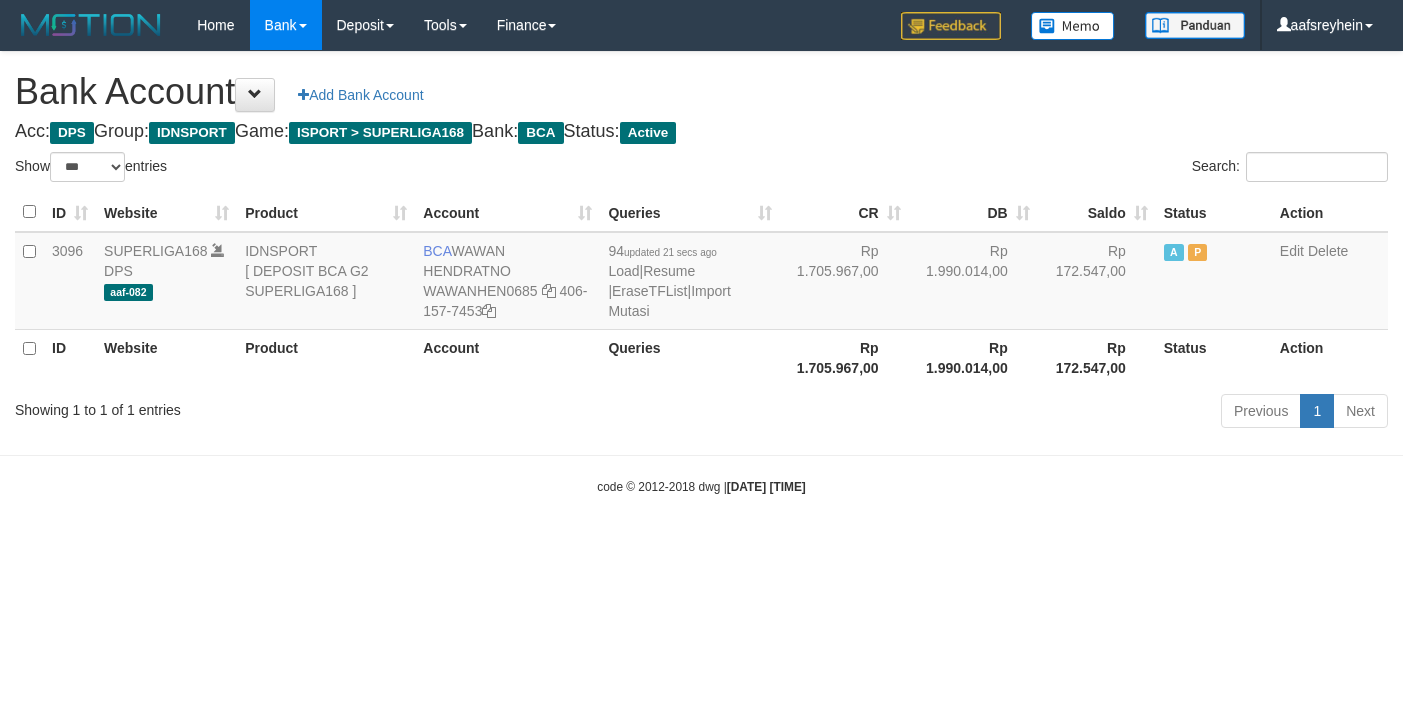 select on "***" 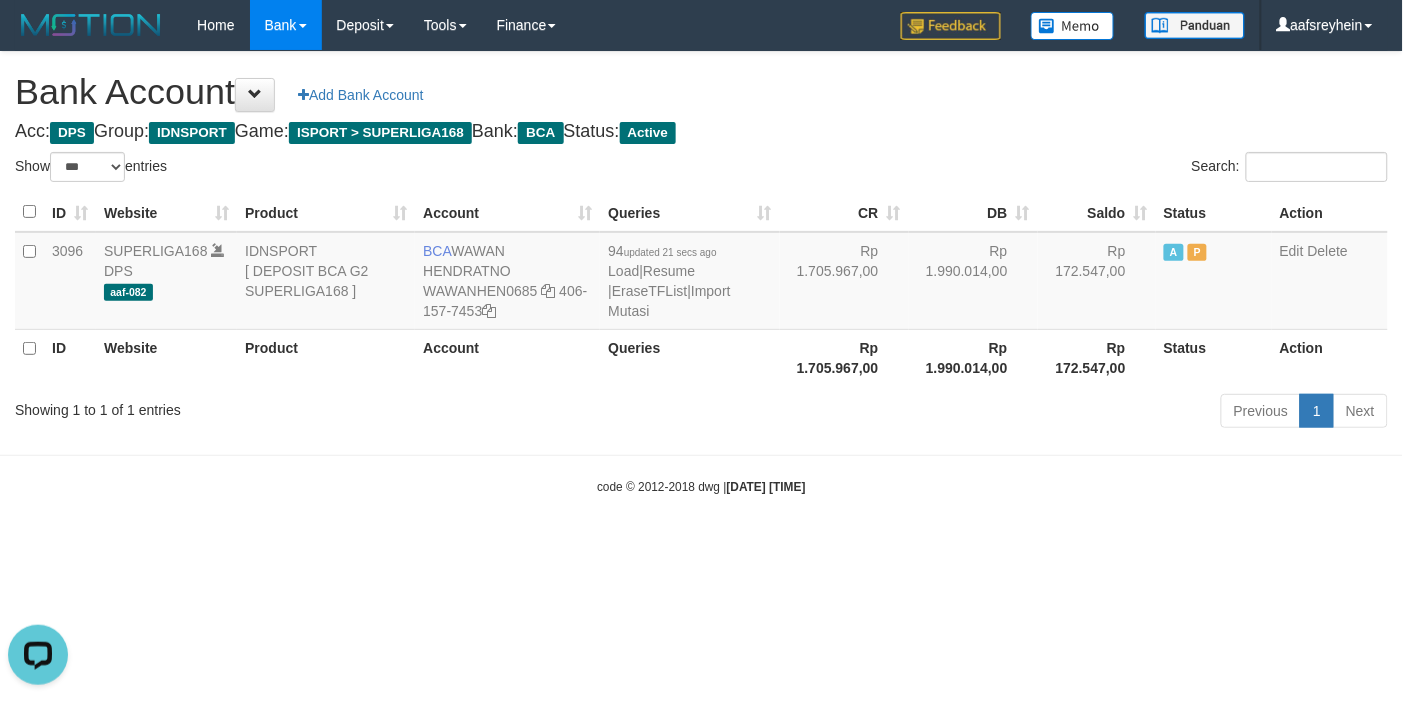 scroll, scrollTop: 0, scrollLeft: 0, axis: both 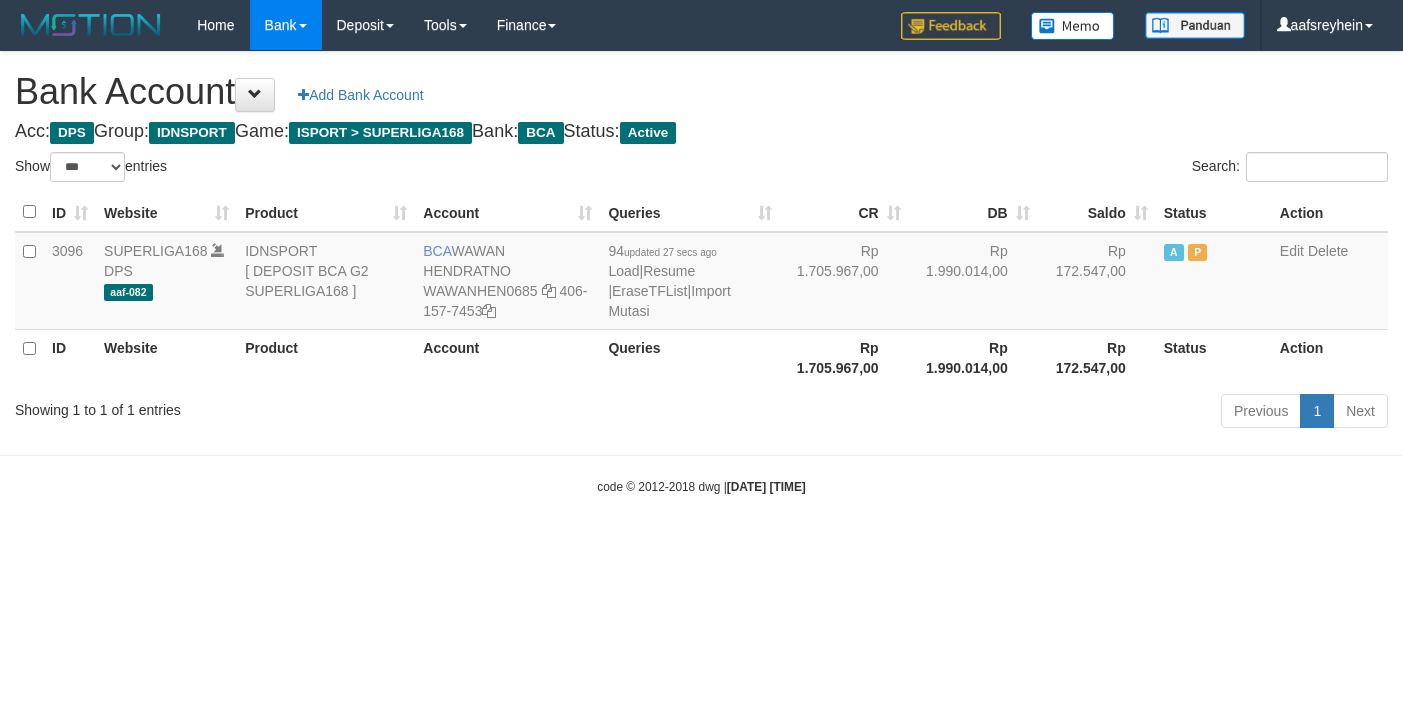 select on "***" 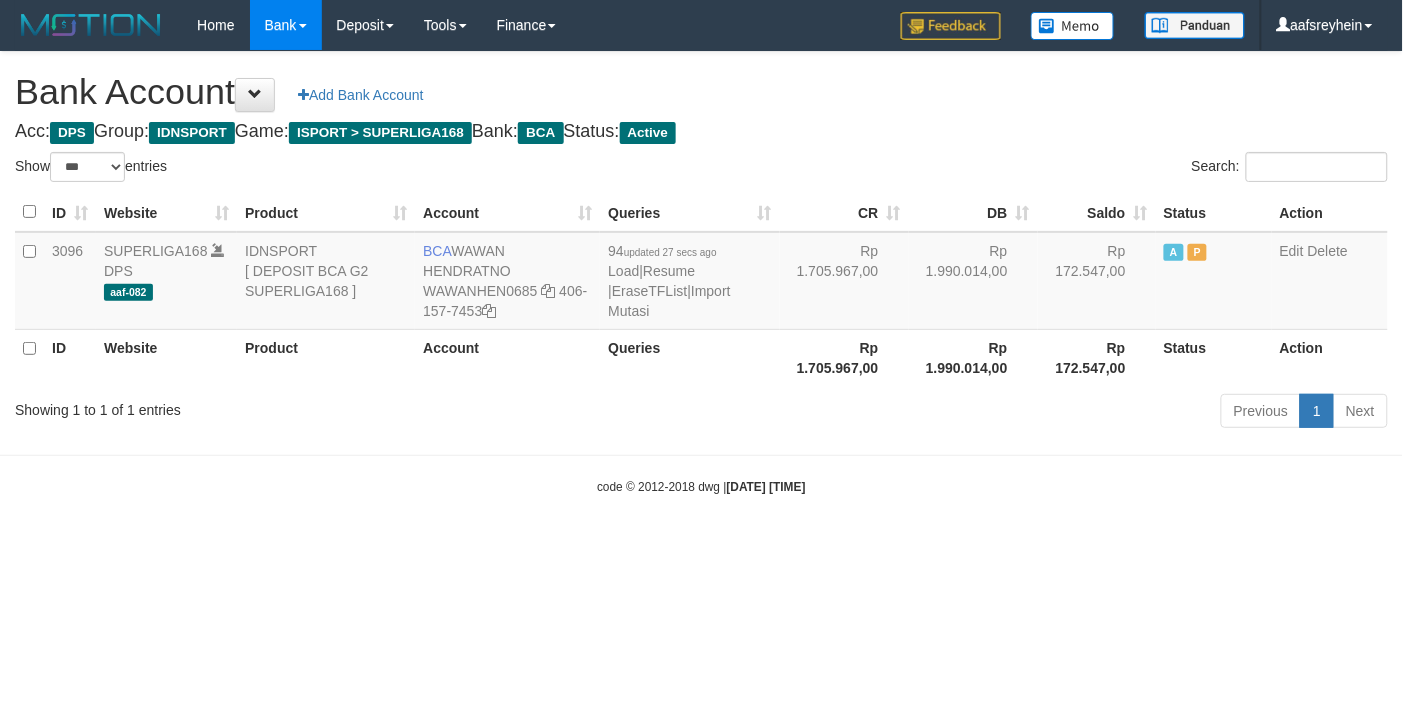 click on "Toggle navigation
Home
Bank
Account List
Load
By Website
Group
[ISPORT]													SUPERLIGA168
By Load Group (DPS)" at bounding box center [701, 273] 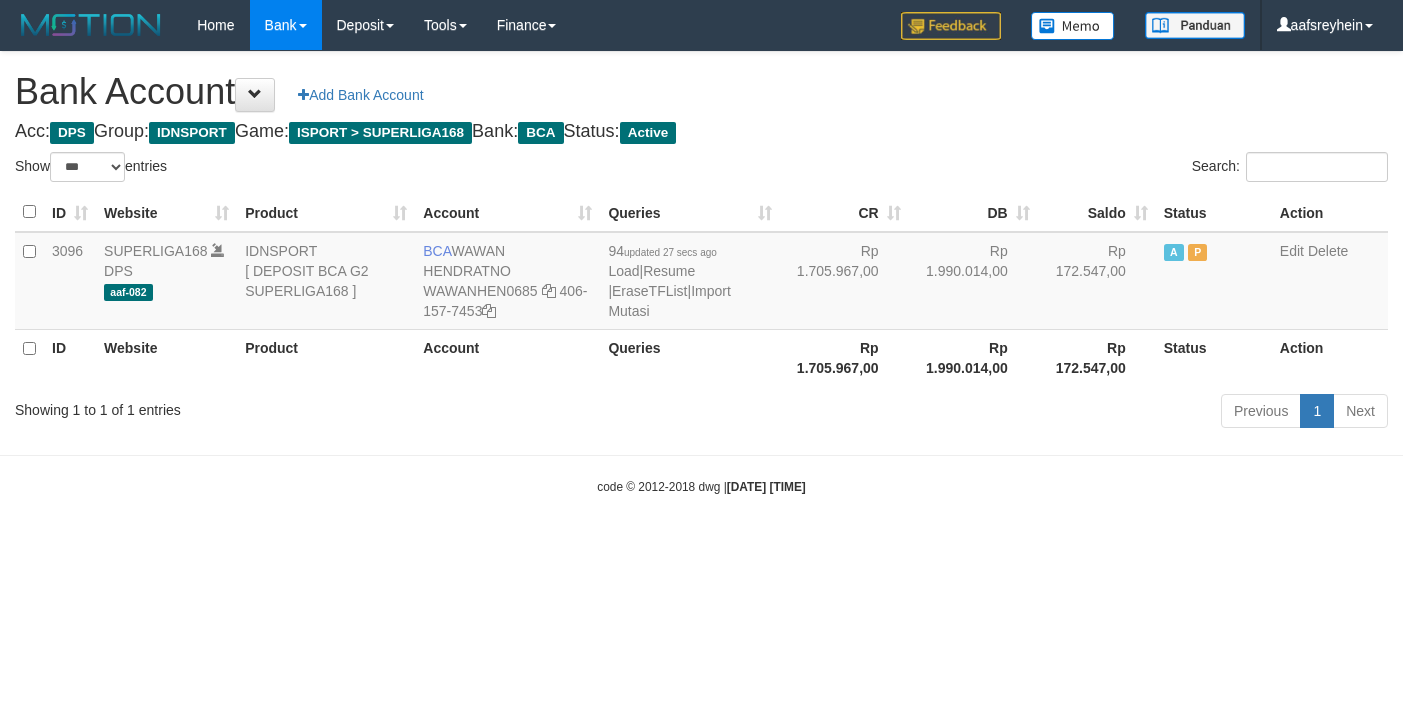 select on "***" 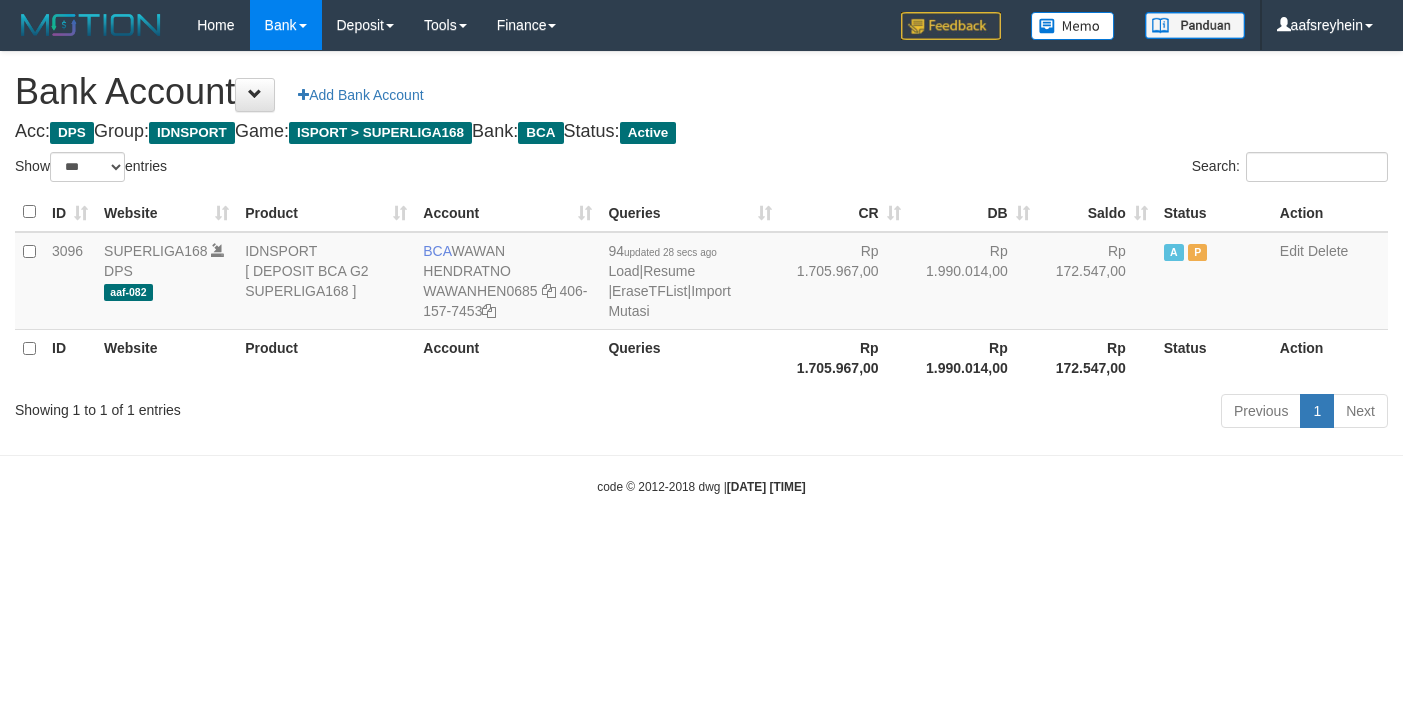 select on "***" 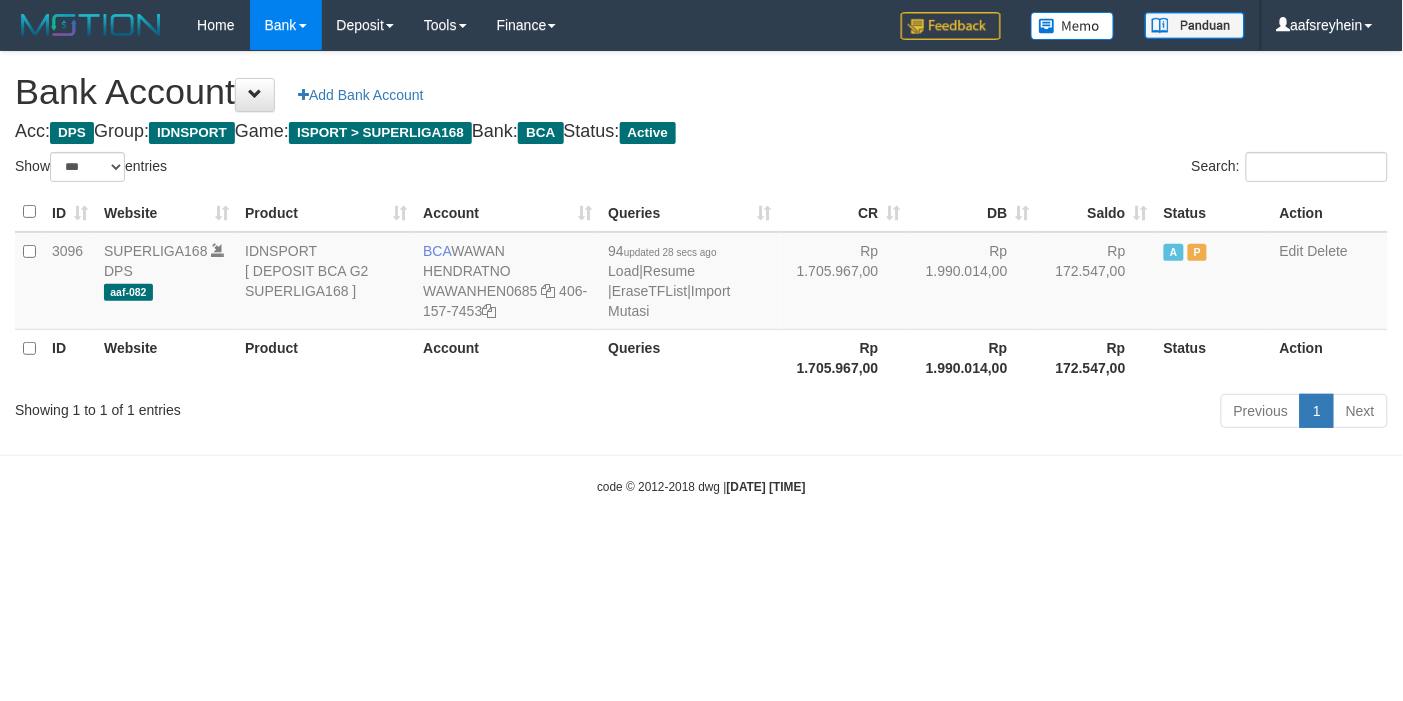 click on "Toggle navigation
Home
Bank
Account List
Load
By Website
Group
[ISPORT]													SUPERLIGA168
By Load Group (DPS)" at bounding box center (701, 273) 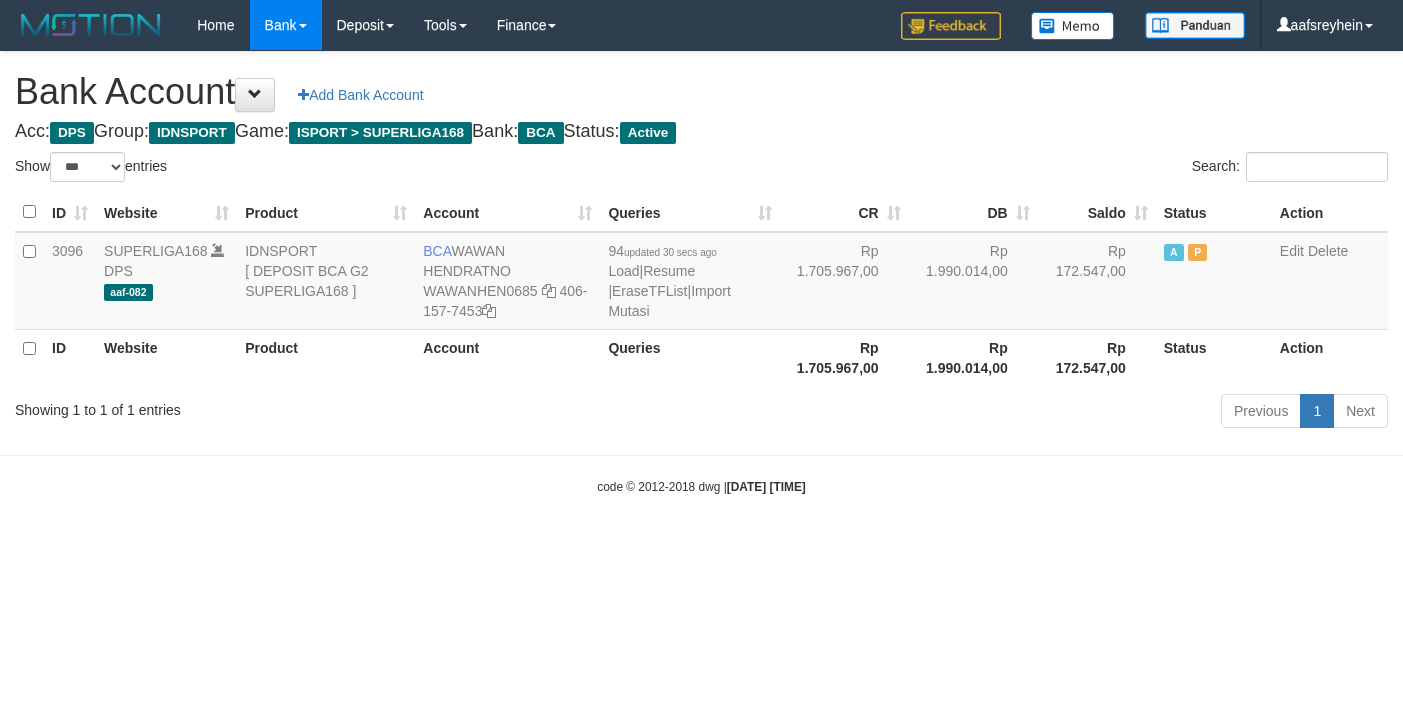 select on "***" 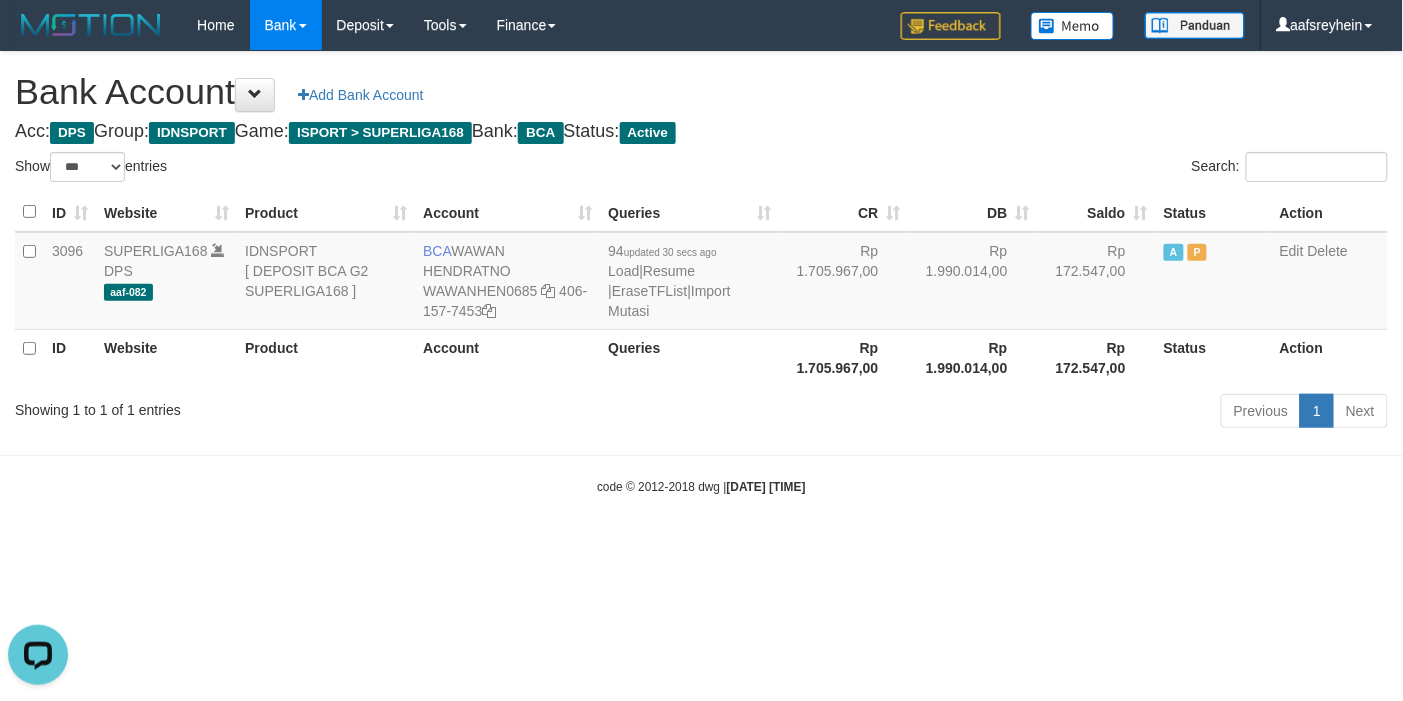 scroll, scrollTop: 0, scrollLeft: 0, axis: both 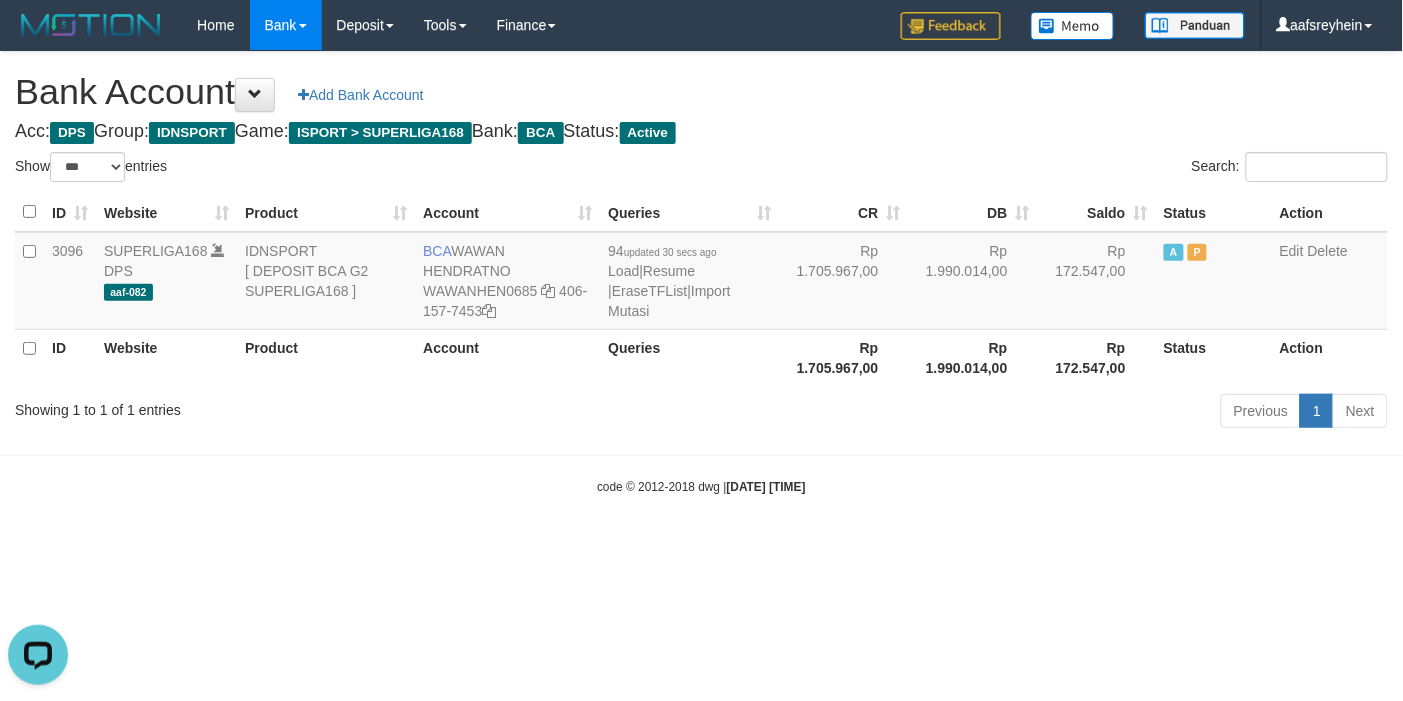 drag, startPoint x: 1035, startPoint y: 573, endPoint x: 1351, endPoint y: 410, distance: 355.56293 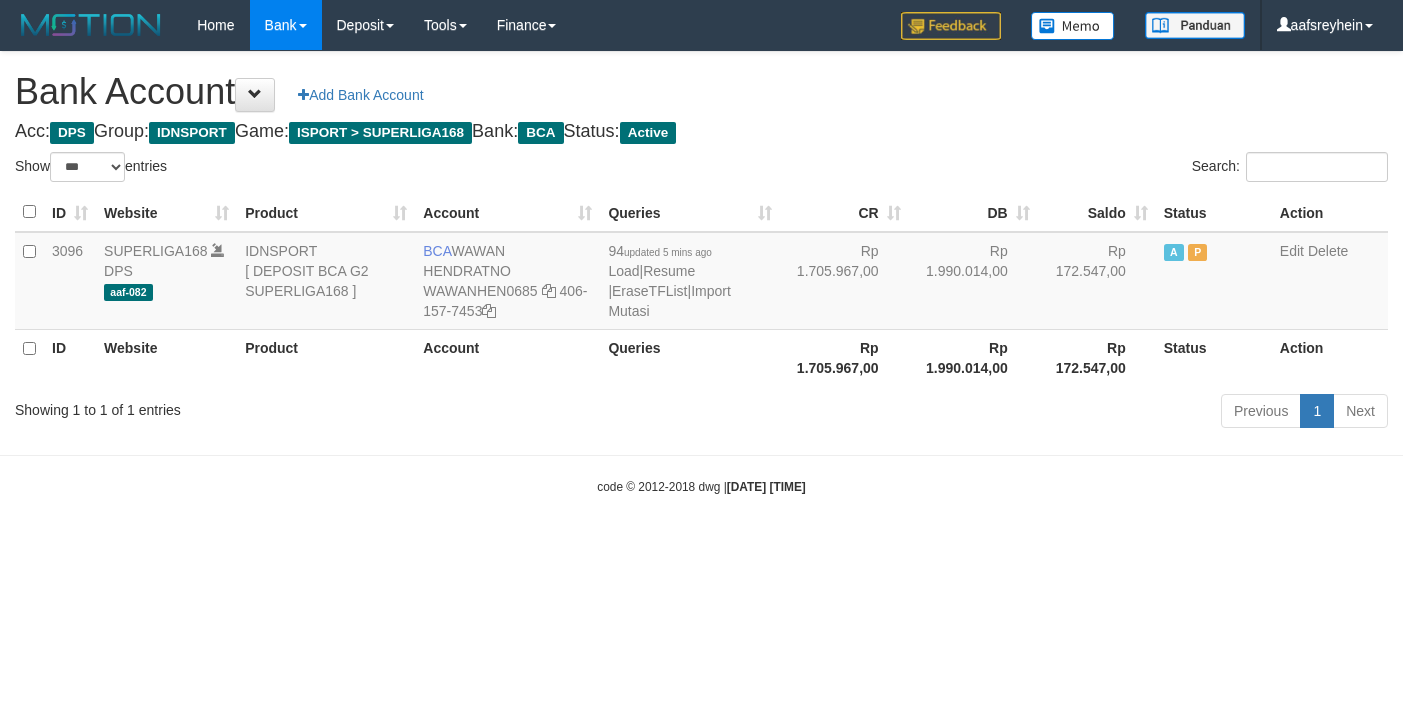 select on "***" 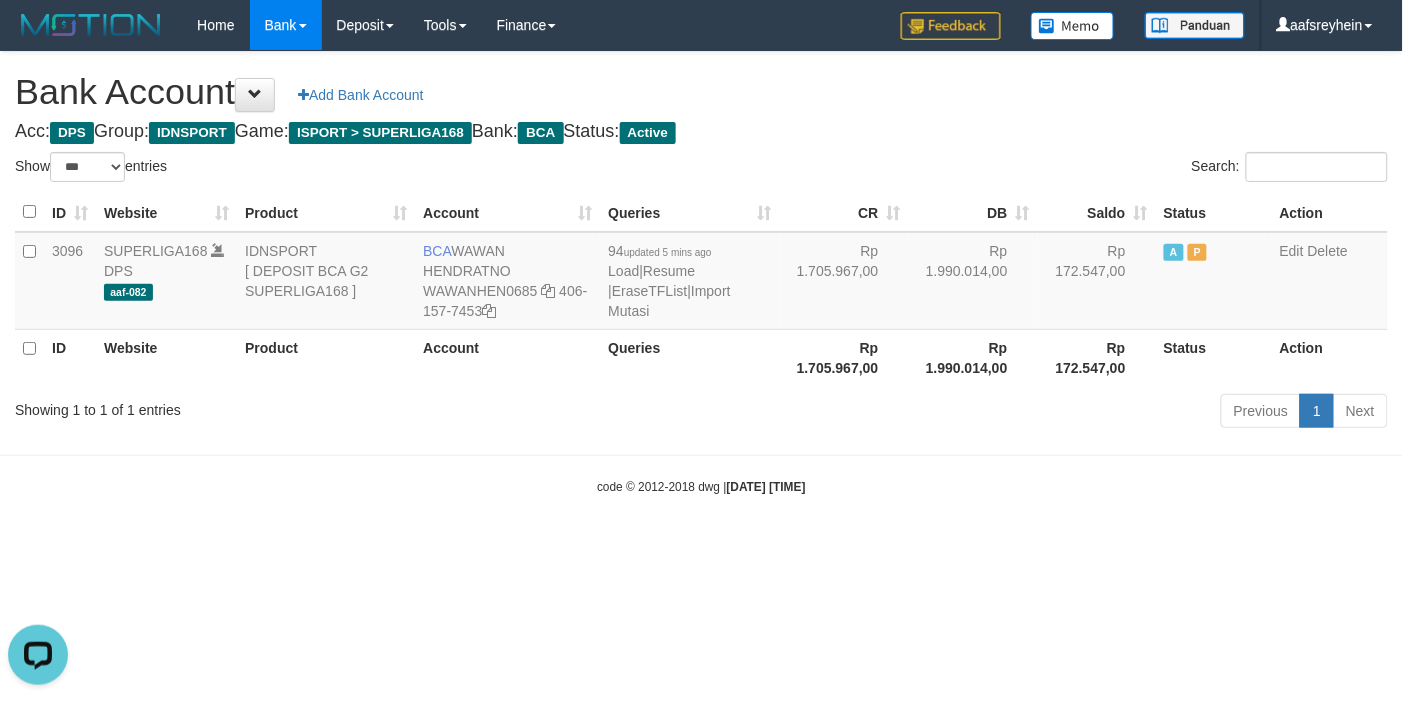 scroll, scrollTop: 0, scrollLeft: 0, axis: both 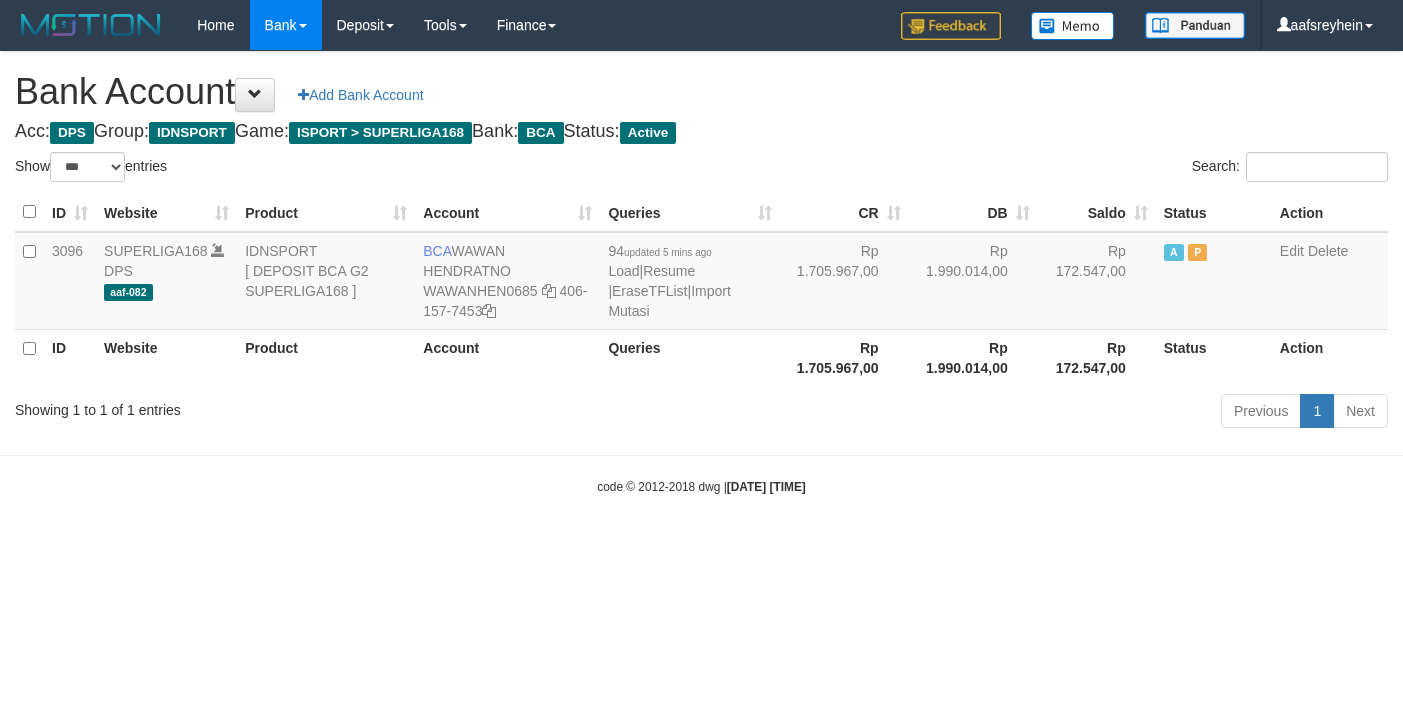 select on "***" 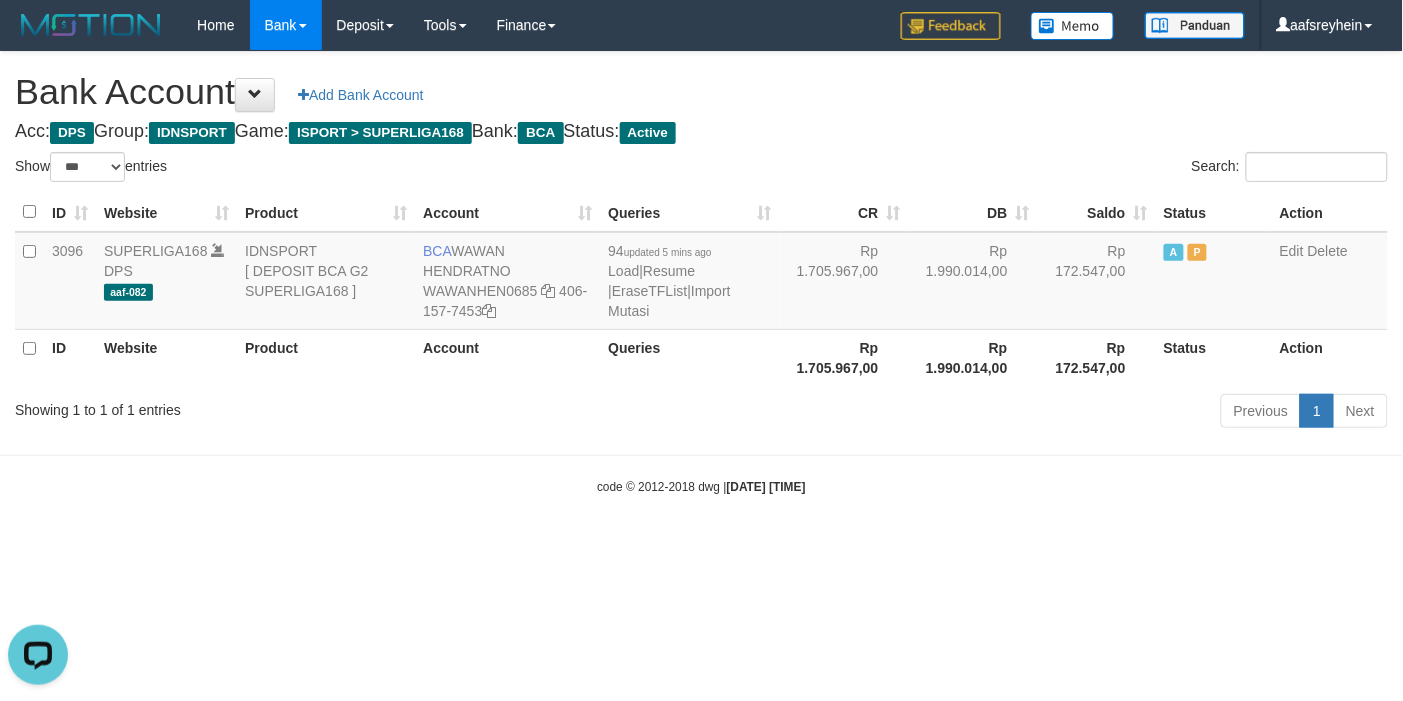 scroll, scrollTop: 0, scrollLeft: 0, axis: both 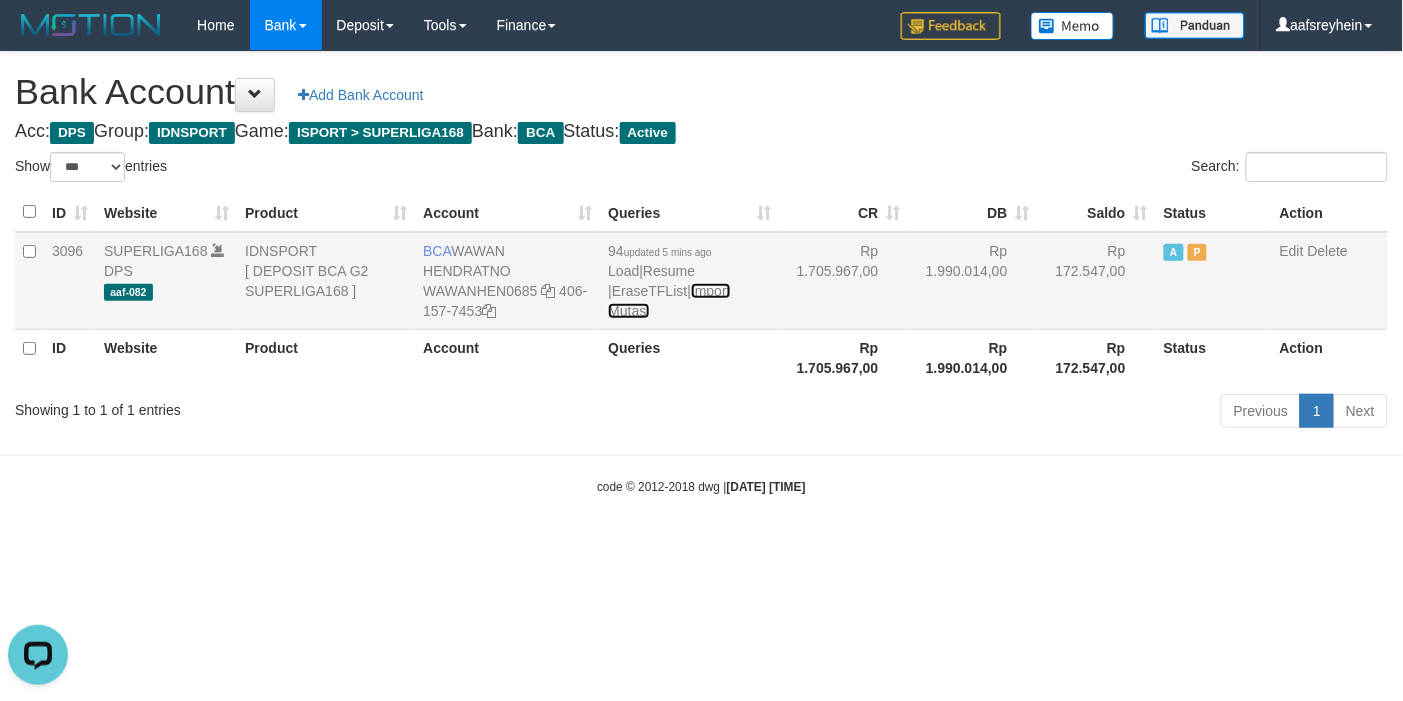 click on "Import Mutasi" at bounding box center [669, 301] 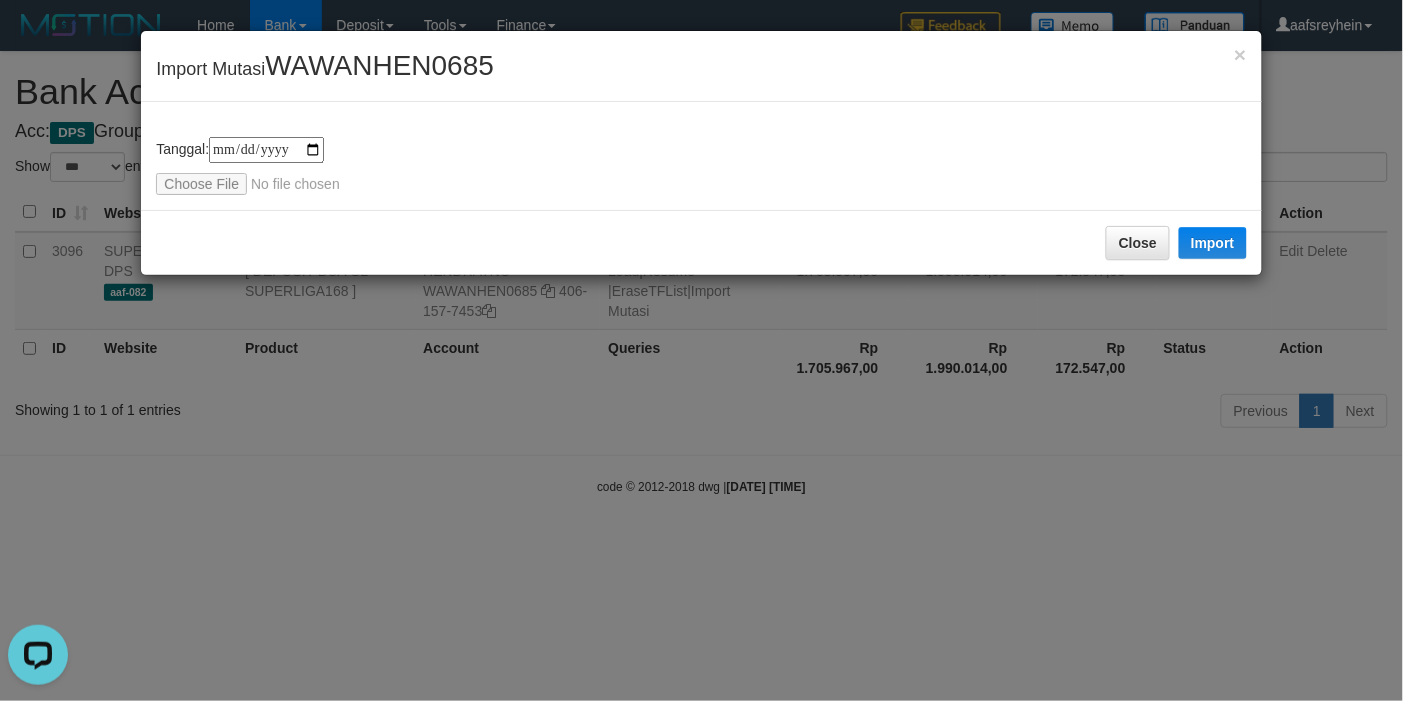 type on "**********" 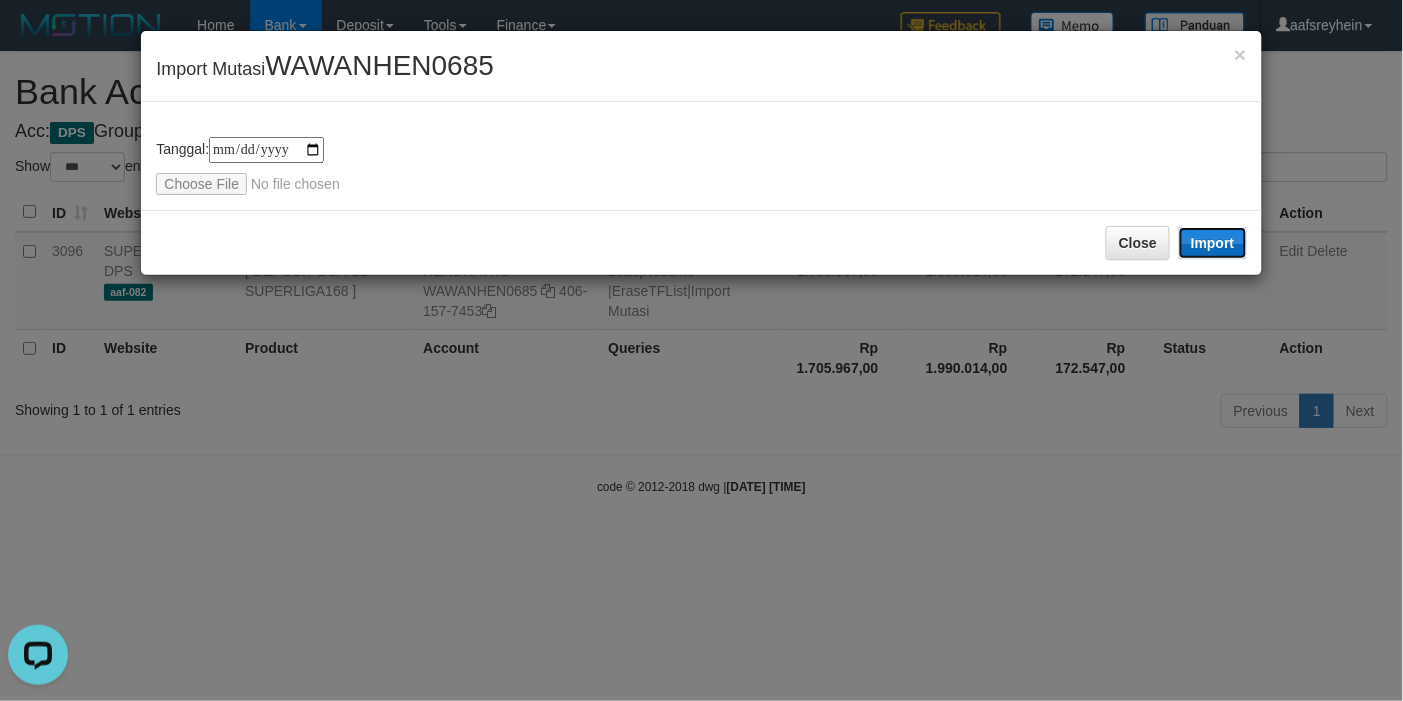 click on "Import" at bounding box center (1213, 243) 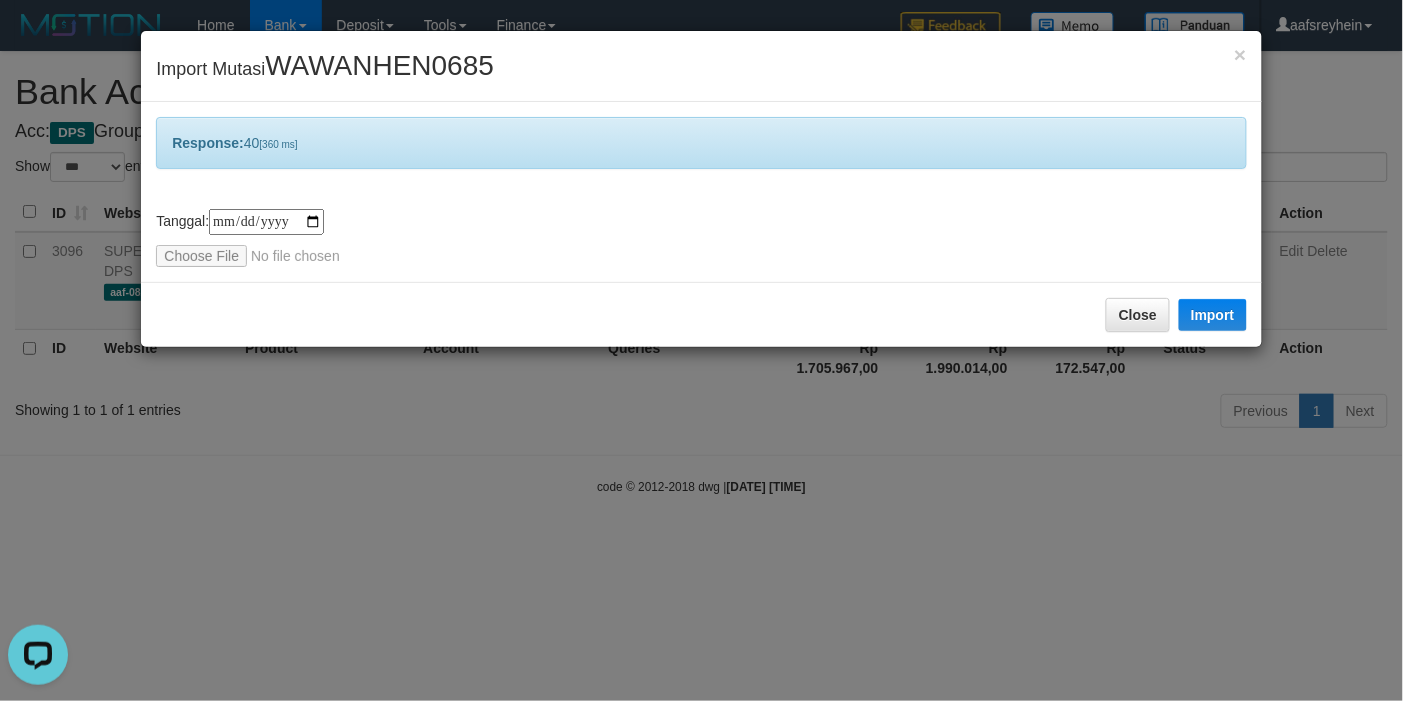 click on "**********" at bounding box center (701, 350) 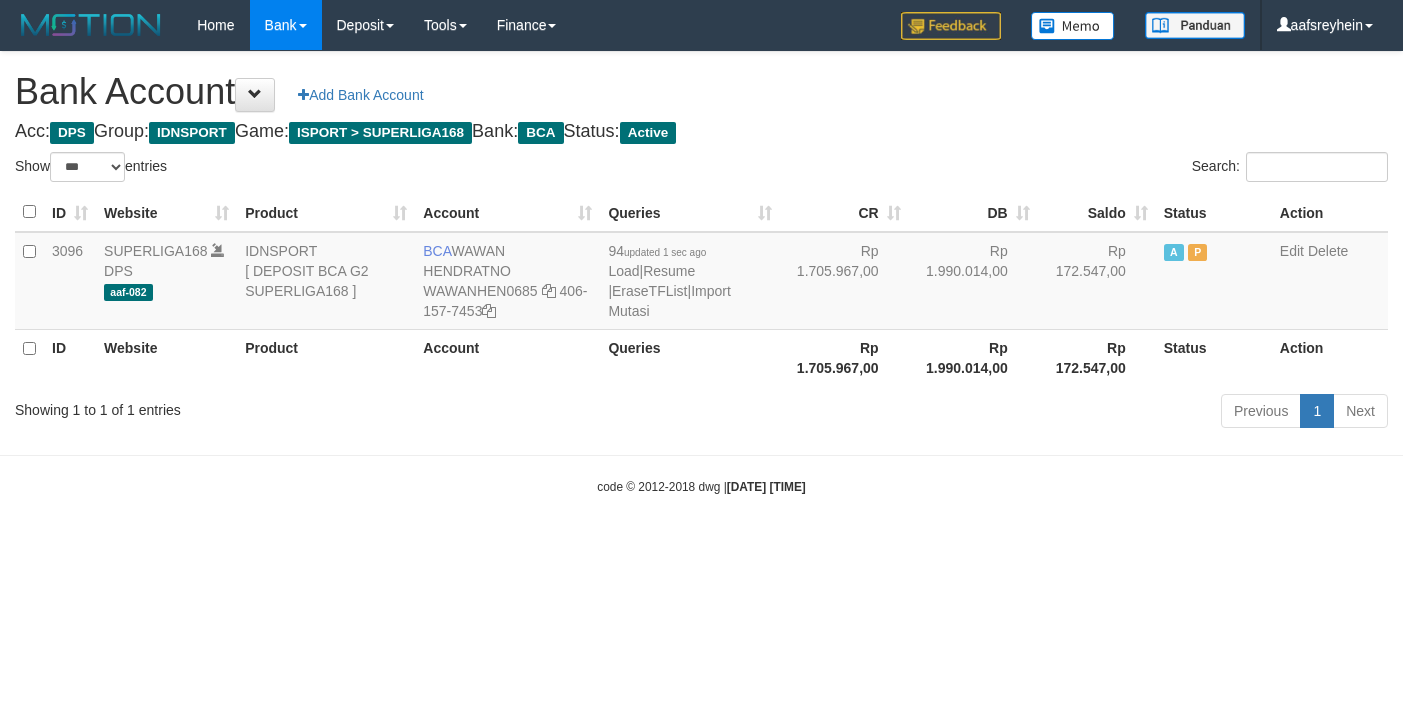 select on "***" 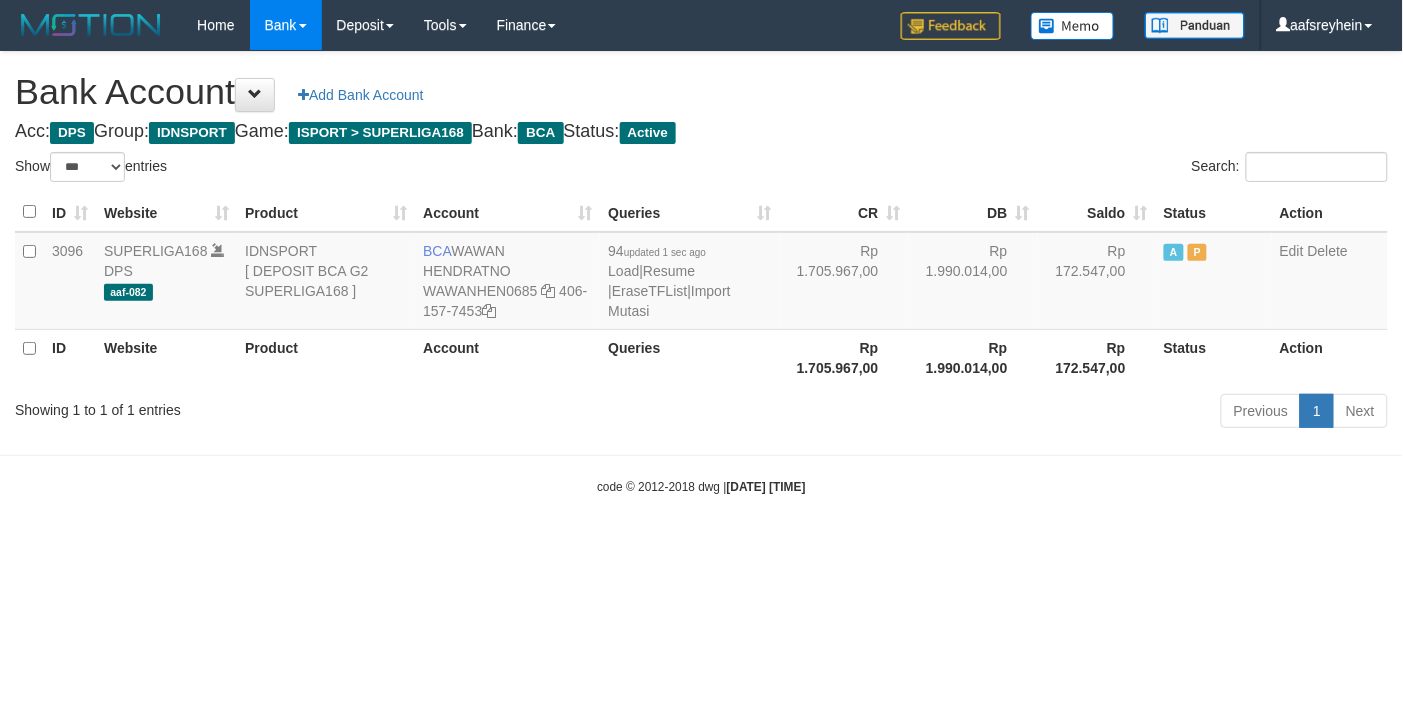 drag, startPoint x: 705, startPoint y: 455, endPoint x: 713, endPoint y: 433, distance: 23.409399 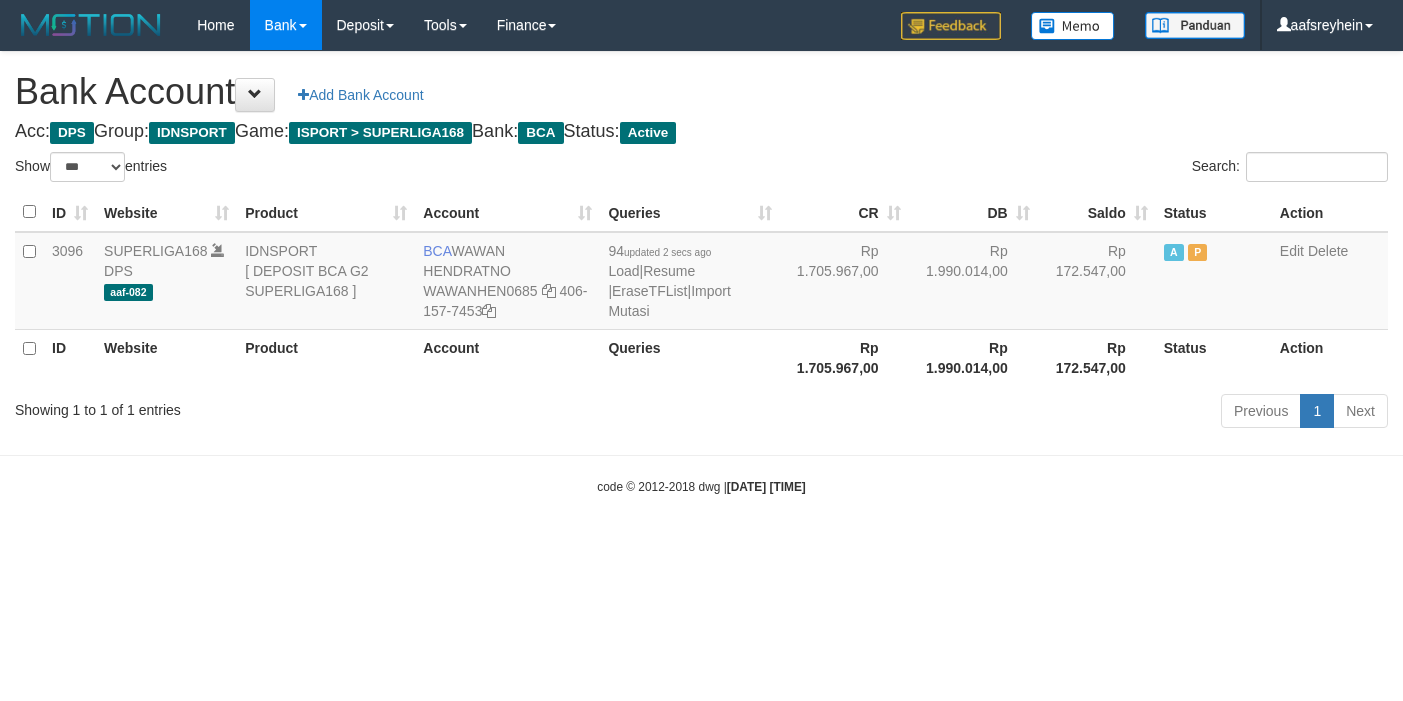 select on "***" 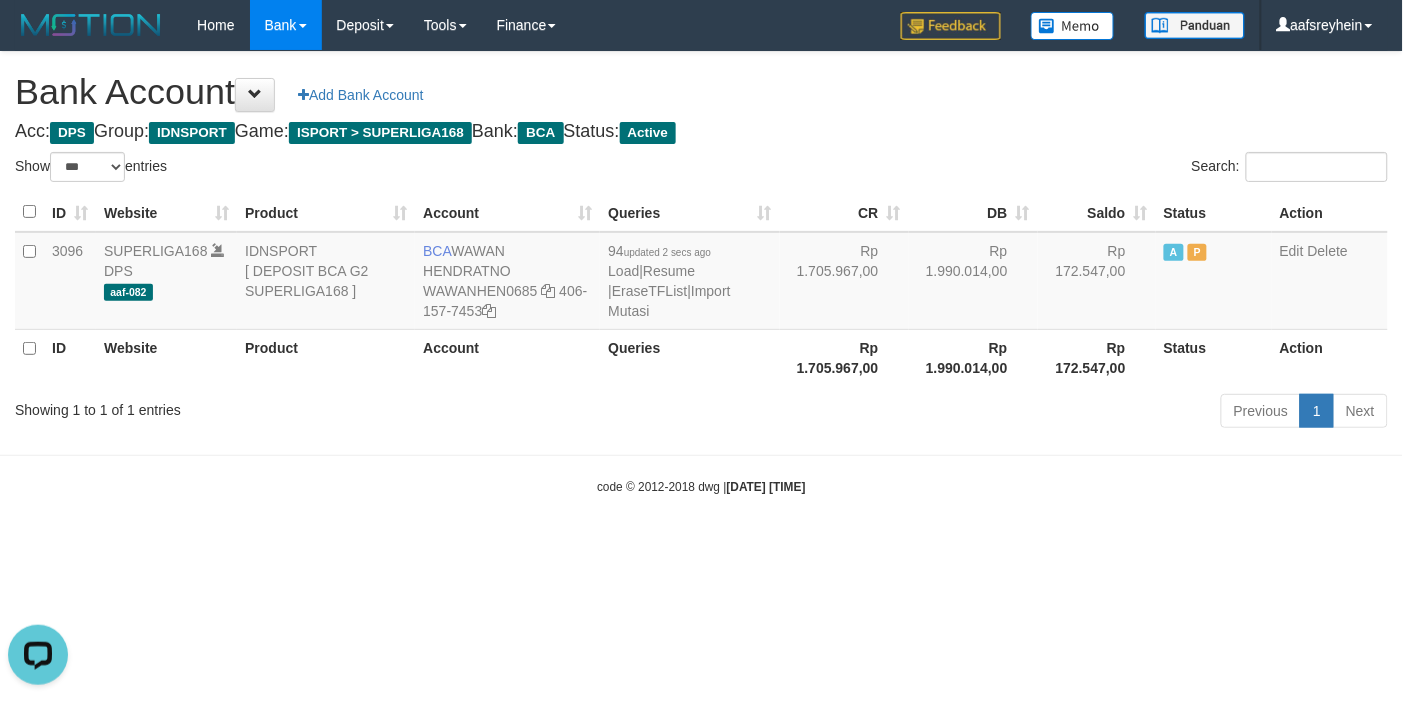scroll, scrollTop: 0, scrollLeft: 0, axis: both 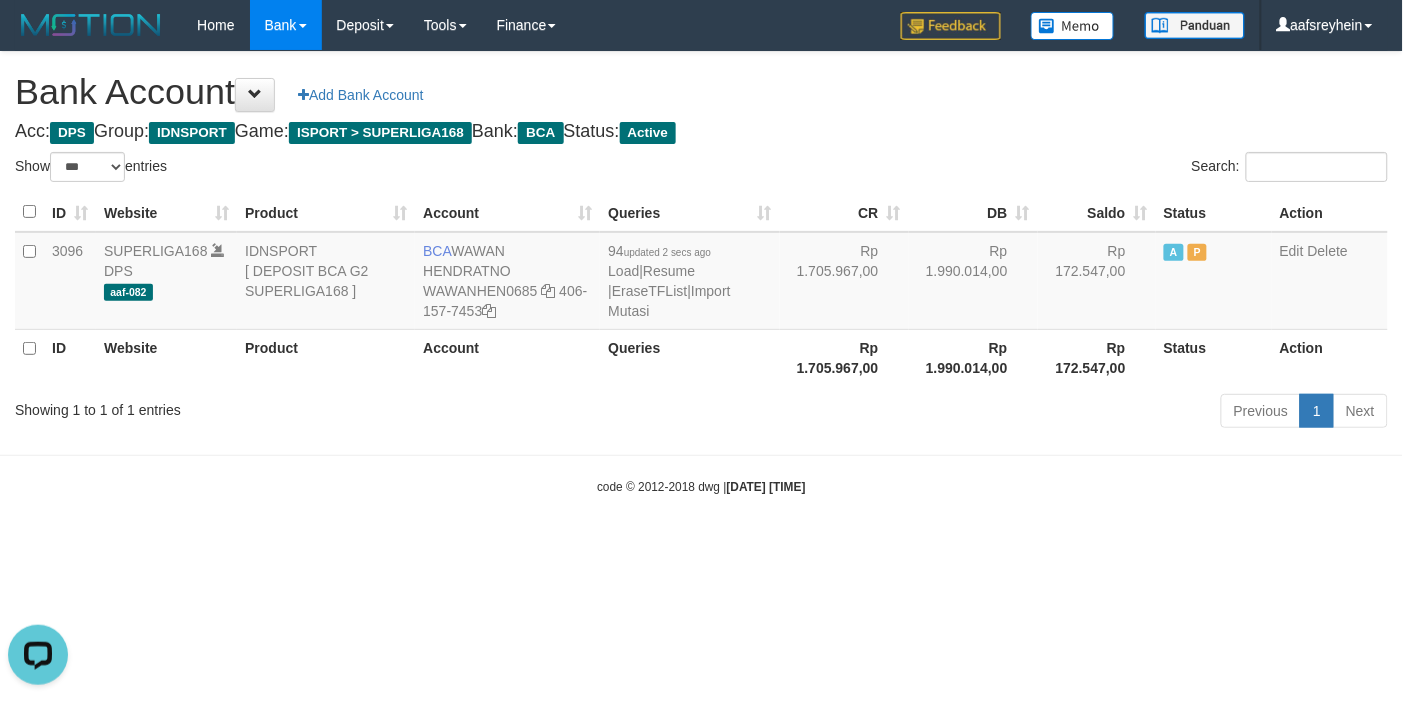 drag, startPoint x: 833, startPoint y: 432, endPoint x: 888, endPoint y: 100, distance: 336.5249 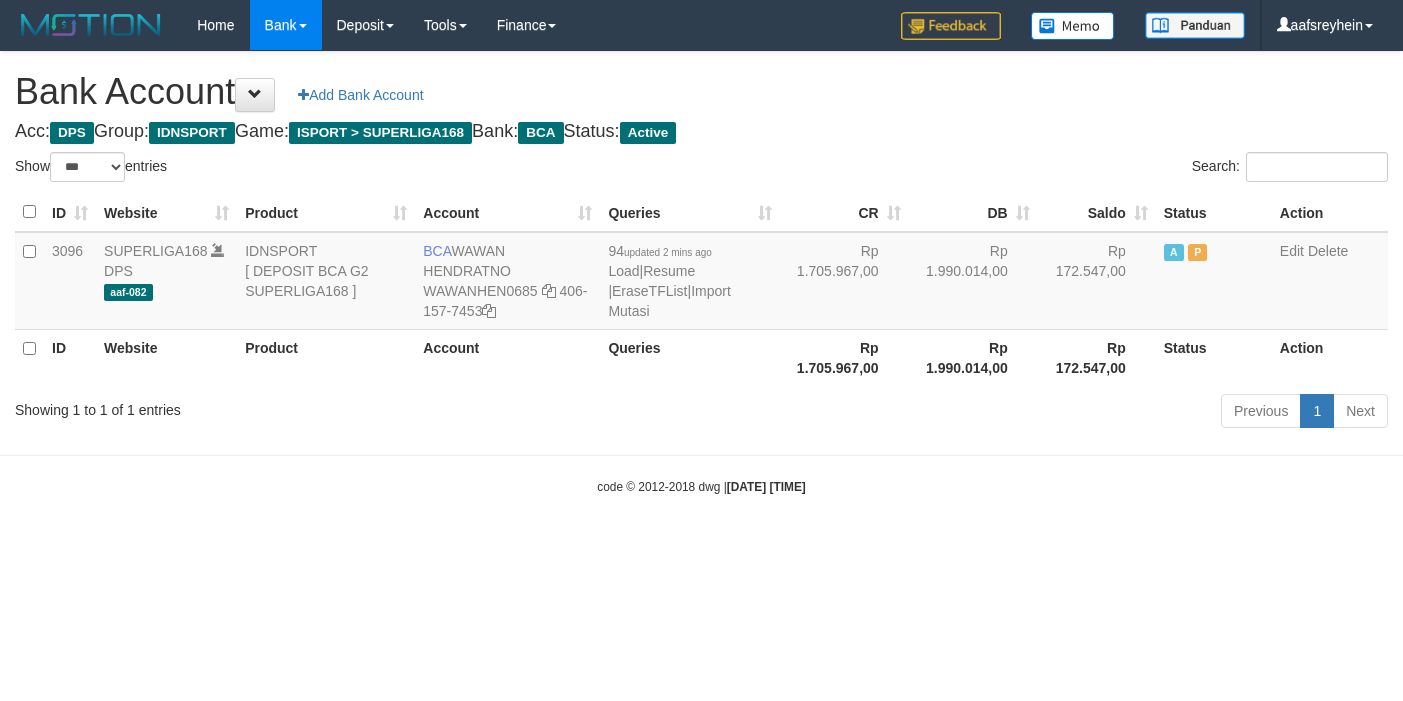 select on "***" 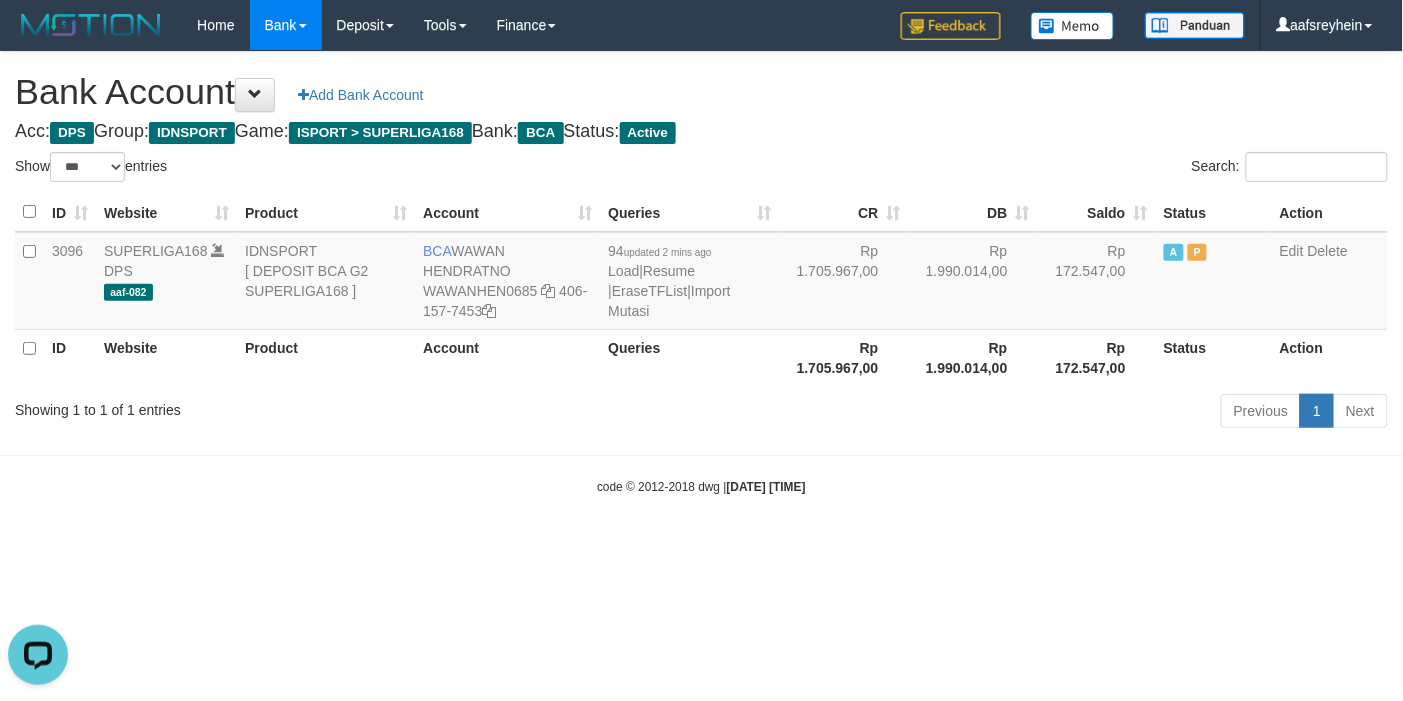 scroll, scrollTop: 0, scrollLeft: 0, axis: both 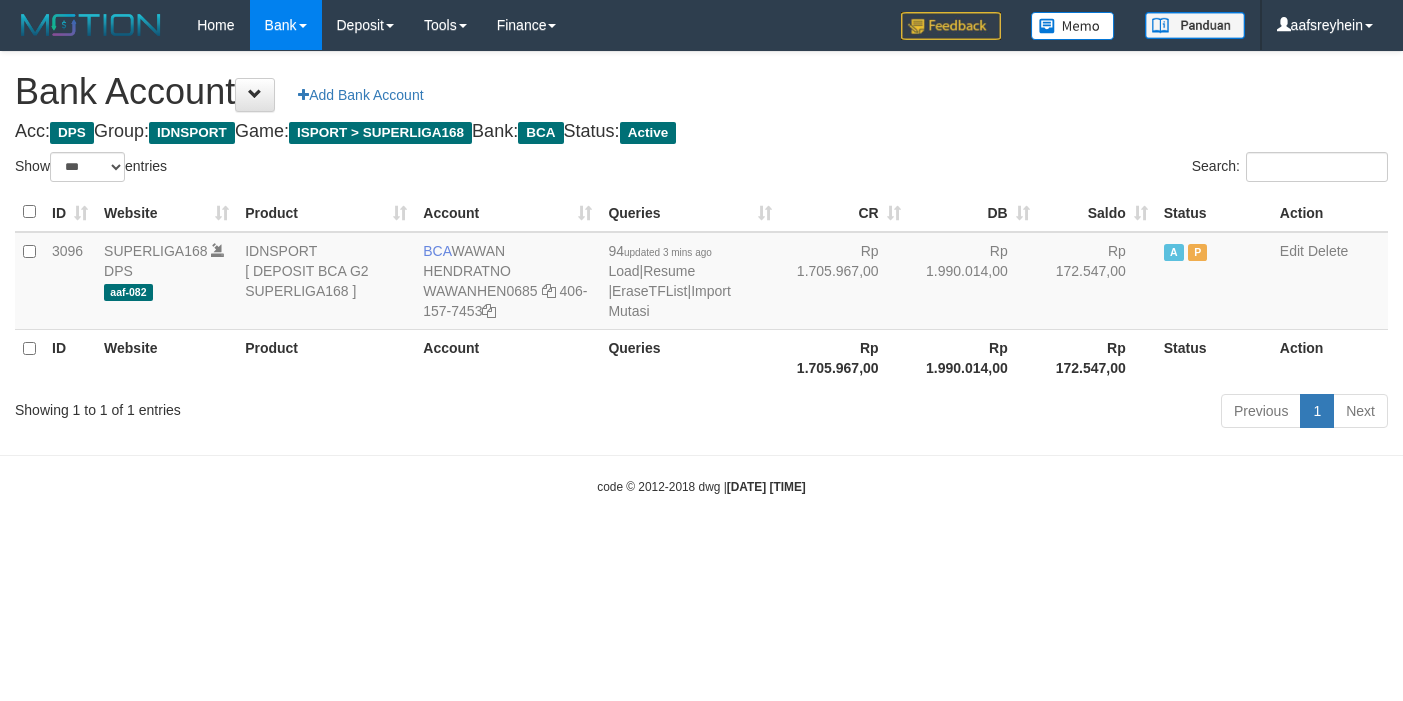 select on "***" 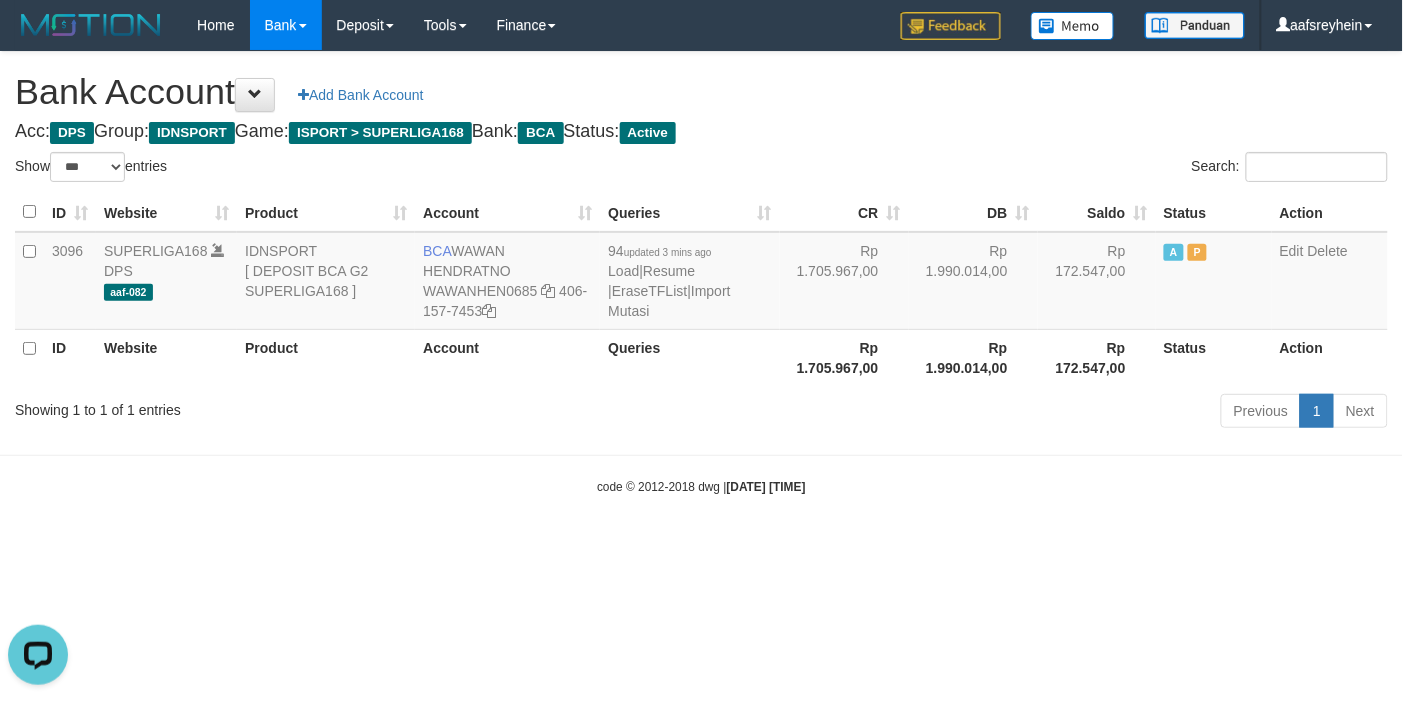scroll, scrollTop: 0, scrollLeft: 0, axis: both 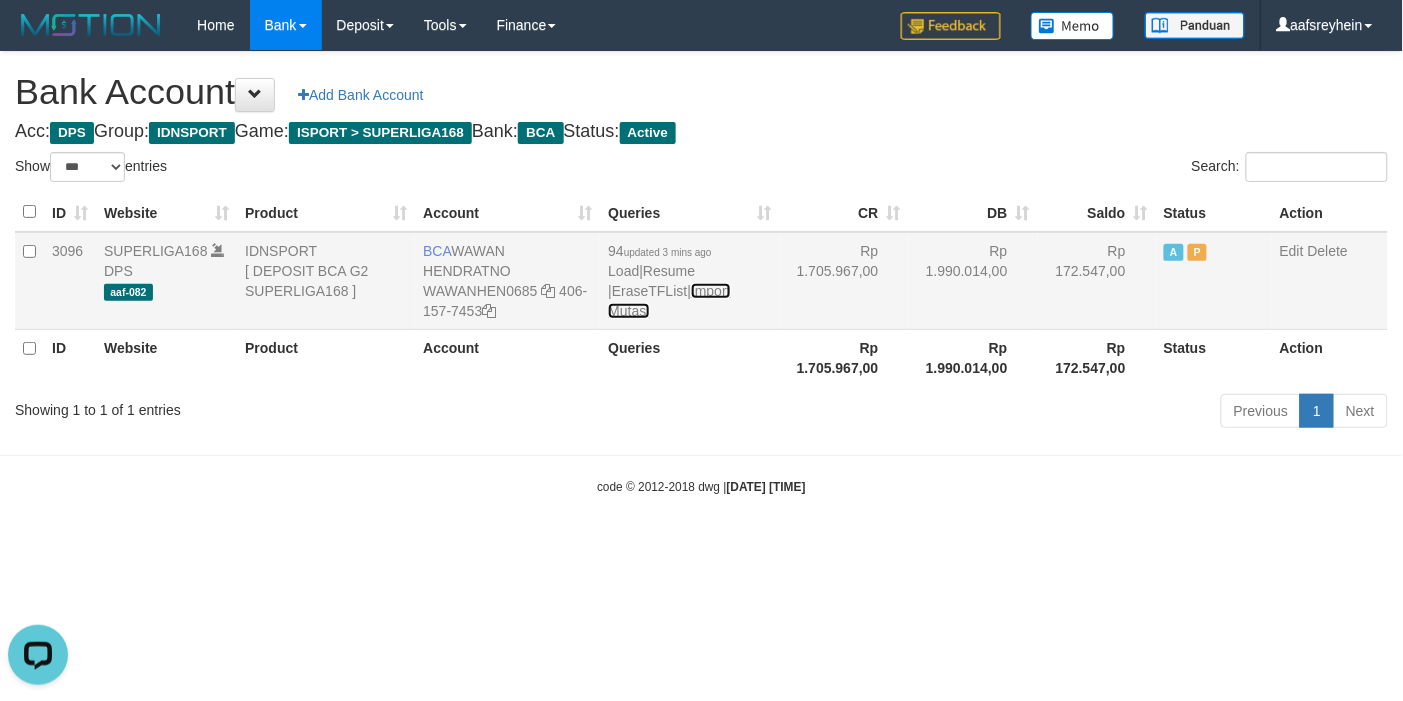 click on "Import Mutasi" at bounding box center (669, 301) 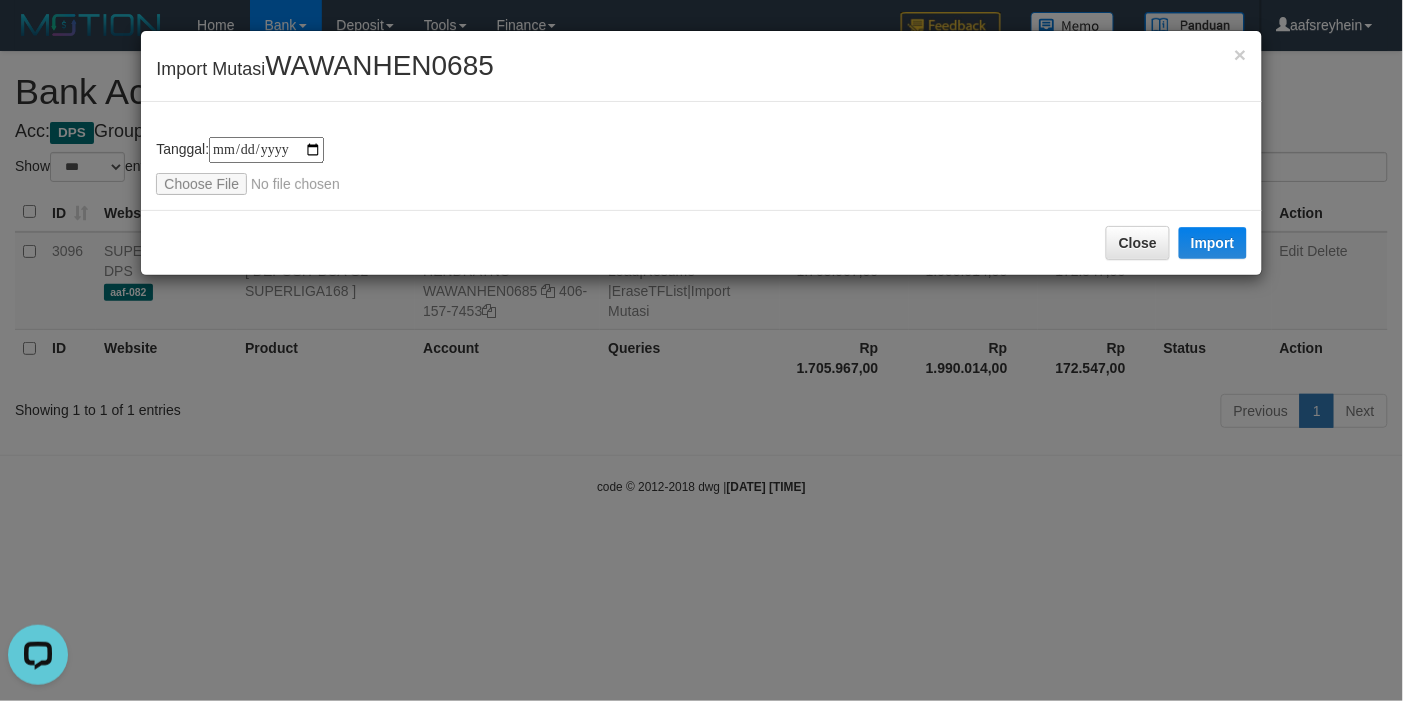 type on "**********" 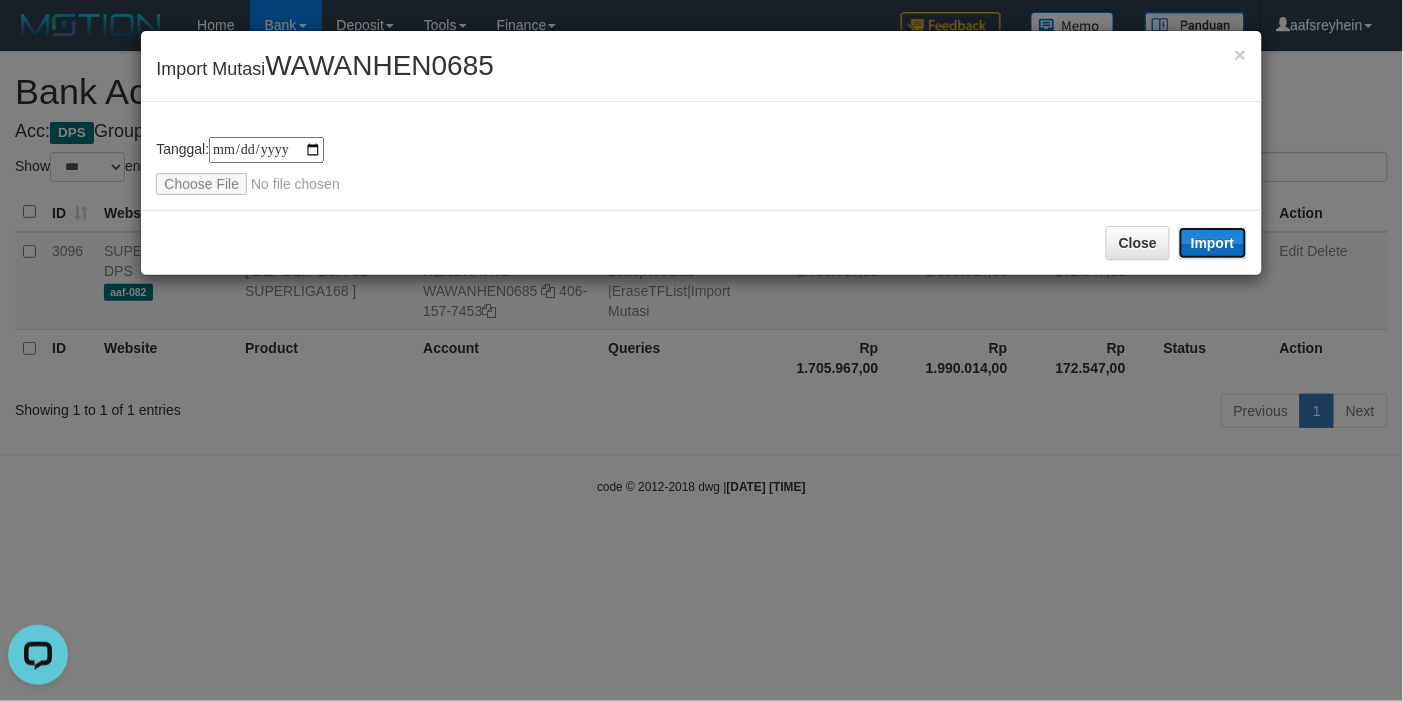 click on "Import" at bounding box center [1213, 243] 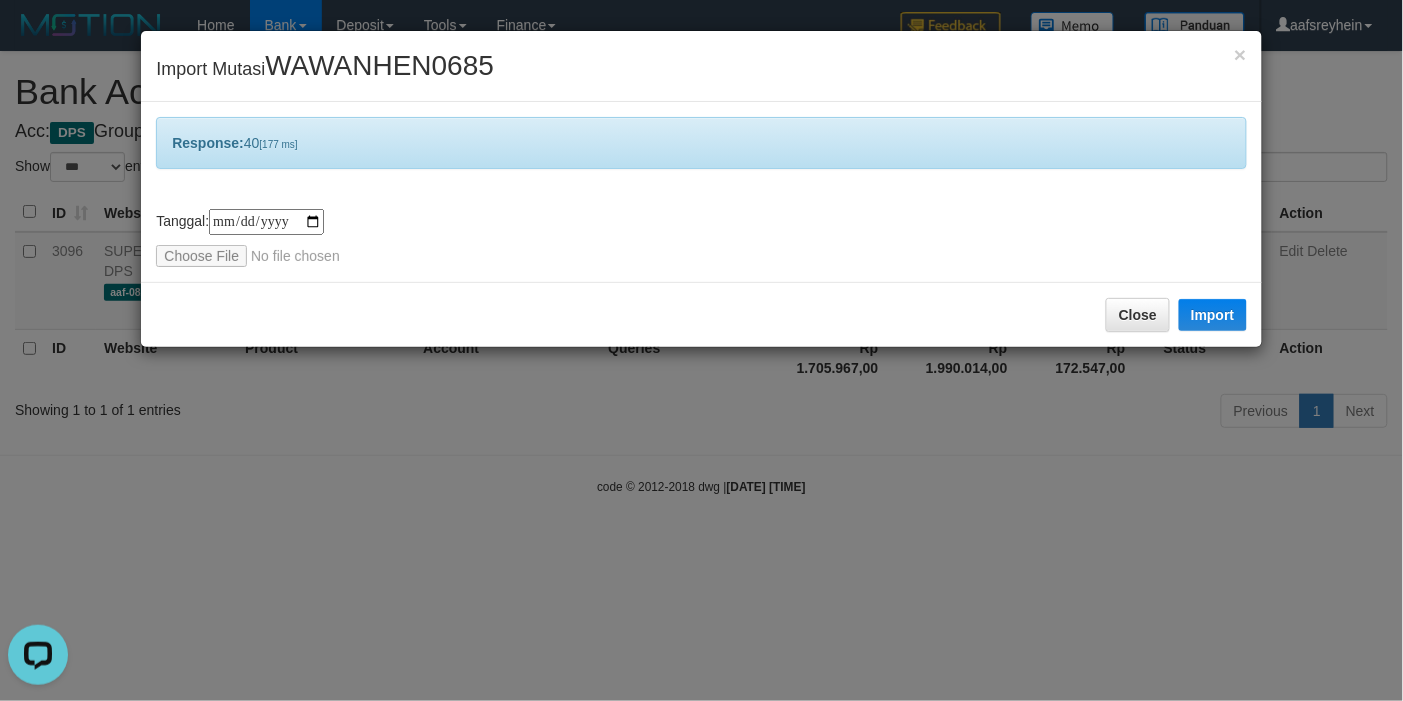 click on "**********" at bounding box center (701, 350) 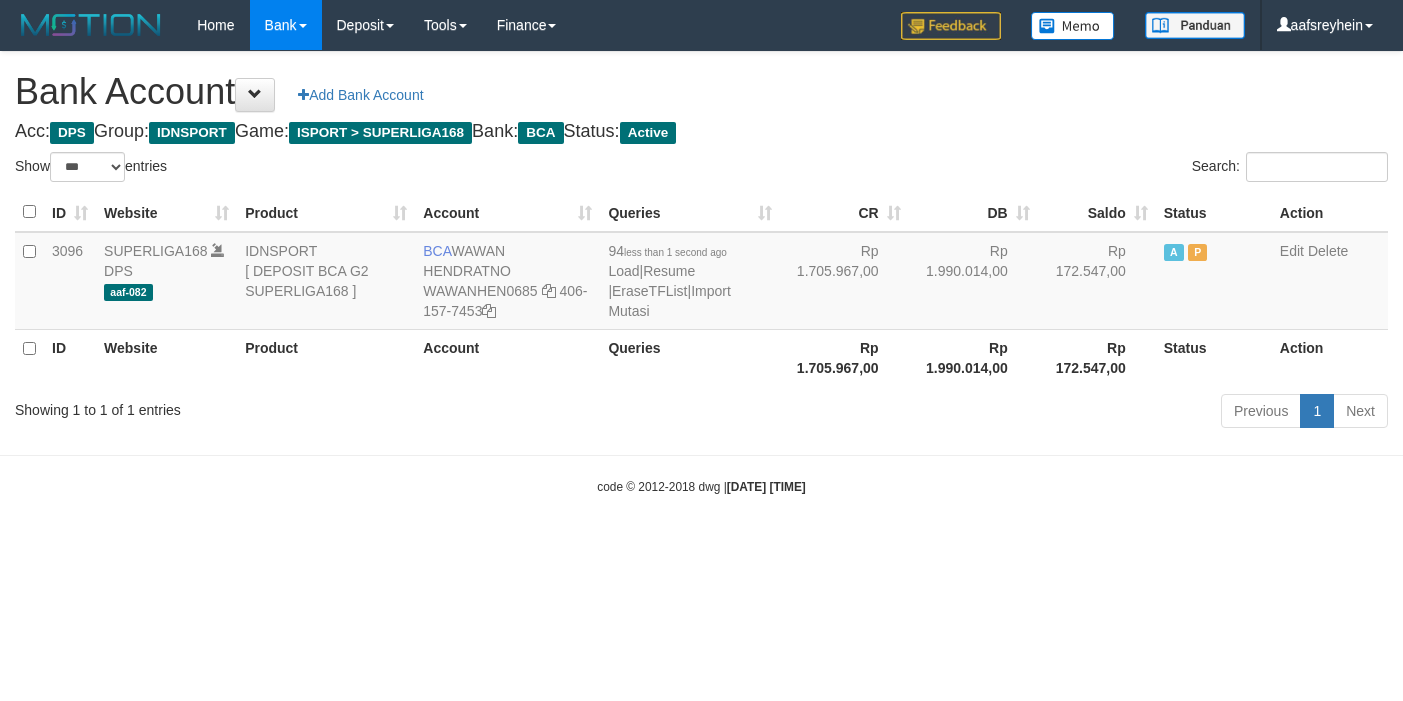 select on "***" 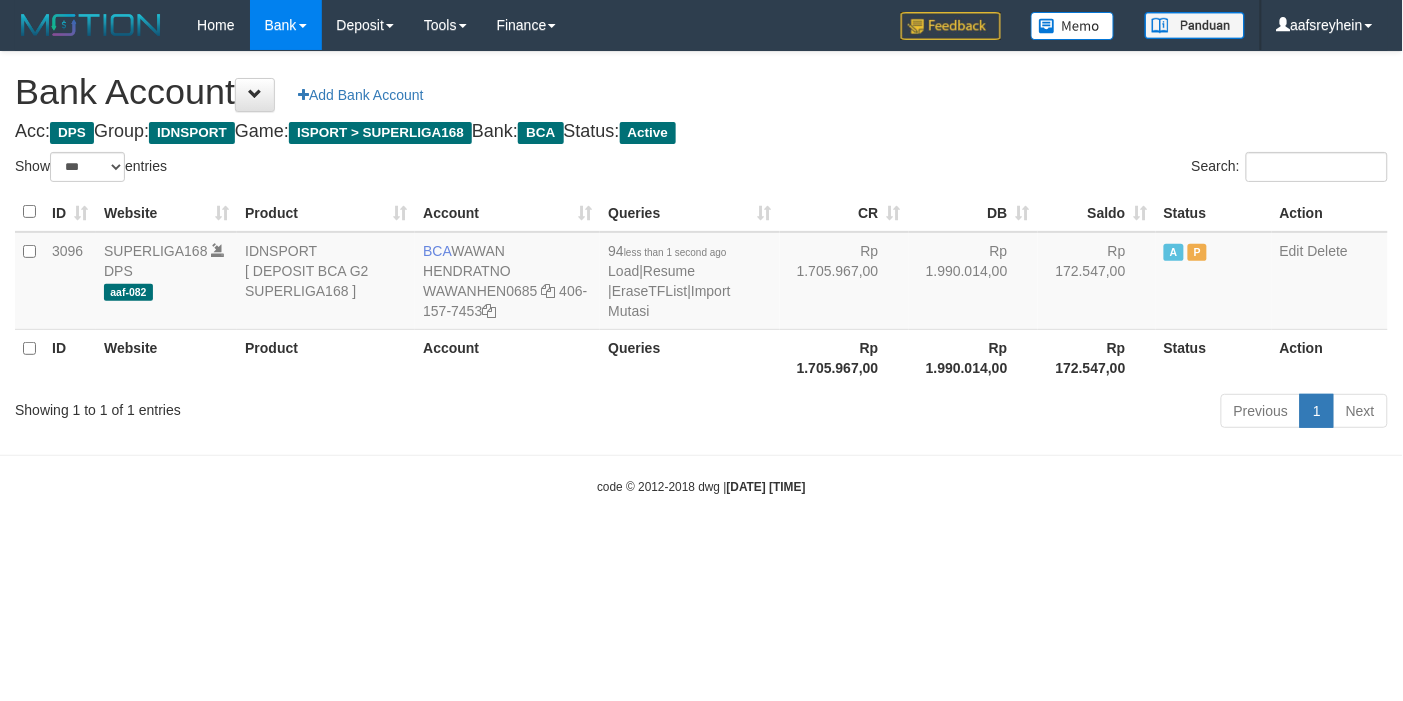 click on "Previous 1 Next" at bounding box center [994, 413] 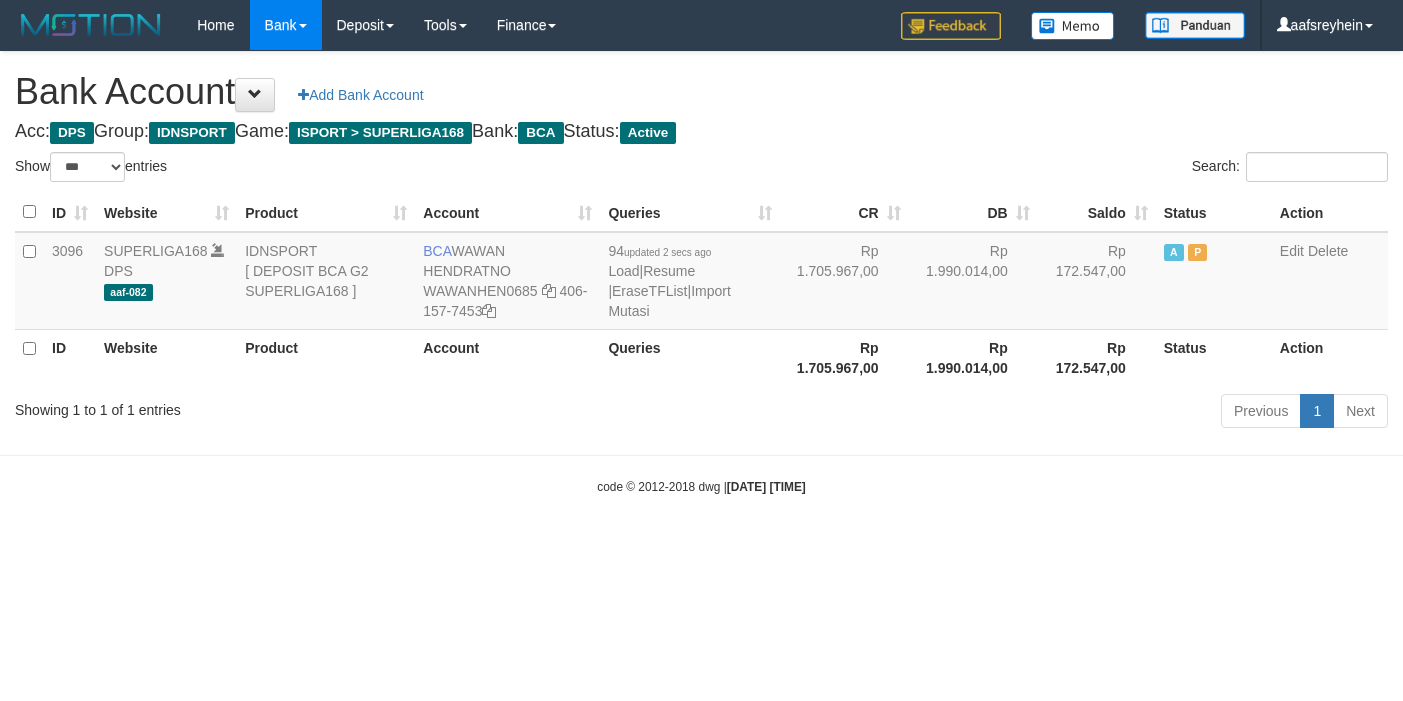 select on "***" 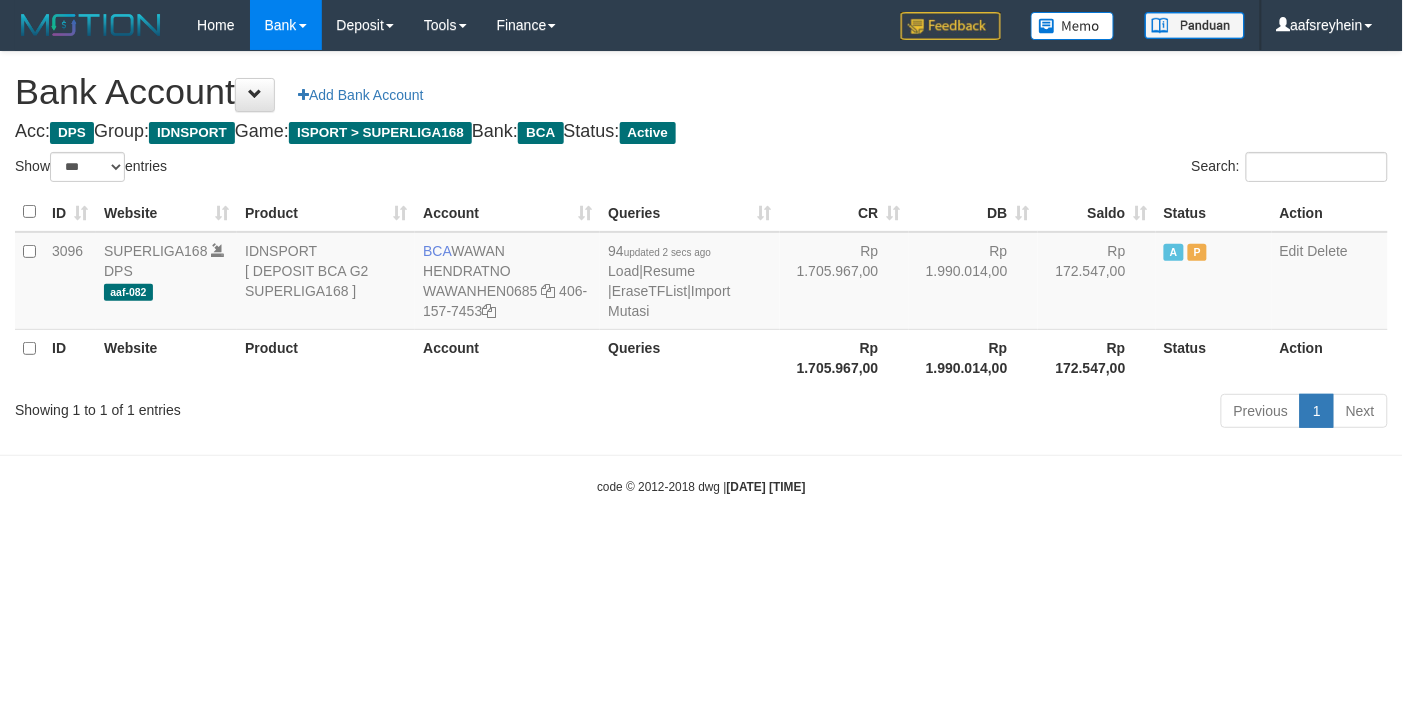 drag, startPoint x: 543, startPoint y: 507, endPoint x: 1396, endPoint y: 618, distance: 860.19183 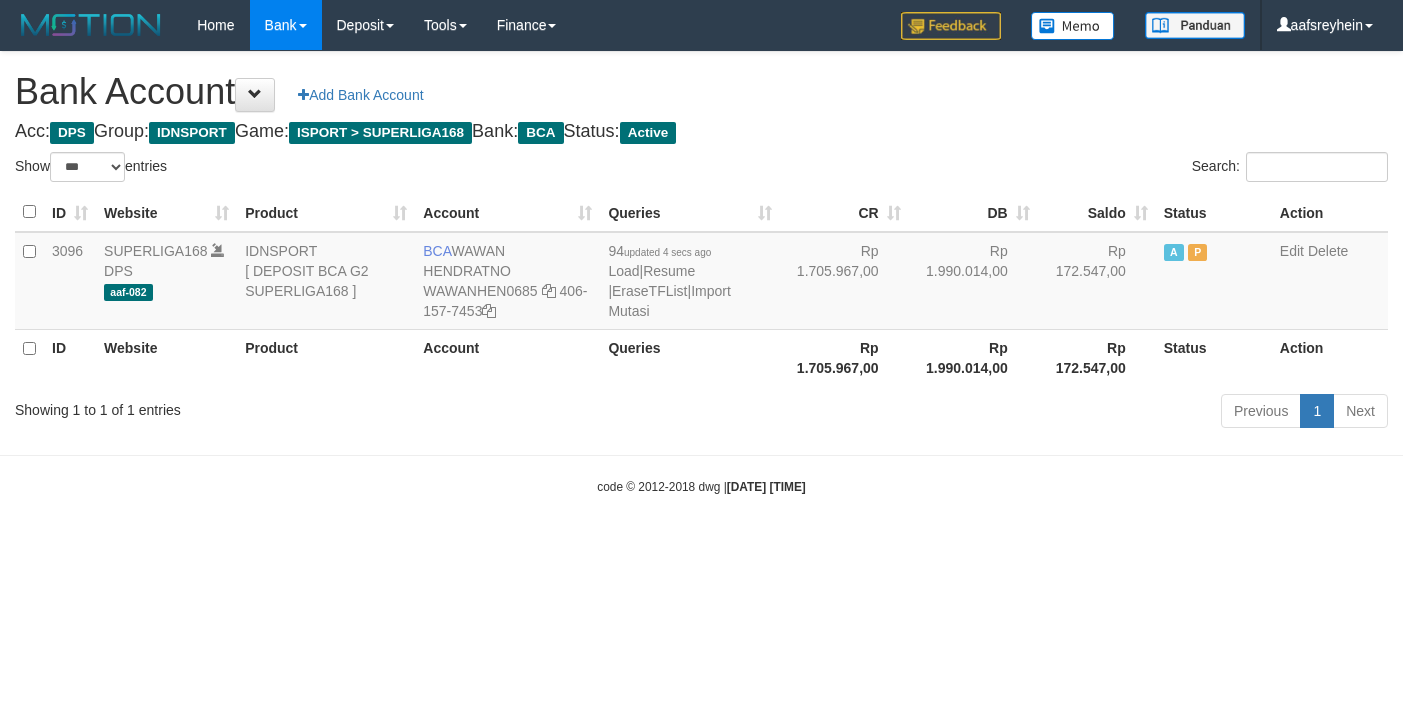 select on "***" 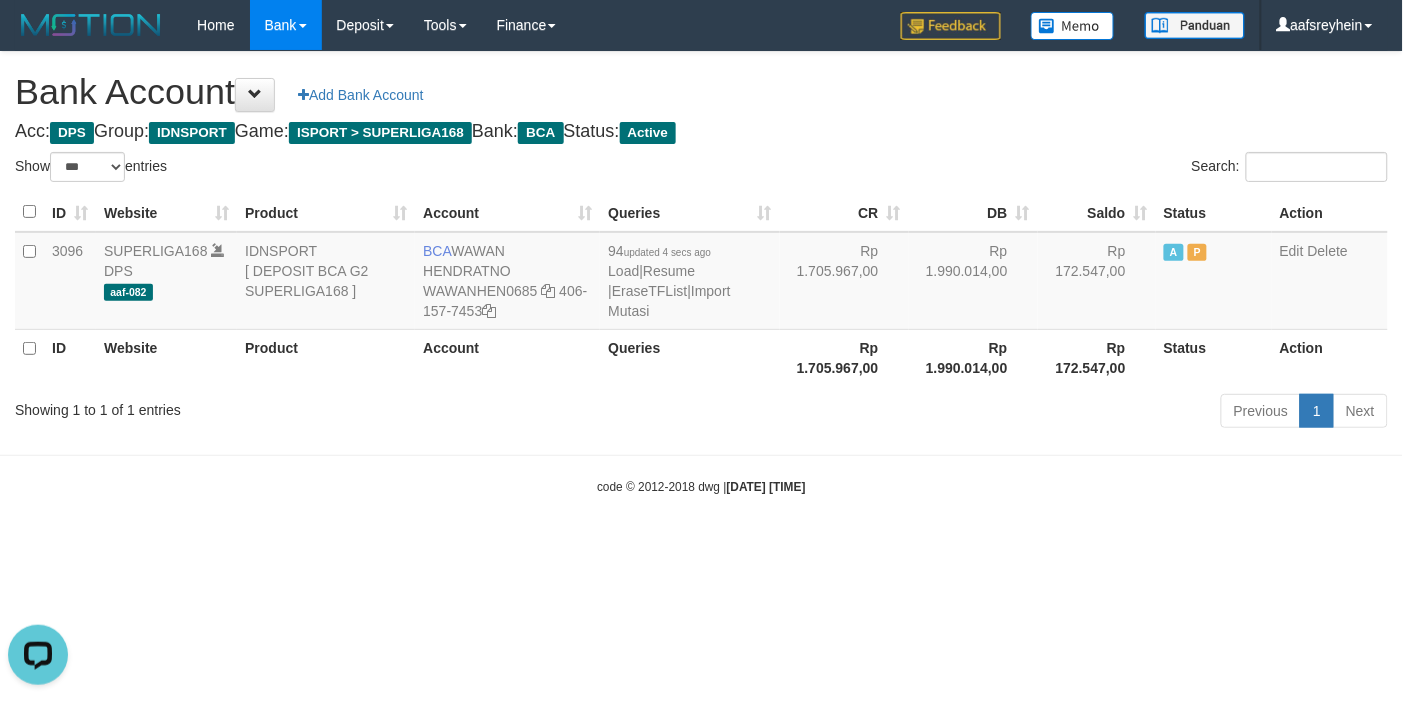 scroll, scrollTop: 0, scrollLeft: 0, axis: both 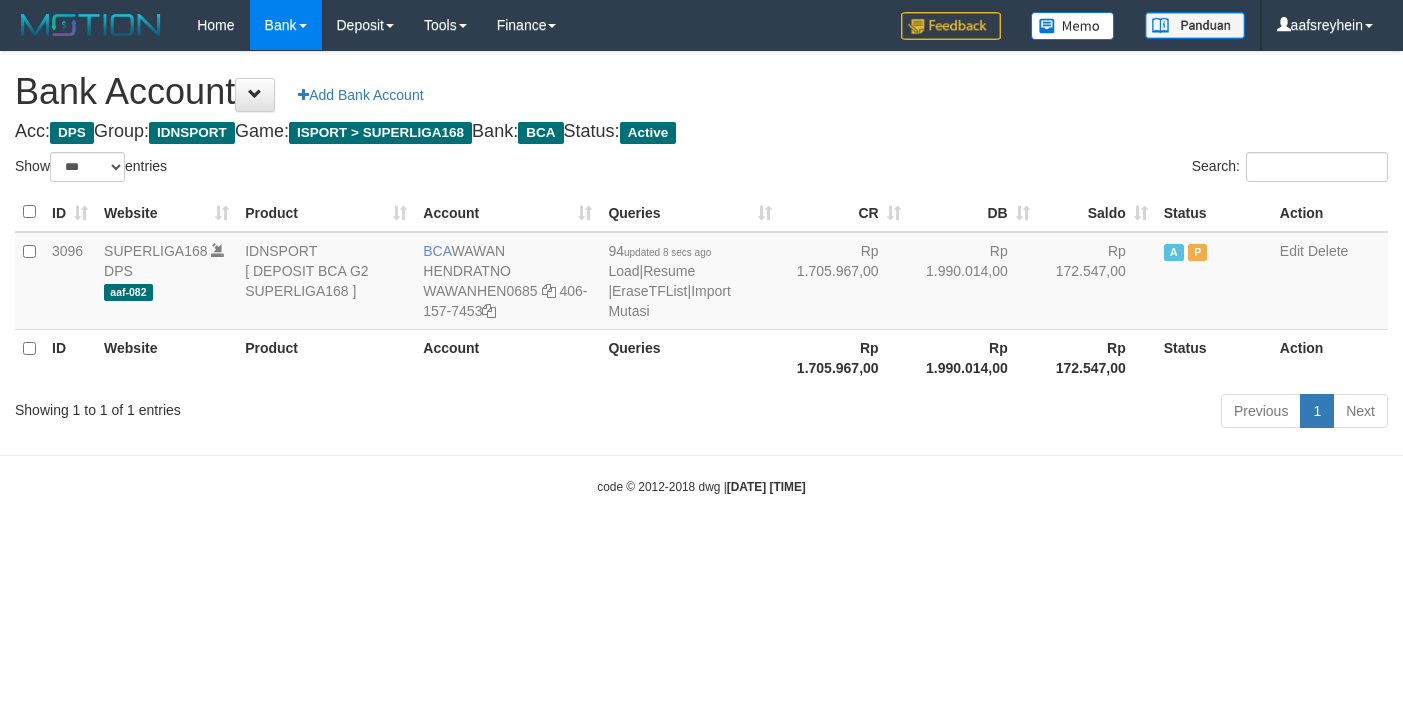 select on "***" 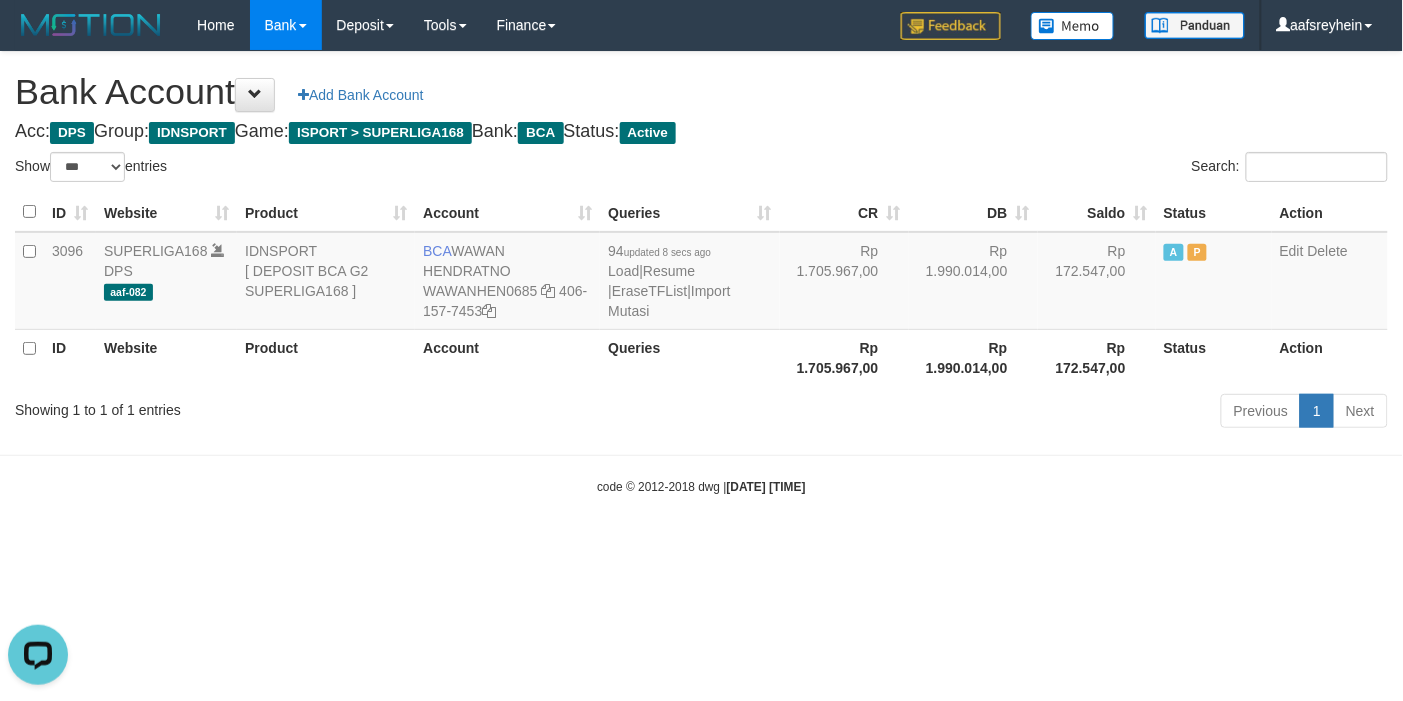 scroll, scrollTop: 0, scrollLeft: 0, axis: both 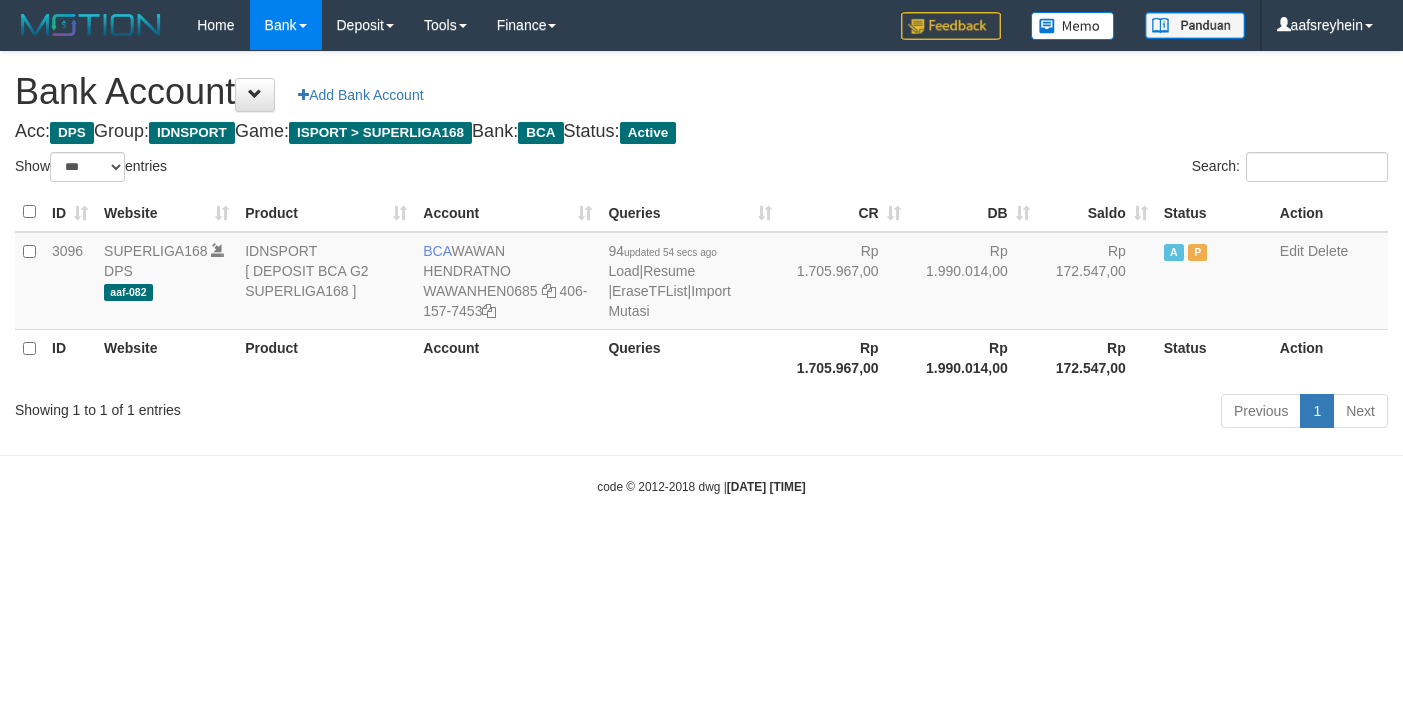 select on "***" 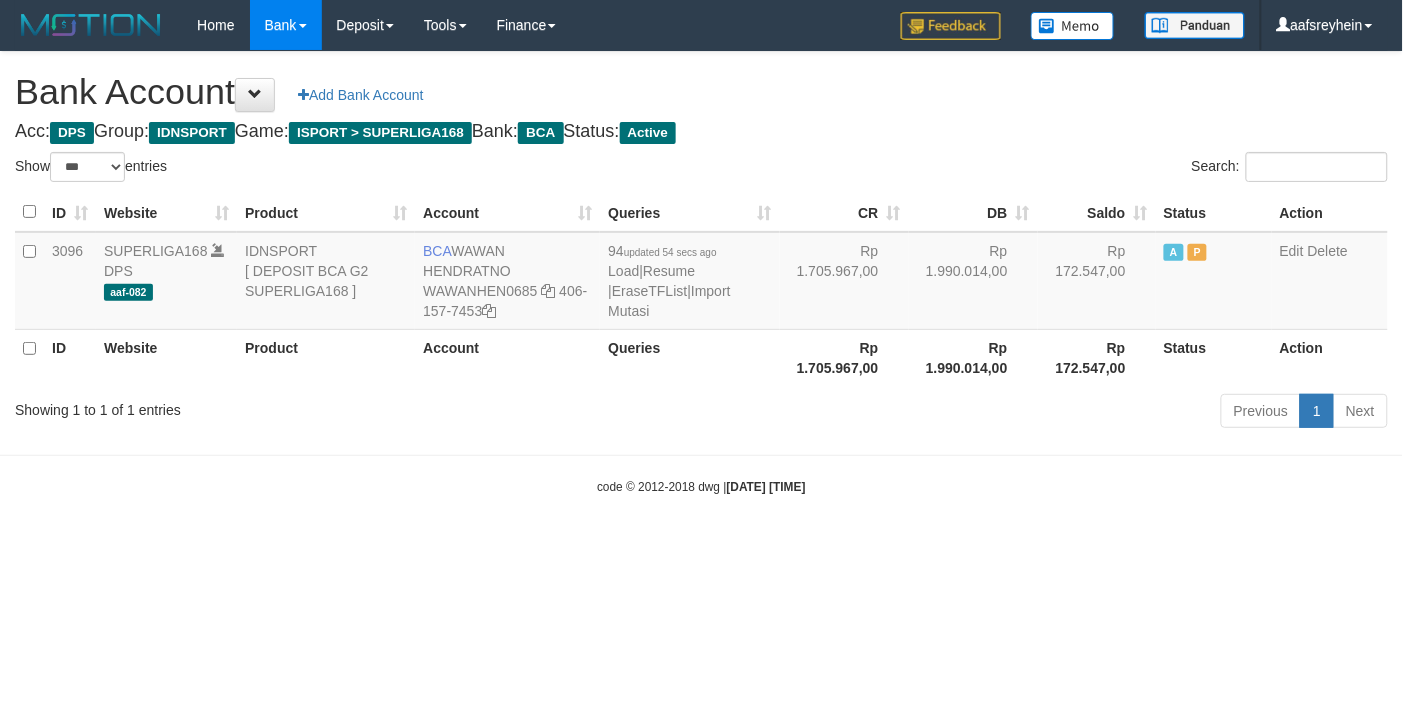 click on "Toggle navigation
Home
Bank
Account List
Load
By Website
Group
[ISPORT]													SUPERLIGA168
By Load Group (DPS)" at bounding box center (701, 273) 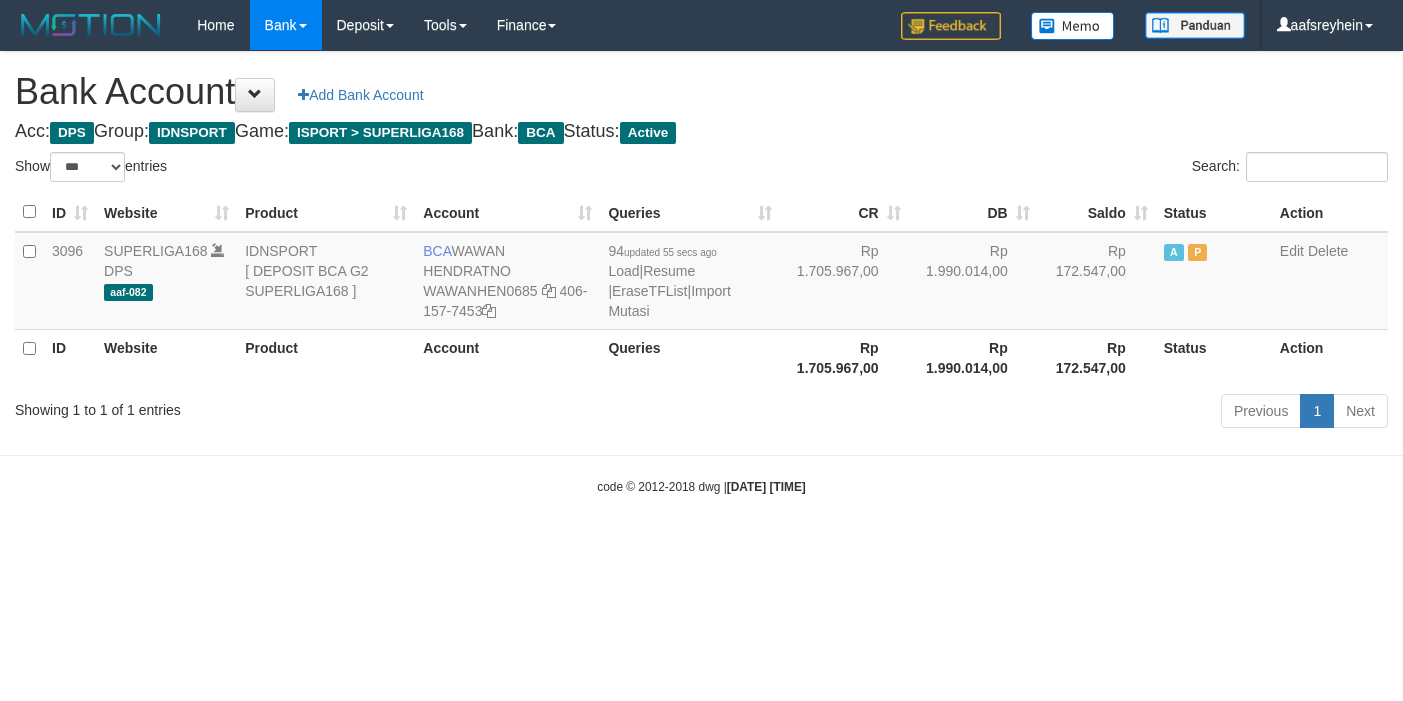 select on "***" 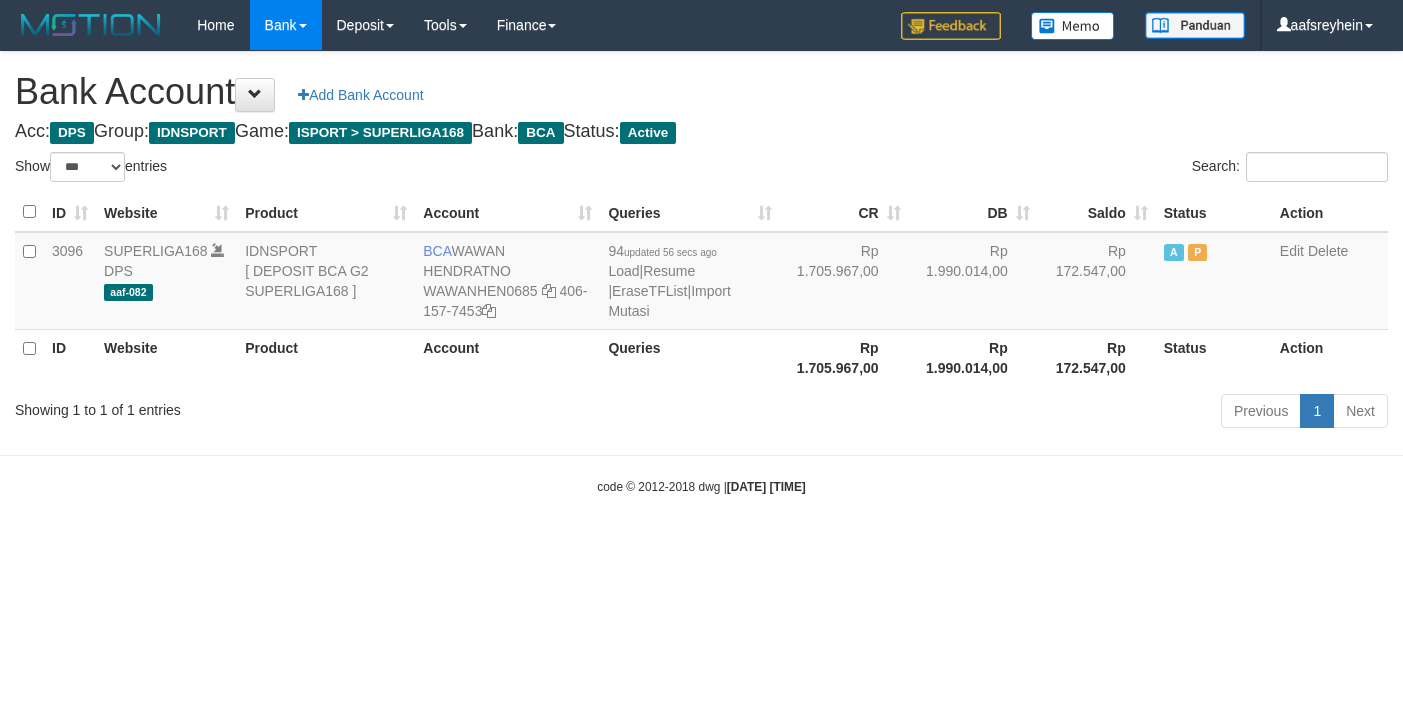 select on "***" 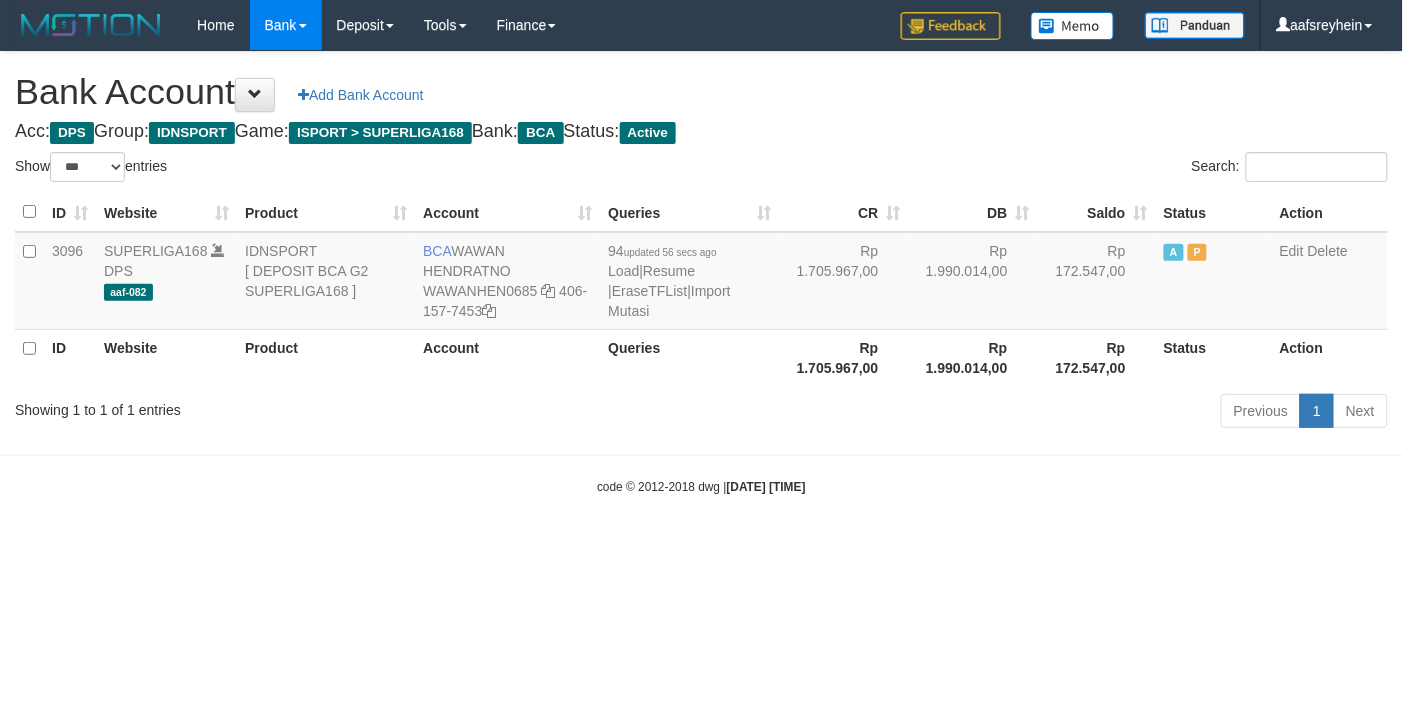 click on "Toggle navigation
Home
Bank
Account List
Load
By Website
Group
[ISPORT]													SUPERLIGA168
By Load Group (DPS)
-" at bounding box center [701, 273] 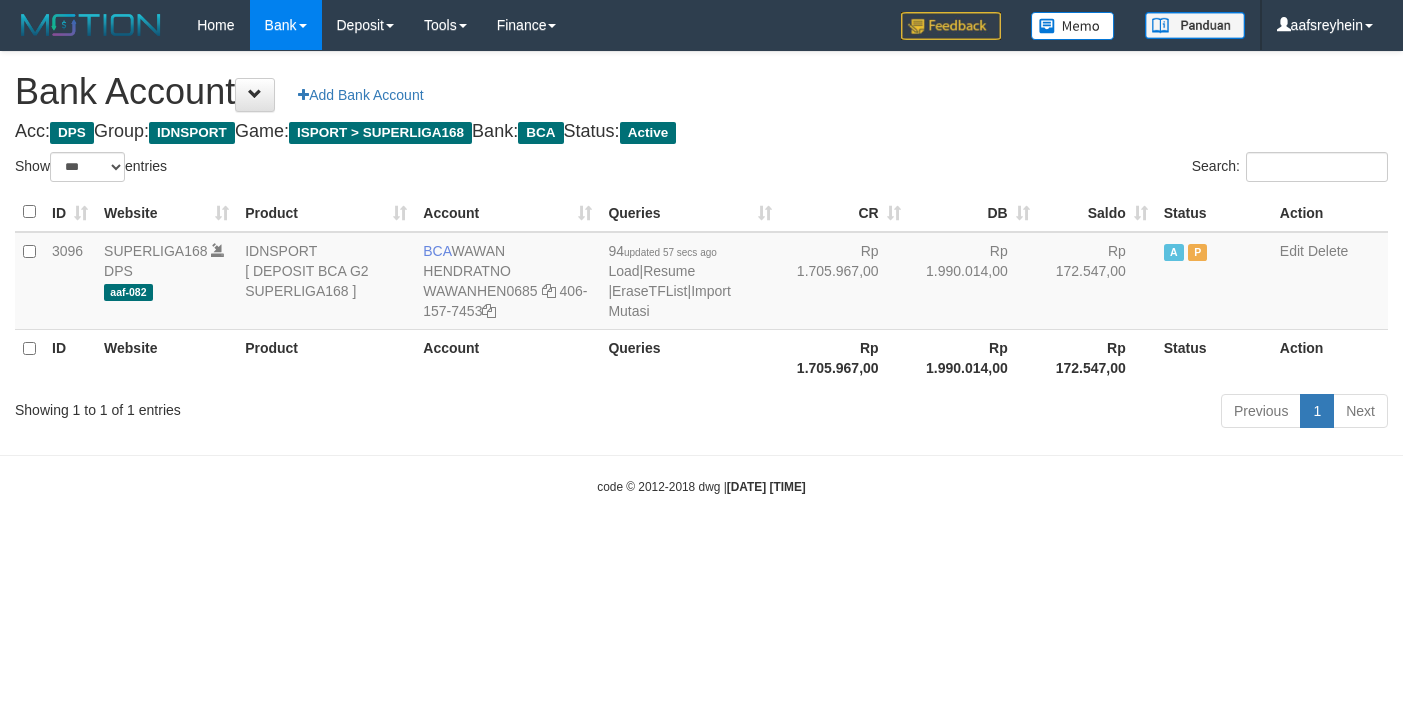 select on "***" 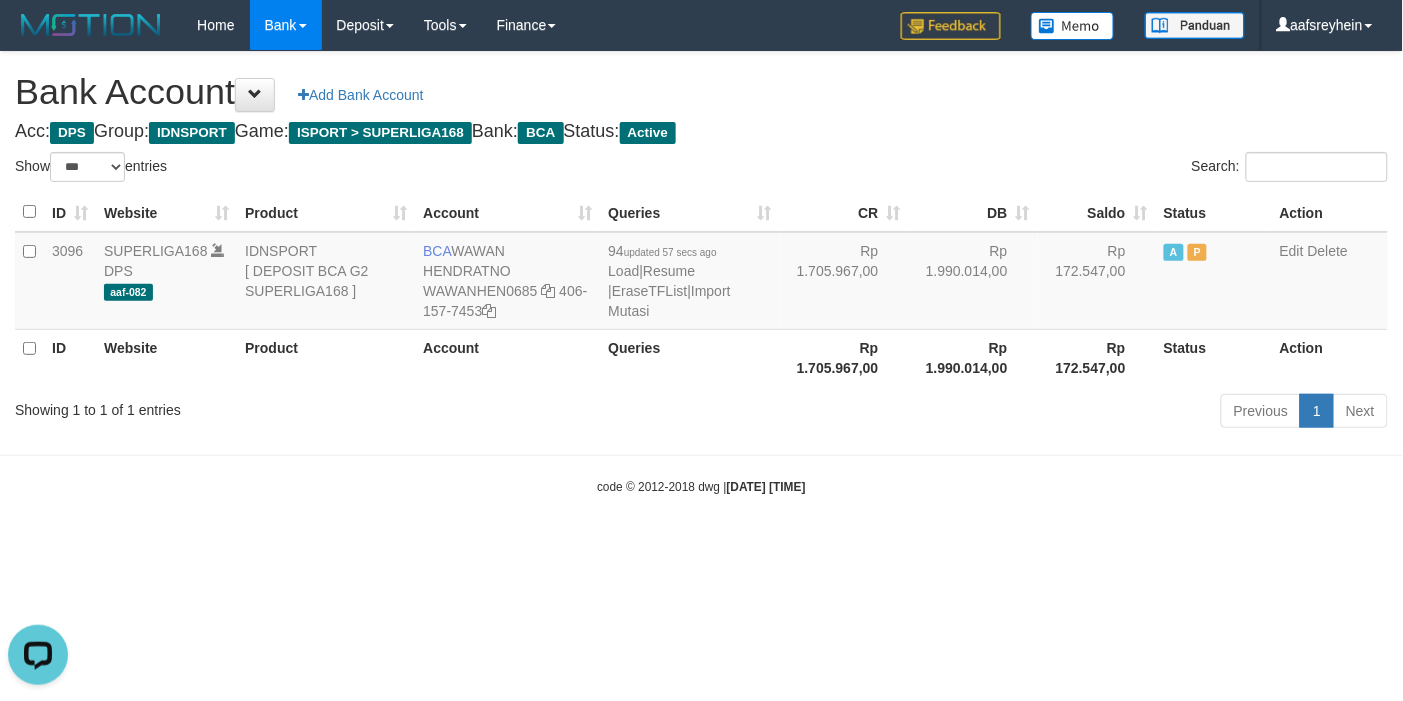 scroll, scrollTop: 0, scrollLeft: 0, axis: both 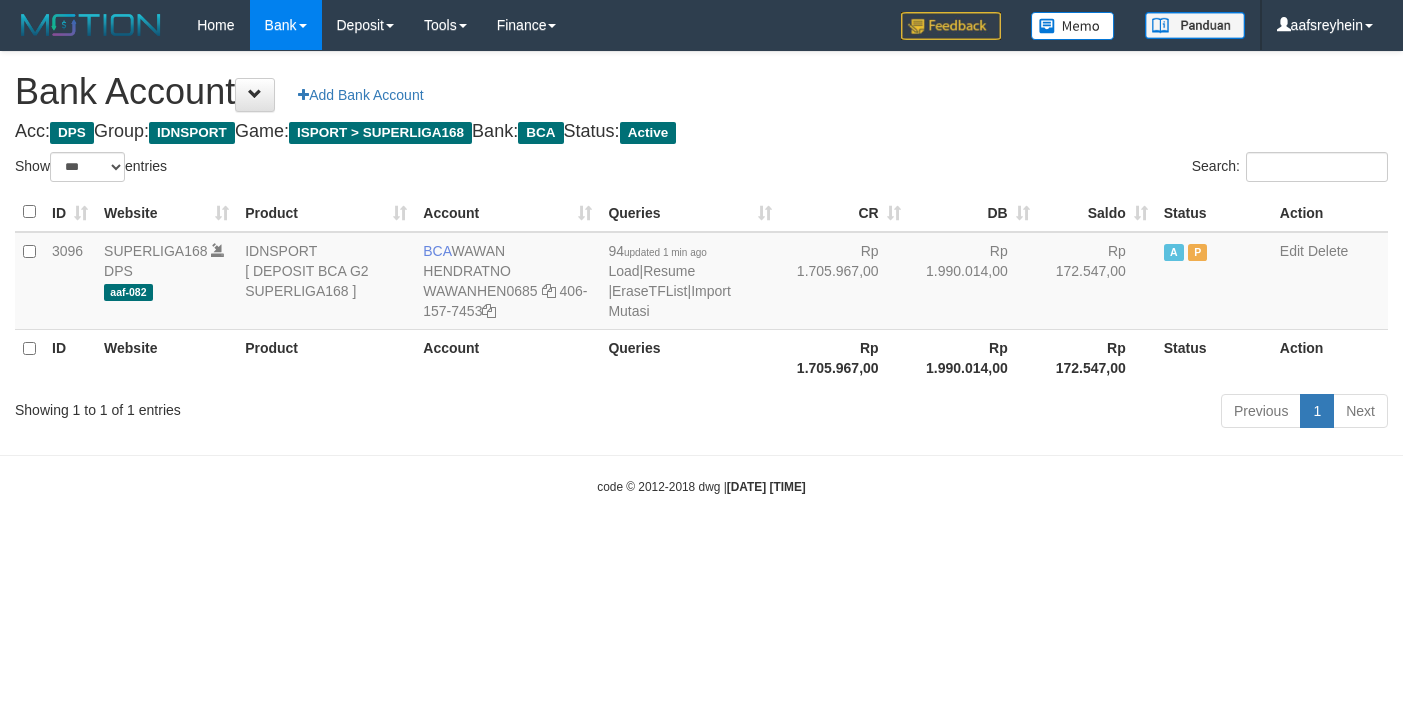 select on "***" 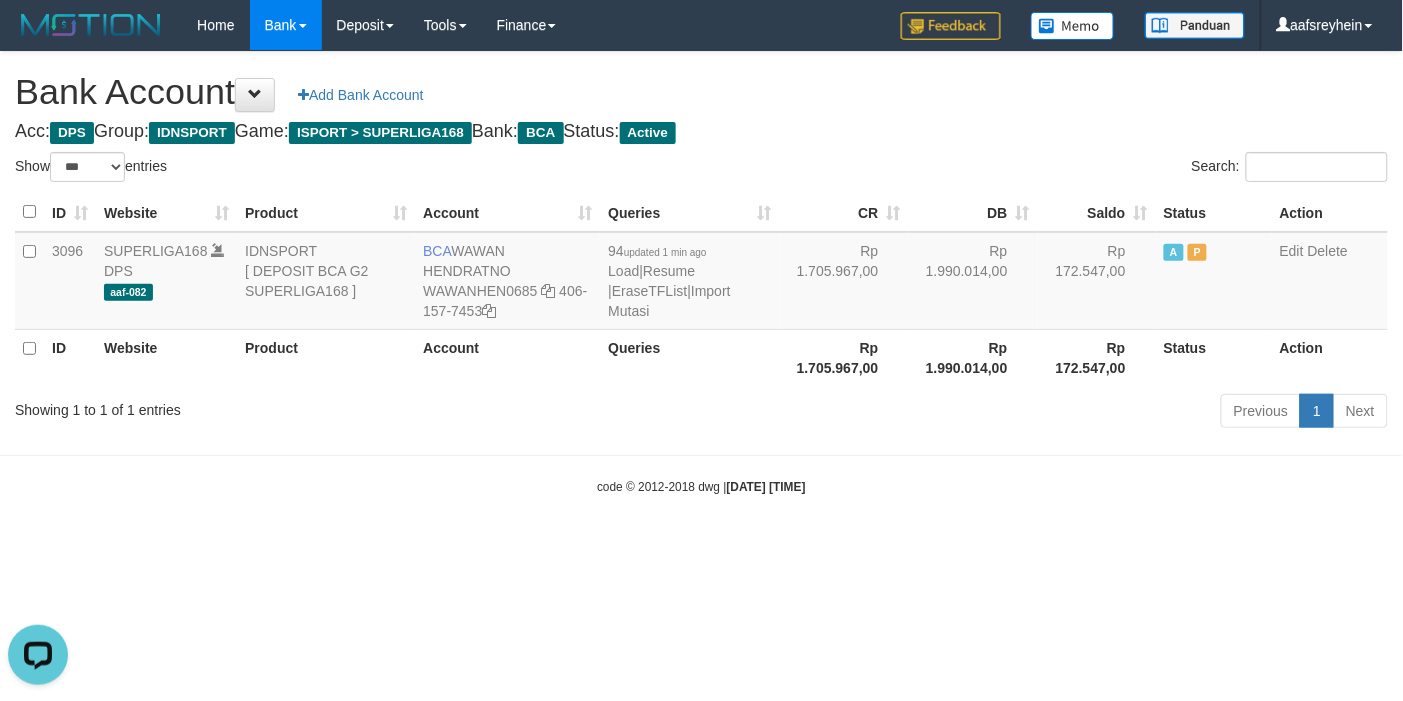 scroll, scrollTop: 0, scrollLeft: 0, axis: both 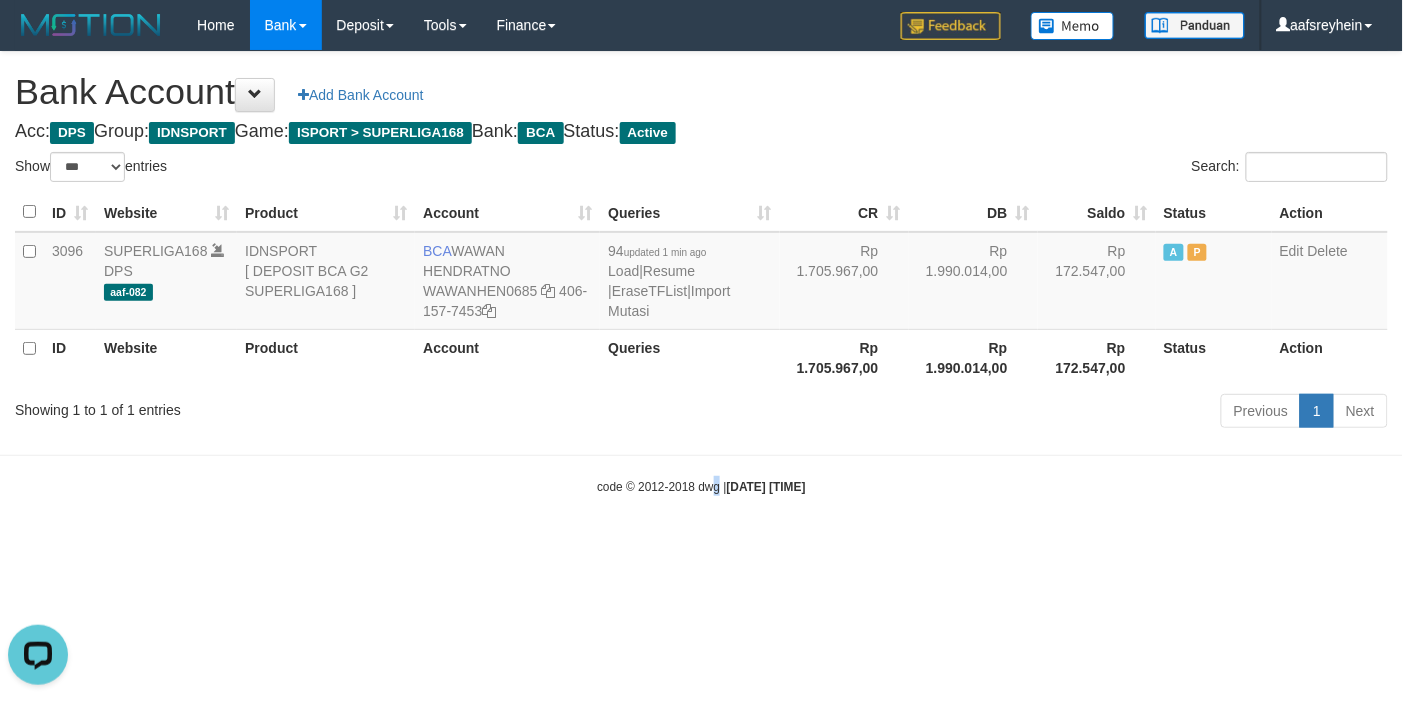 click on "Toggle navigation
Home
Bank
Account List
Load
By Website
Group
[ISPORT]													SUPERLIGA168
By Load Group (DPS)
-" at bounding box center [701, 273] 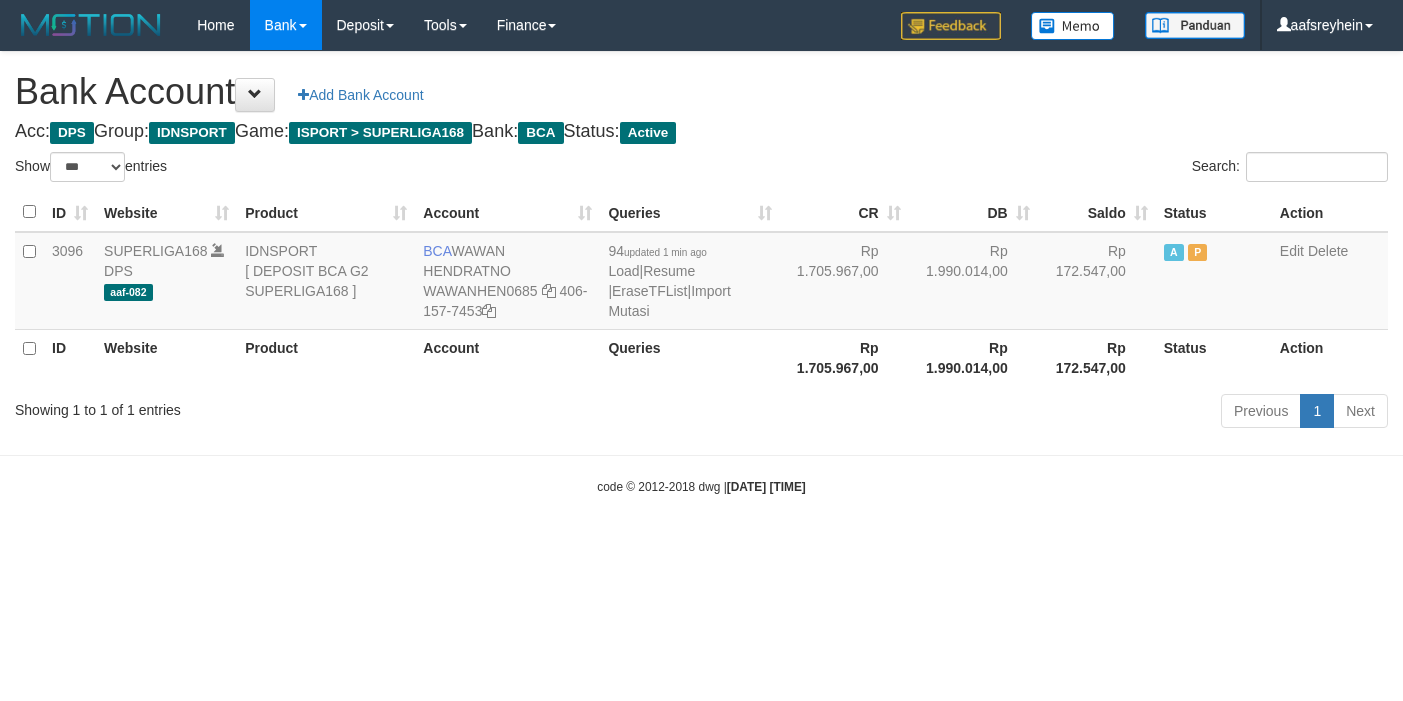 select on "***" 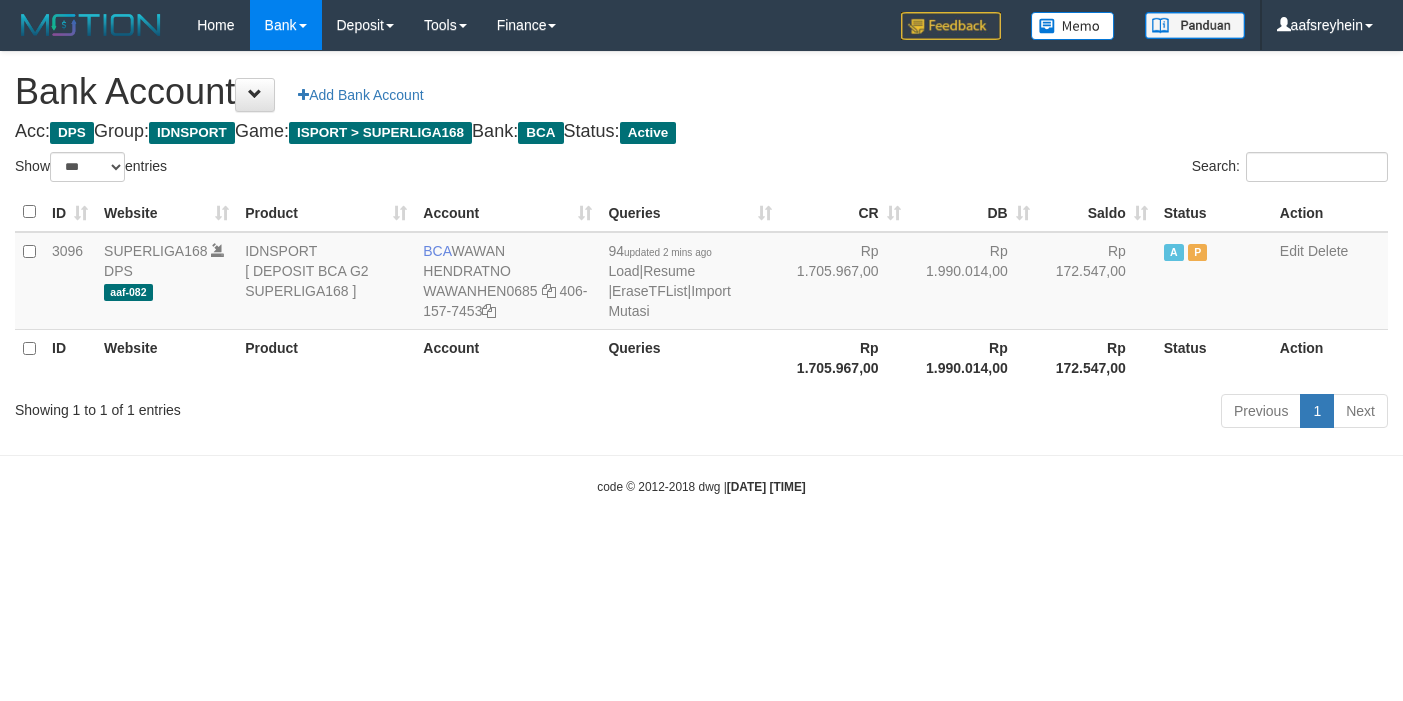 select on "***" 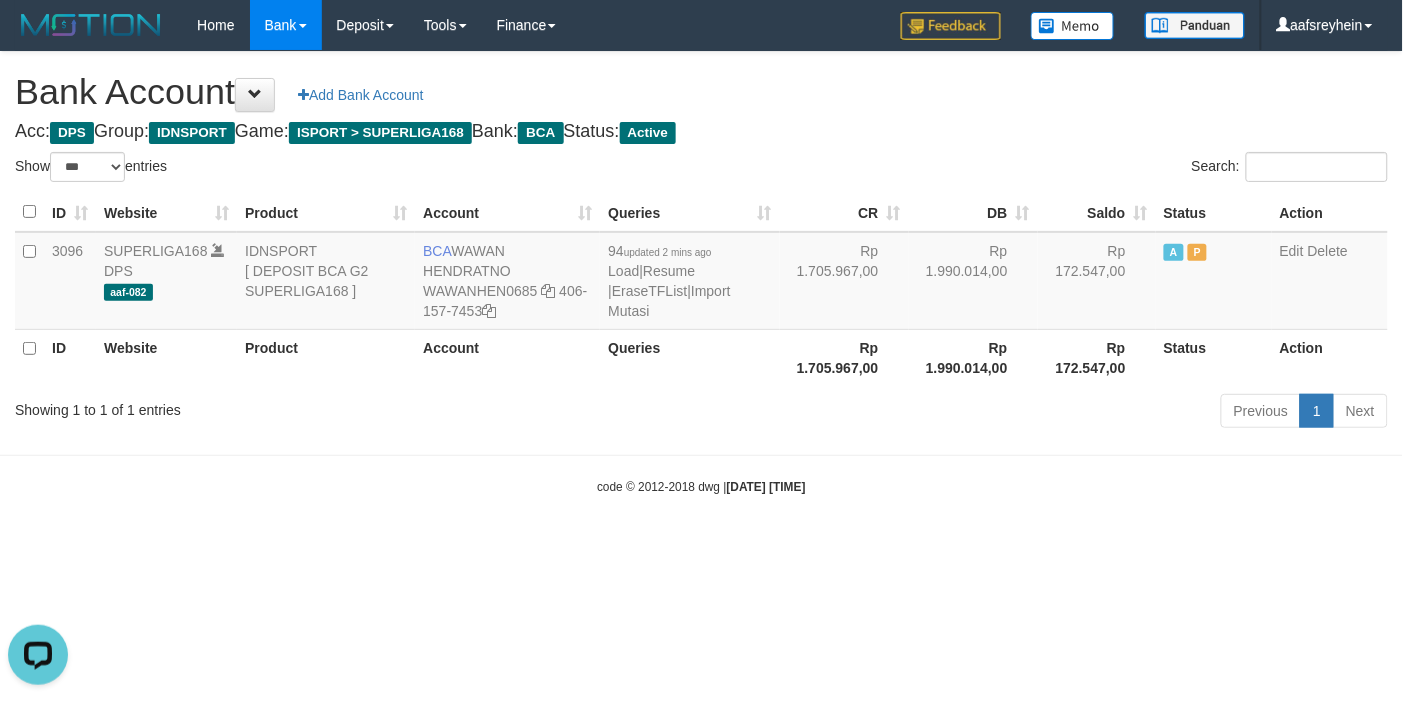 scroll, scrollTop: 0, scrollLeft: 0, axis: both 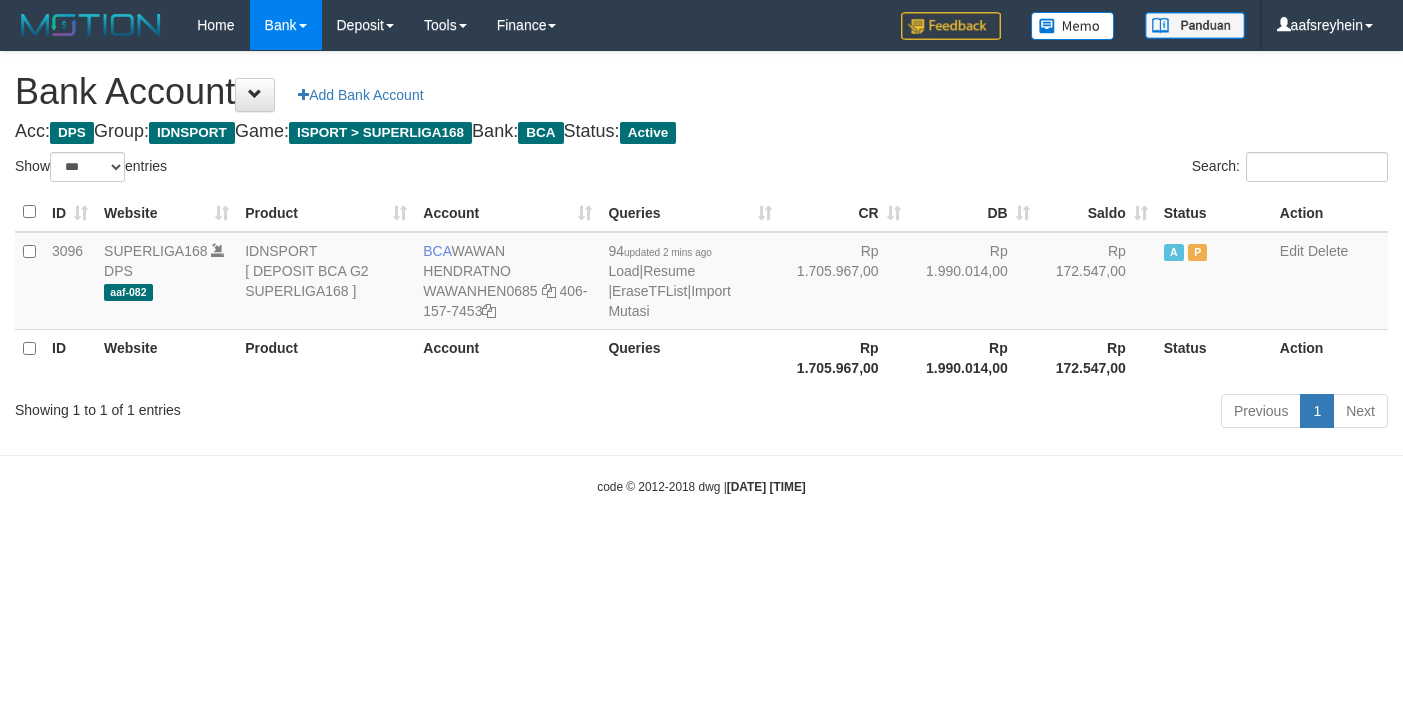 select on "***" 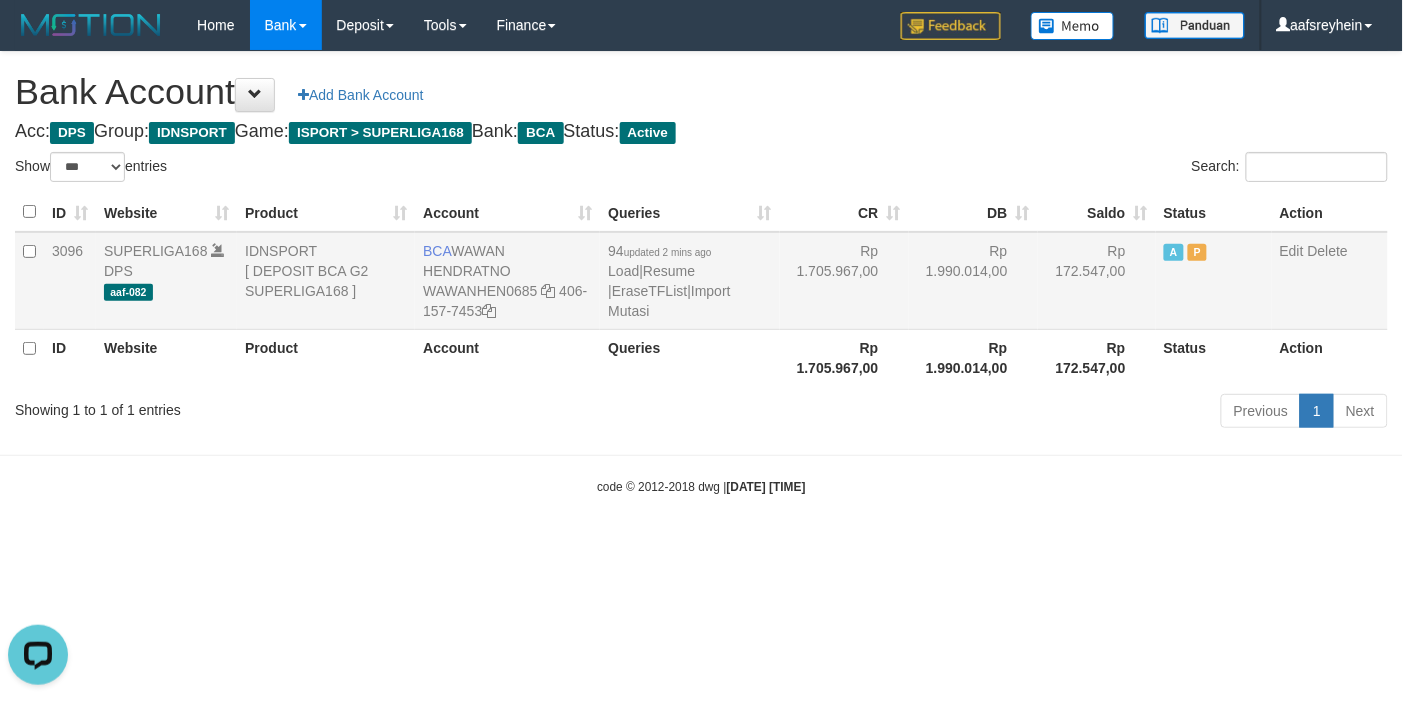 scroll, scrollTop: 0, scrollLeft: 0, axis: both 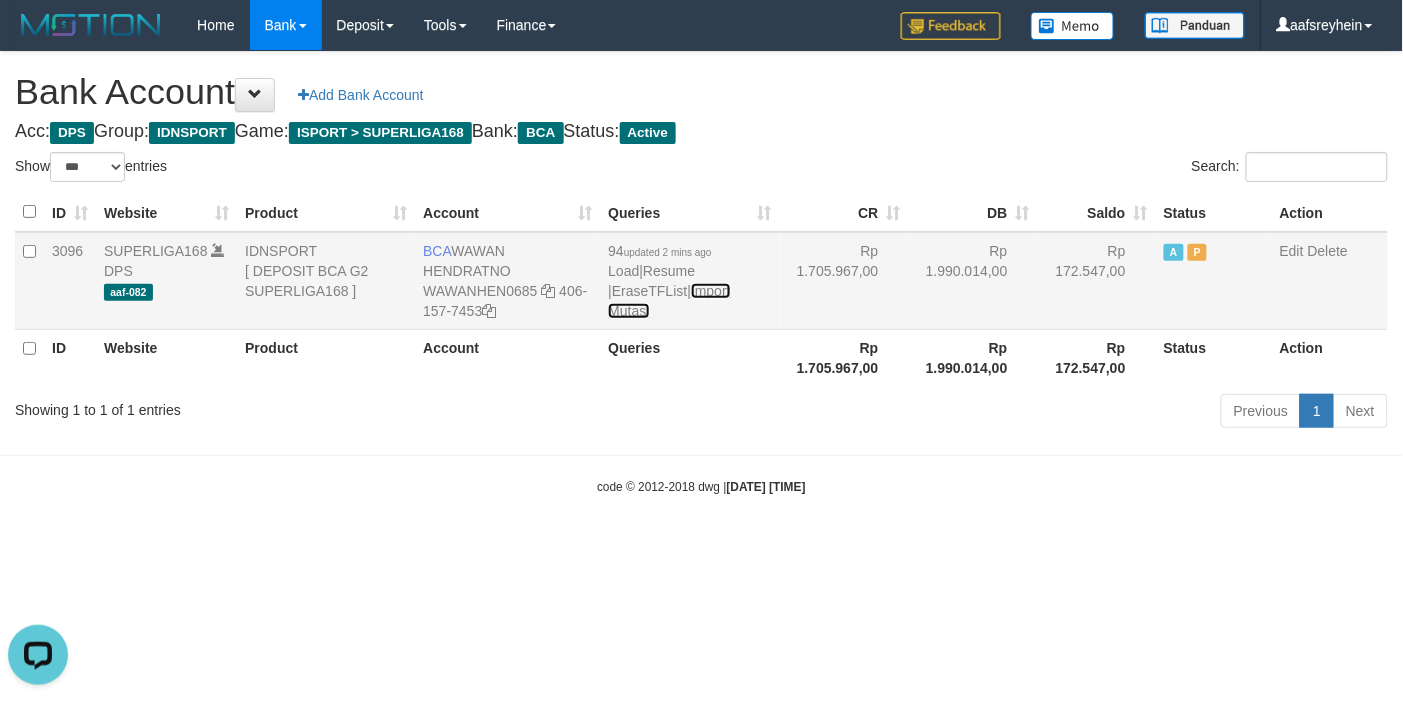 click on "Import Mutasi" at bounding box center [669, 301] 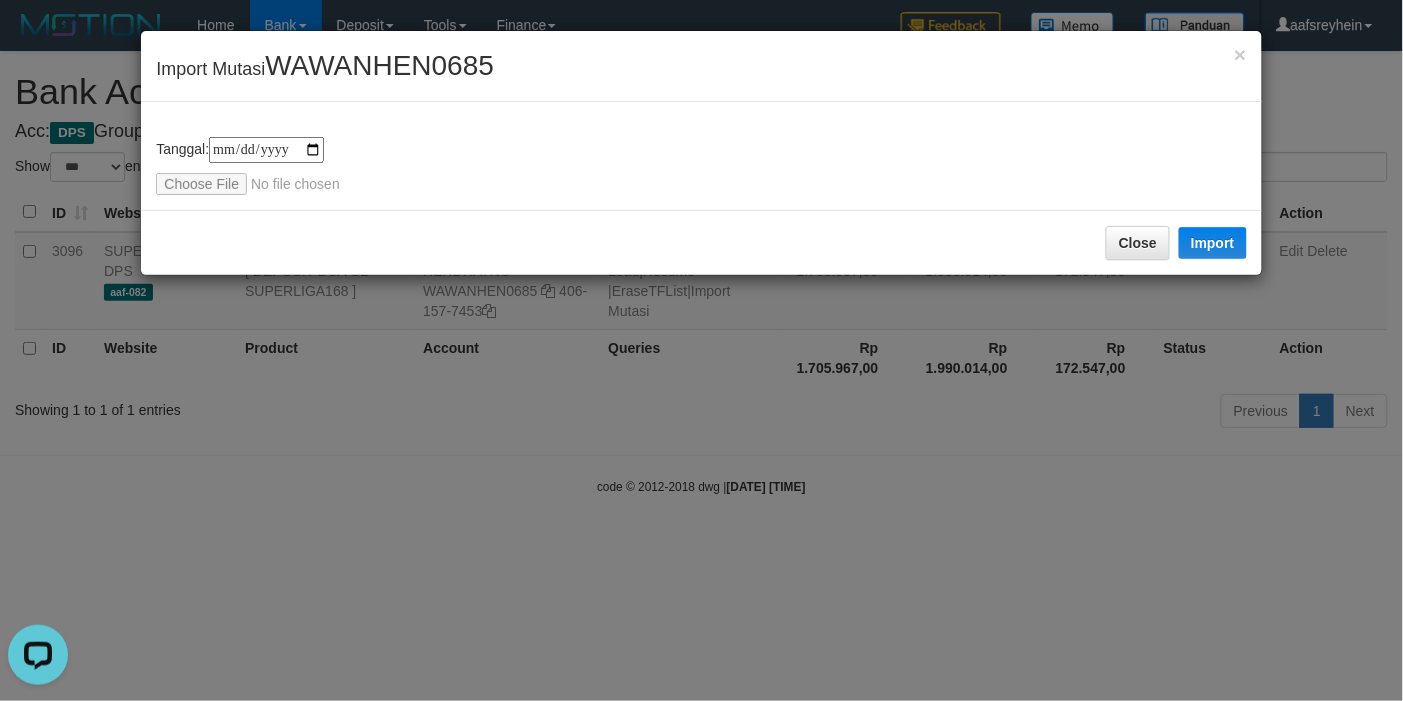 type on "**********" 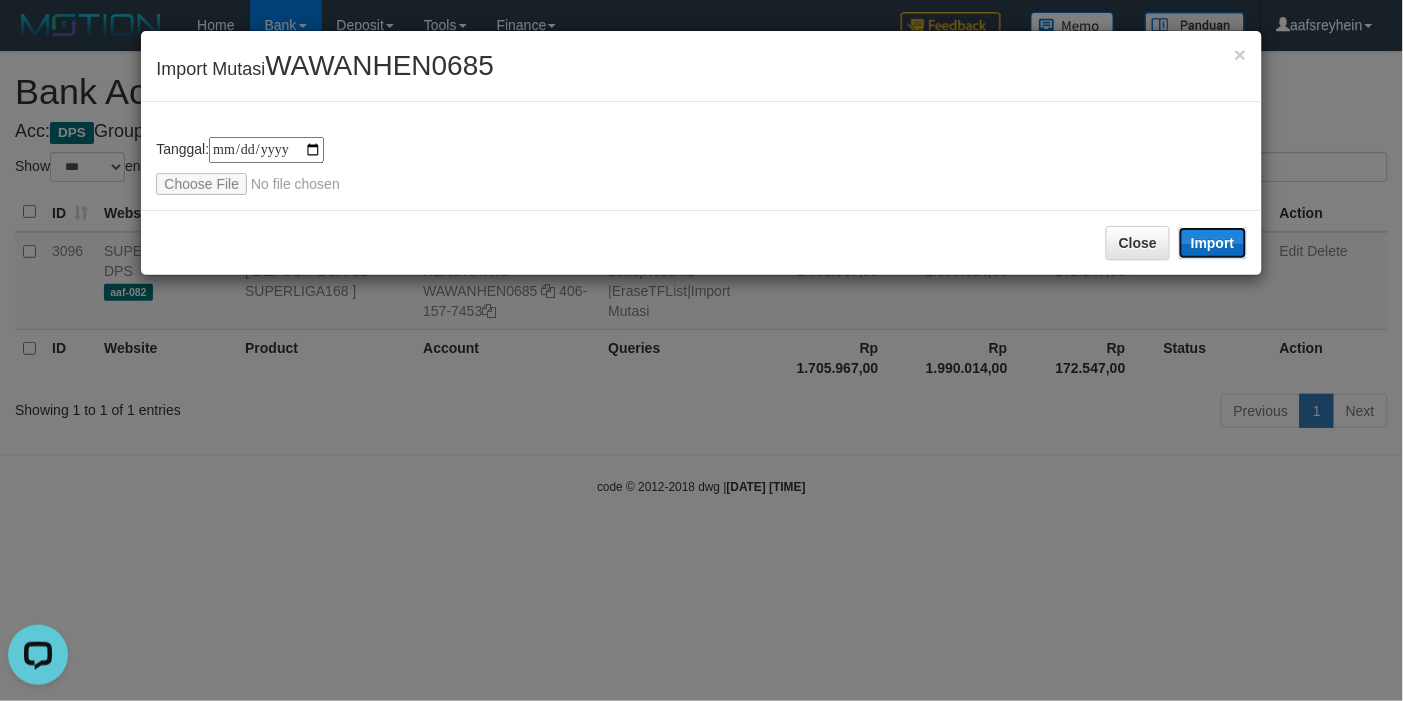 click on "Import" at bounding box center [1213, 243] 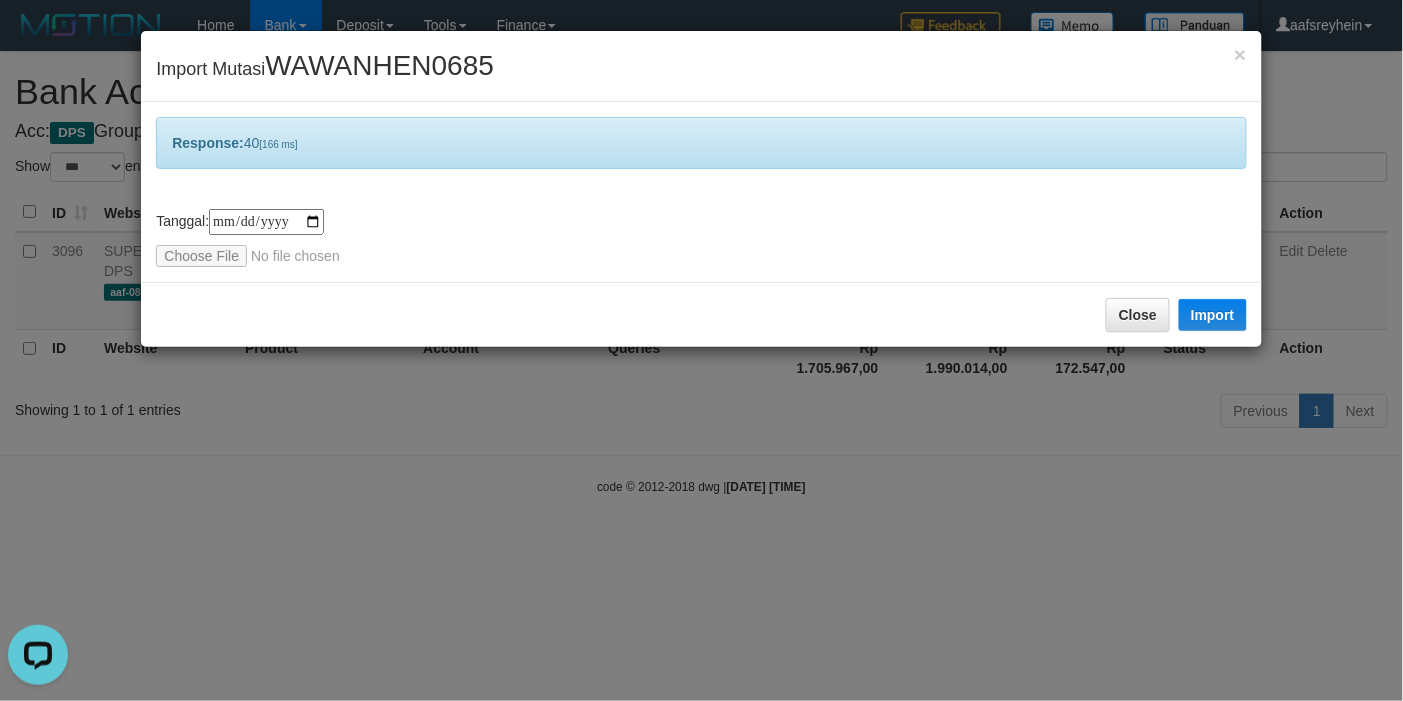 click on "**********" at bounding box center (701, 350) 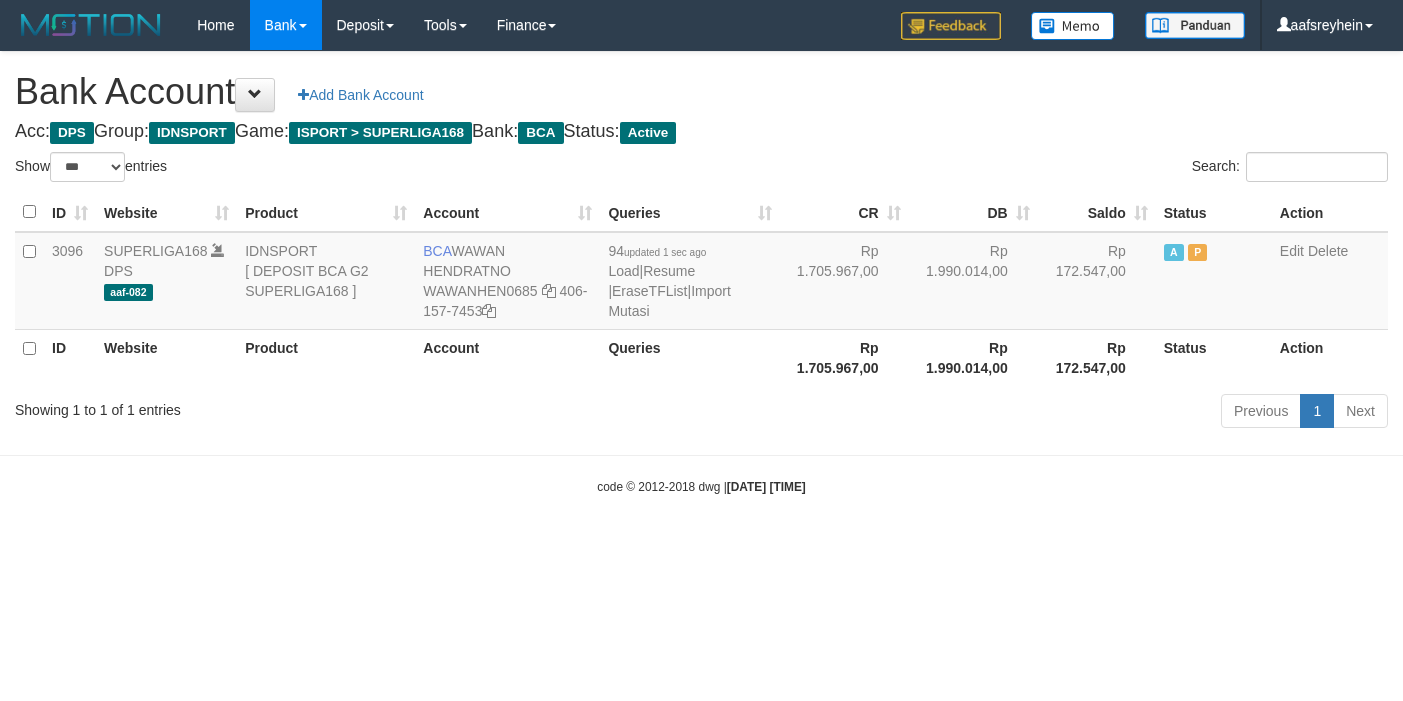 select on "***" 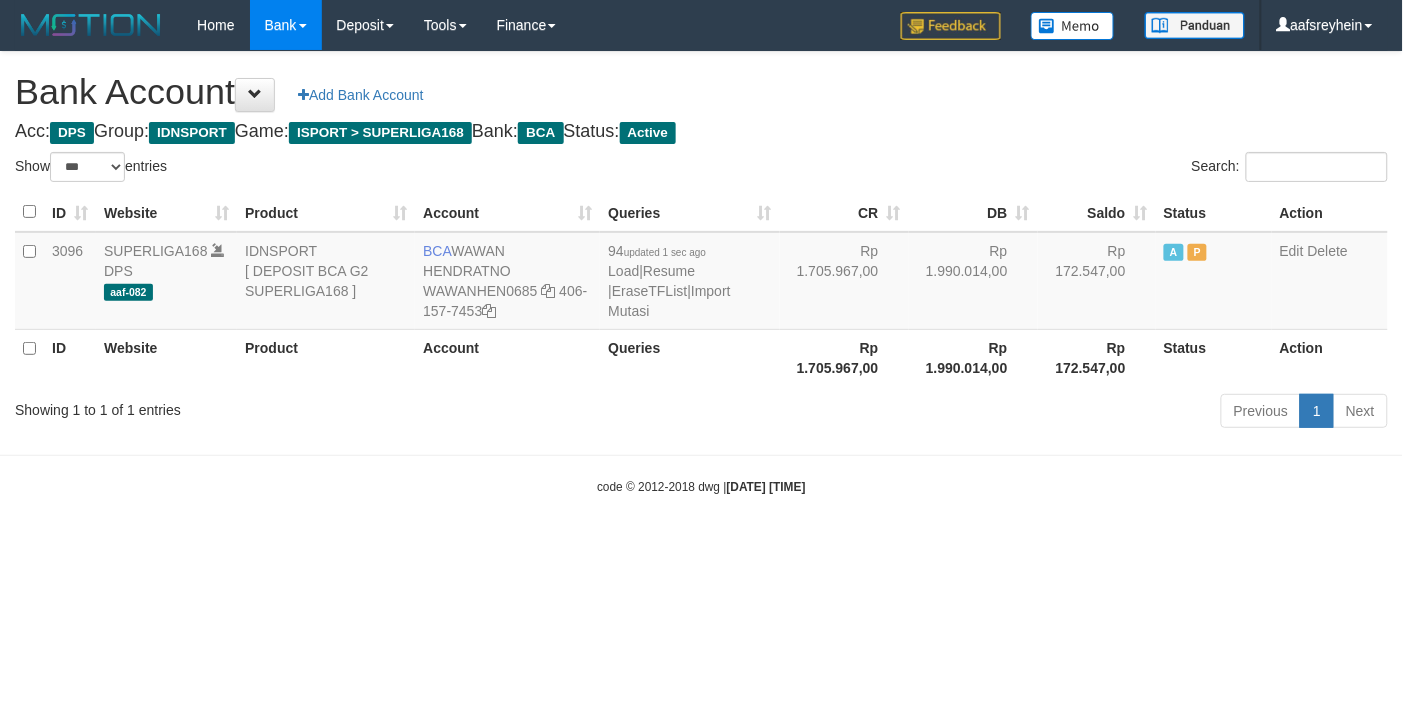 click on "Toggle navigation
Home
Bank
Account List
Load
By Website
Group
[ISPORT]													SUPERLIGA168
By Load Group (DPS)
-" at bounding box center (701, 273) 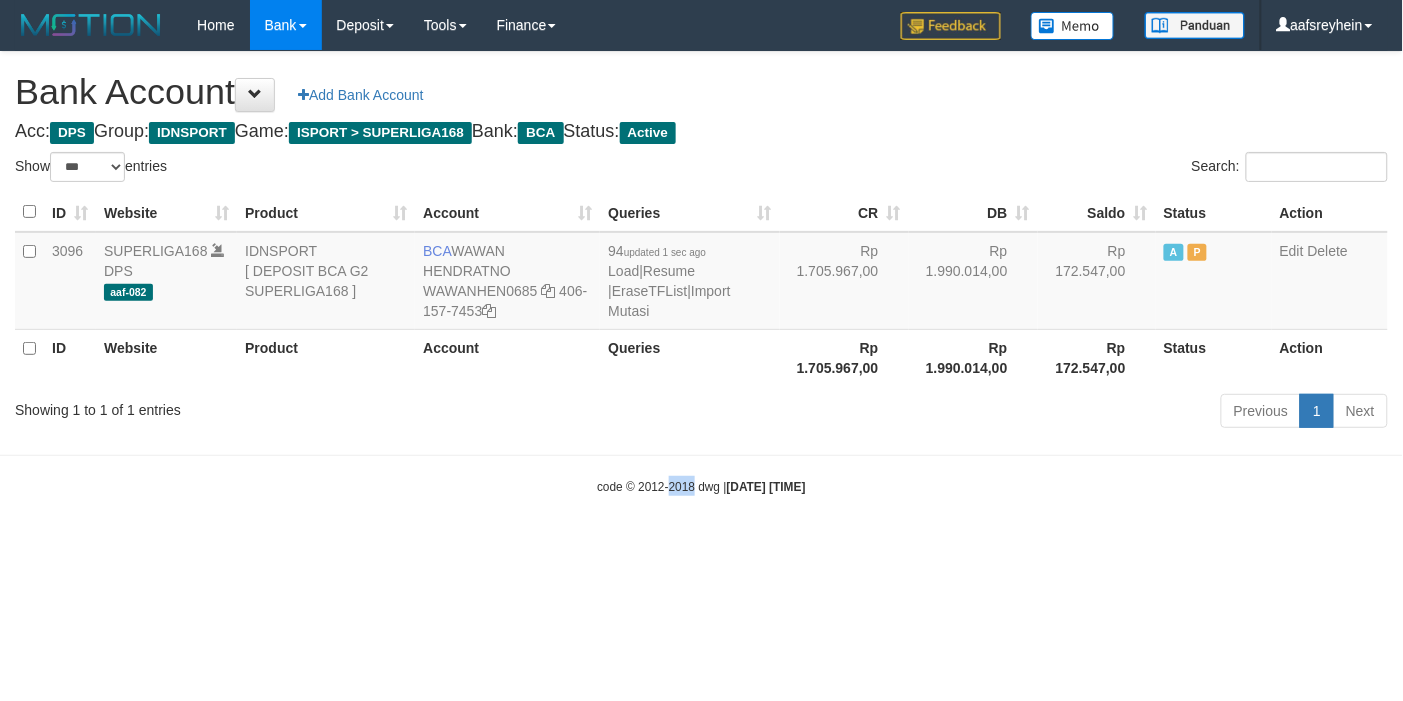 click on "Toggle navigation
Home
Bank
Account List
Load
By Website
Group
[ISPORT]													SUPERLIGA168
By Load Group (DPS)
-" at bounding box center [701, 273] 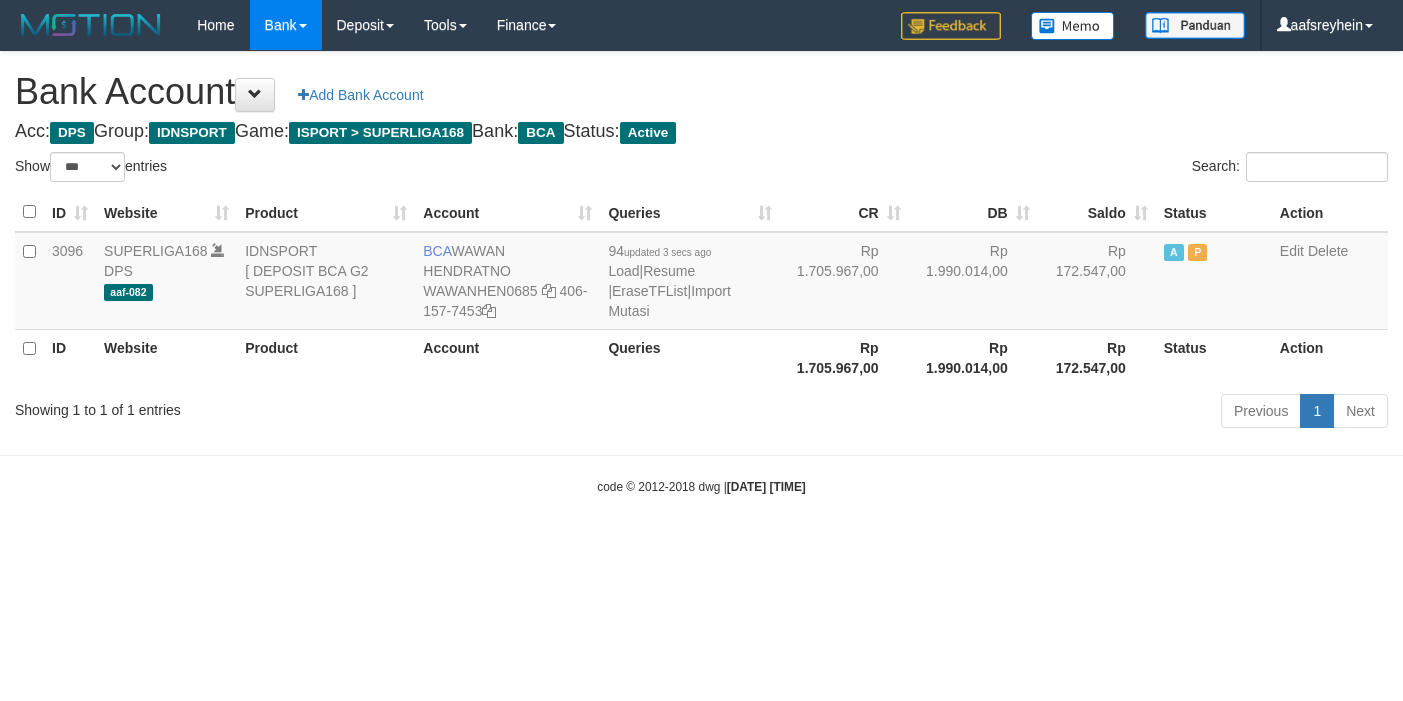 select on "***" 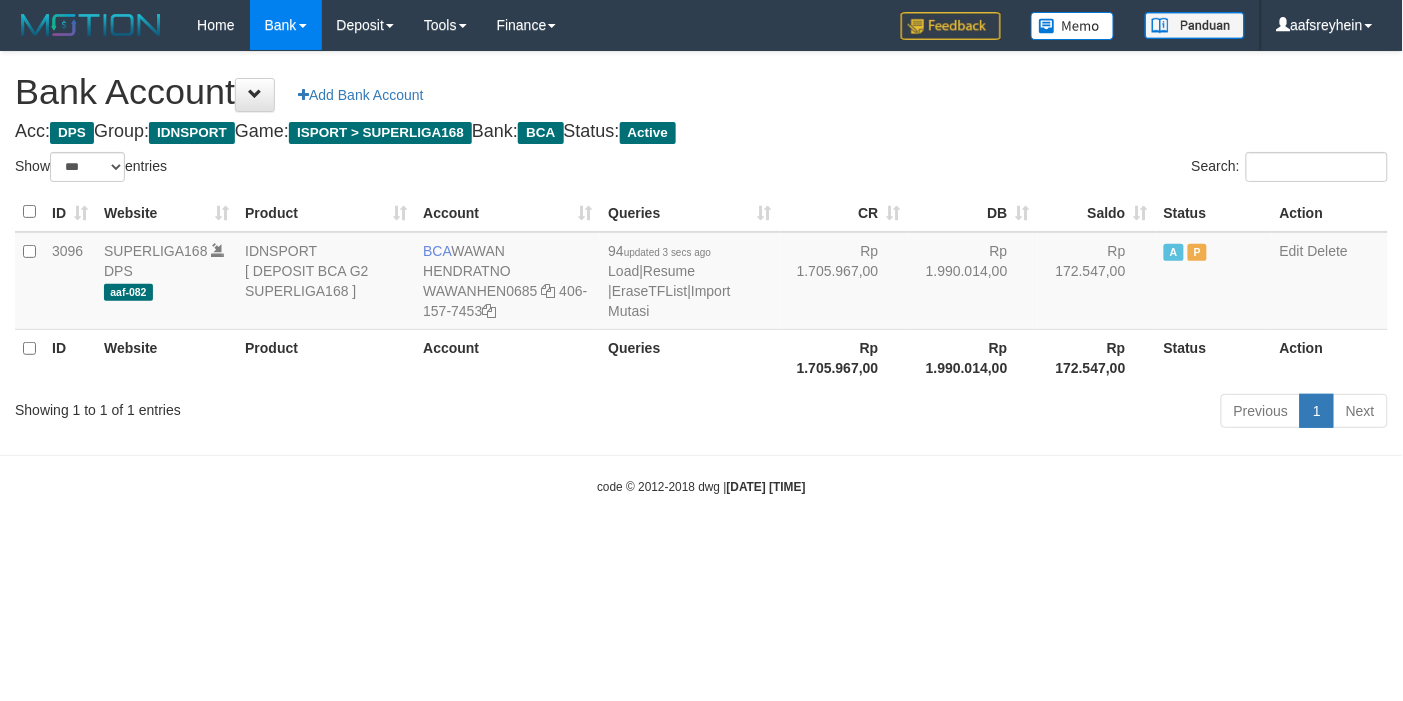 click on "Toggle navigation
Home
Bank
Account List
Load
By Website
Group
[ISPORT]													SUPERLIGA168
By Load Group (DPS)
-" at bounding box center [701, 273] 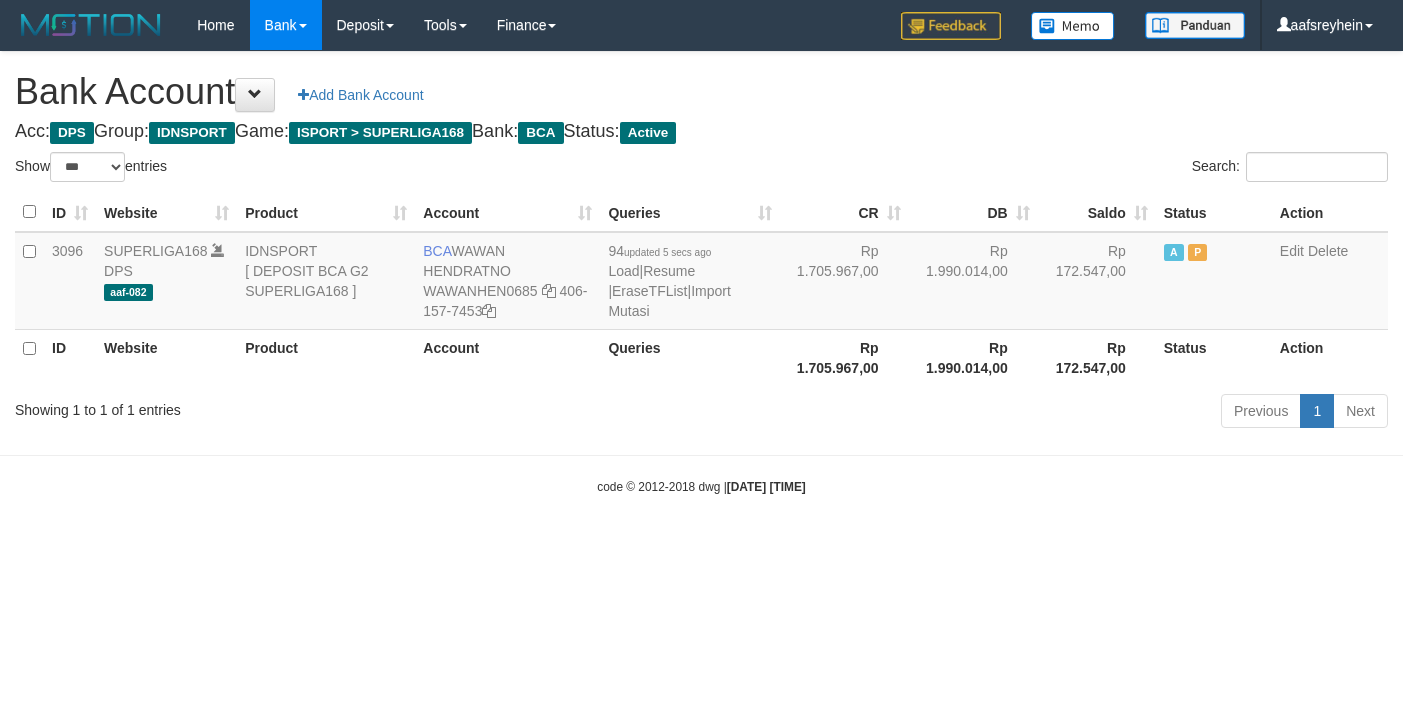 select on "***" 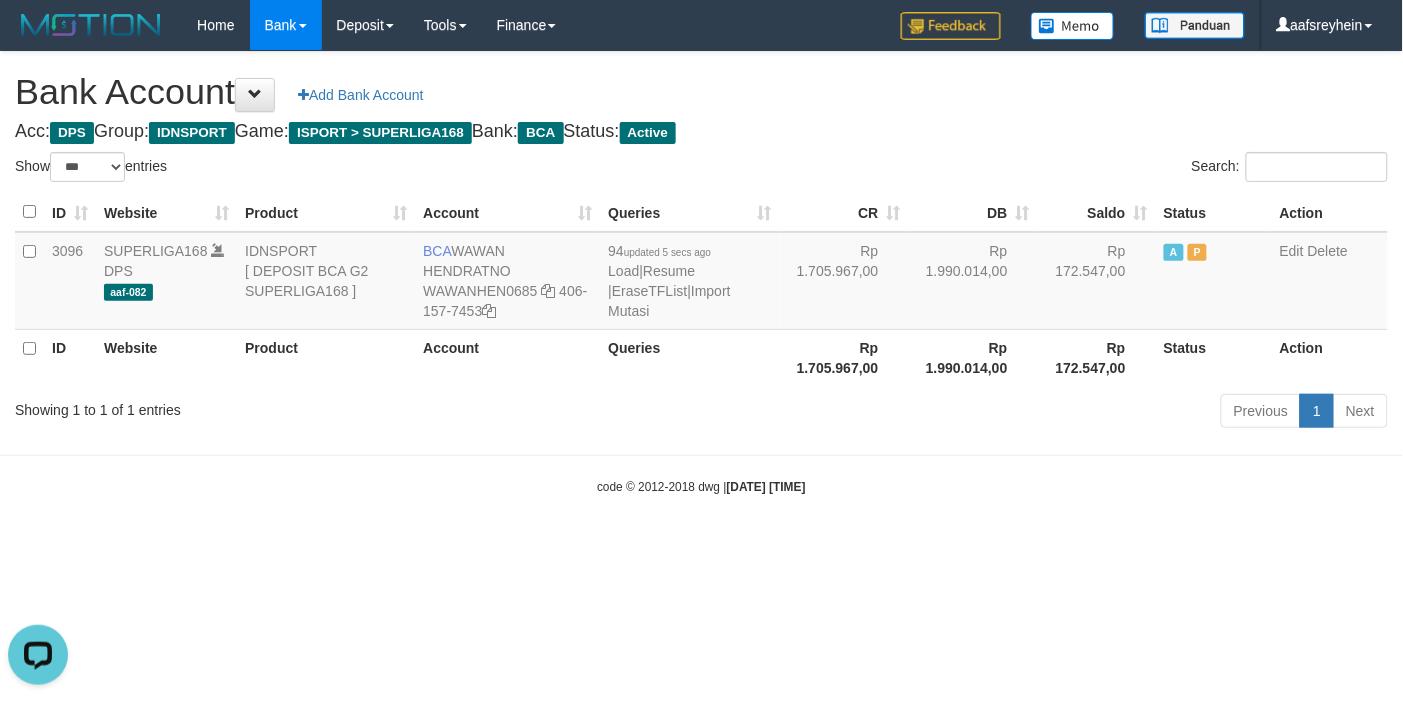 scroll, scrollTop: 0, scrollLeft: 0, axis: both 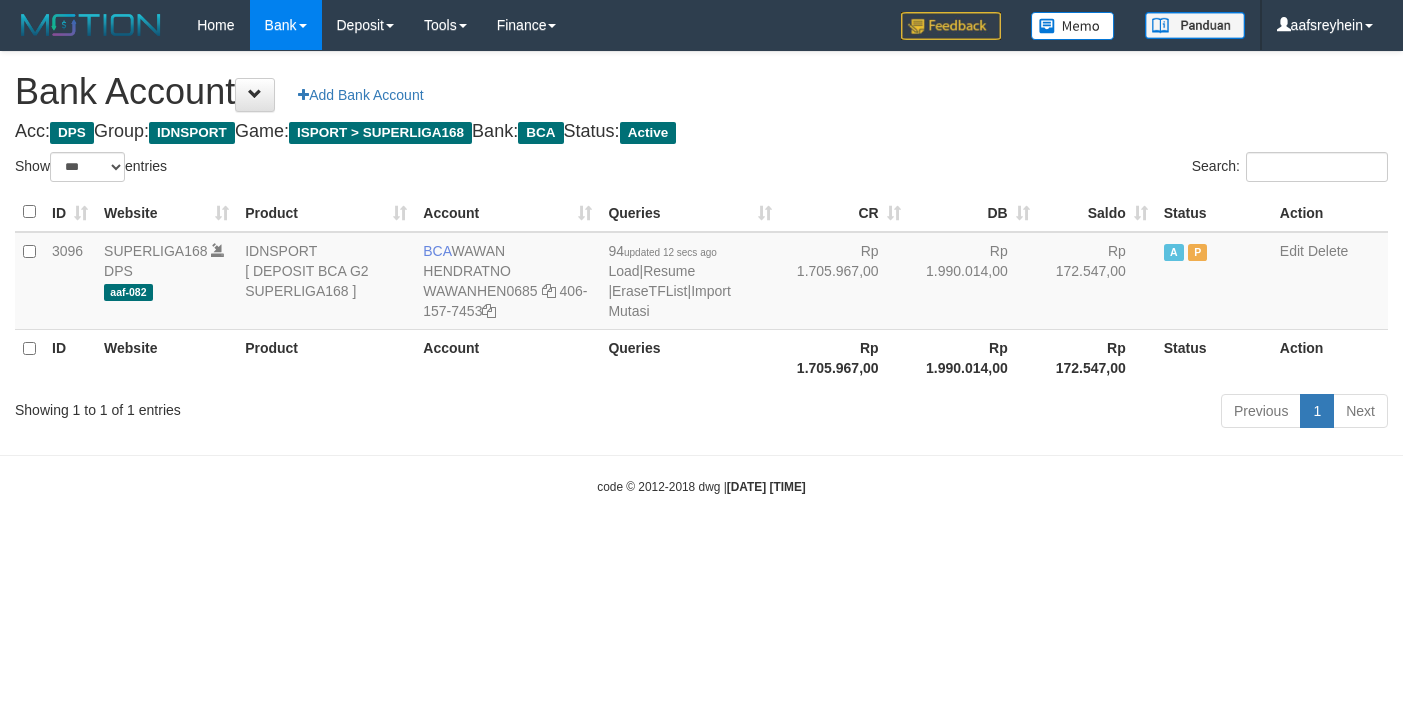 select on "***" 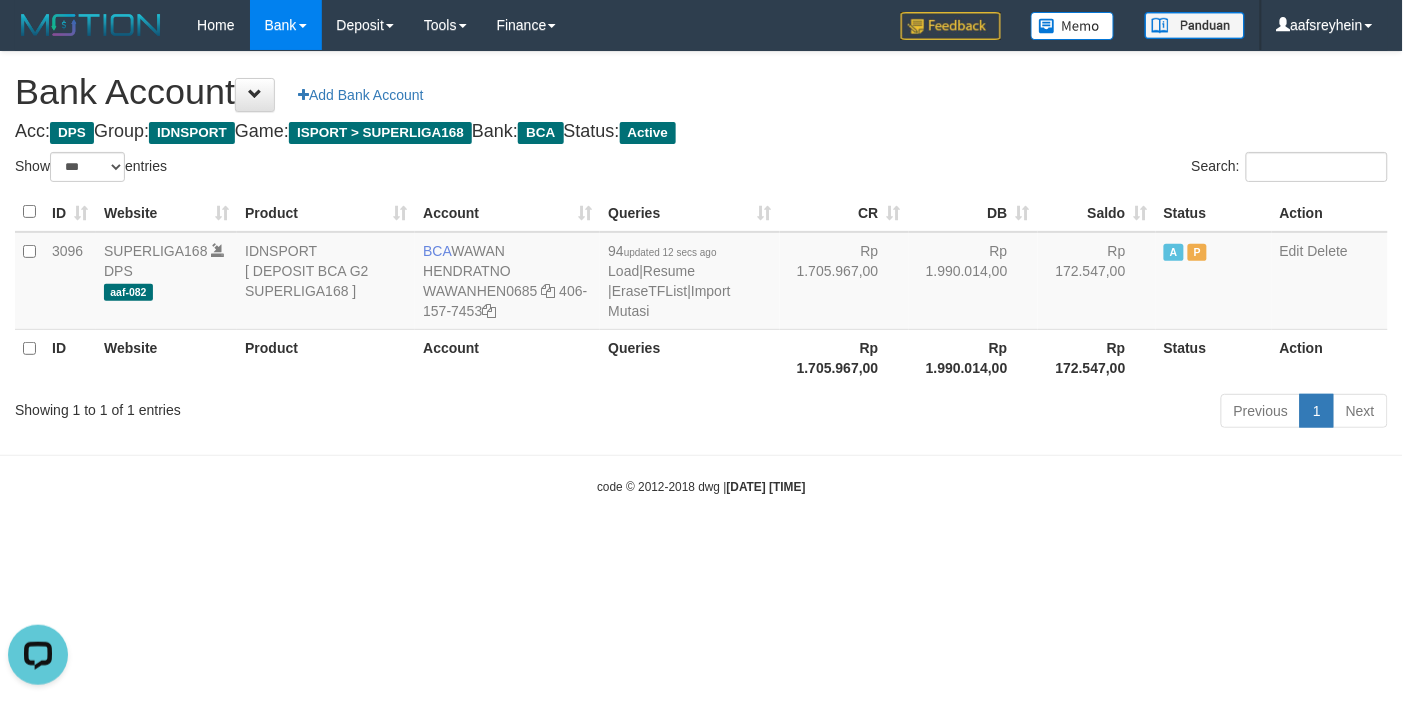 scroll, scrollTop: 0, scrollLeft: 0, axis: both 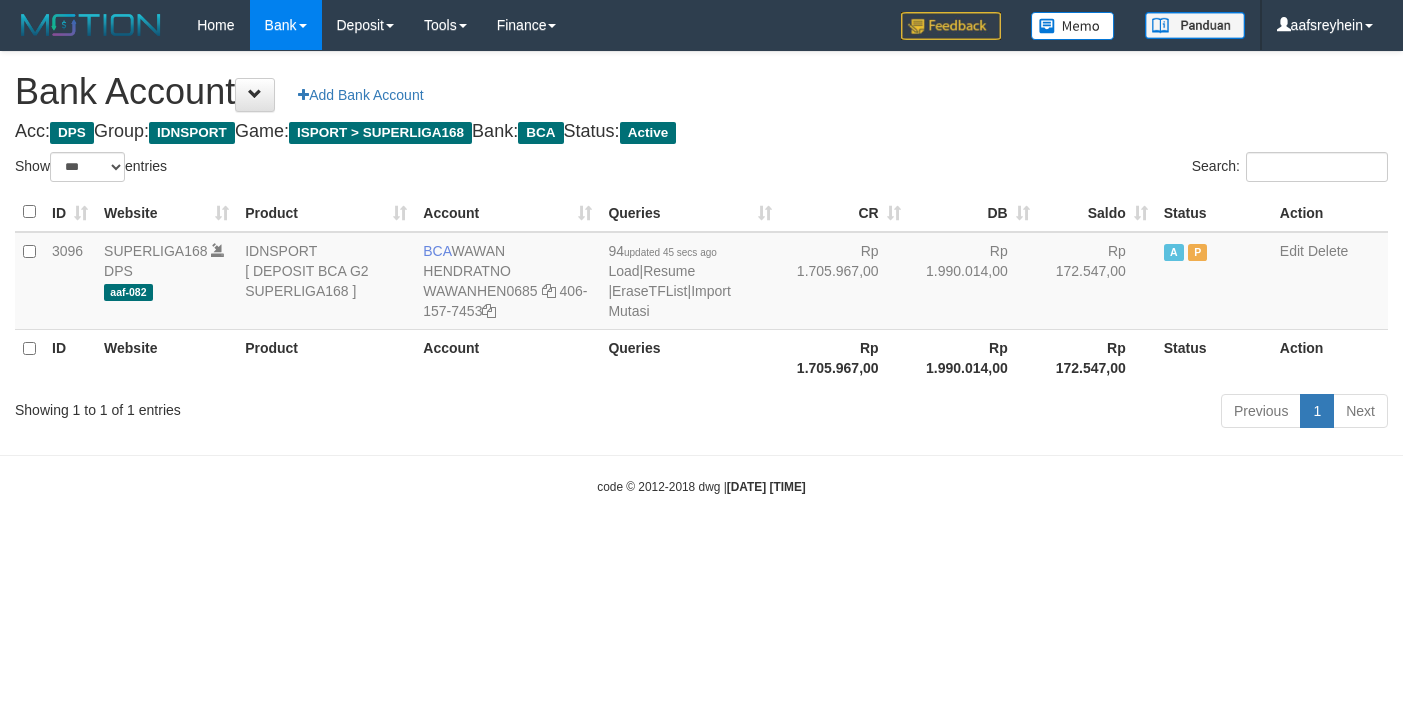 select on "***" 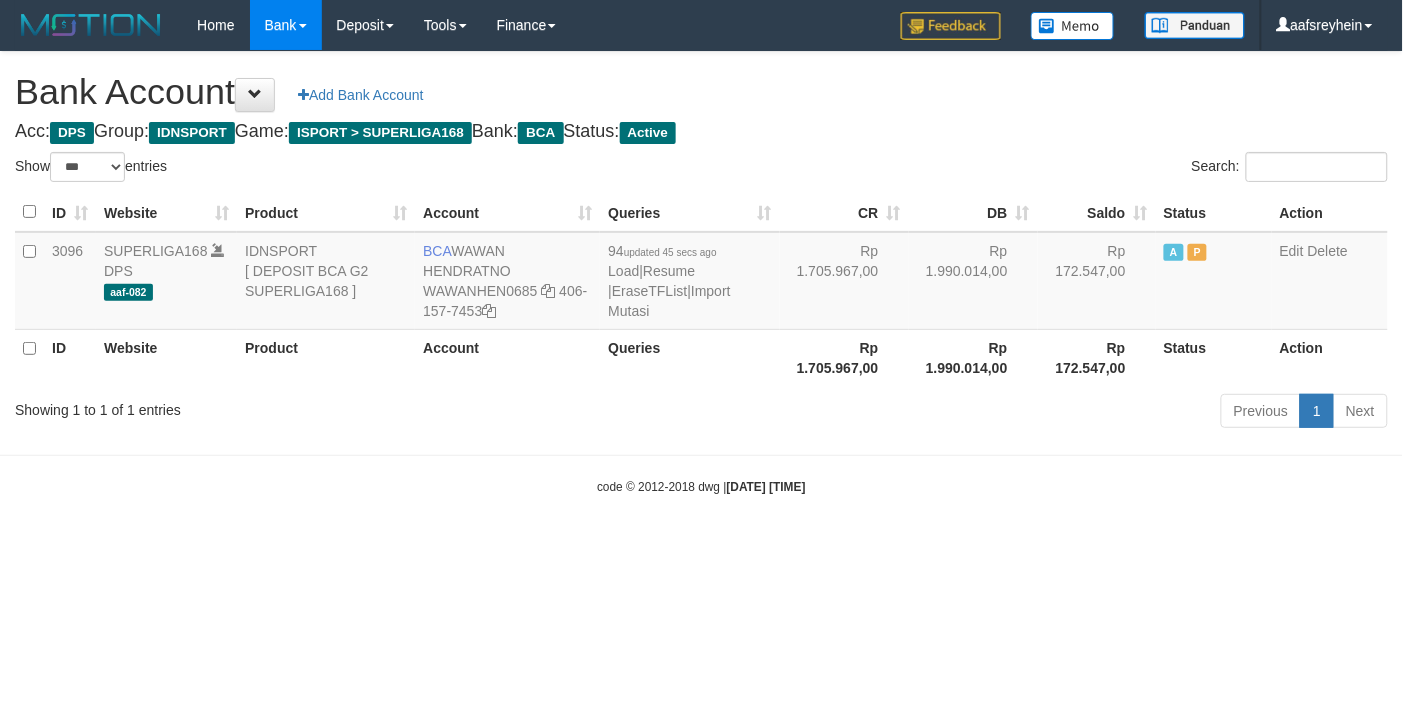 click on "Toggle navigation
Home
Bank
Account List
Load
By Website
Group
[ISPORT]													SUPERLIGA168
By Load Group (DPS)" at bounding box center [701, 273] 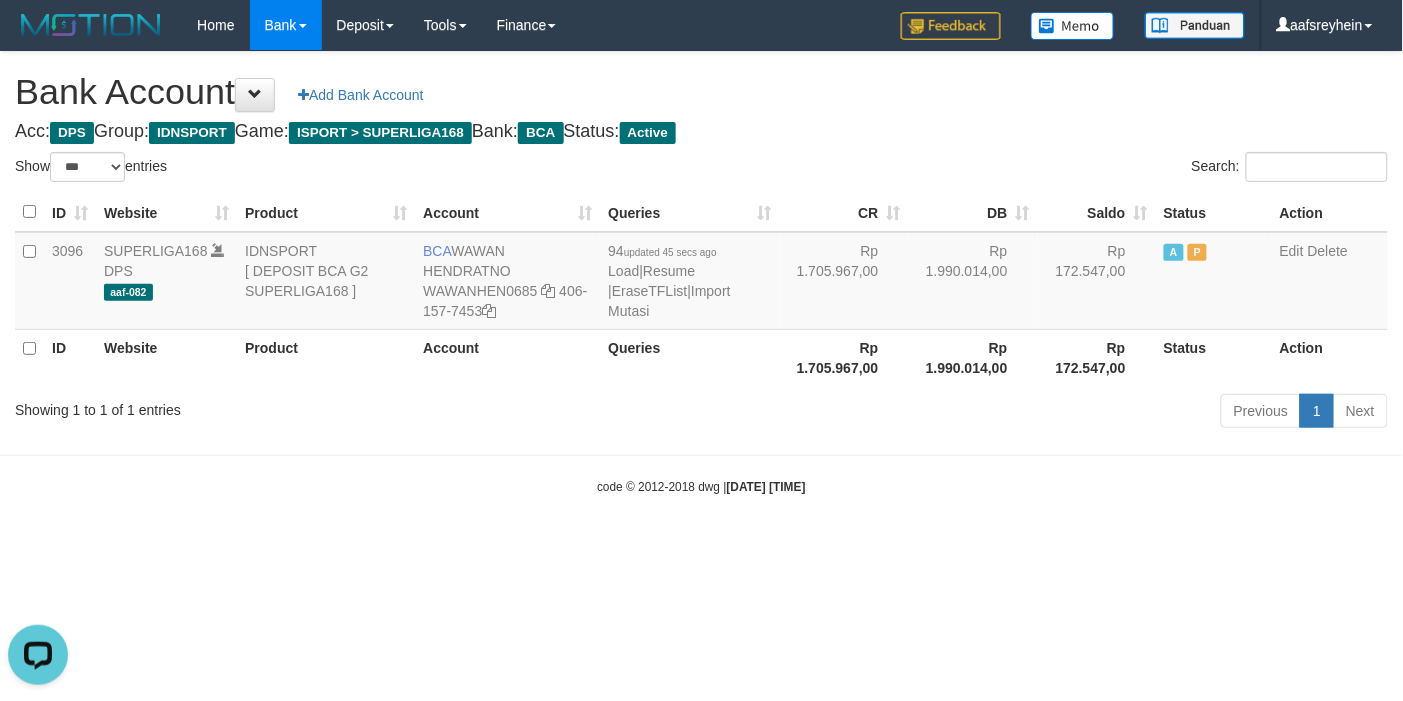 scroll, scrollTop: 0, scrollLeft: 0, axis: both 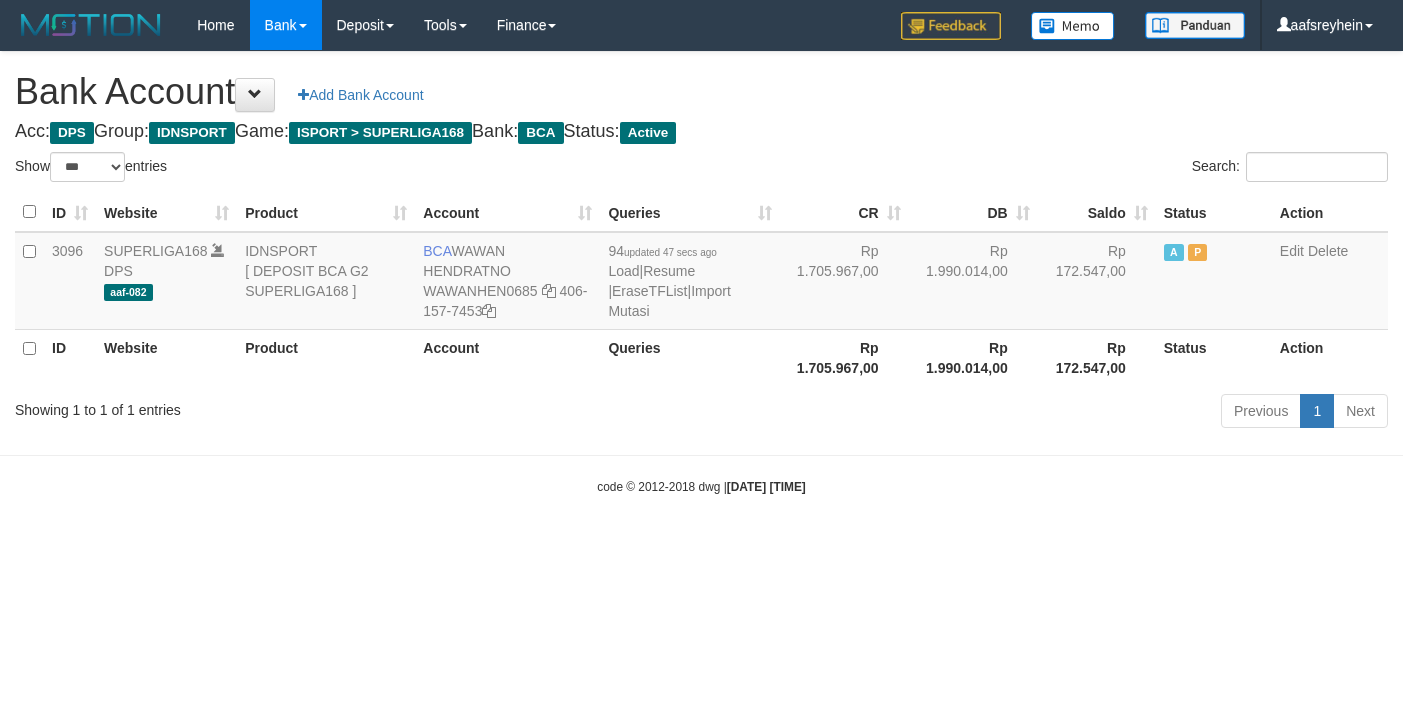 select on "***" 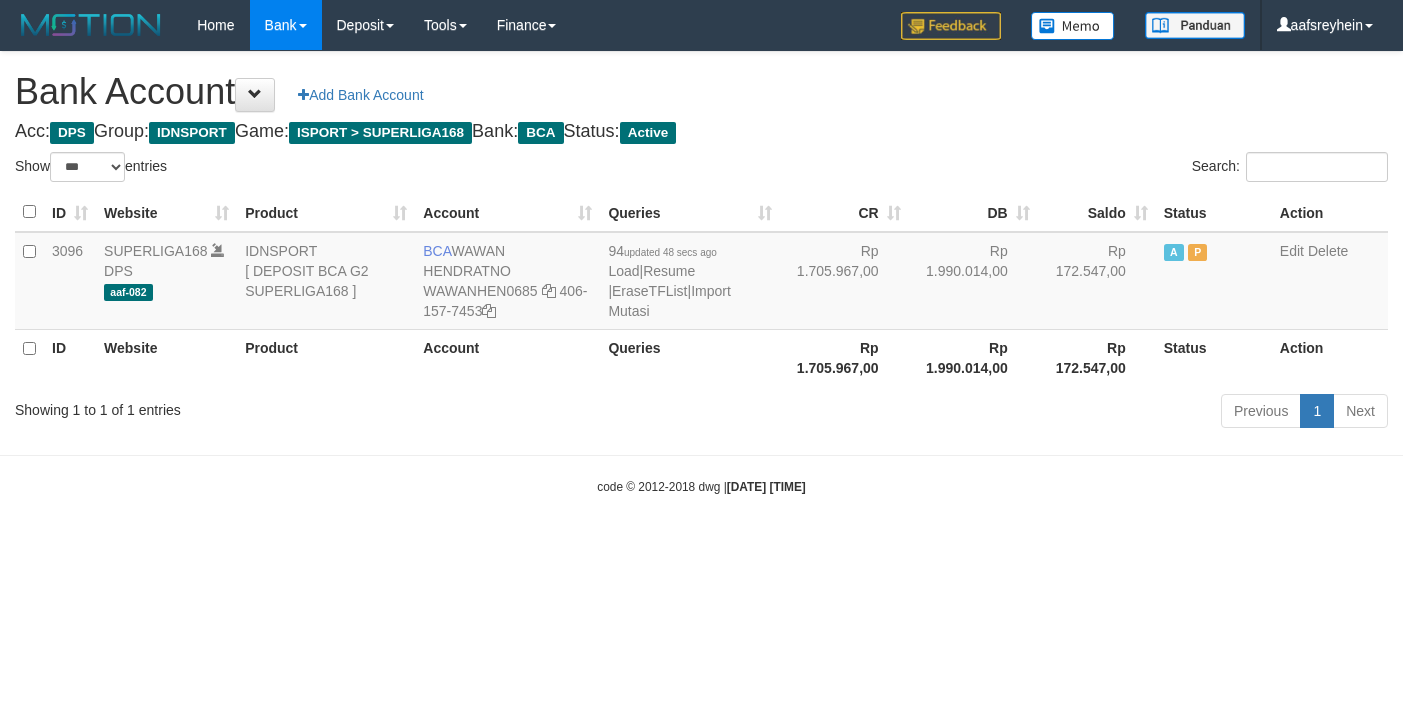 select on "***" 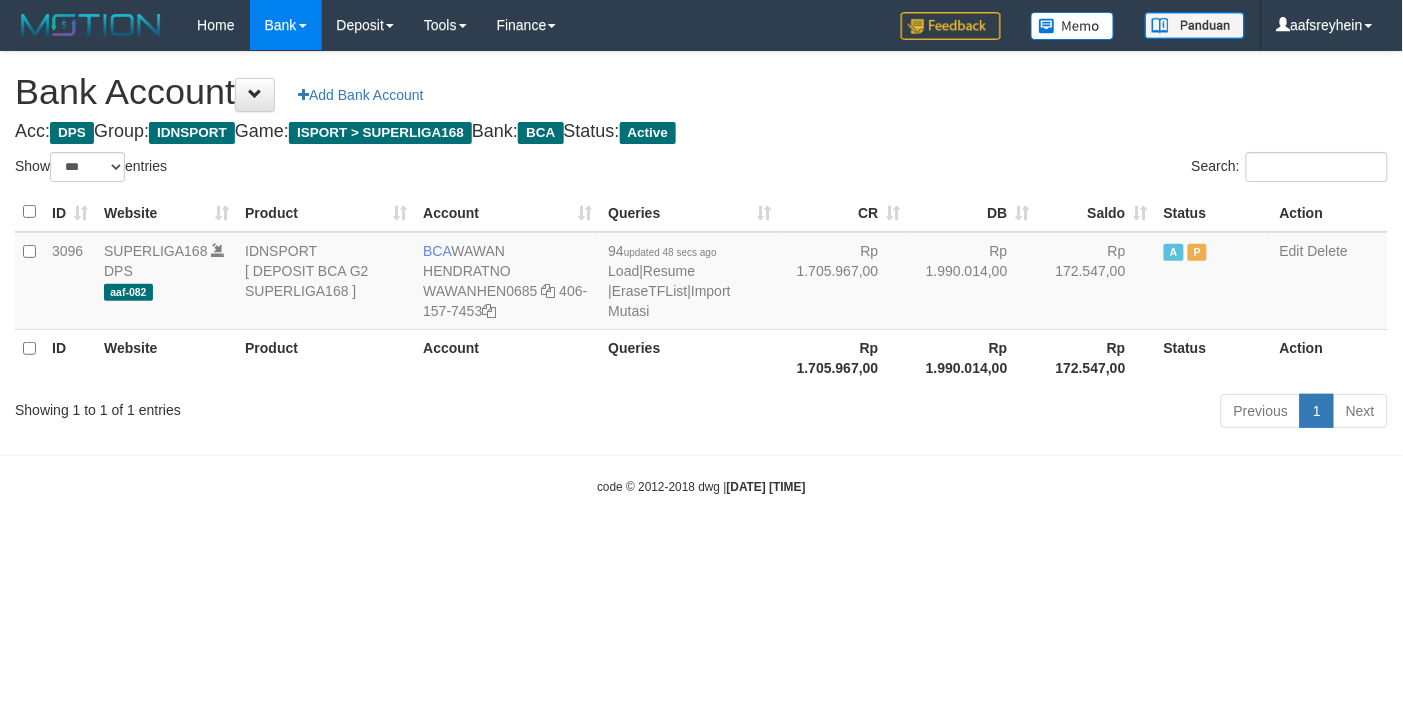 click on "Toggle navigation
Home
Bank
Account List
Load
By Website
Group
[ISPORT]													SUPERLIGA168
By Load Group (DPS)
-" at bounding box center [701, 273] 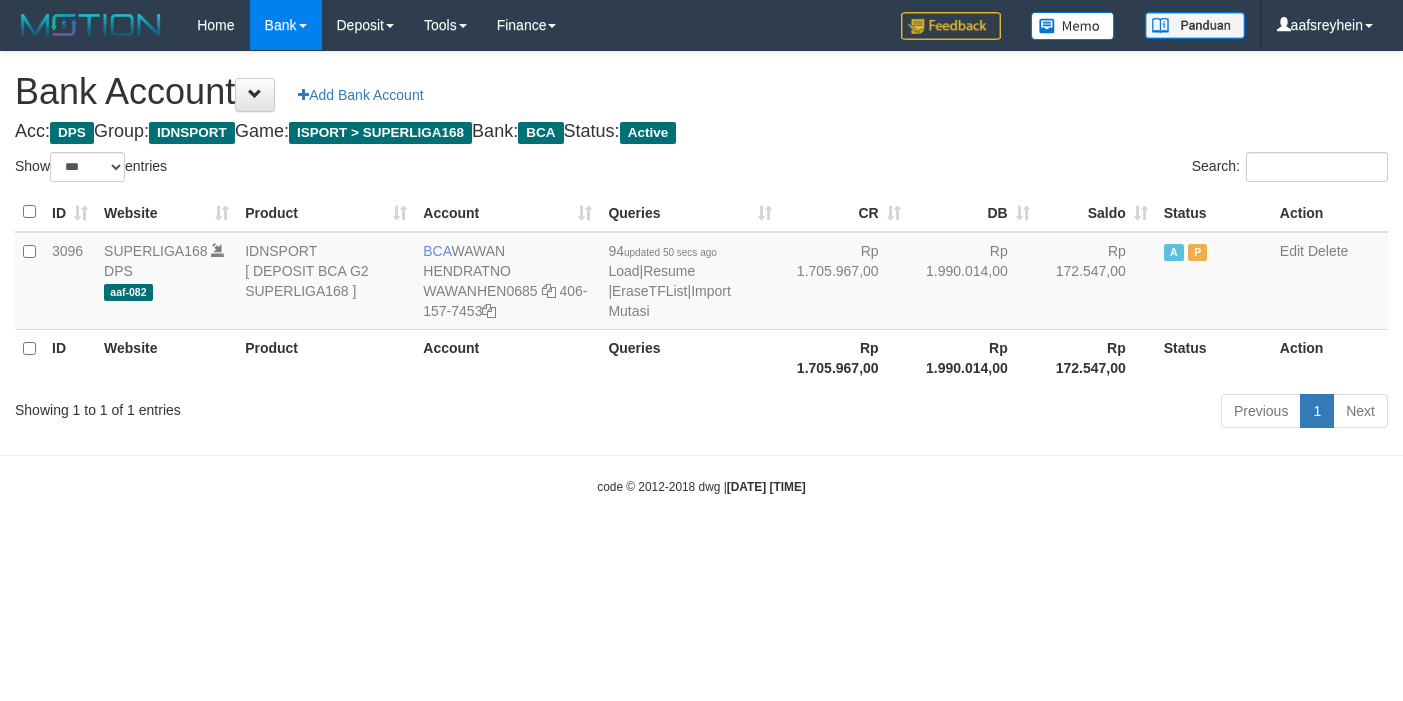 select on "***" 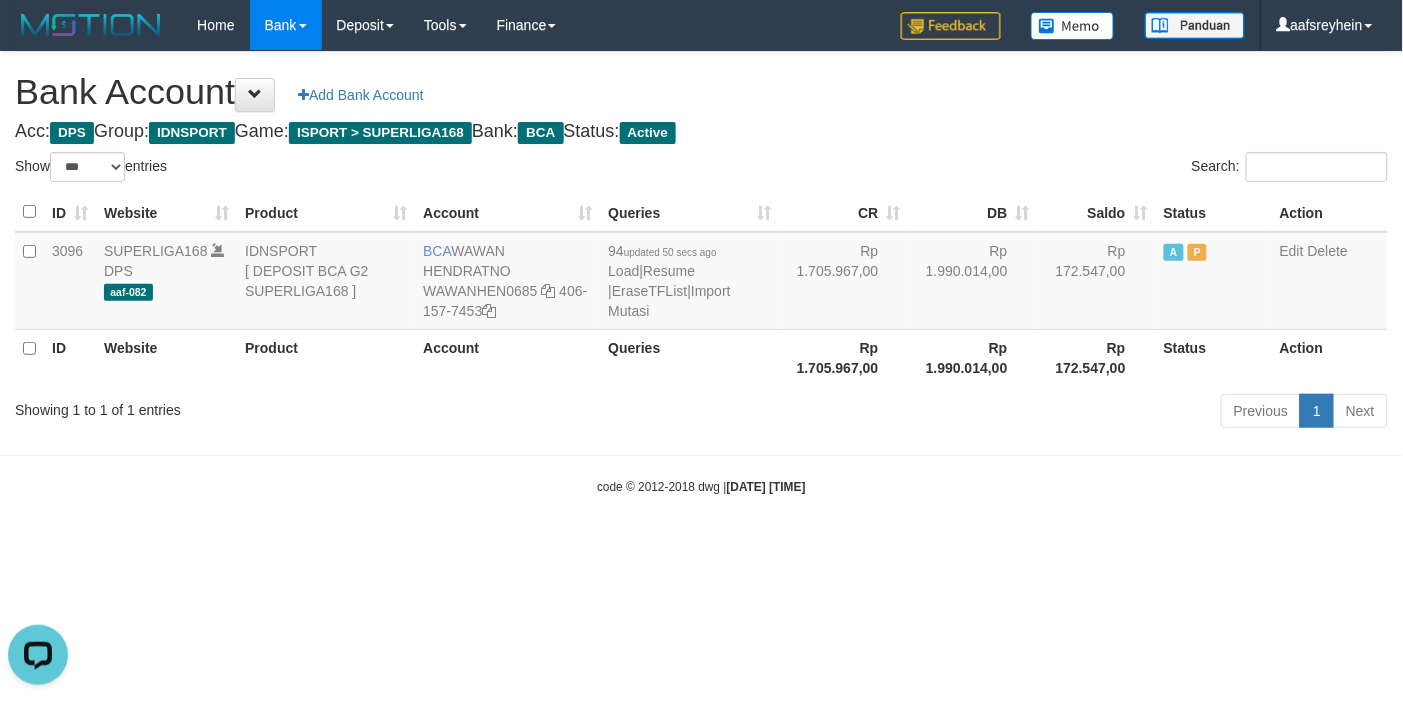 scroll, scrollTop: 0, scrollLeft: 0, axis: both 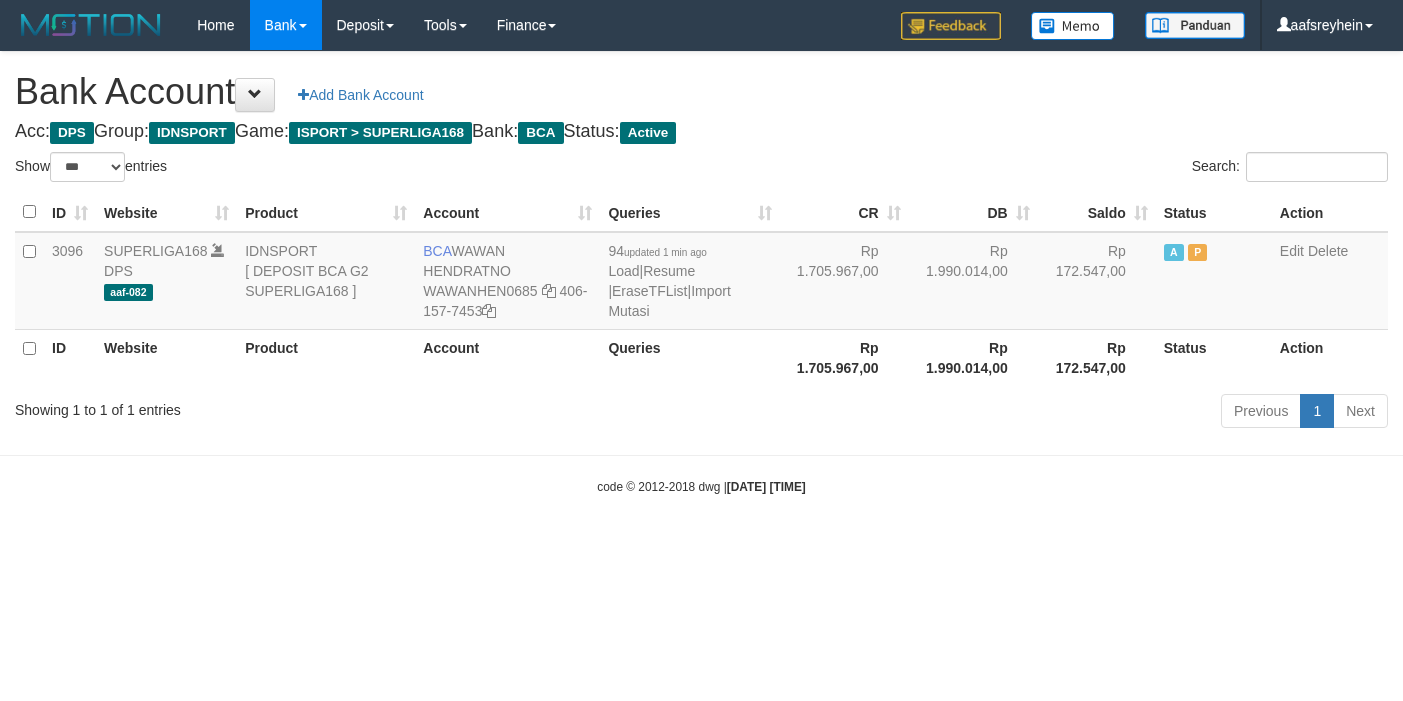 select on "***" 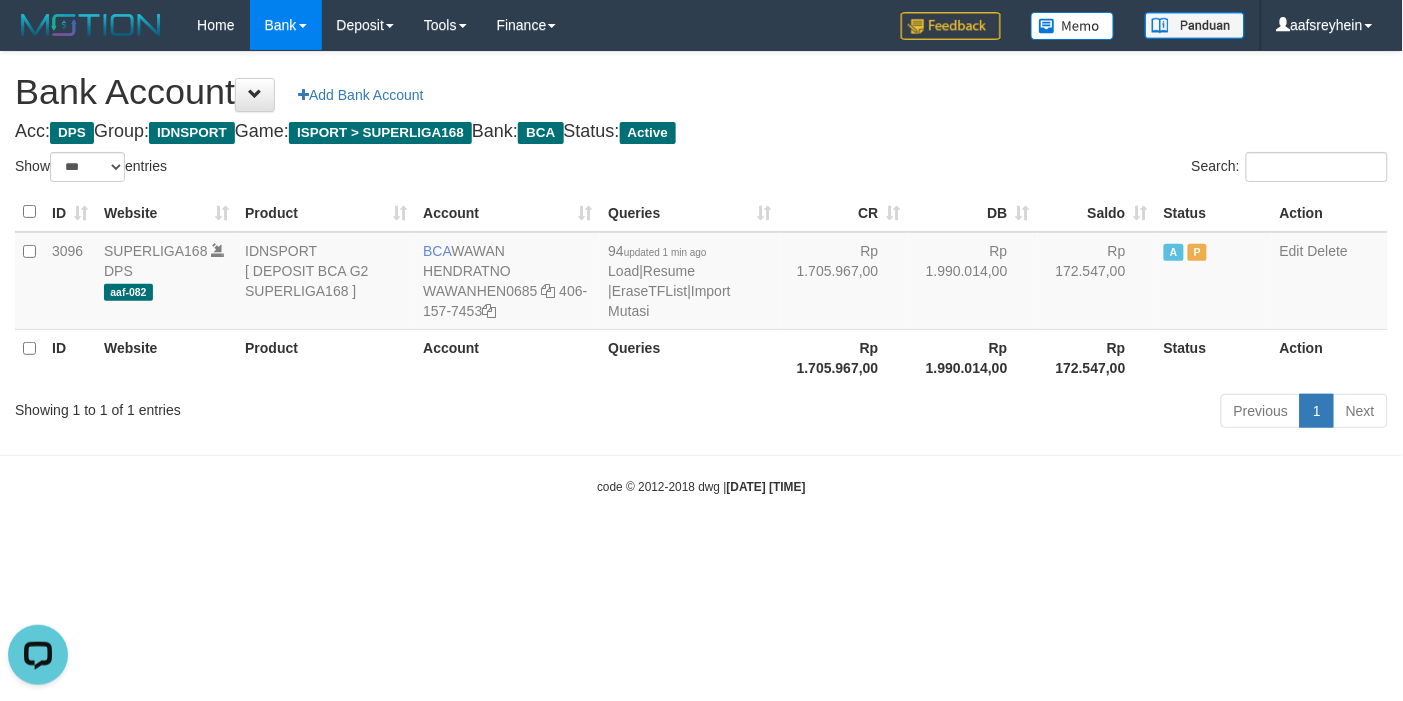 scroll, scrollTop: 0, scrollLeft: 0, axis: both 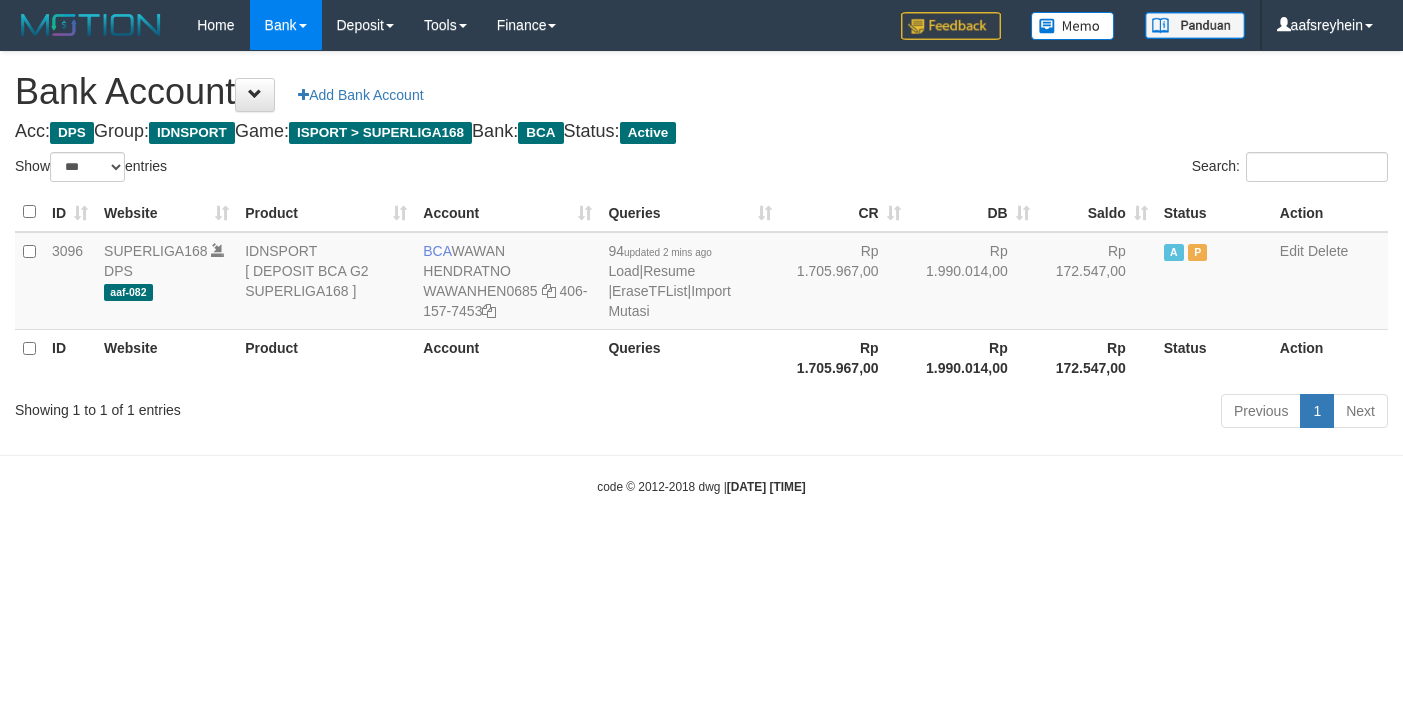 select on "***" 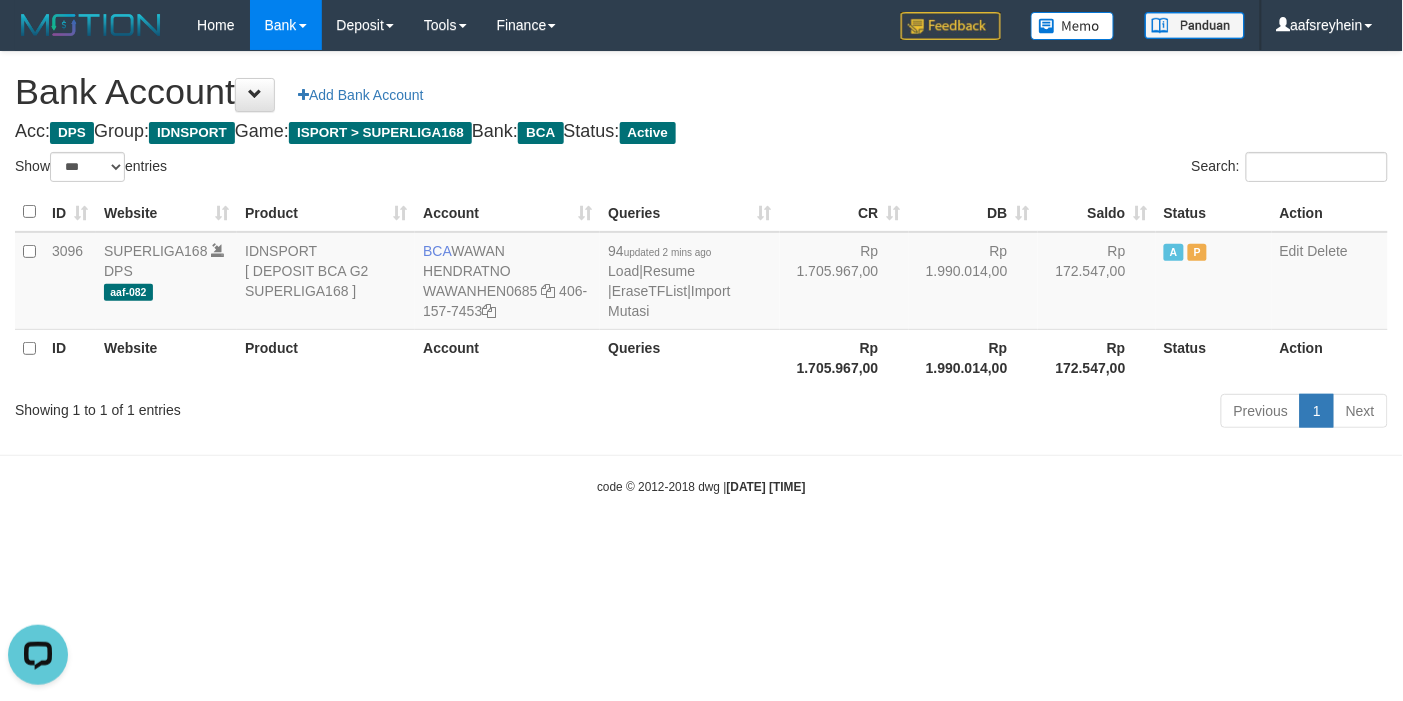 scroll, scrollTop: 0, scrollLeft: 0, axis: both 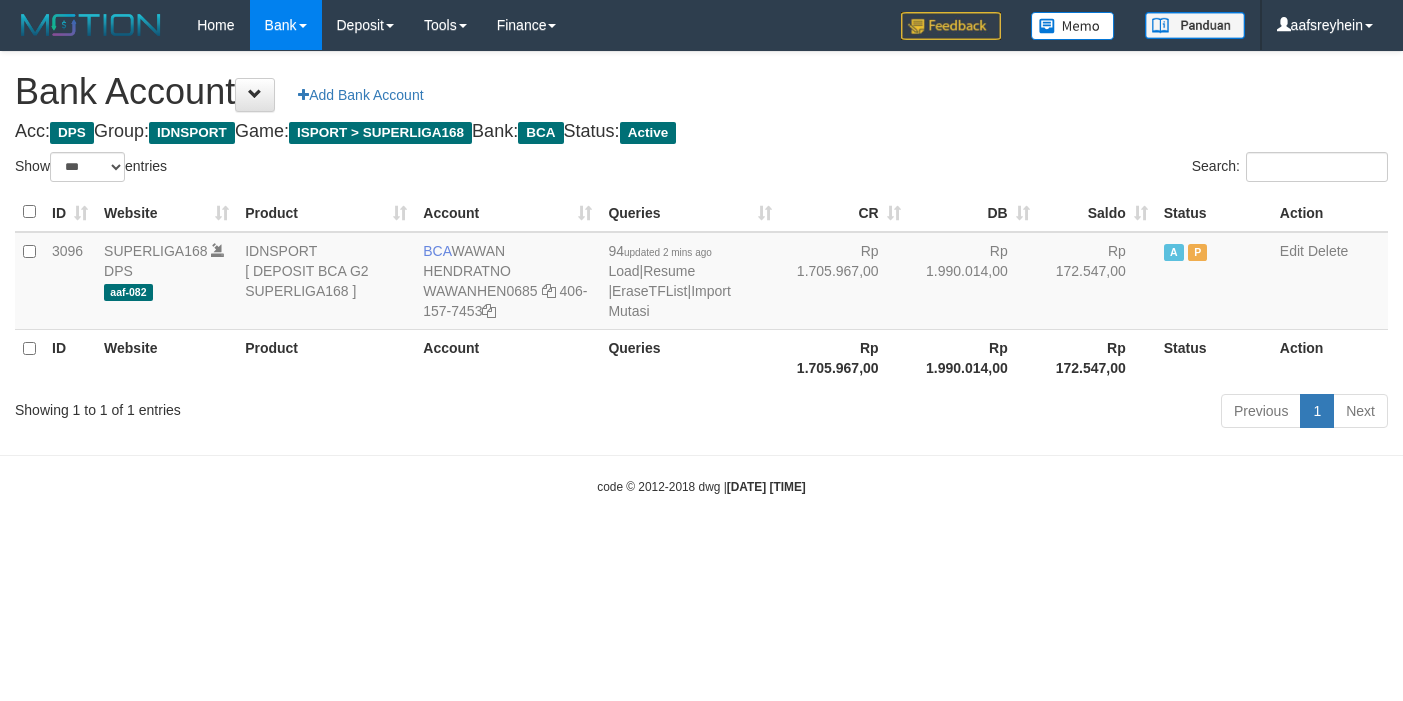 select on "***" 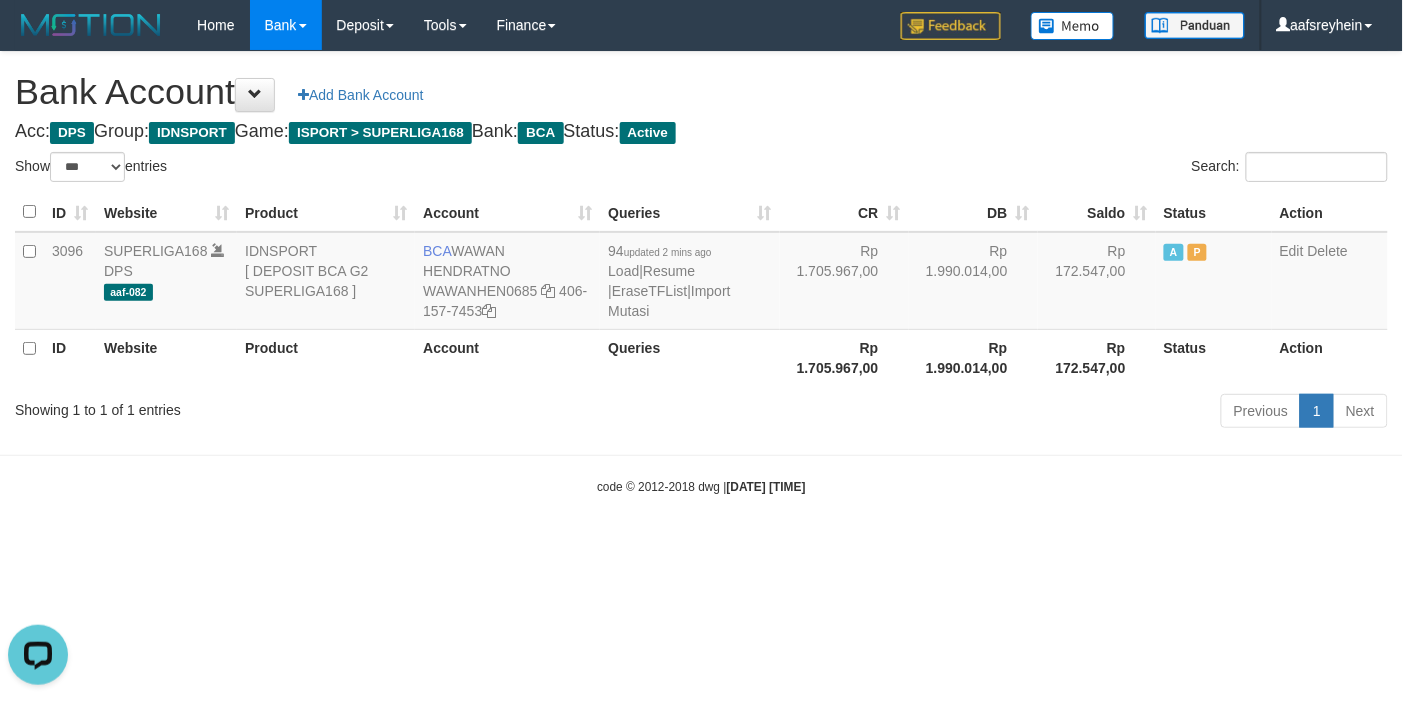 scroll, scrollTop: 0, scrollLeft: 0, axis: both 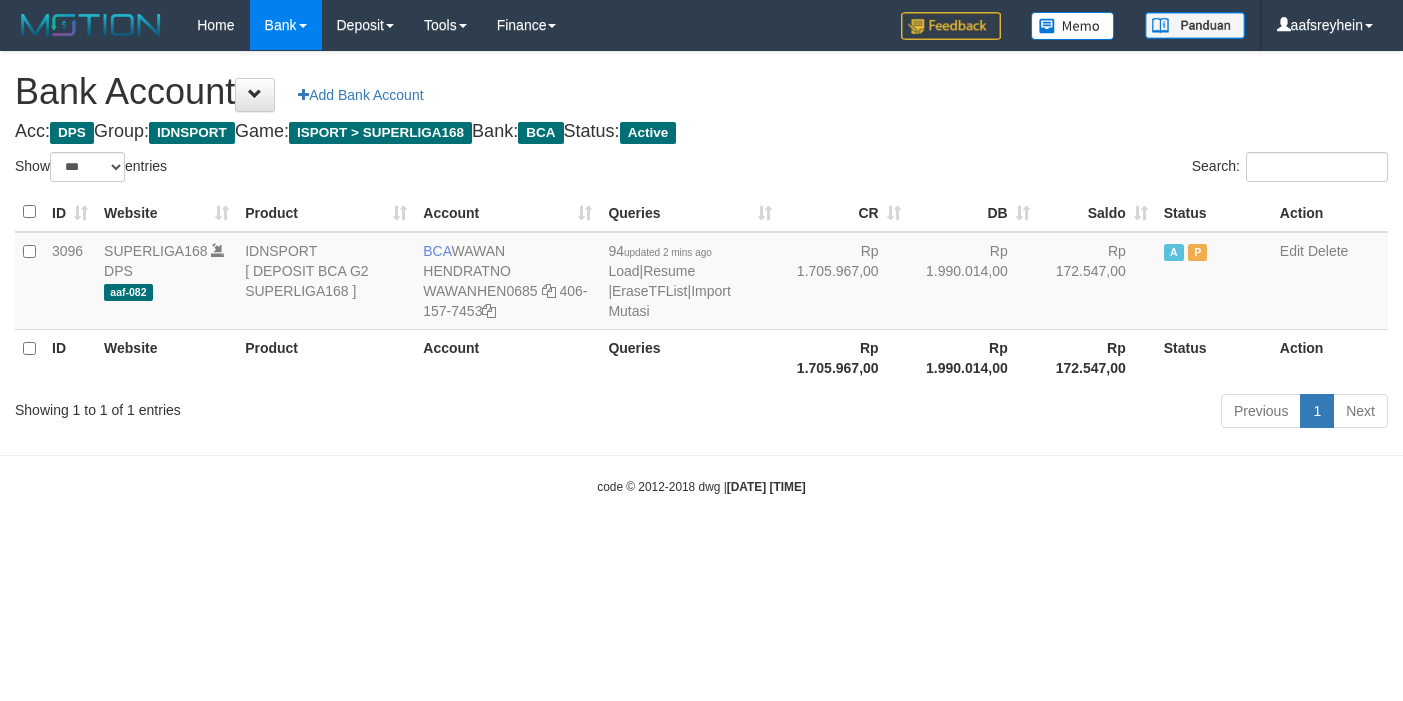 select on "***" 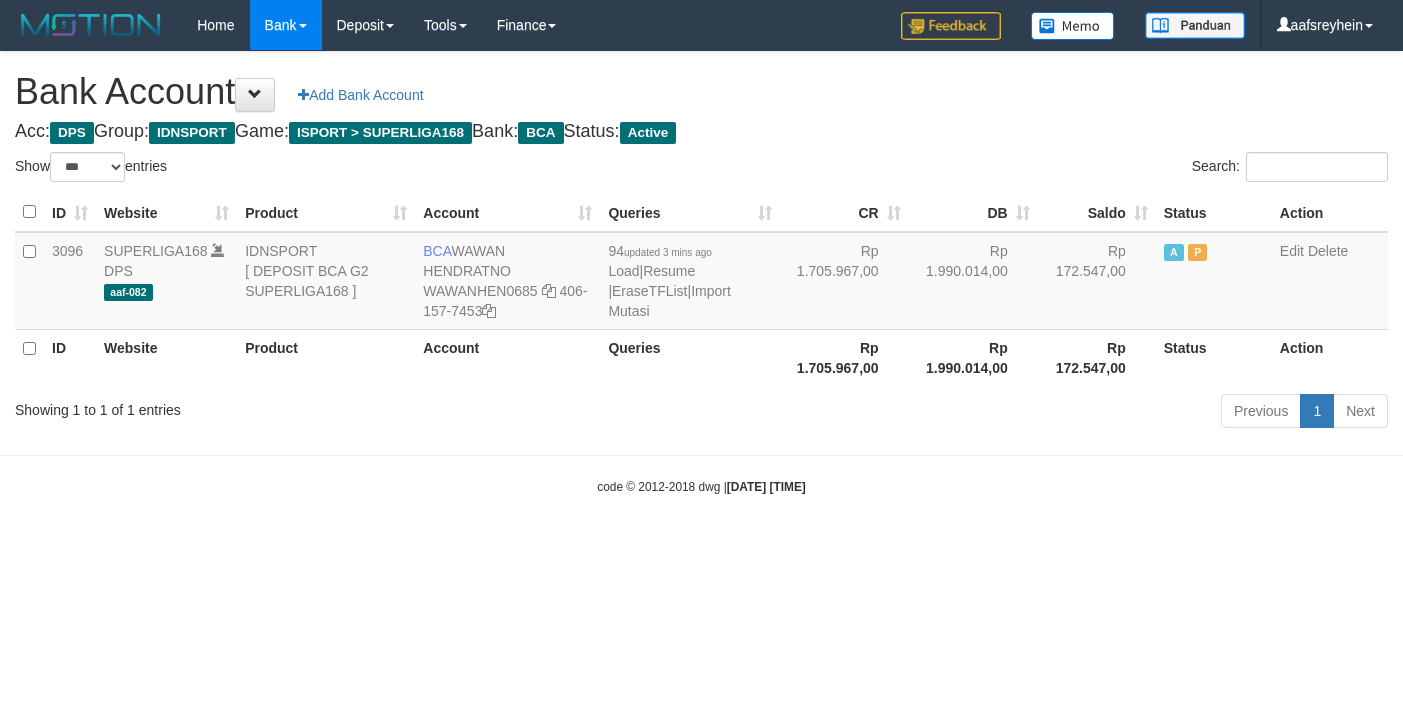 select on "***" 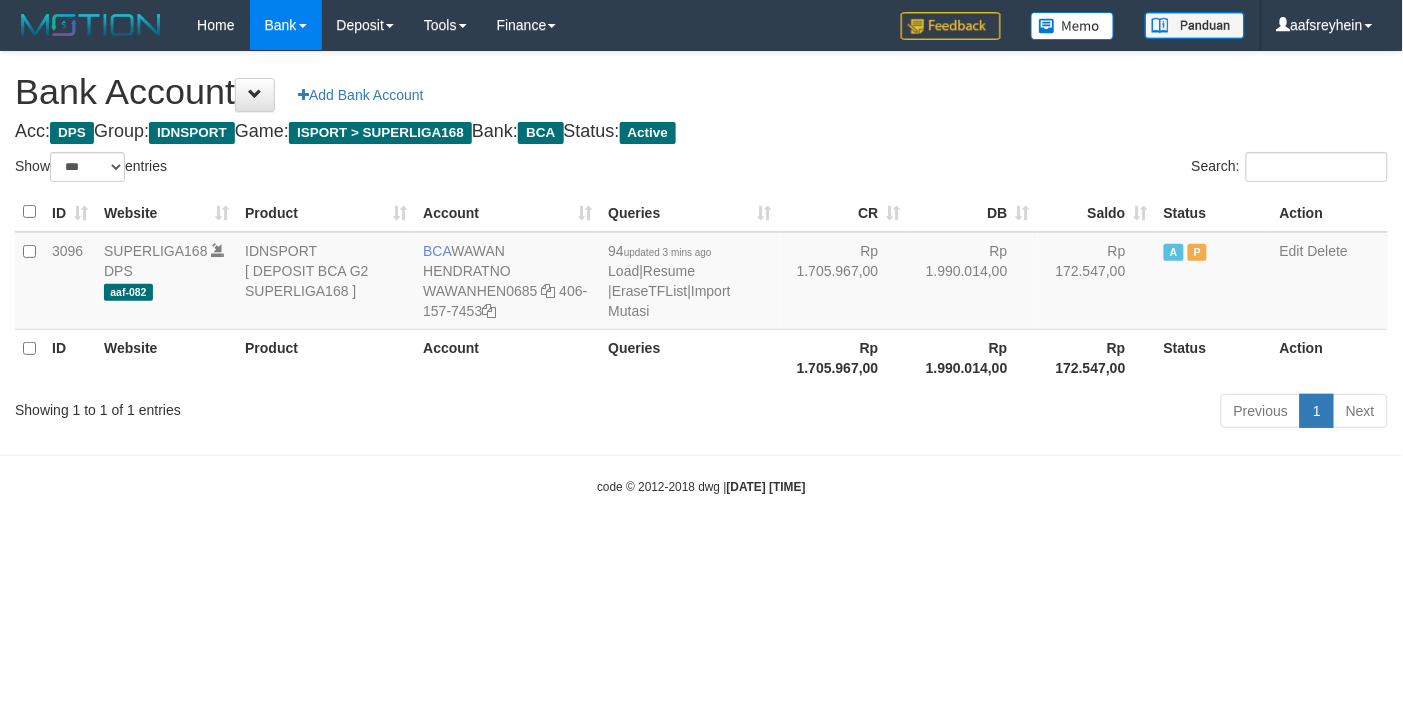 click on "Toggle navigation
Home
Bank
Account List
Load
By Website
Group
[ISPORT]													SUPERLIGA168
By Load Group (DPS)" at bounding box center (701, 273) 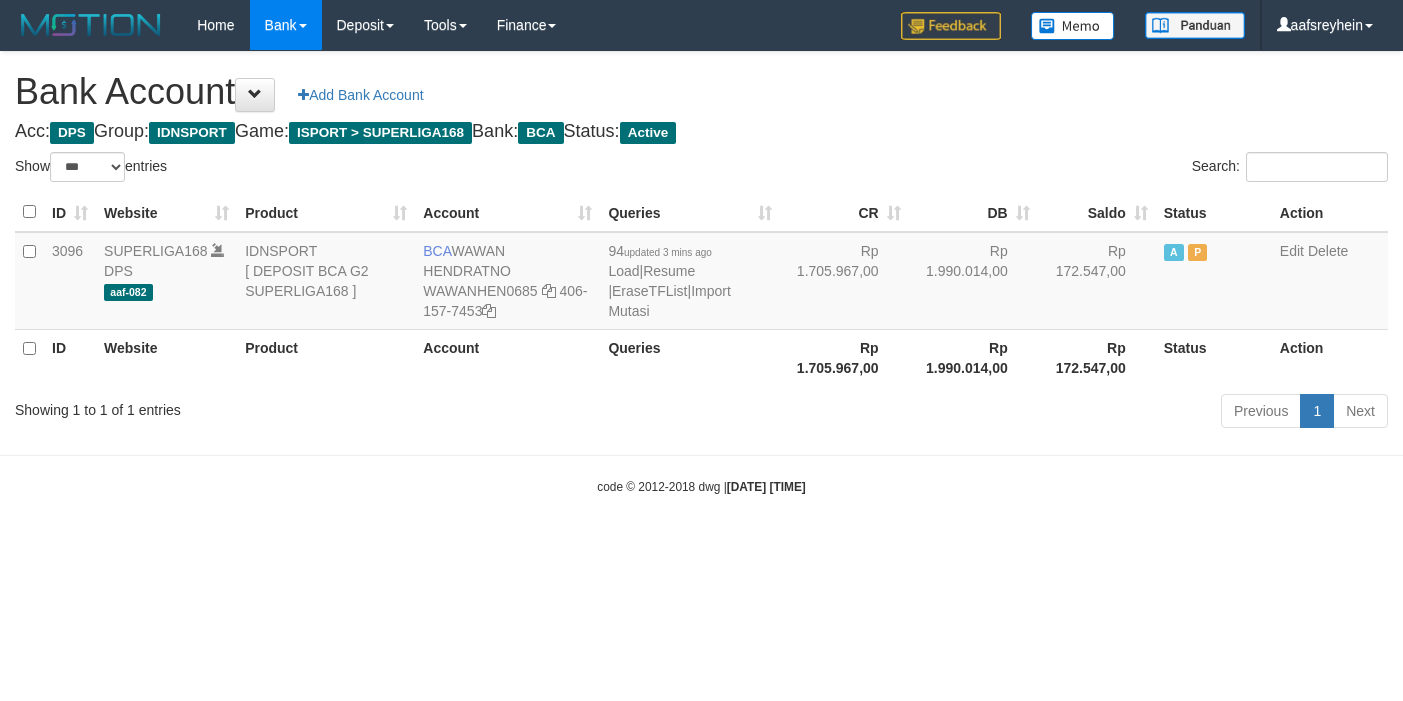 select on "***" 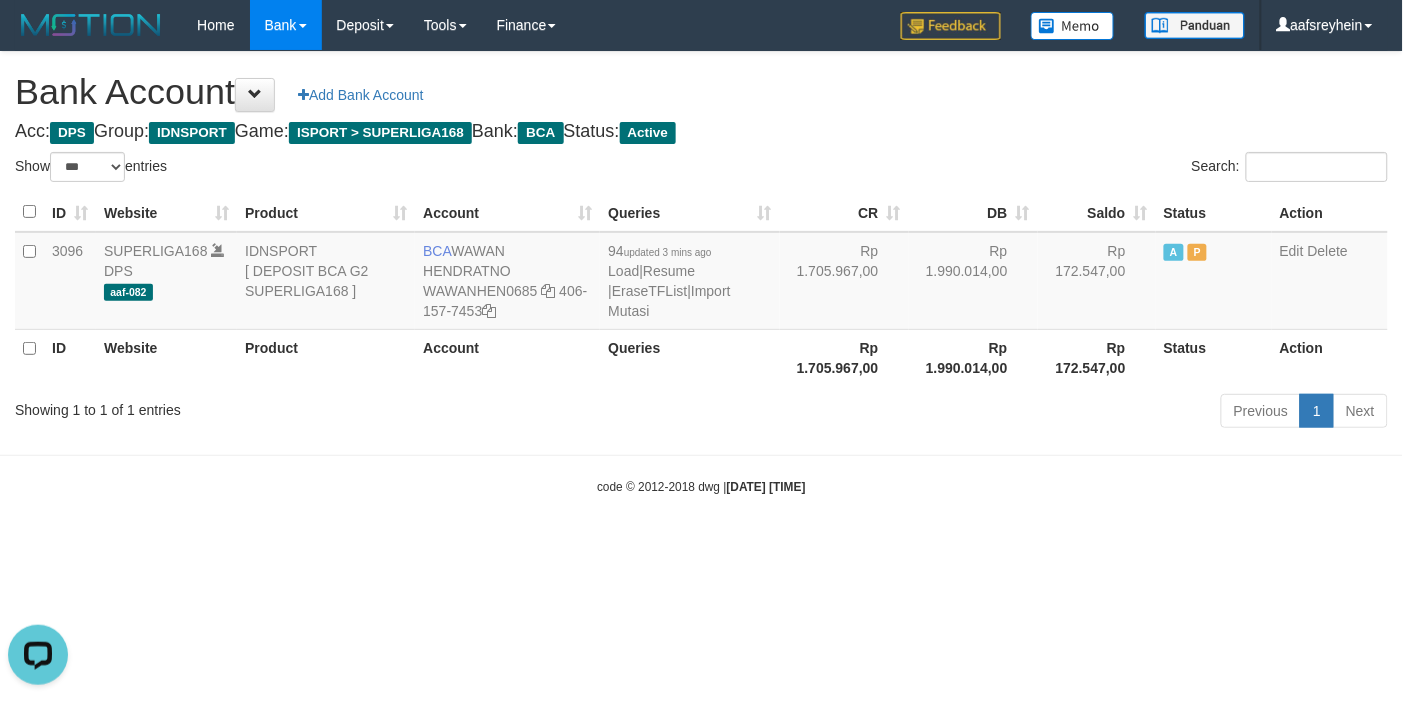 scroll, scrollTop: 0, scrollLeft: 0, axis: both 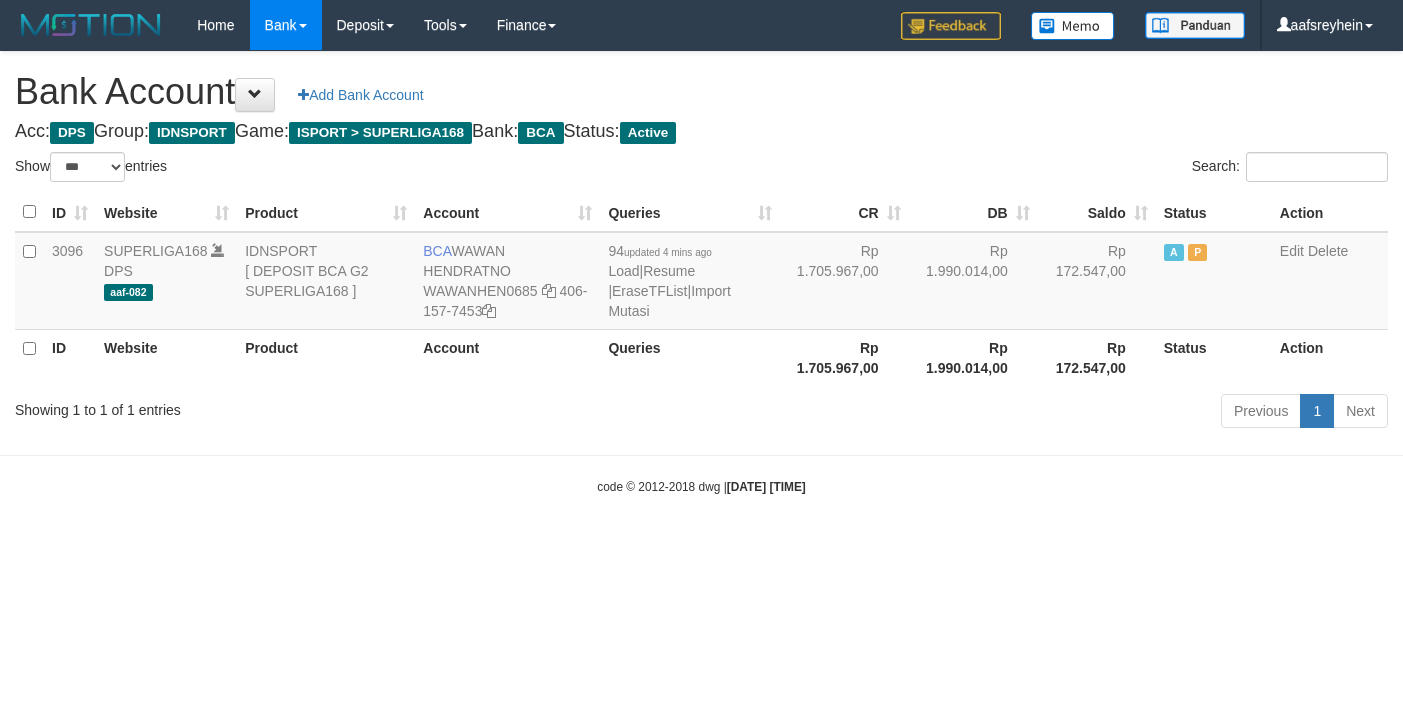 select on "***" 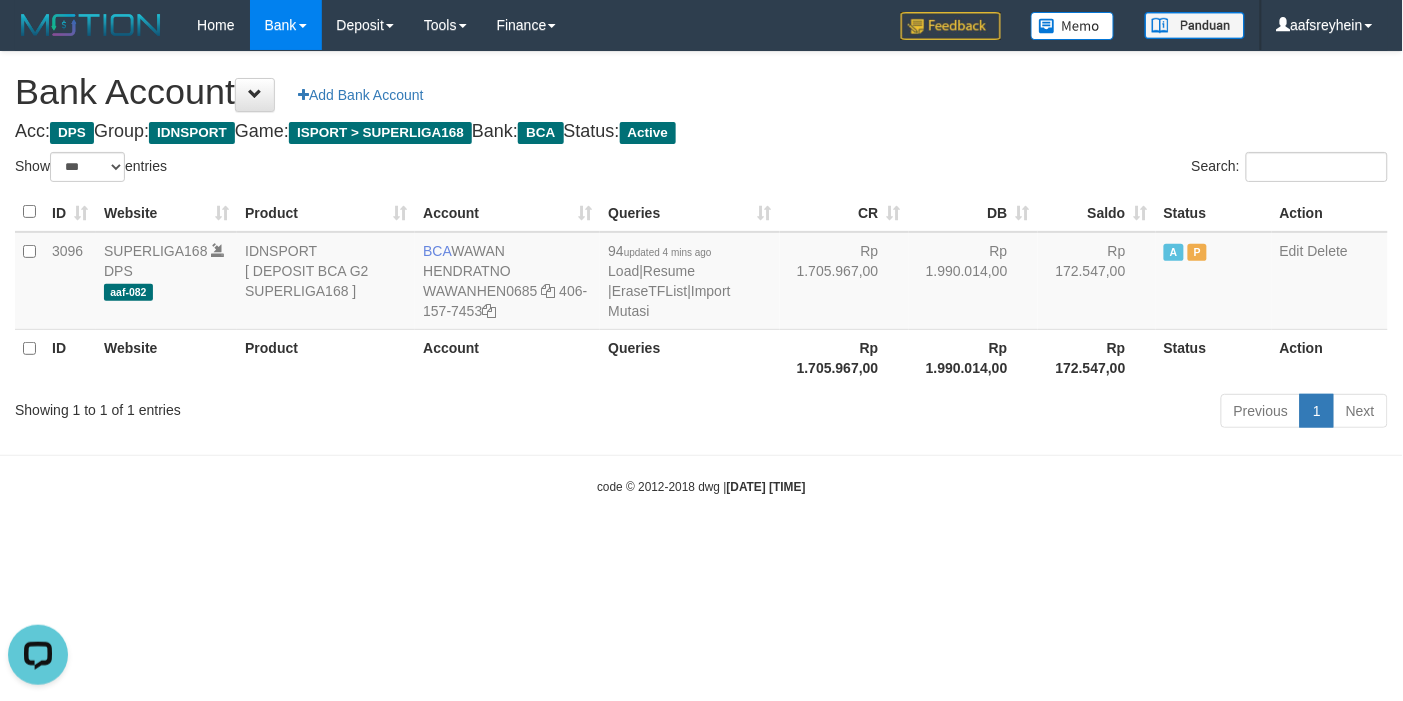 scroll, scrollTop: 0, scrollLeft: 0, axis: both 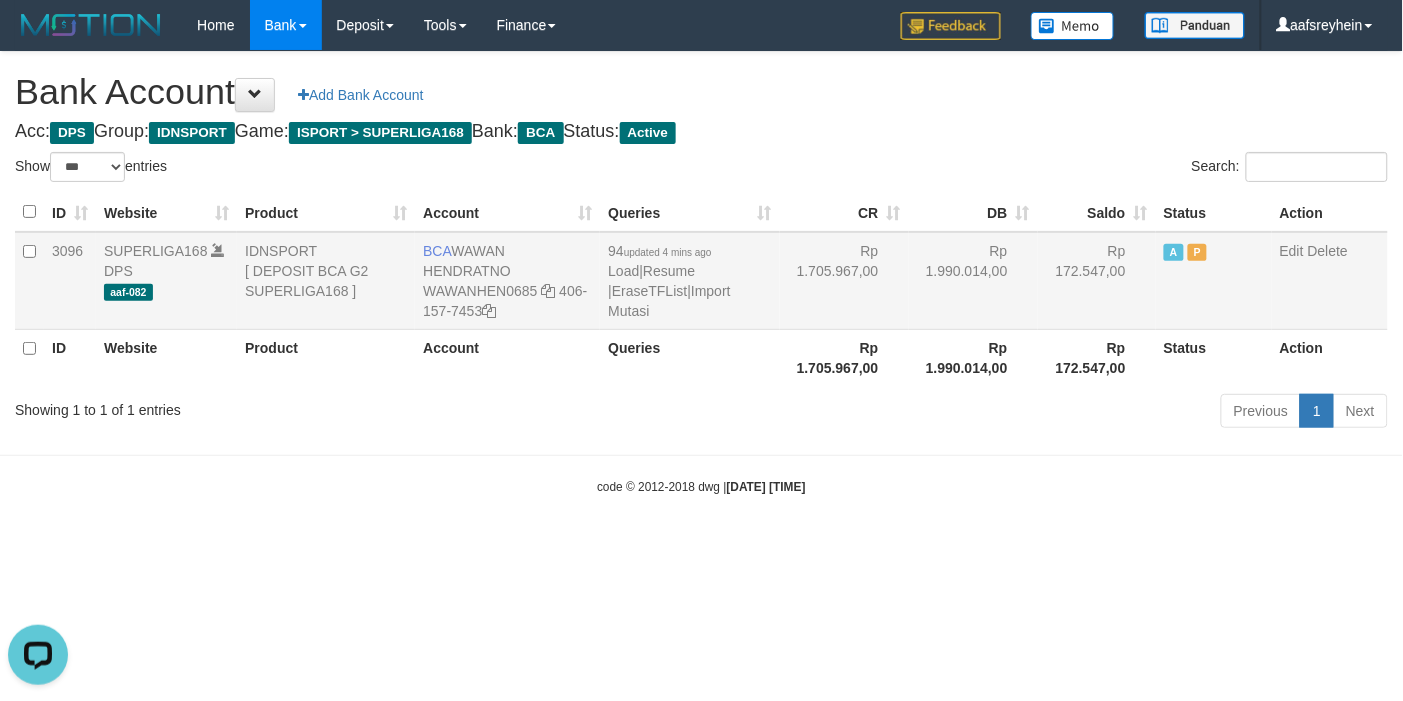 click on "94  updated 4 mins ago
Load
|
Resume
|
EraseTFList
|
Import Mutasi" at bounding box center (689, 281) 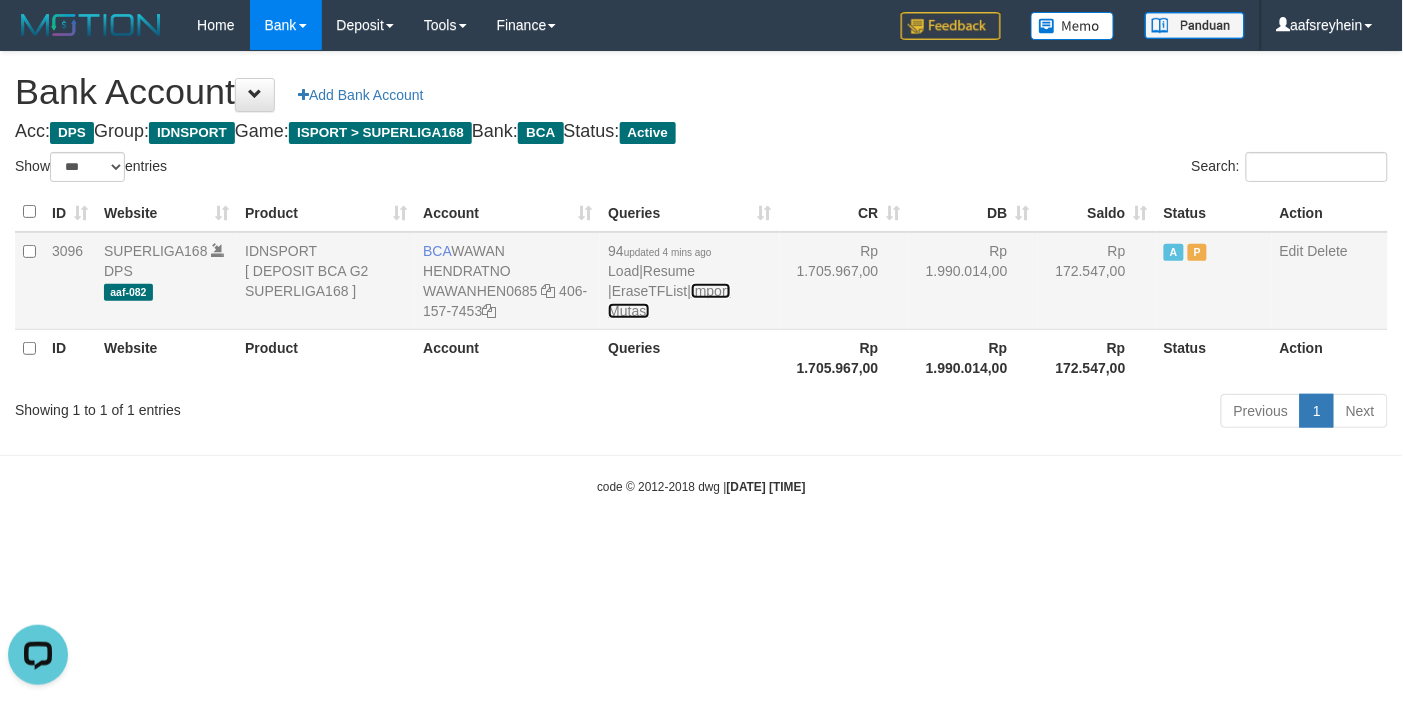 click on "Import Mutasi" at bounding box center (669, 301) 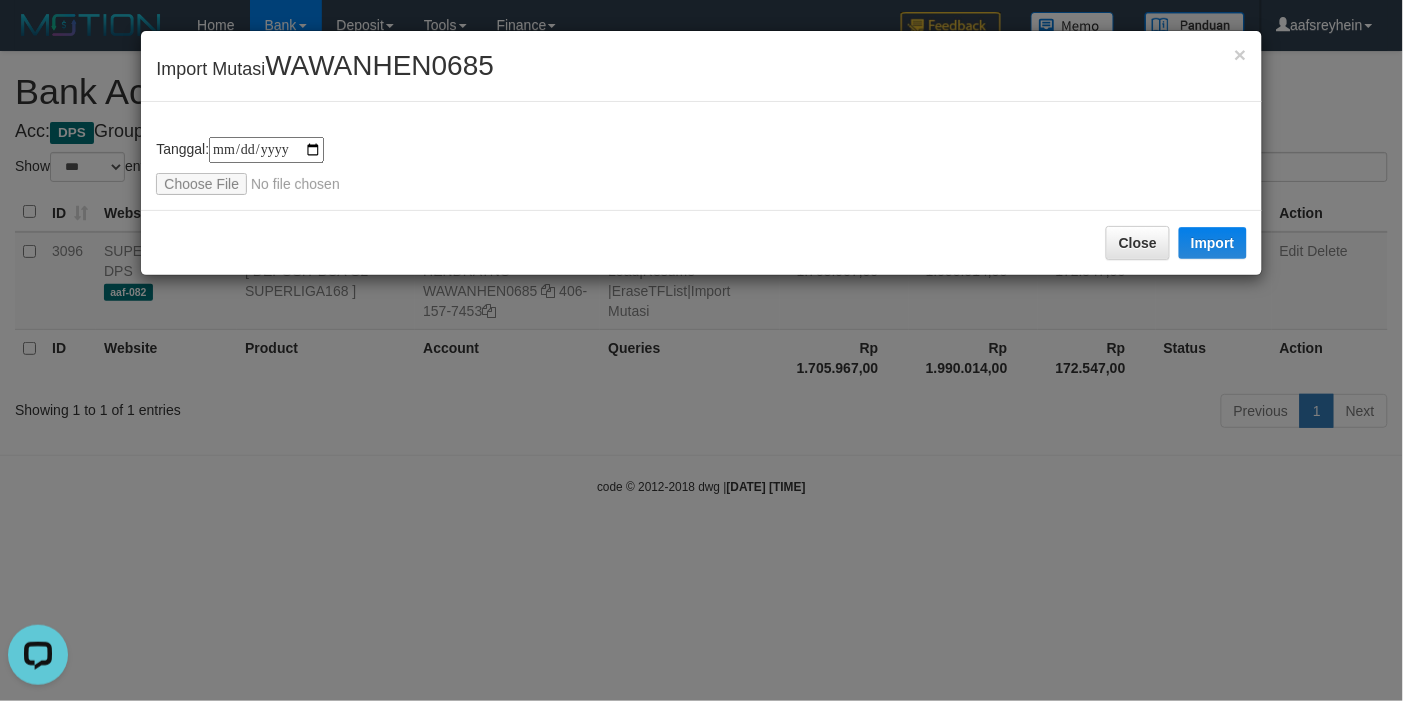 type on "**********" 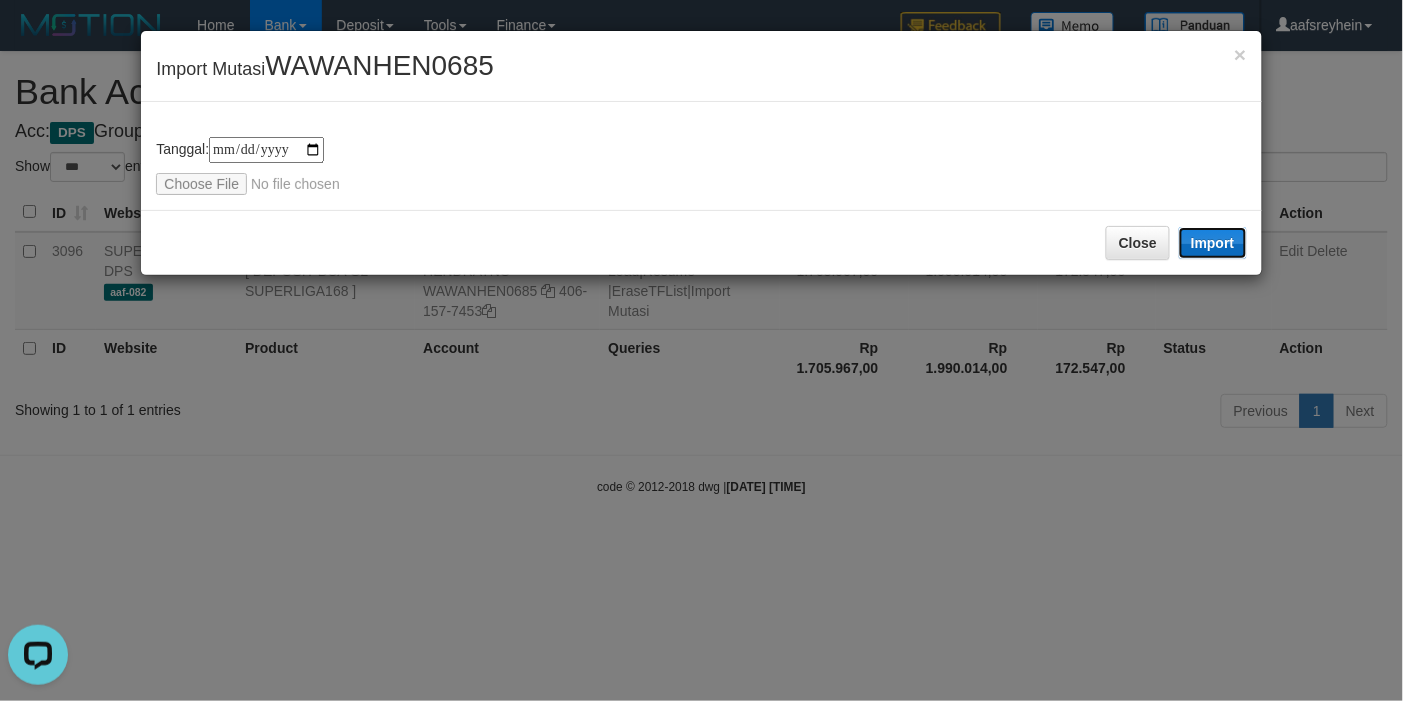 click on "Import" at bounding box center (1213, 243) 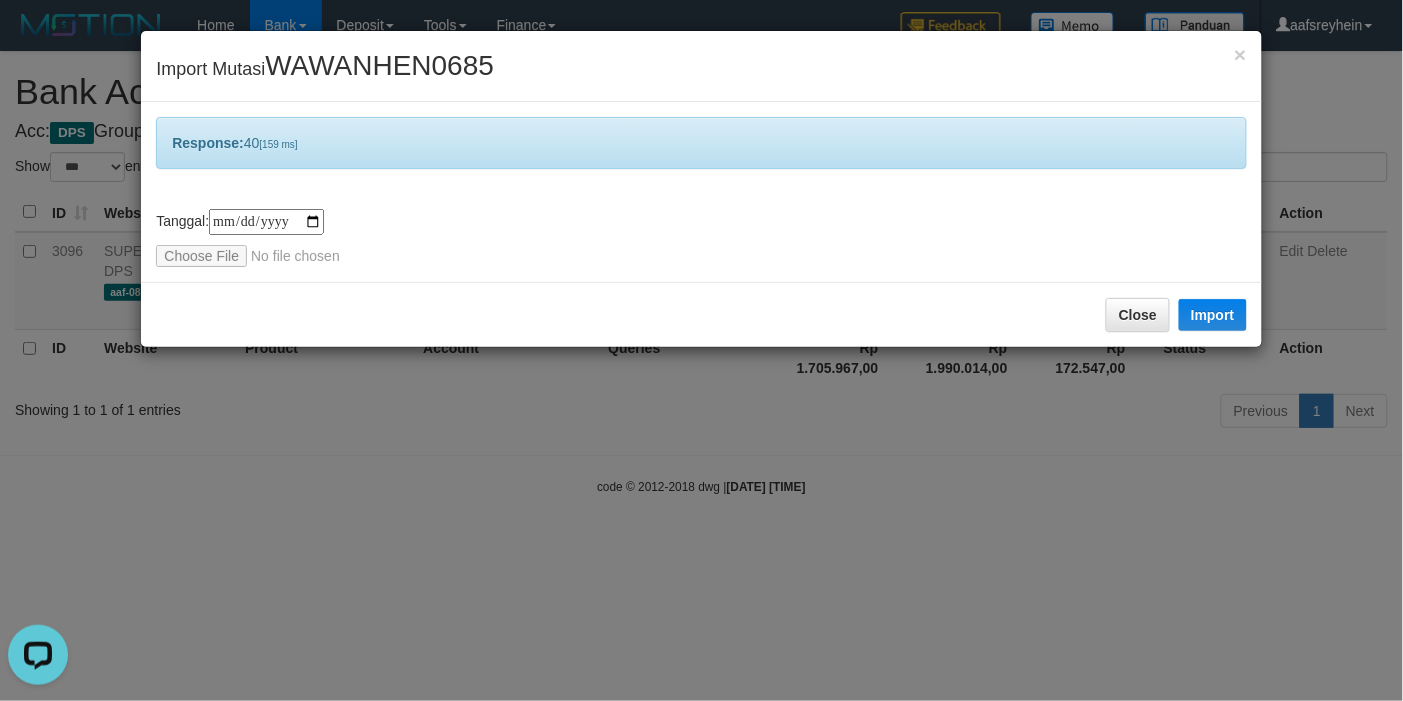 click on "**********" at bounding box center [701, 350] 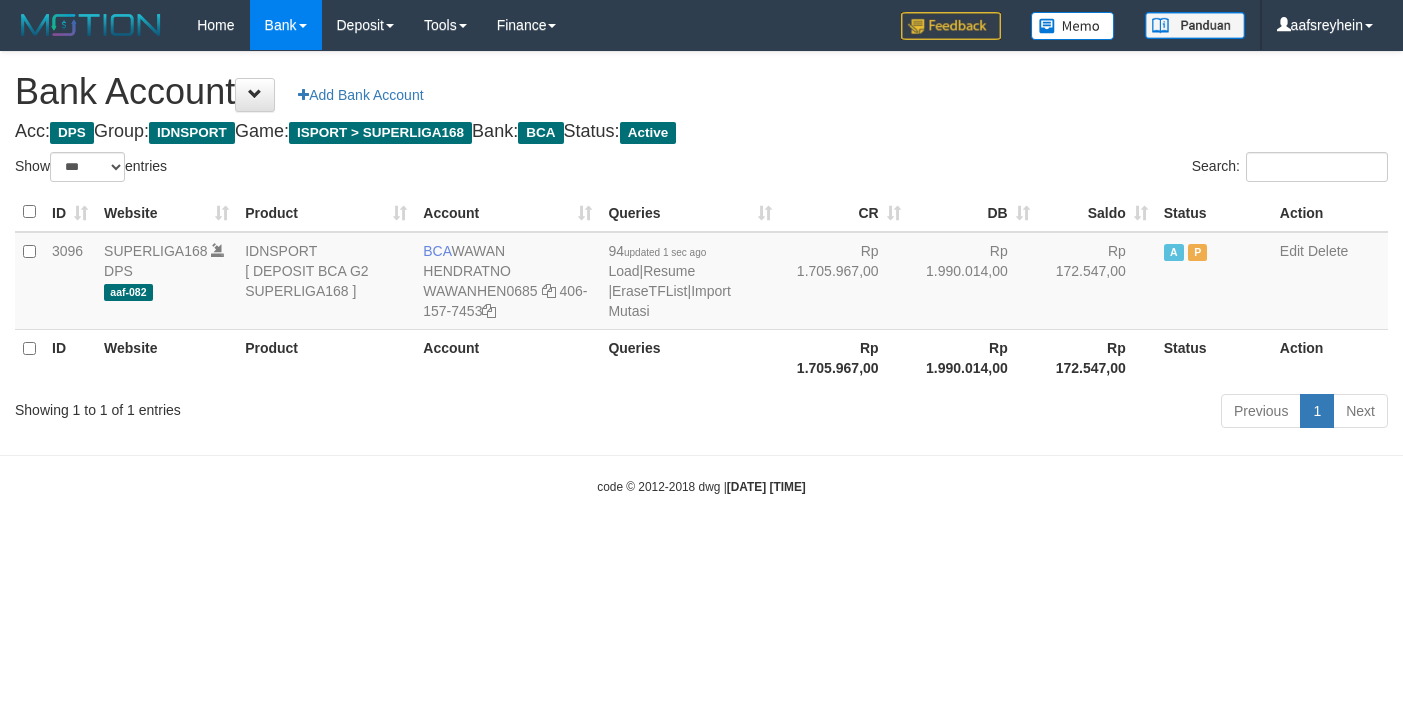 select on "***" 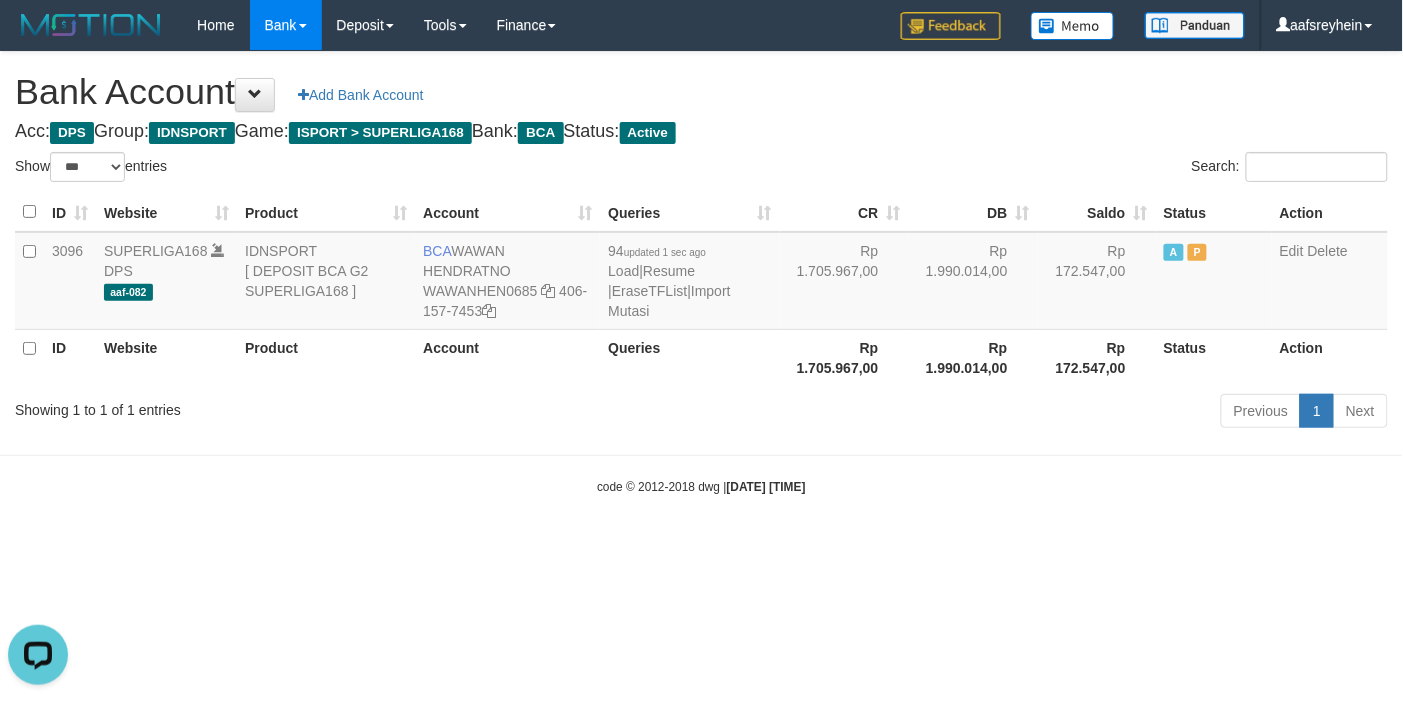 scroll, scrollTop: 0, scrollLeft: 0, axis: both 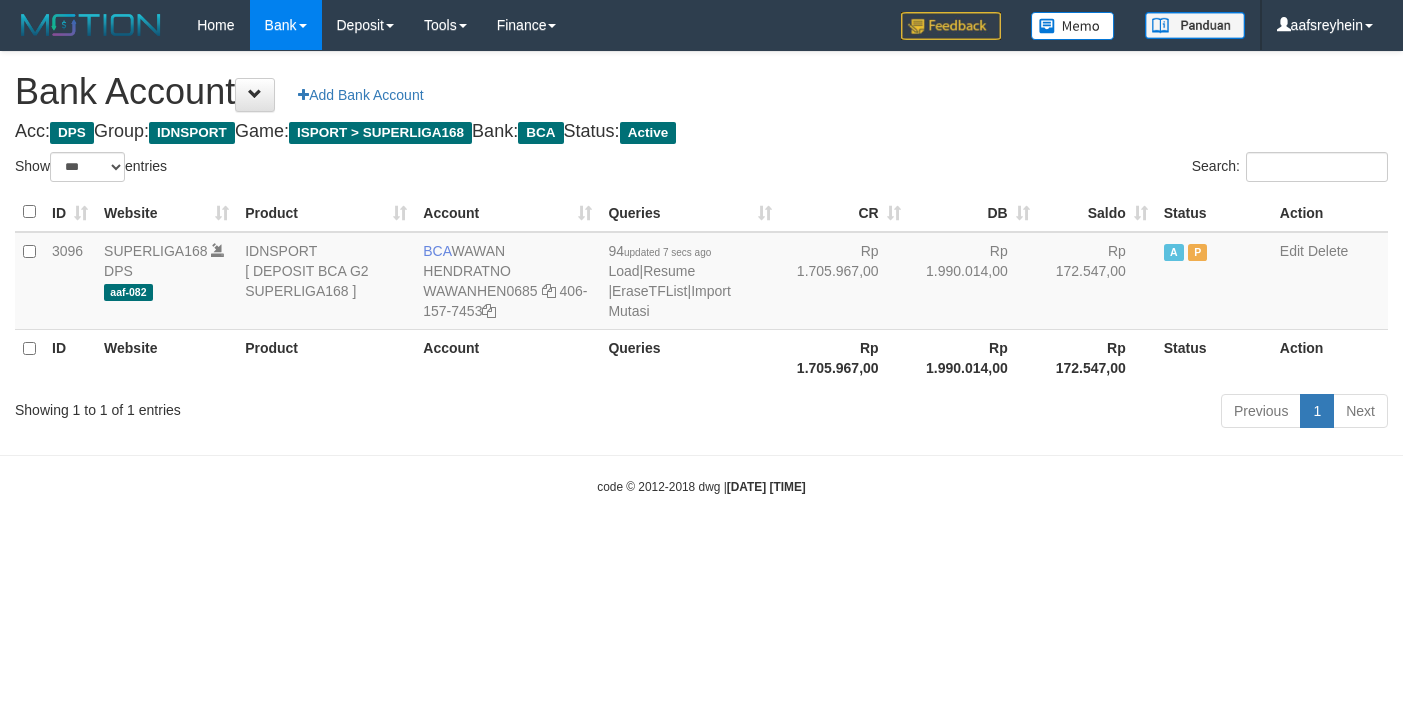 select on "***" 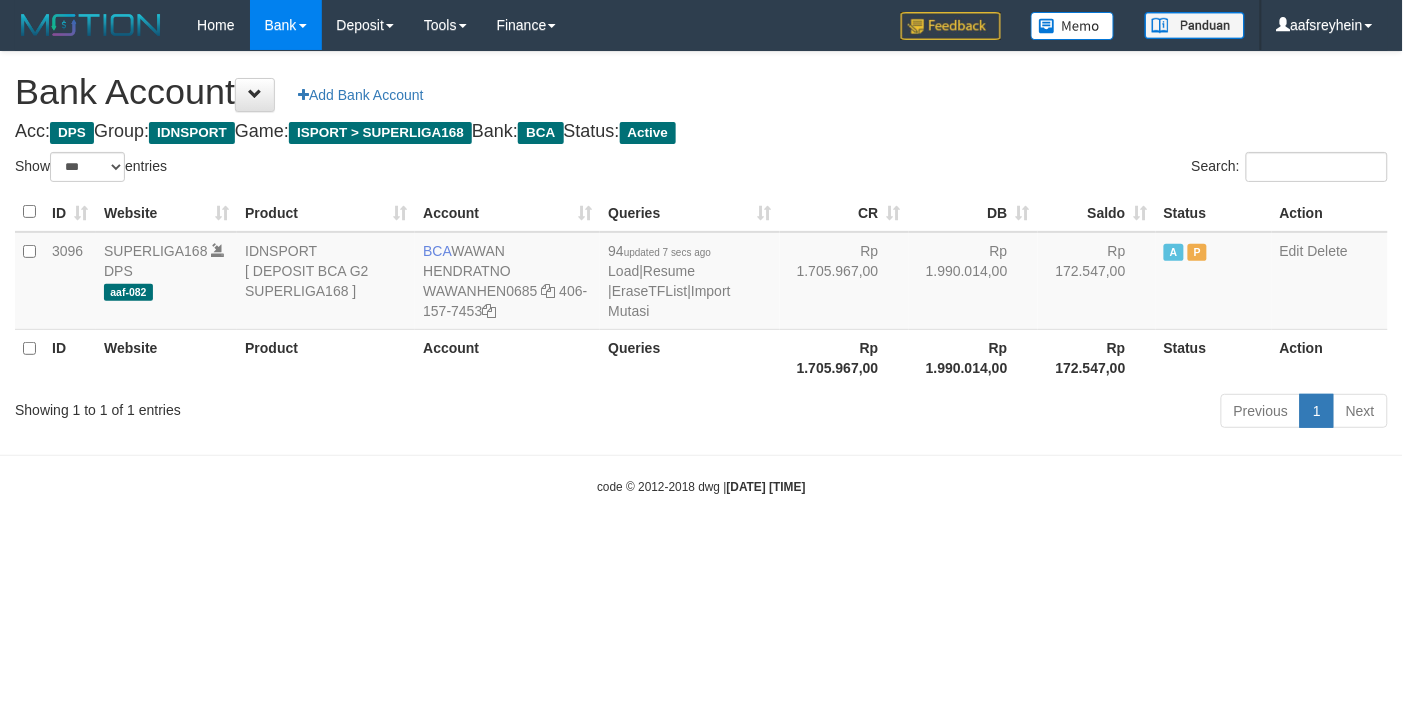 click on "Previous 1 Next" at bounding box center (994, 413) 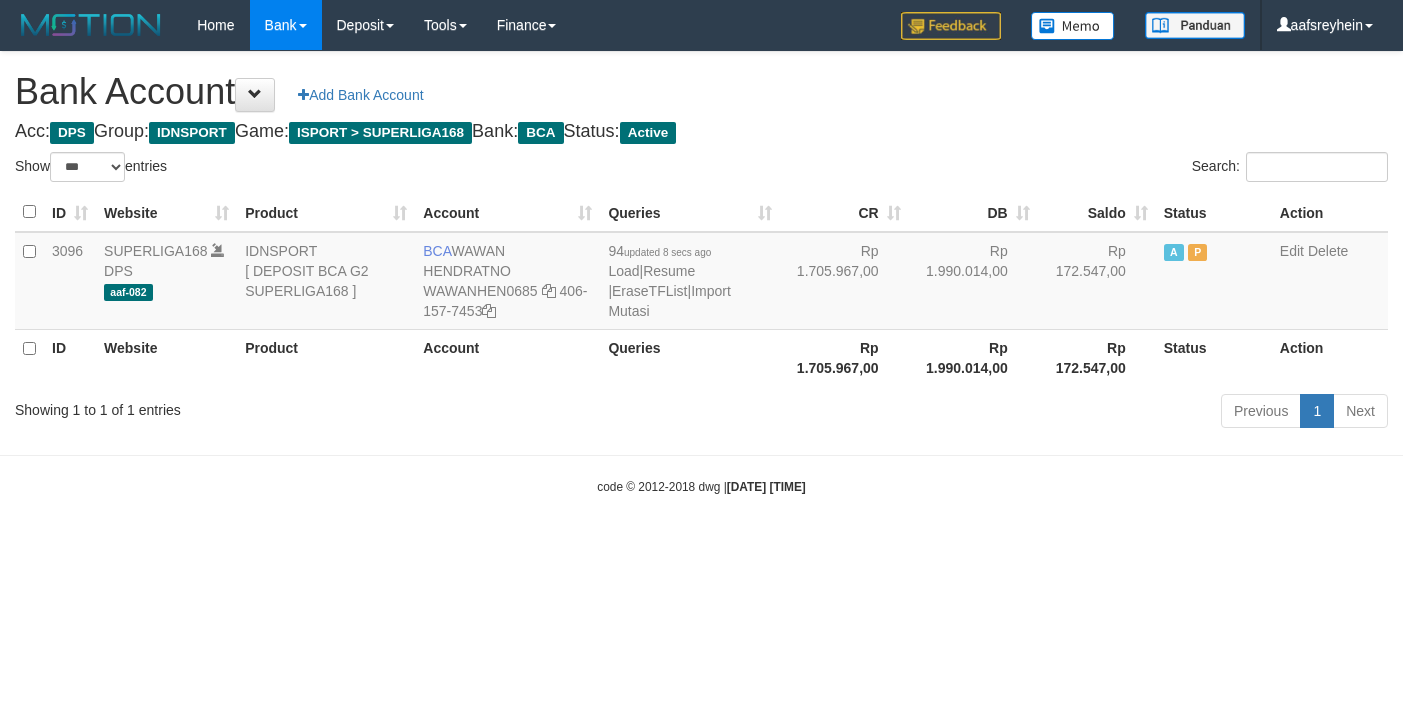 select on "***" 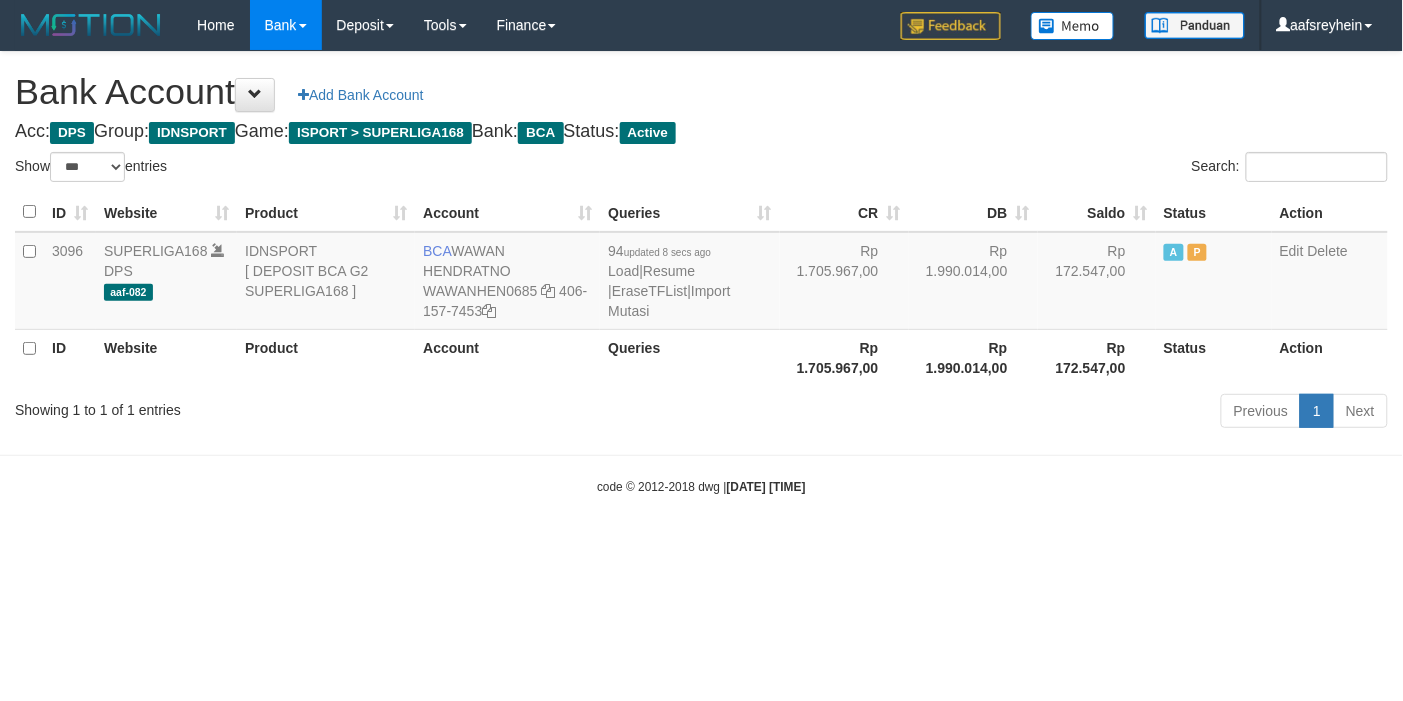 scroll, scrollTop: 0, scrollLeft: 0, axis: both 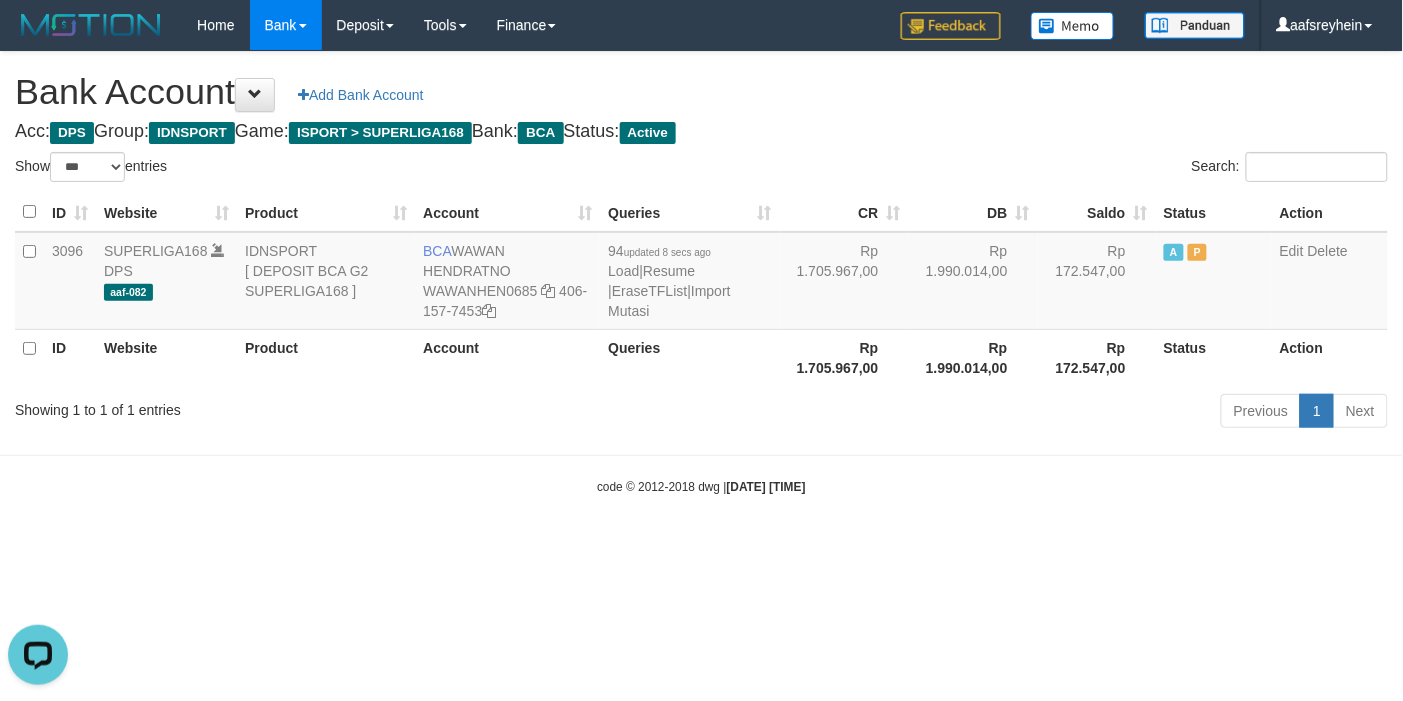 click on "Toggle navigation
Home
Bank
Account List
Load
By Website
Group
[ISPORT]													SUPERLIGA168
By Load Group (DPS)
-" at bounding box center (701, 273) 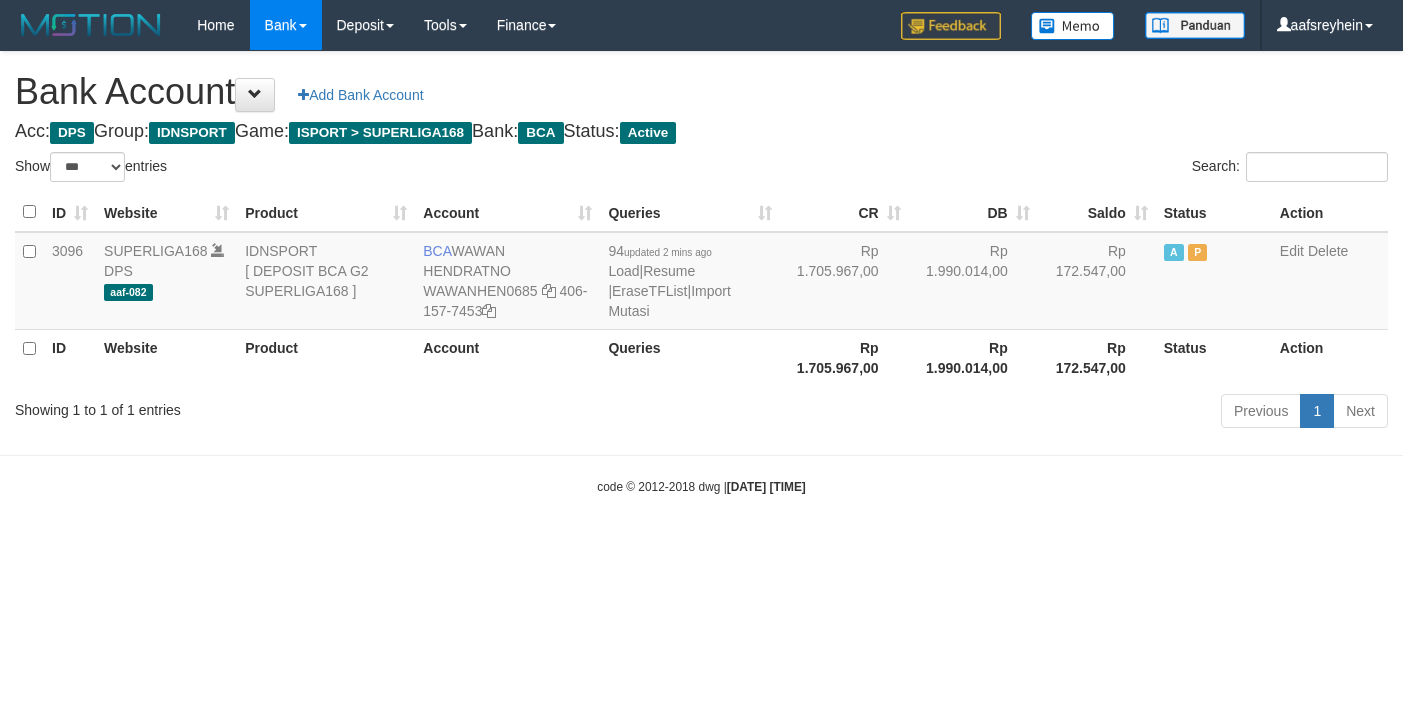 select on "***" 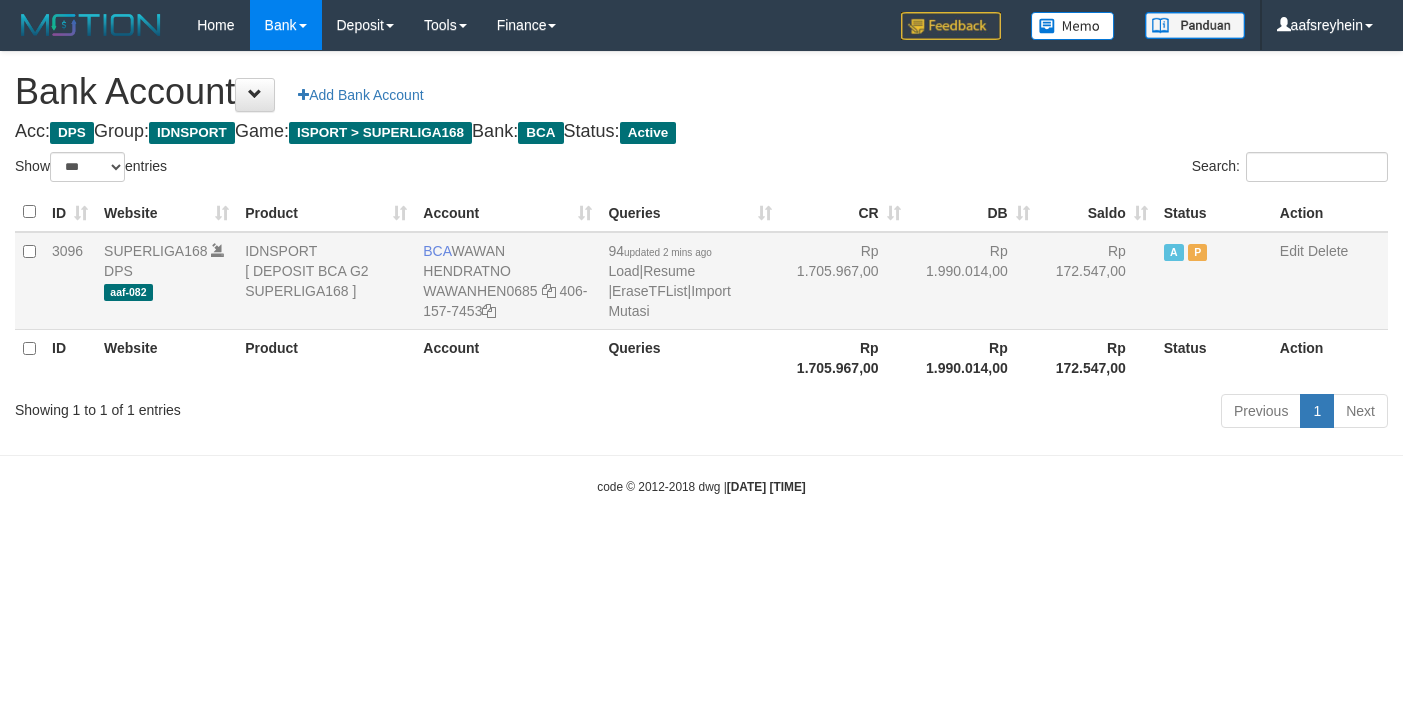 scroll, scrollTop: 0, scrollLeft: 0, axis: both 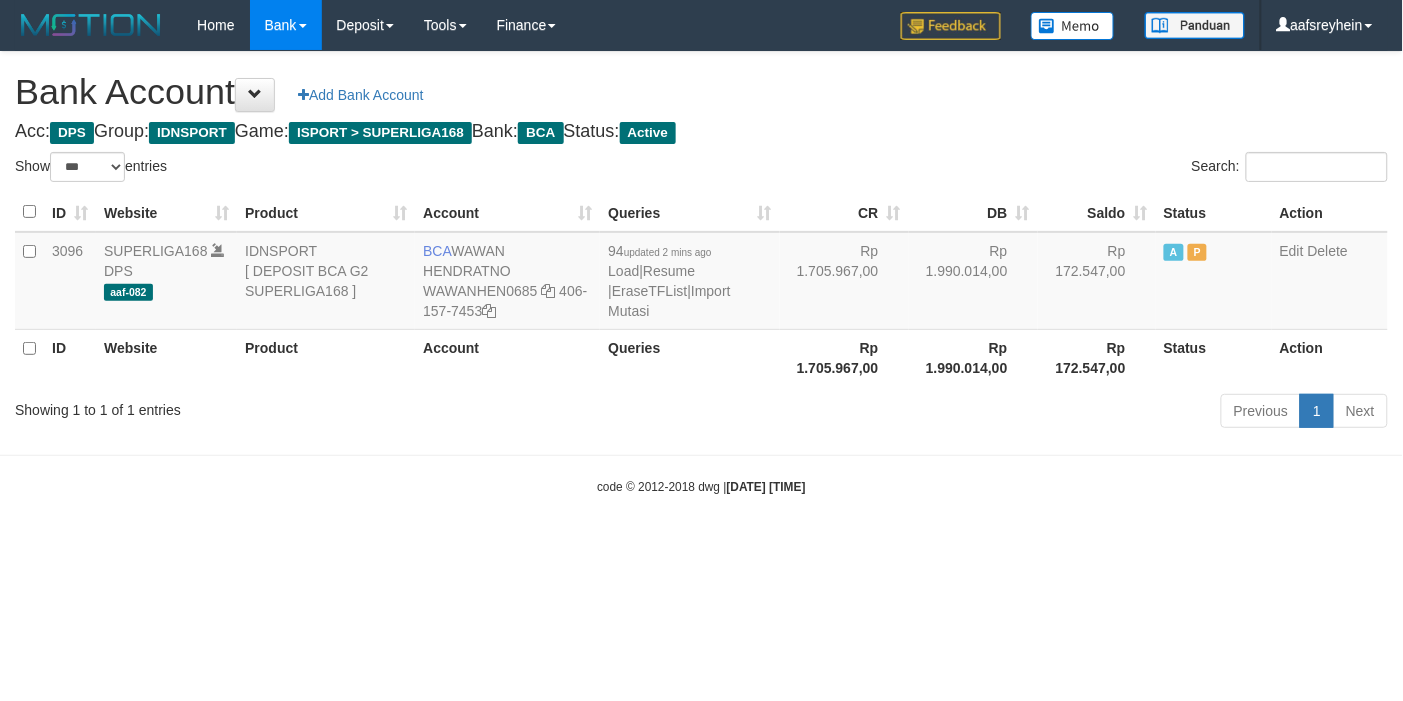 click on "Bank Account
Add Bank Account" at bounding box center (701, 92) 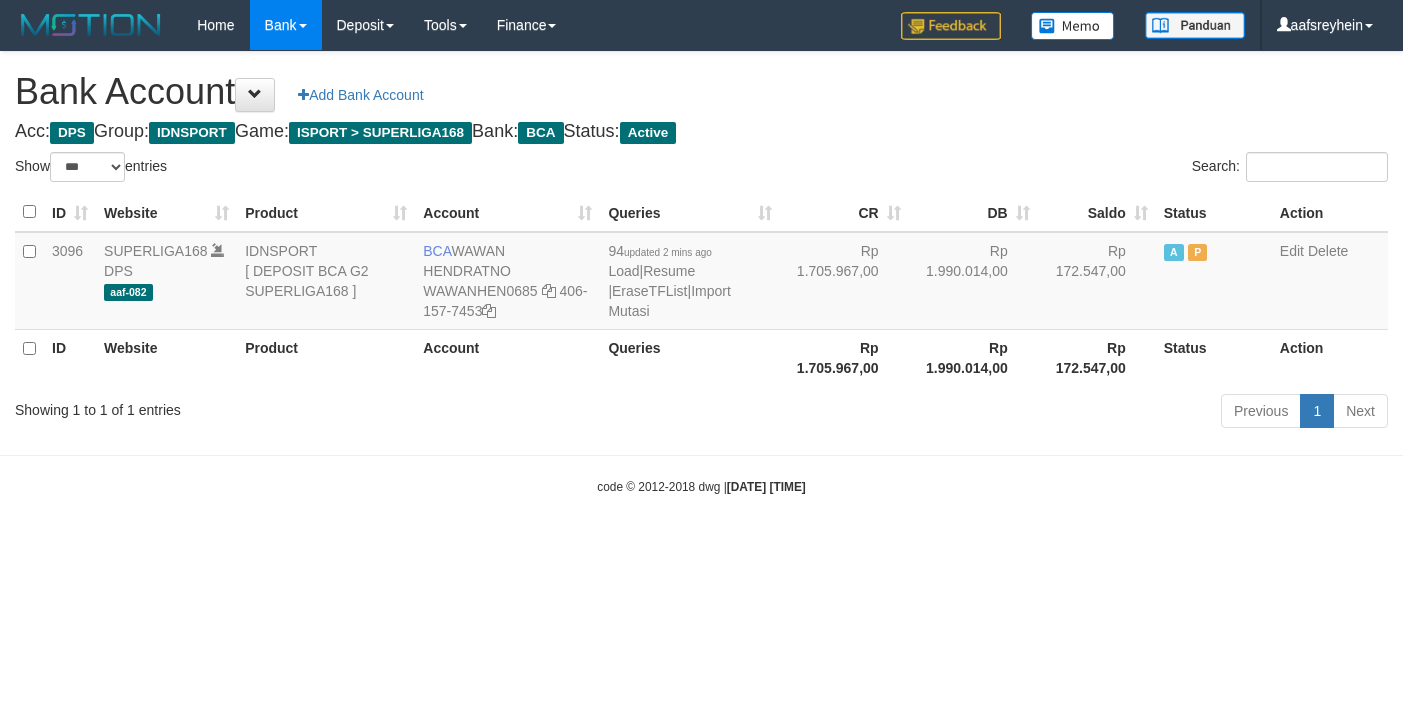 select on "***" 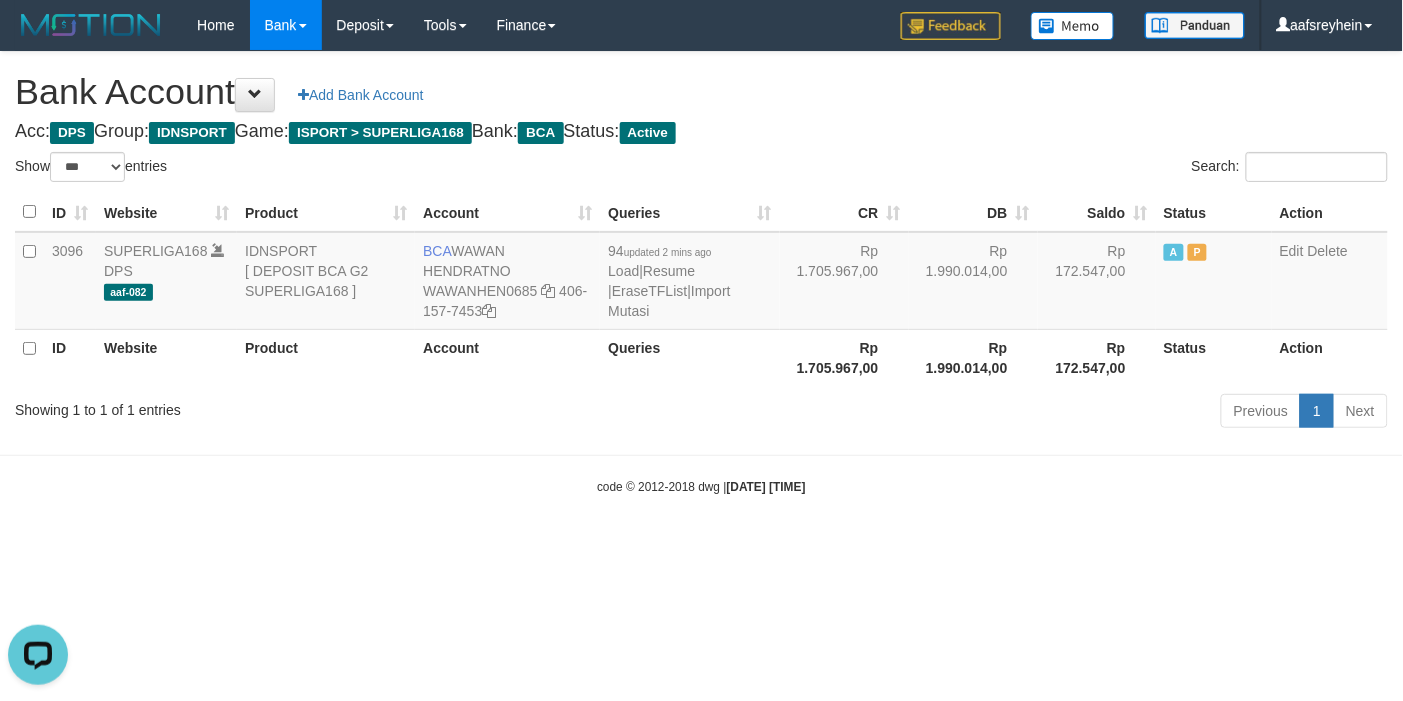 scroll, scrollTop: 0, scrollLeft: 0, axis: both 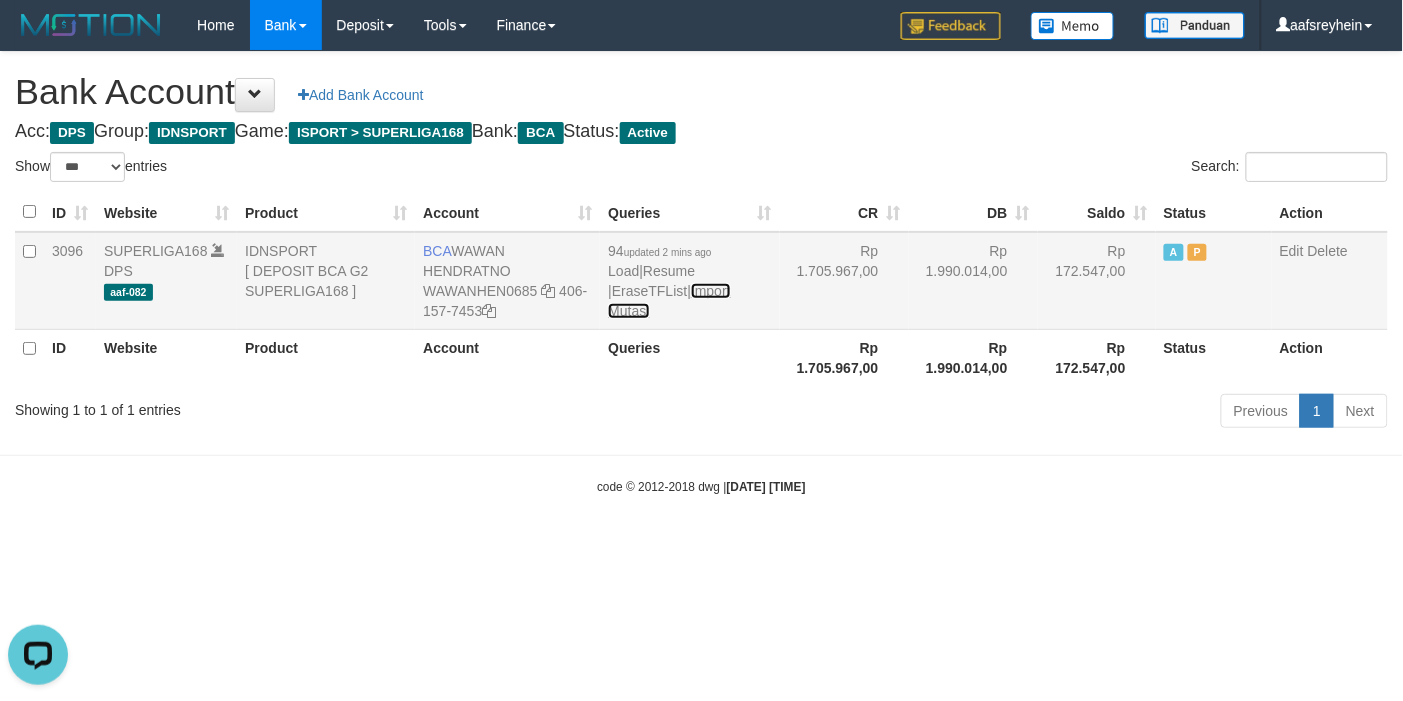 click on "Import Mutasi" at bounding box center [669, 301] 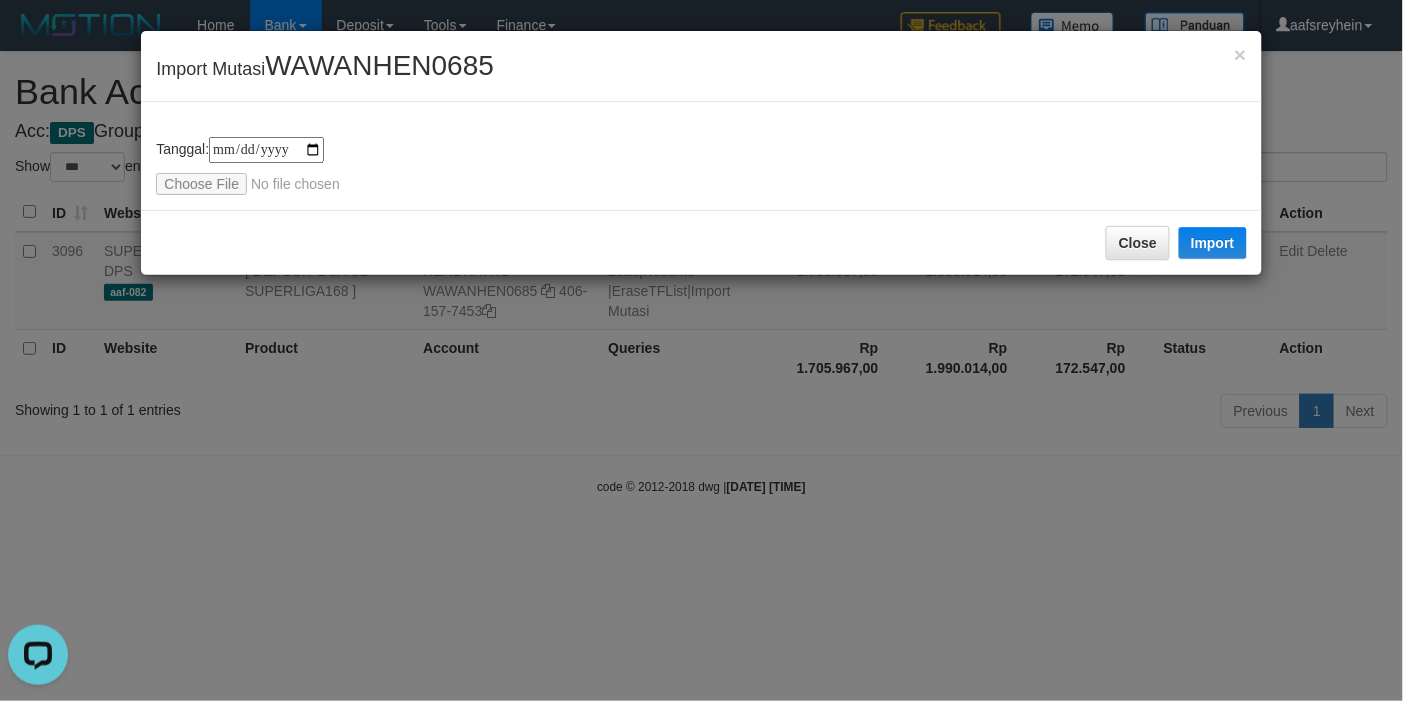 type on "**********" 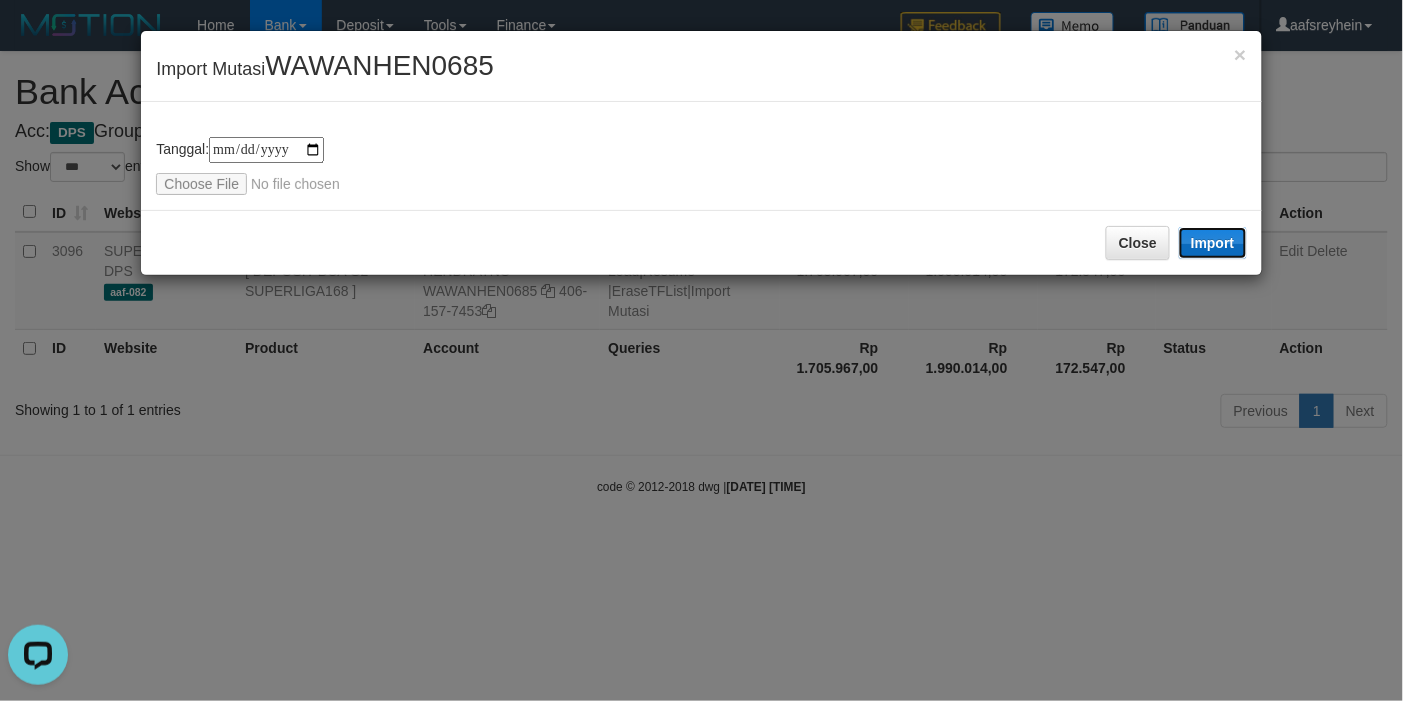 click on "Import" at bounding box center (1213, 243) 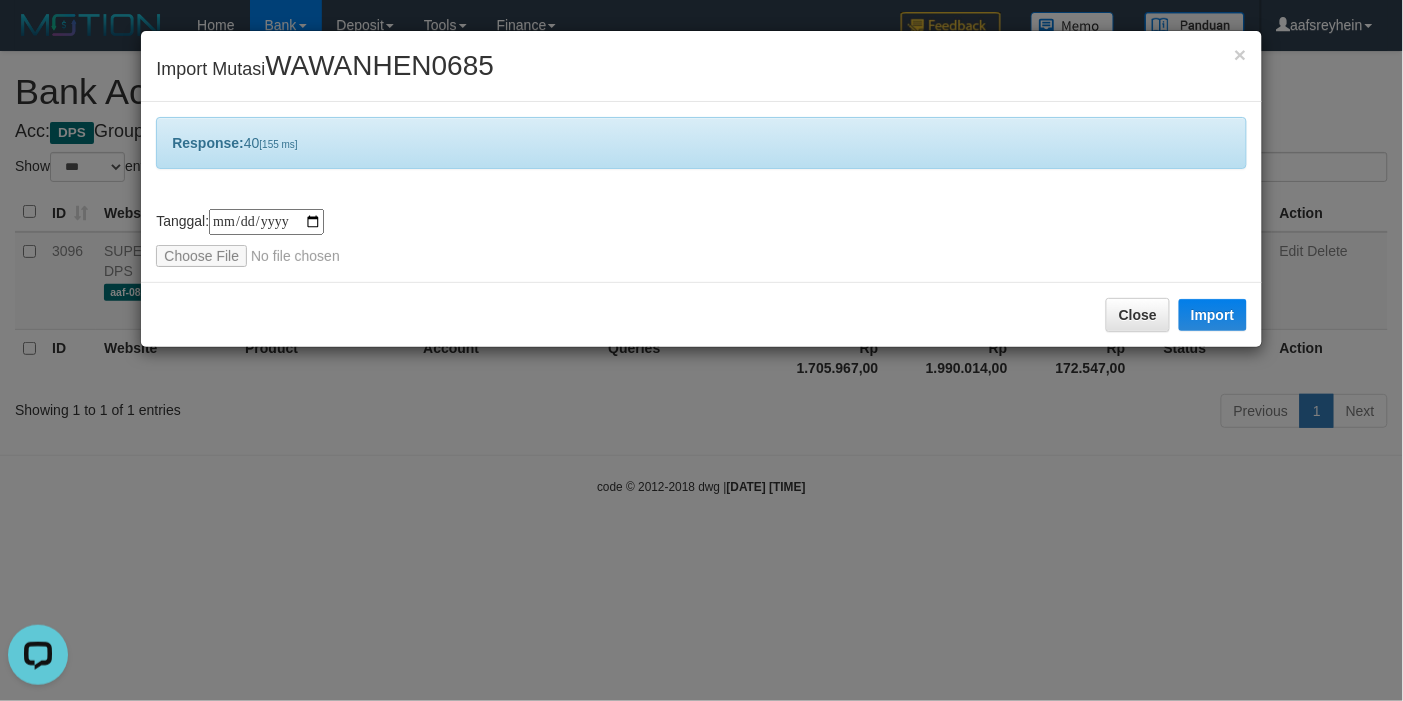 click on "**********" at bounding box center [701, 350] 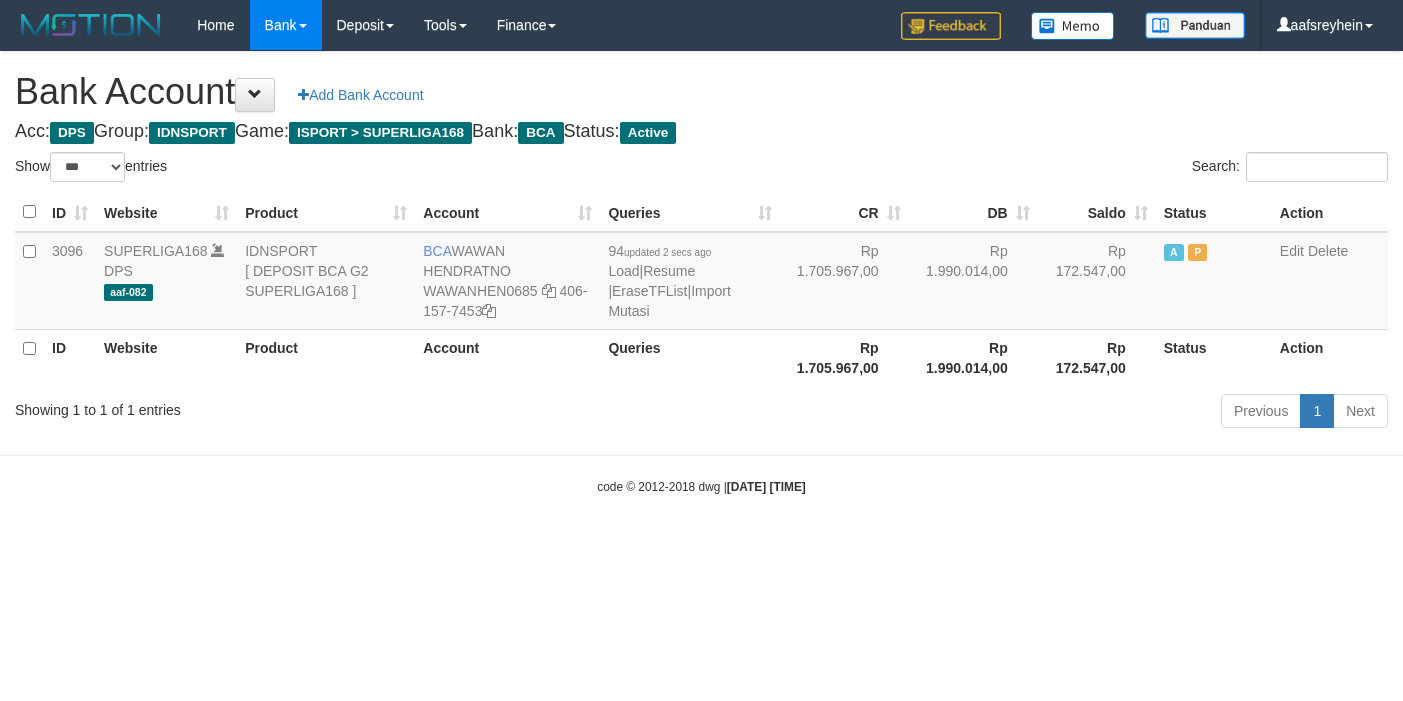 select on "***" 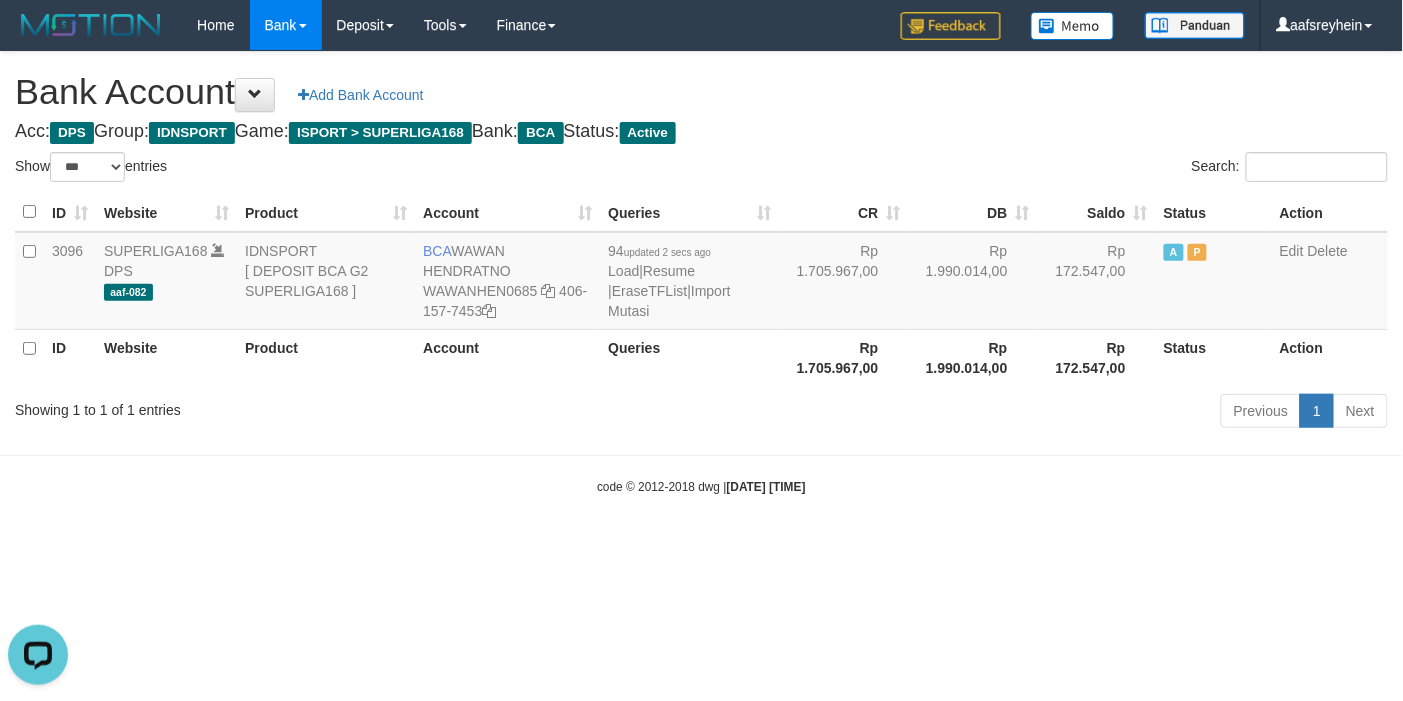 scroll, scrollTop: 0, scrollLeft: 0, axis: both 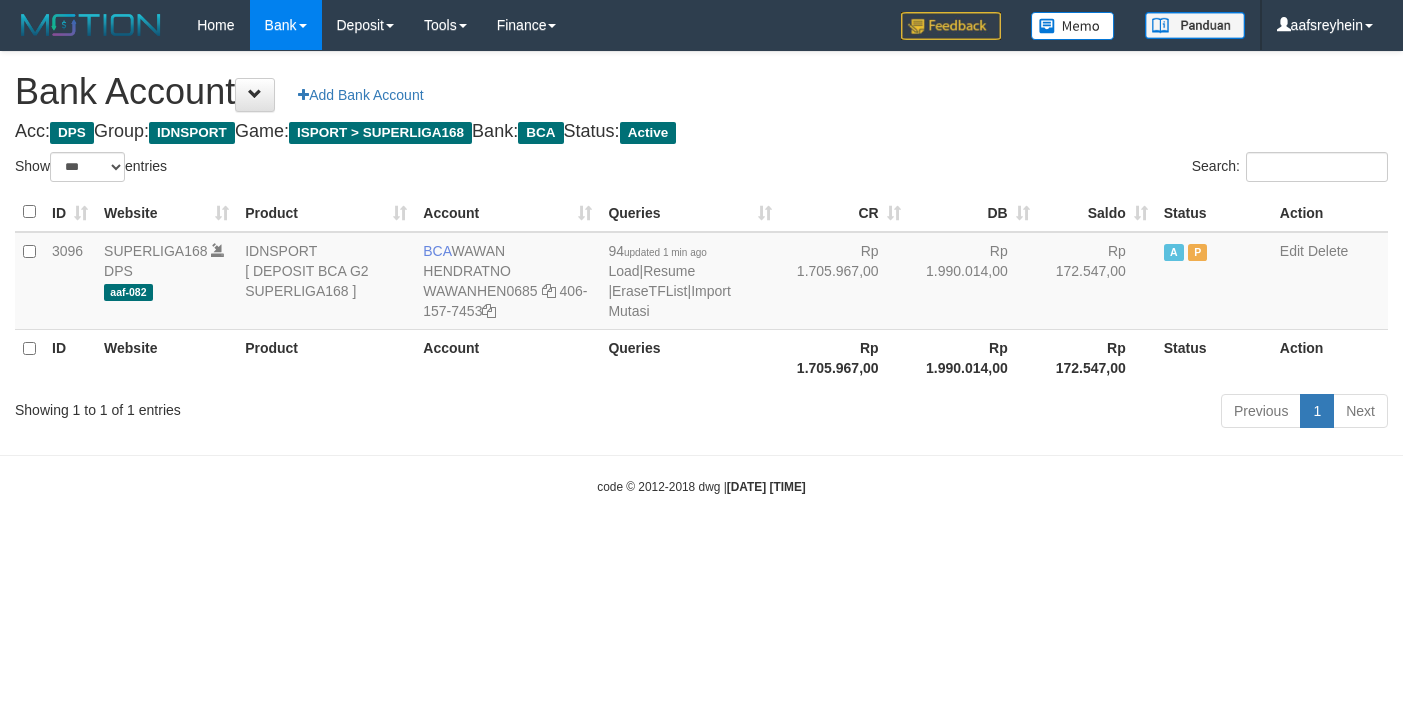 select on "***" 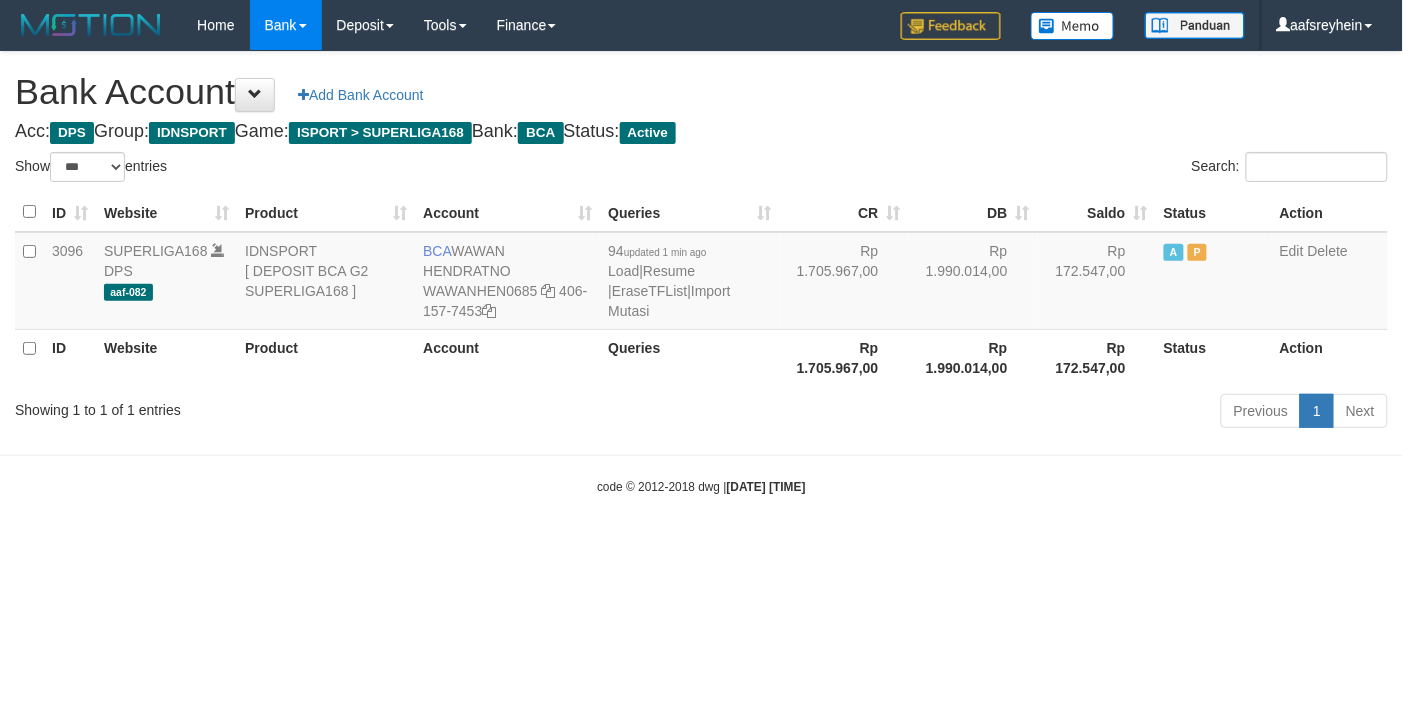drag, startPoint x: 935, startPoint y: 550, endPoint x: 928, endPoint y: 565, distance: 16.552946 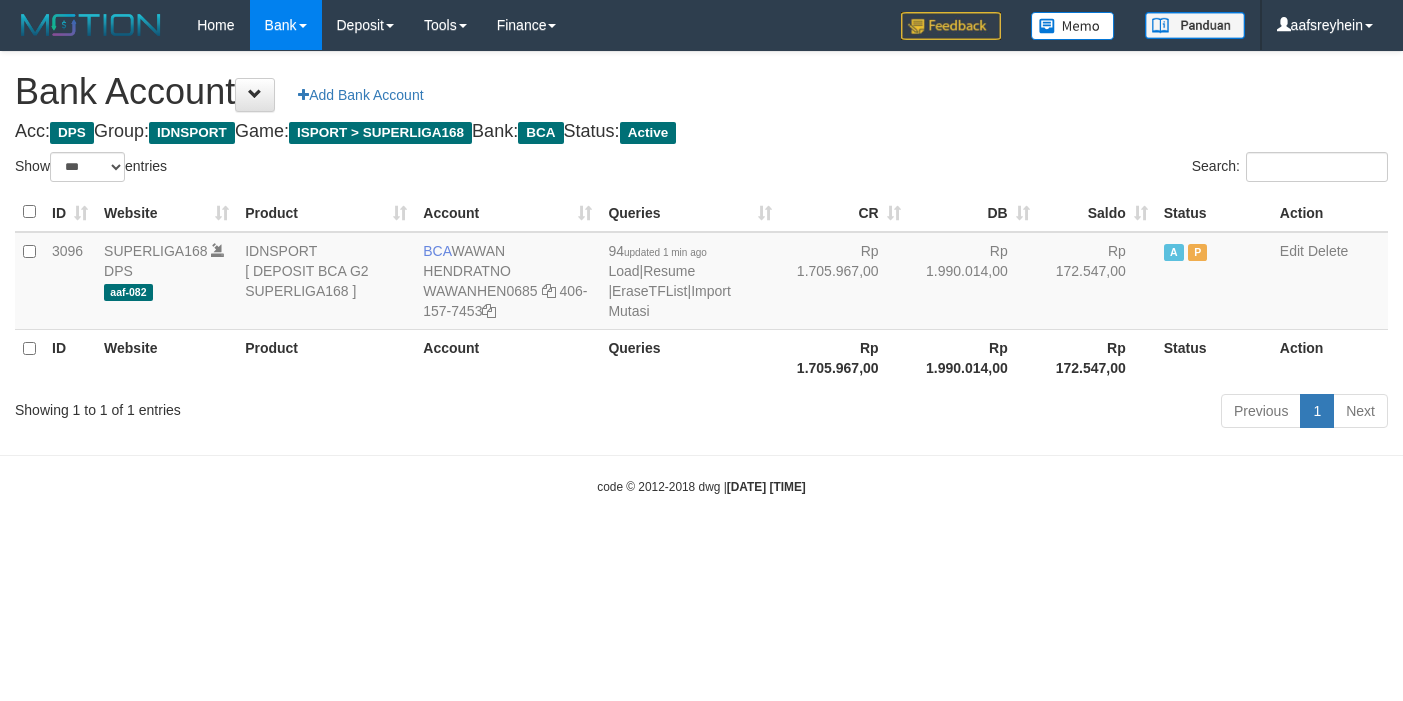 select on "***" 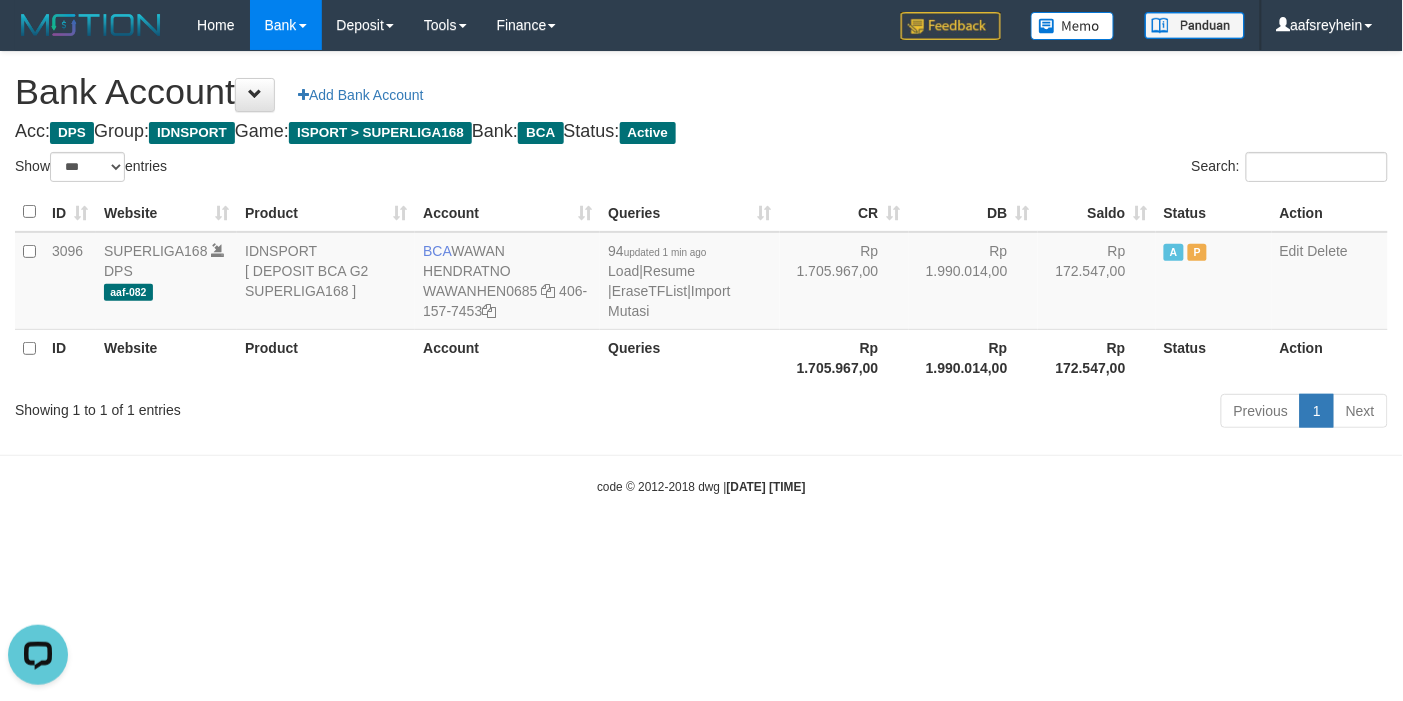 scroll, scrollTop: 0, scrollLeft: 0, axis: both 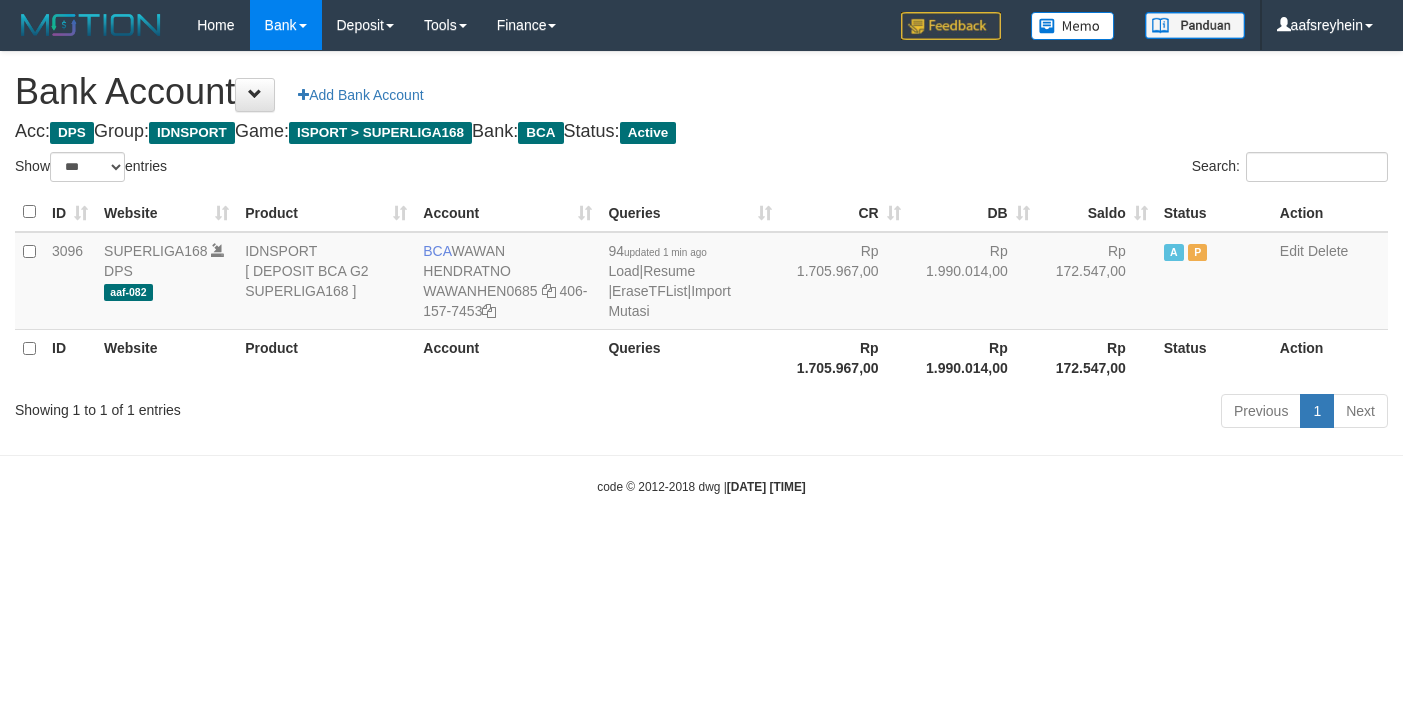 select on "***" 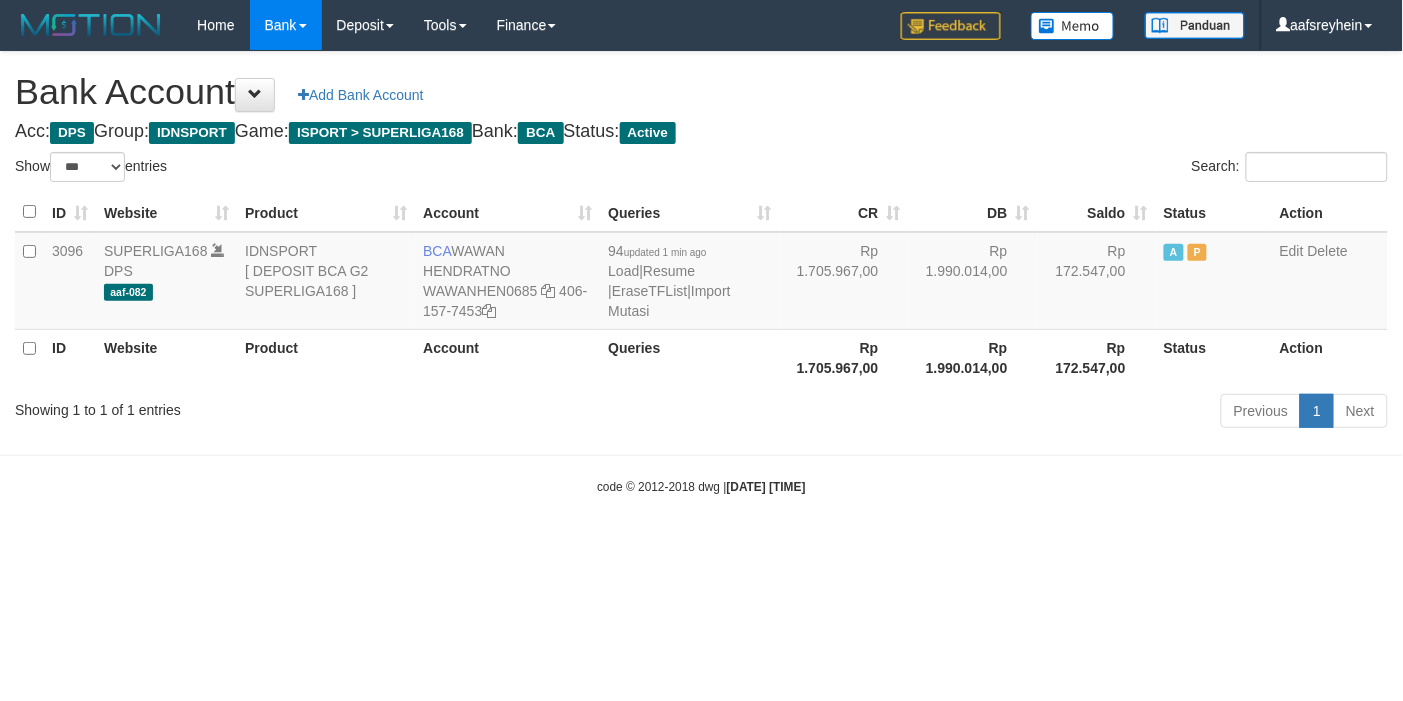 click on "Toggle navigation
Home
Bank
Account List
Load
By Website
Group
[ISPORT]													SUPERLIGA168
By Load Group (DPS)" at bounding box center [701, 273] 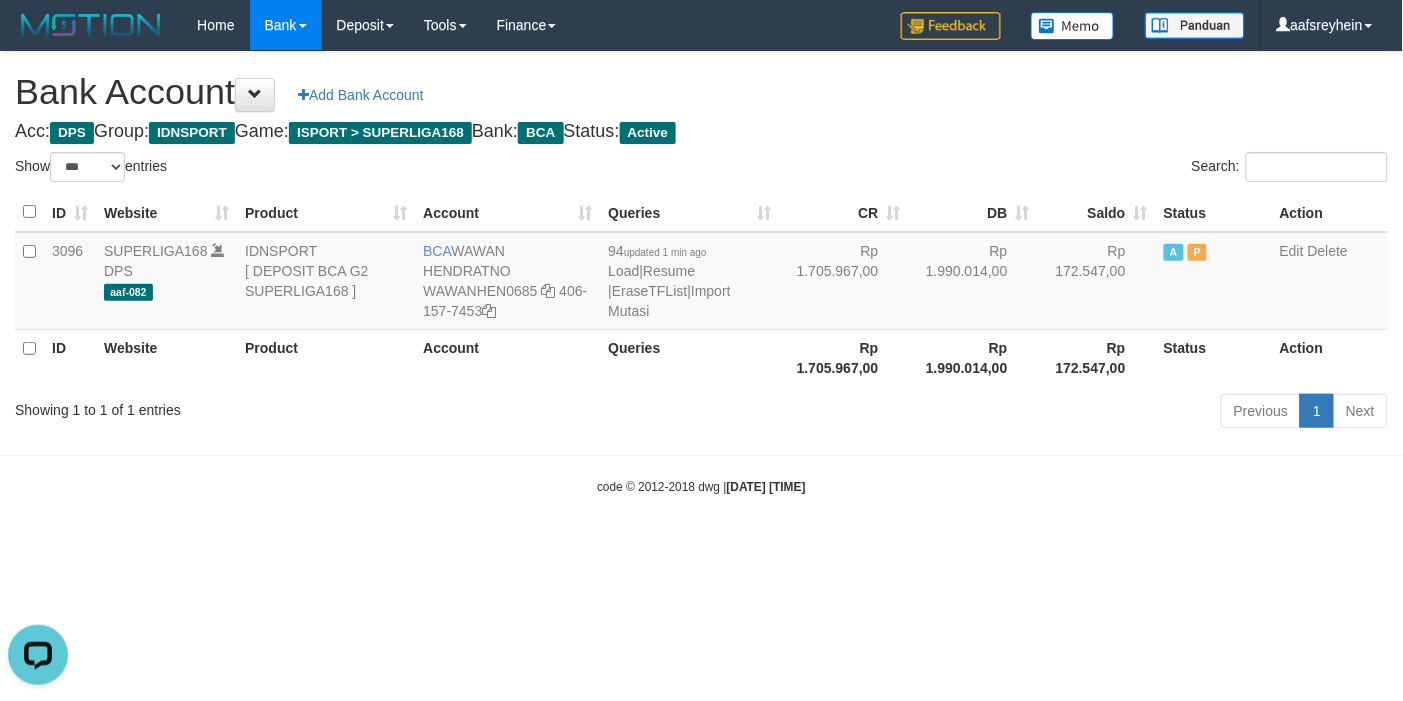scroll, scrollTop: 0, scrollLeft: 0, axis: both 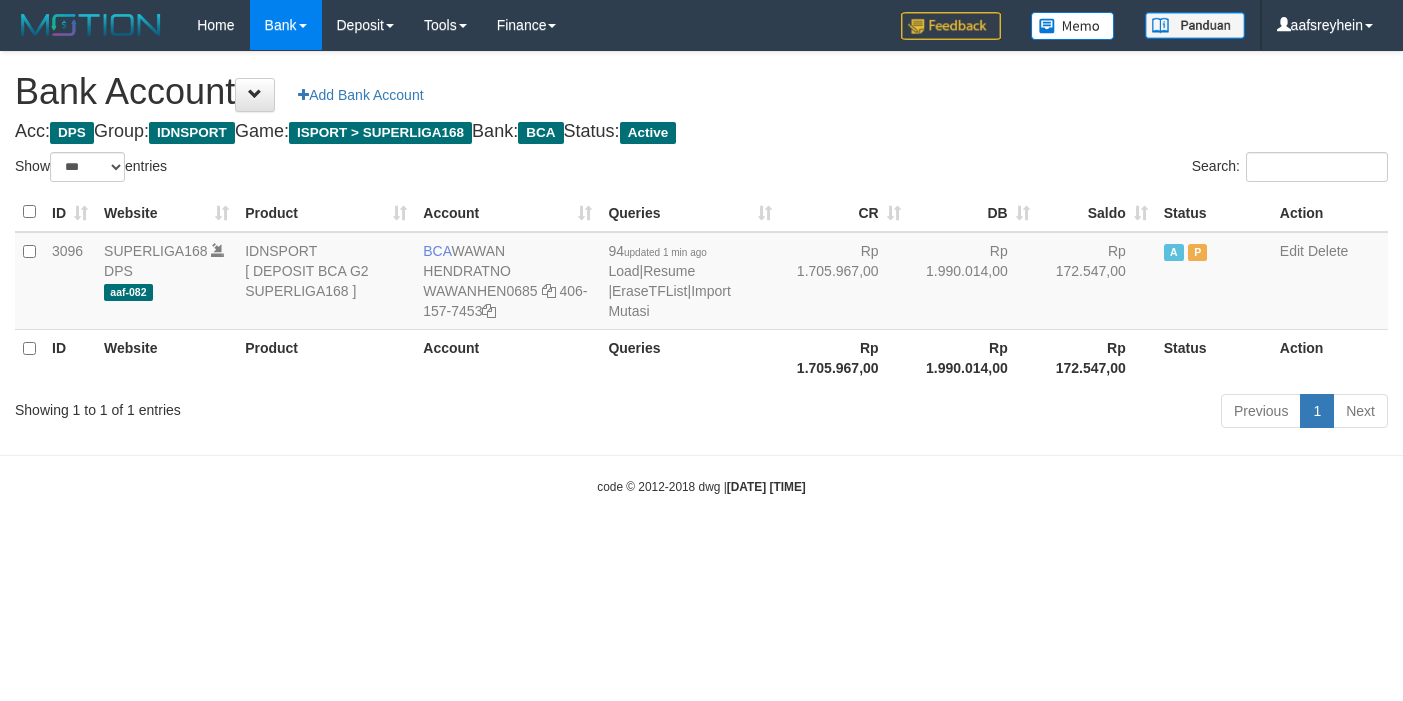 select on "***" 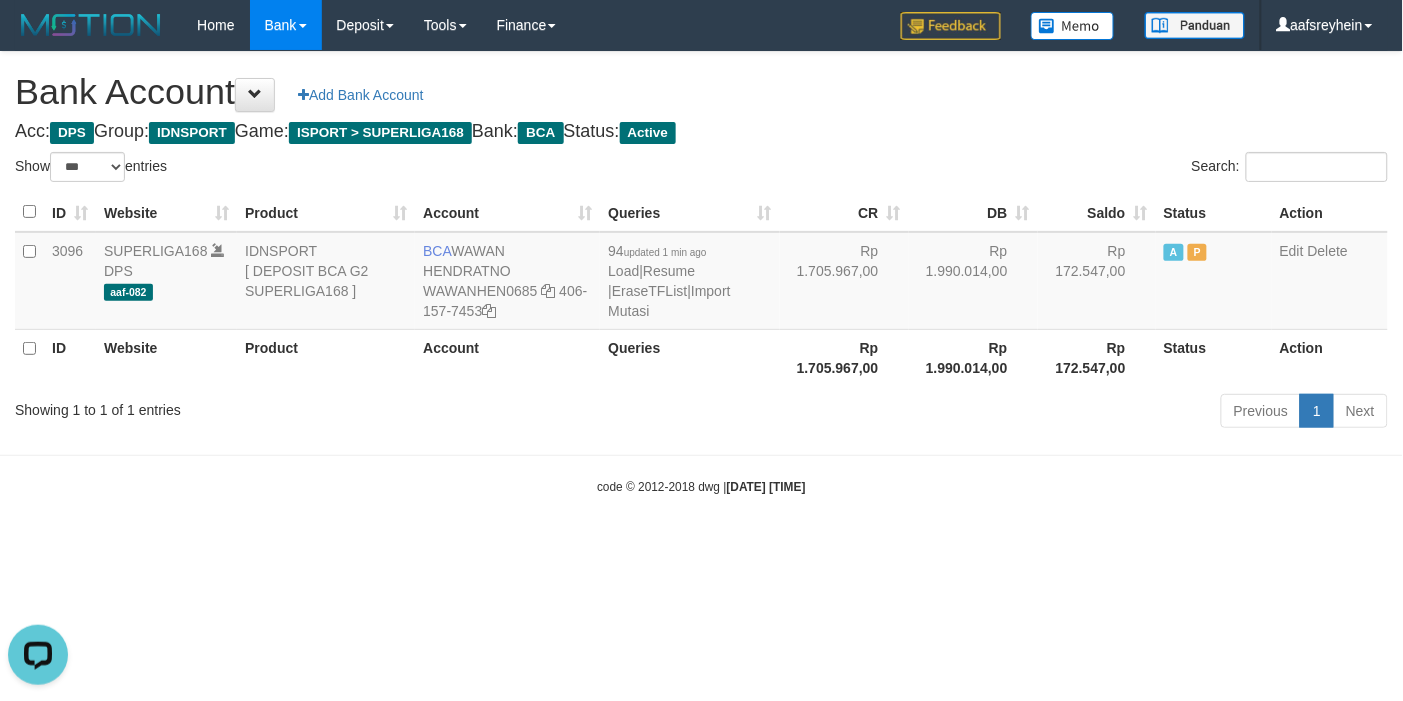 scroll, scrollTop: 0, scrollLeft: 0, axis: both 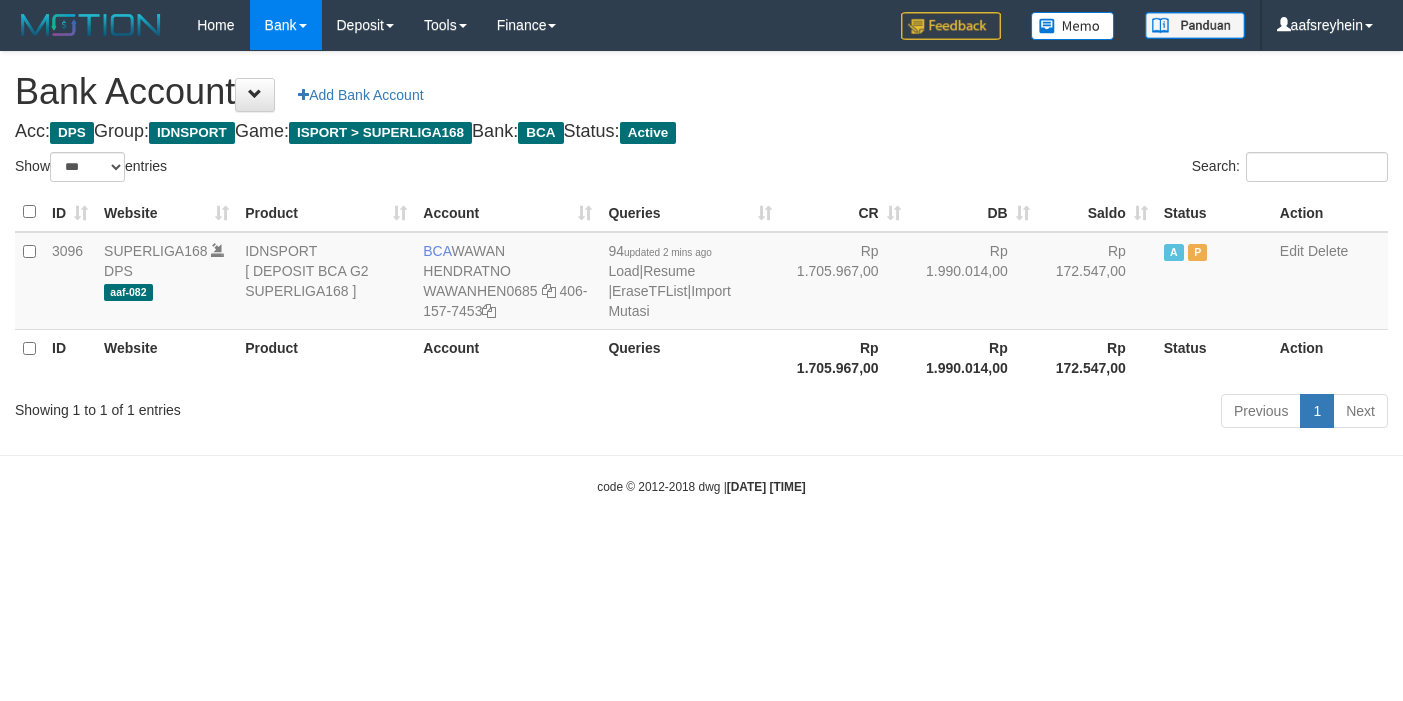 select on "***" 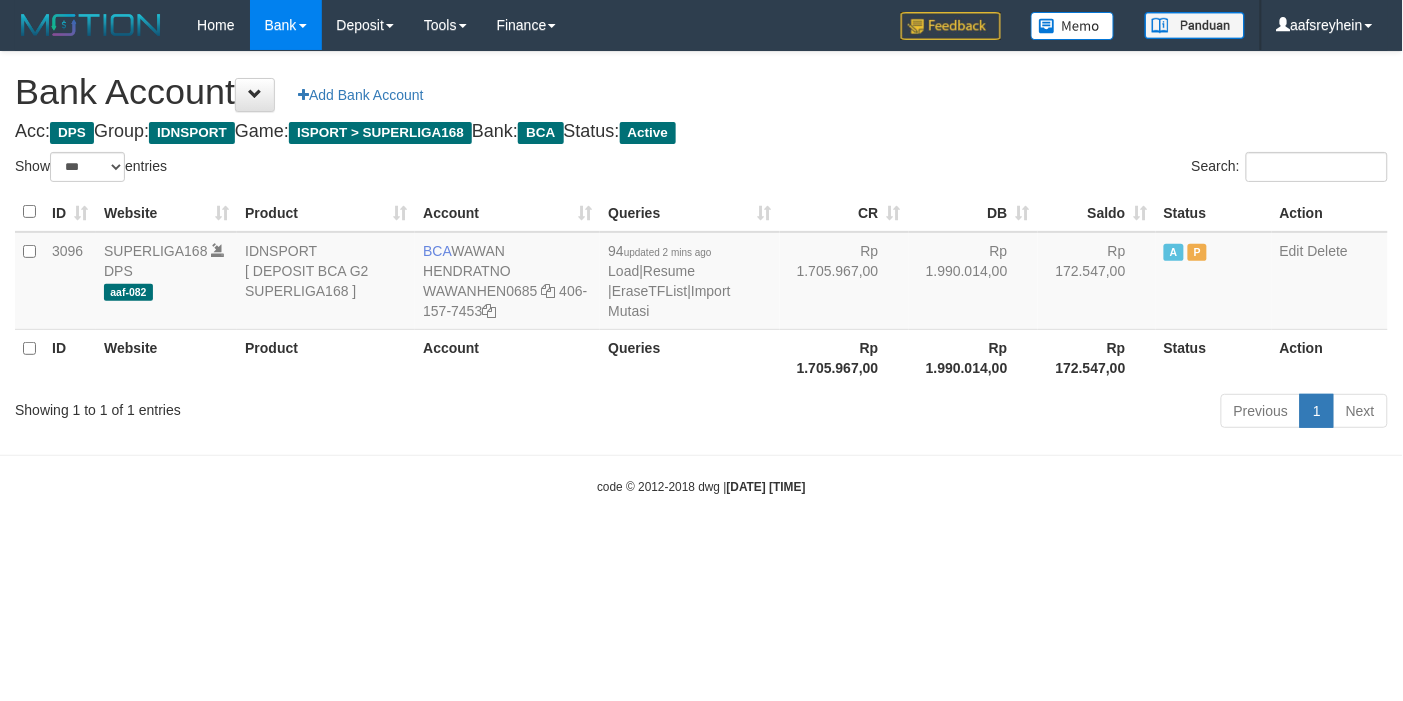 drag, startPoint x: 977, startPoint y: 423, endPoint x: 986, endPoint y: 447, distance: 25.632011 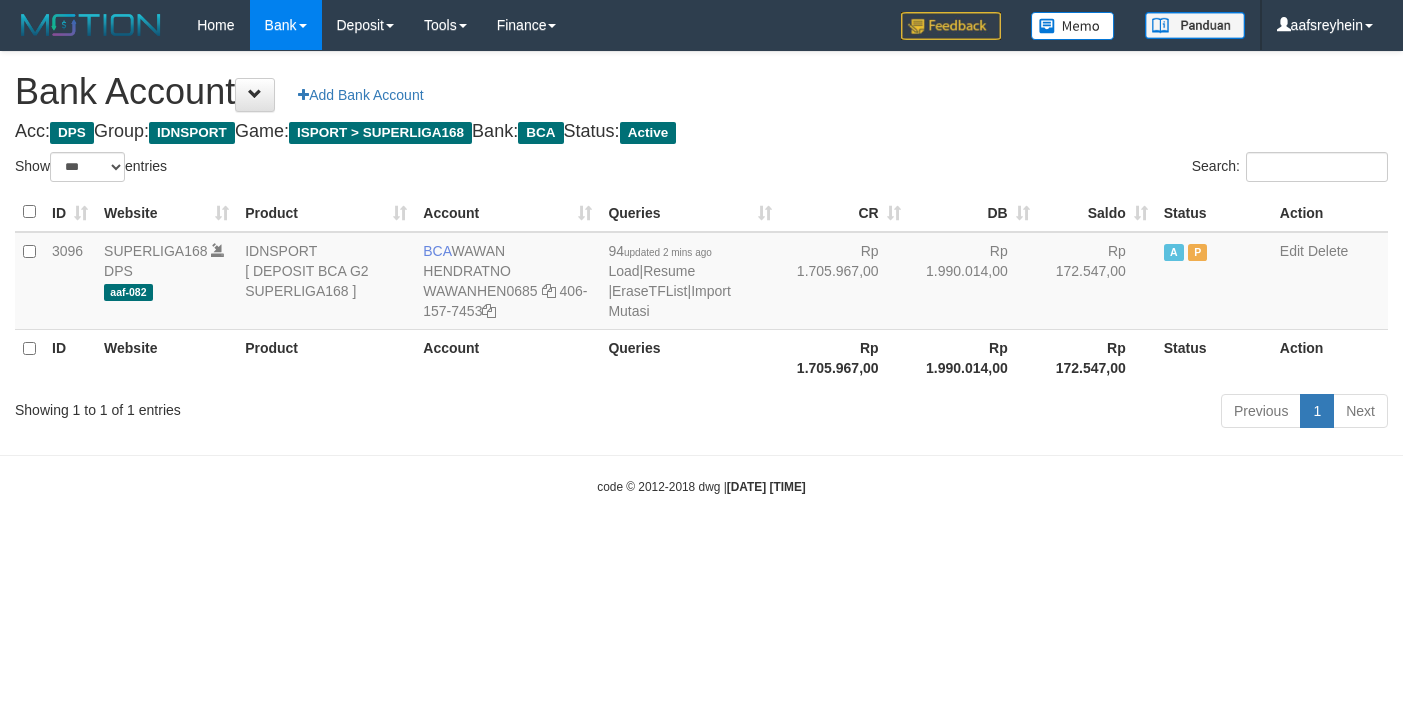 select on "***" 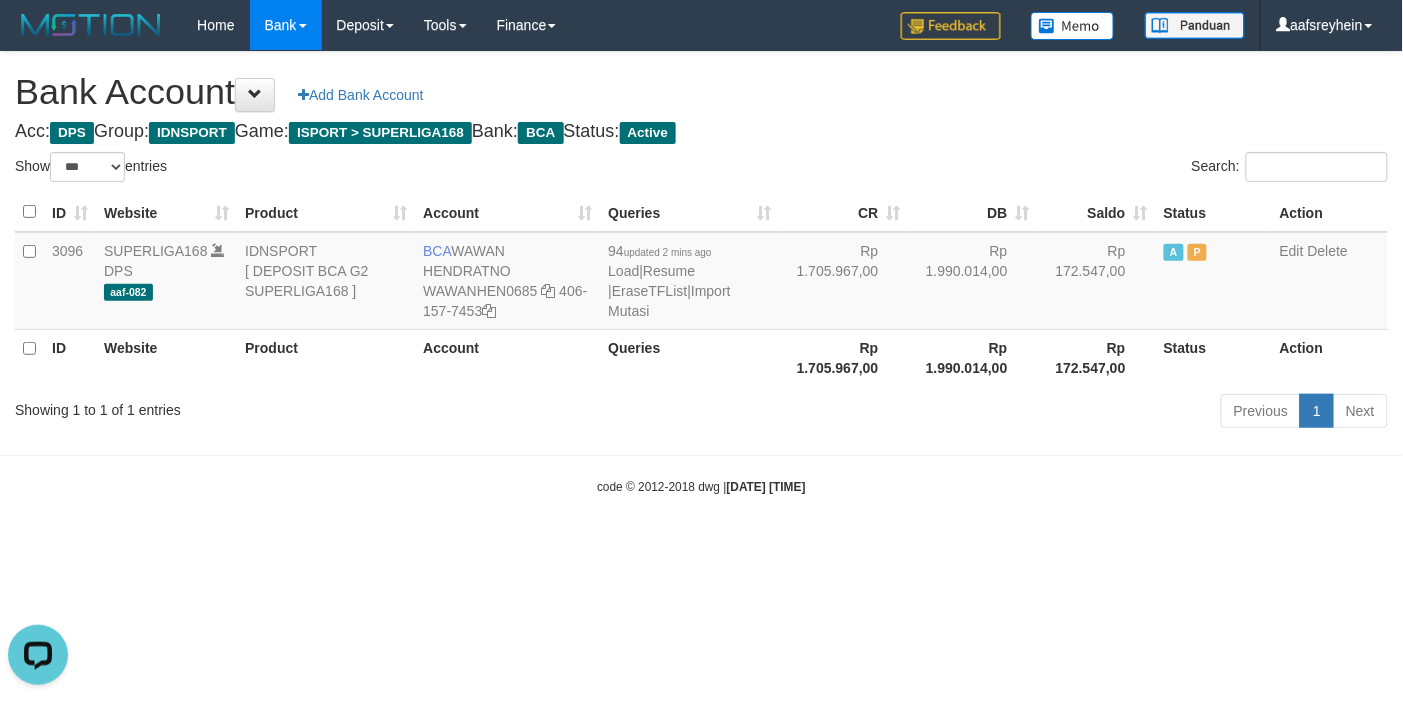 scroll, scrollTop: 0, scrollLeft: 0, axis: both 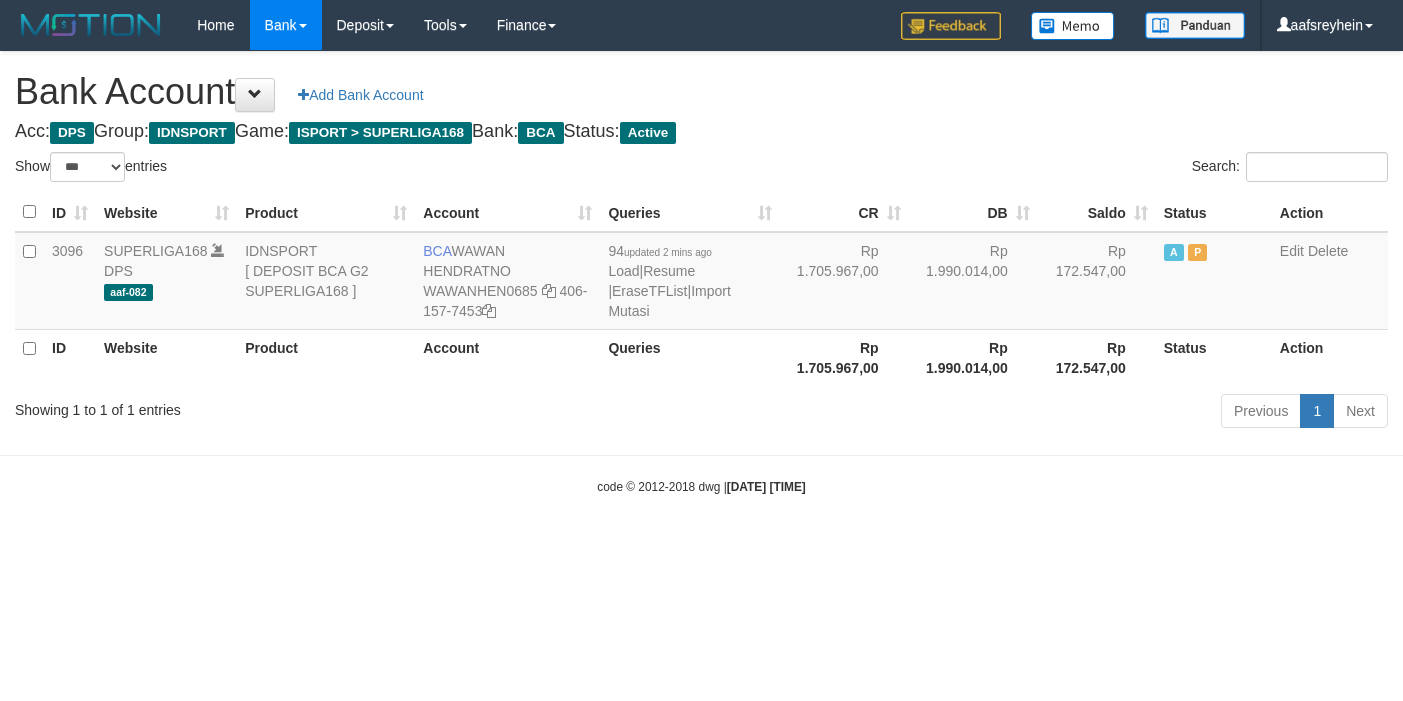 select on "***" 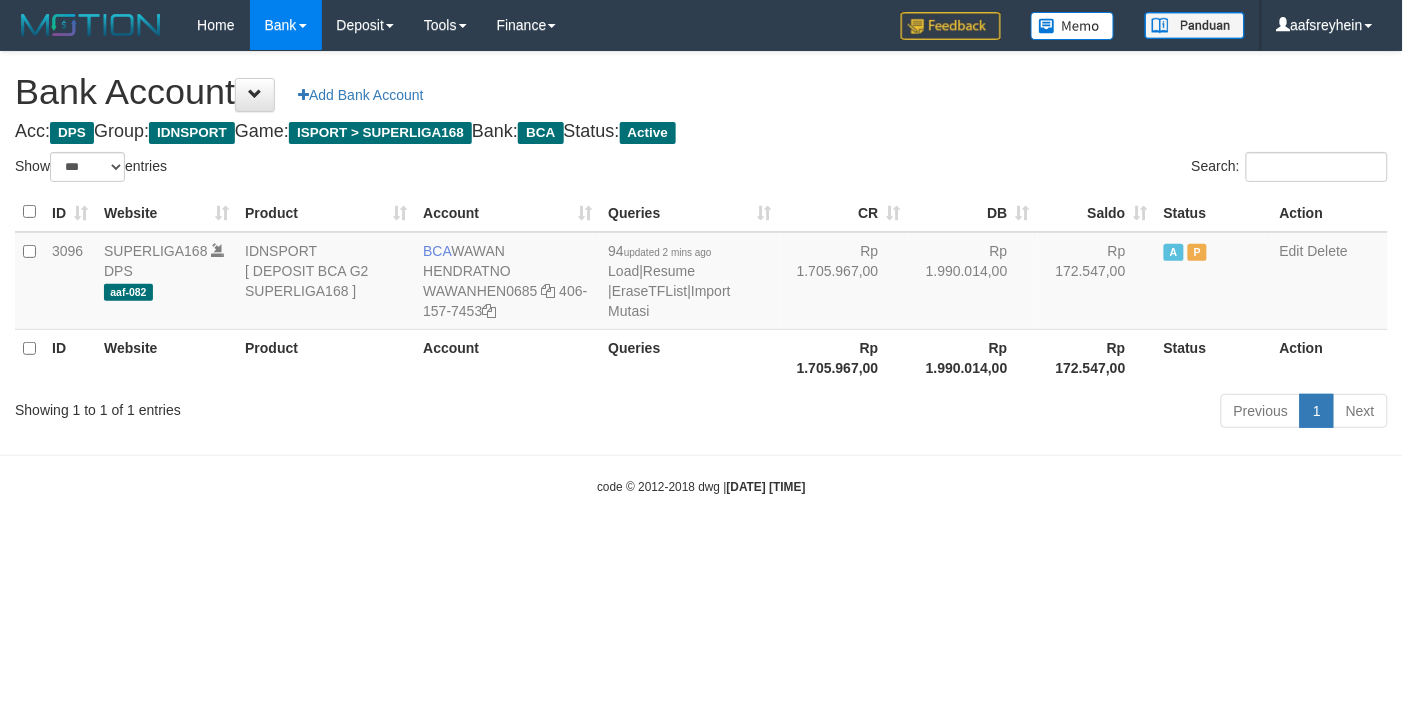 click on "Toggle navigation
Home
Bank
Account List
Load
By Website
Group
[ISPORT]													SUPERLIGA168
By Load Group (DPS)" at bounding box center (701, 273) 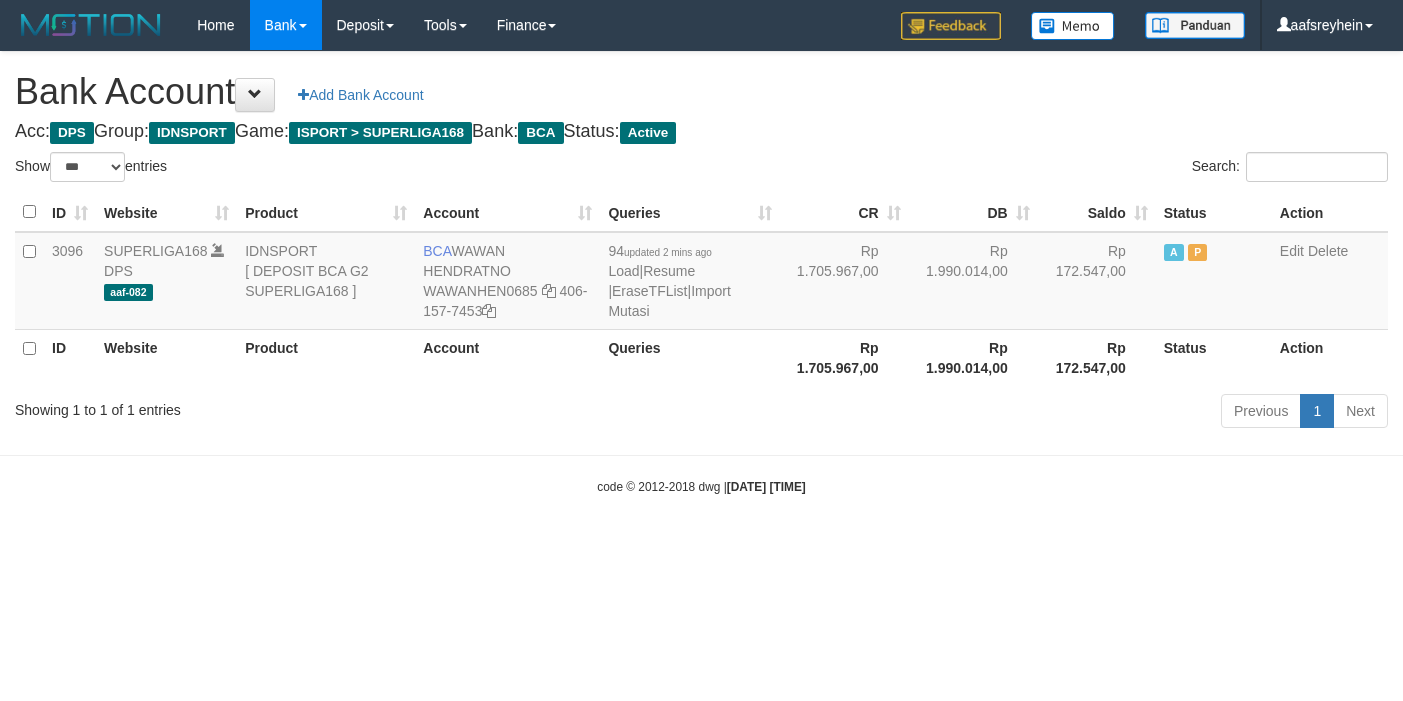 select on "***" 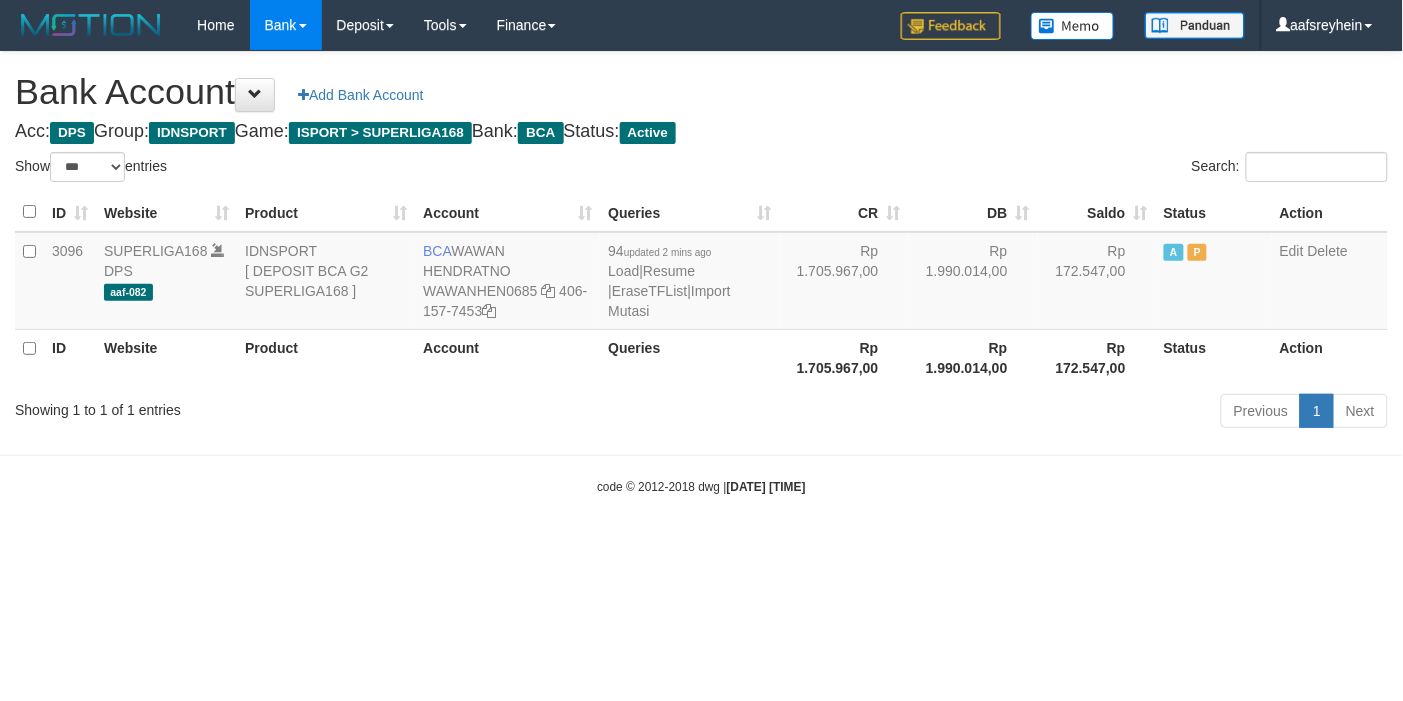 click on "Toggle navigation
Home
Bank
Account List
Load
By Website
Group
[ISPORT]													SUPERLIGA168
By Load Group (DPS)
-" at bounding box center [701, 273] 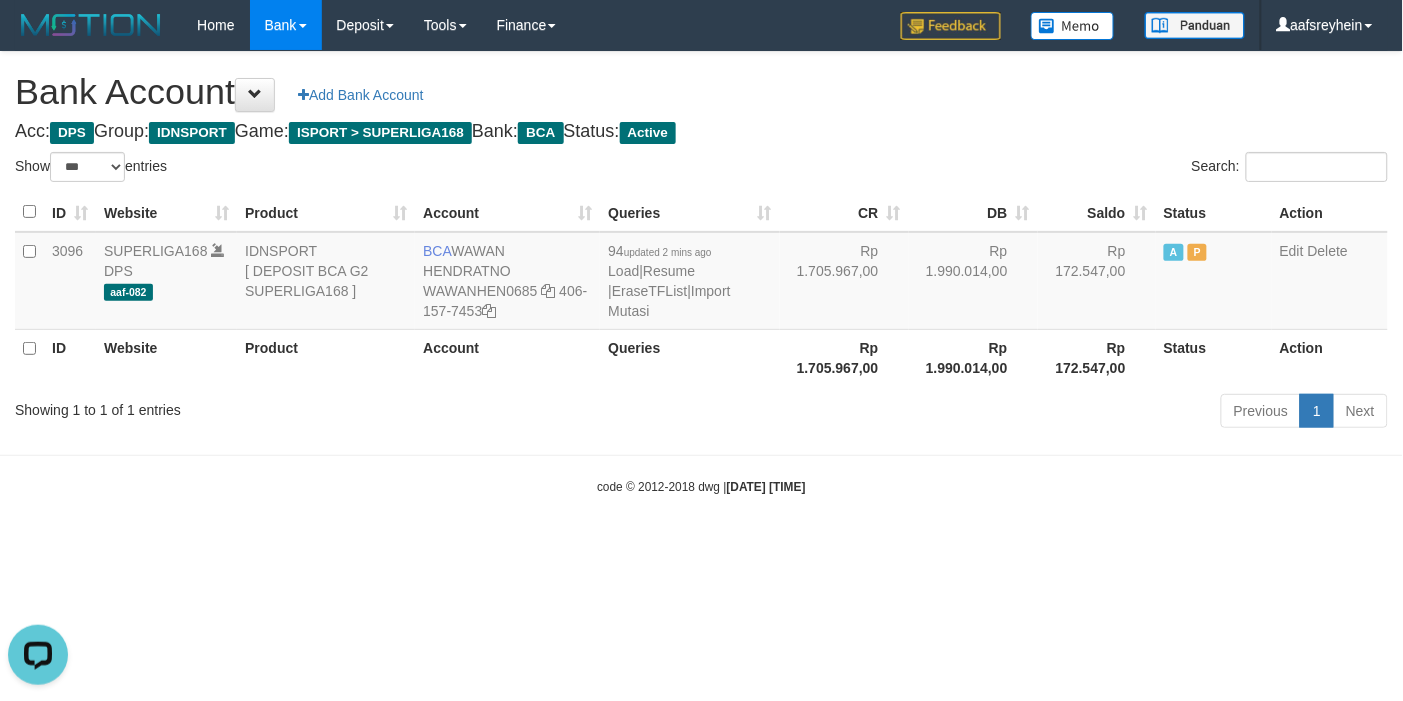 scroll, scrollTop: 0, scrollLeft: 0, axis: both 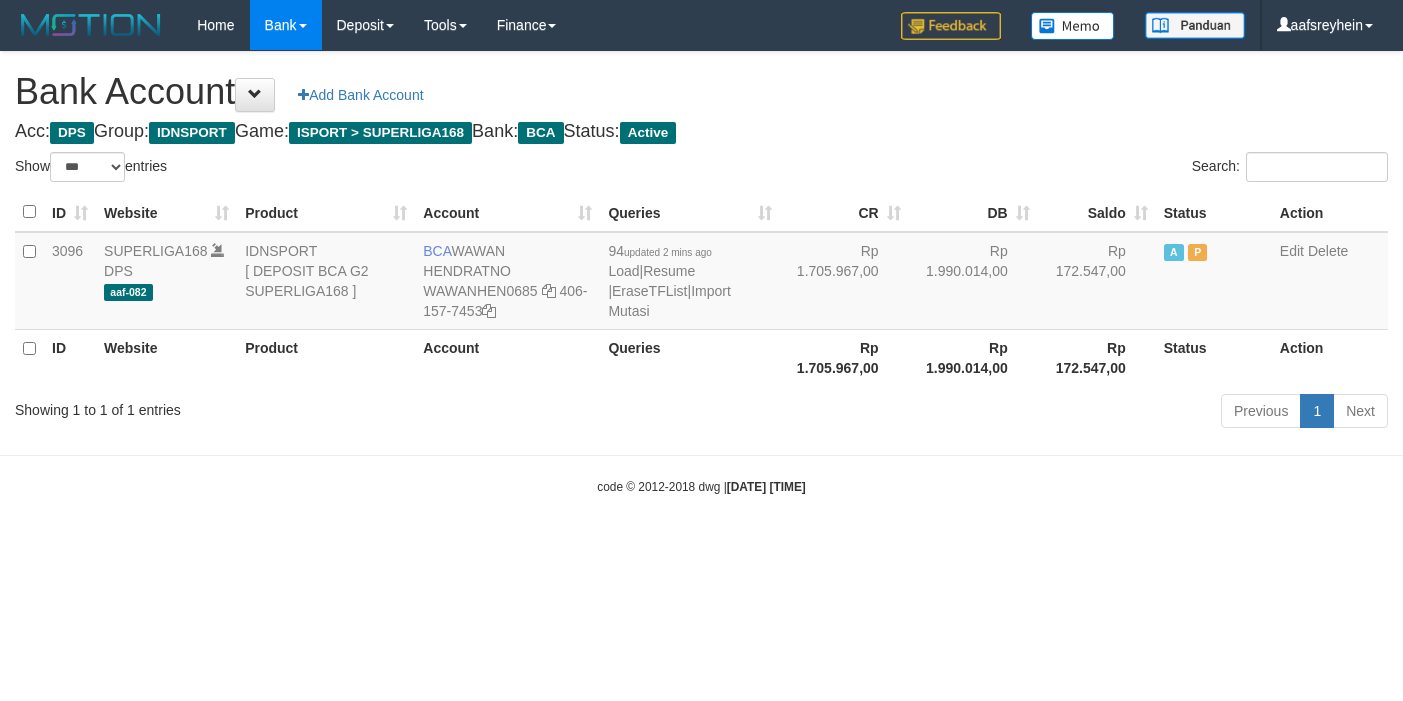 select on "***" 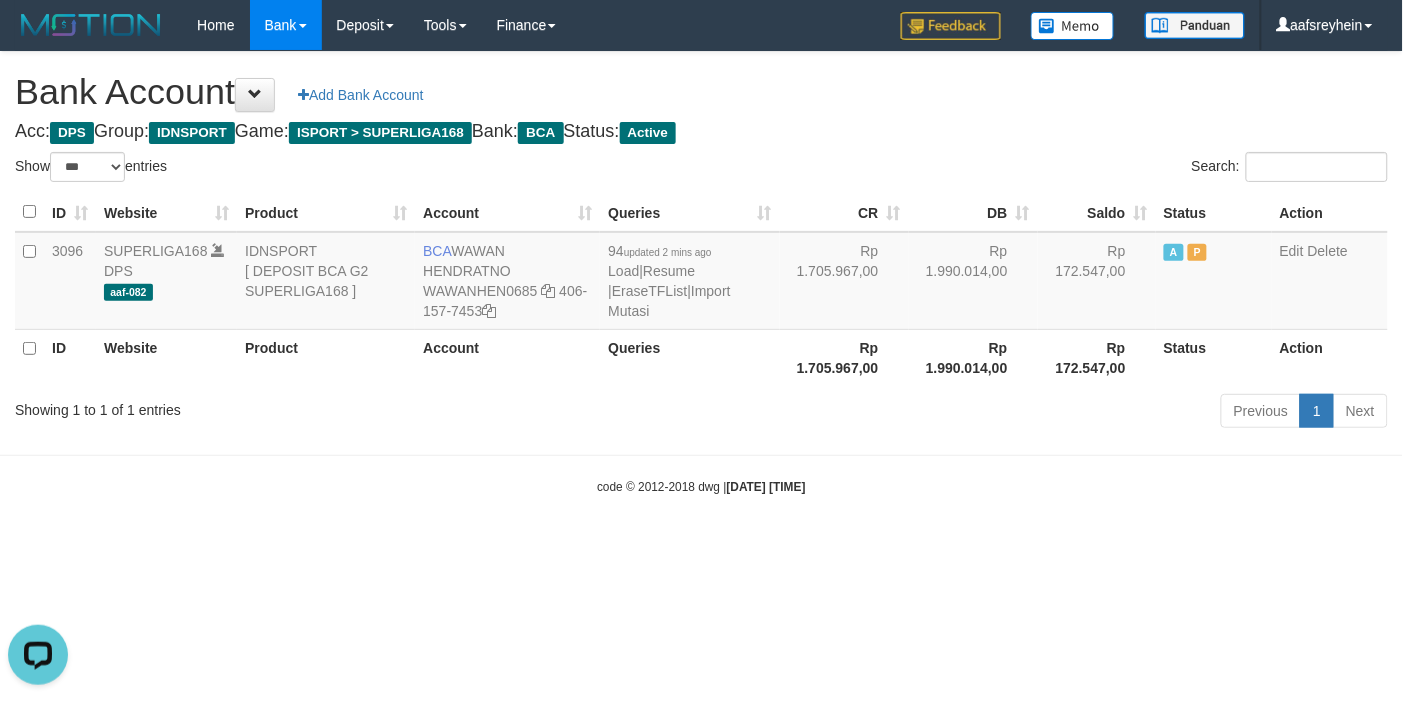 scroll, scrollTop: 0, scrollLeft: 0, axis: both 